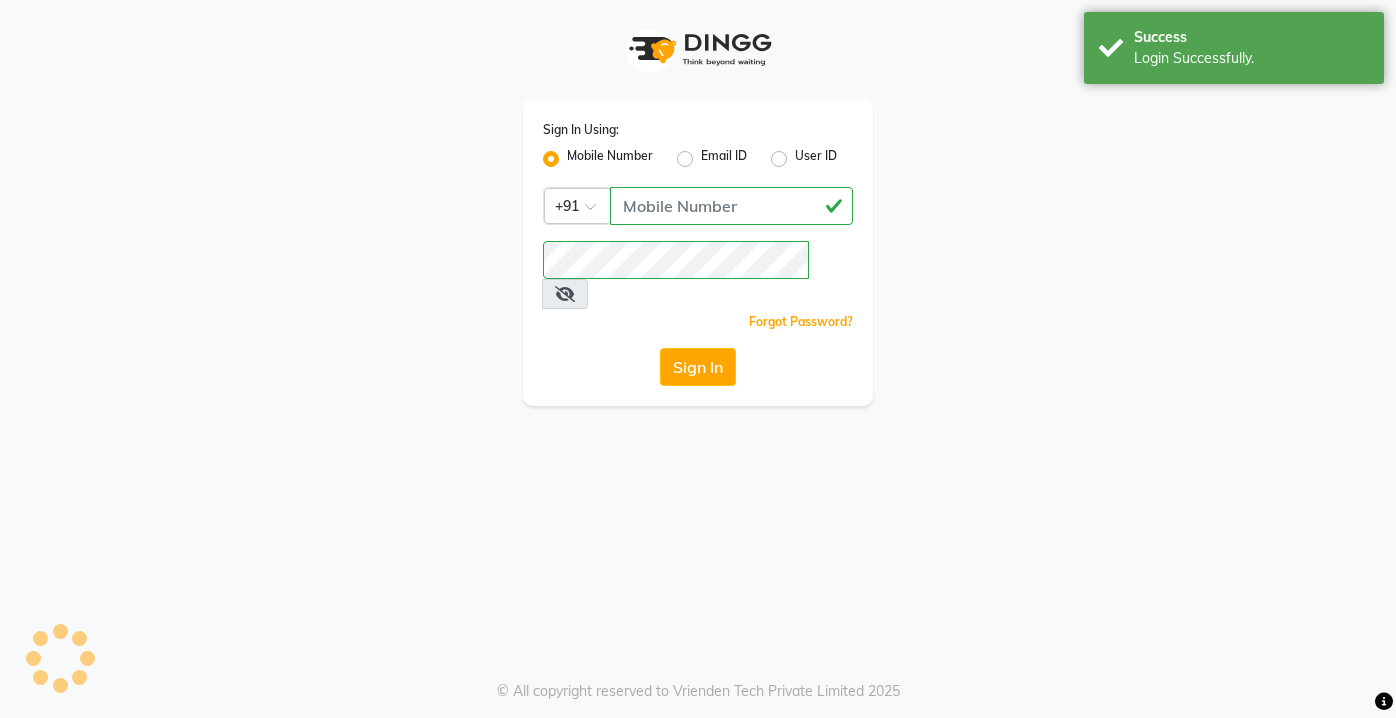 scroll, scrollTop: 0, scrollLeft: 0, axis: both 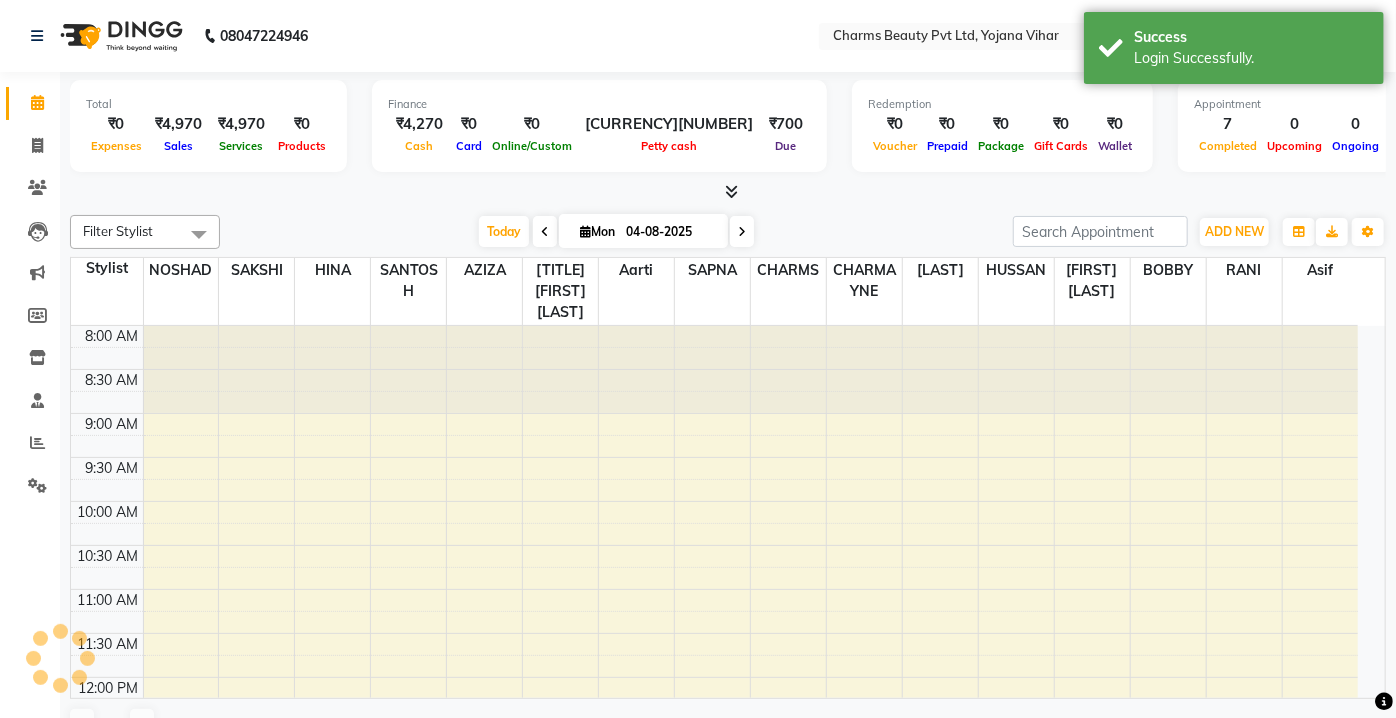 select on "en" 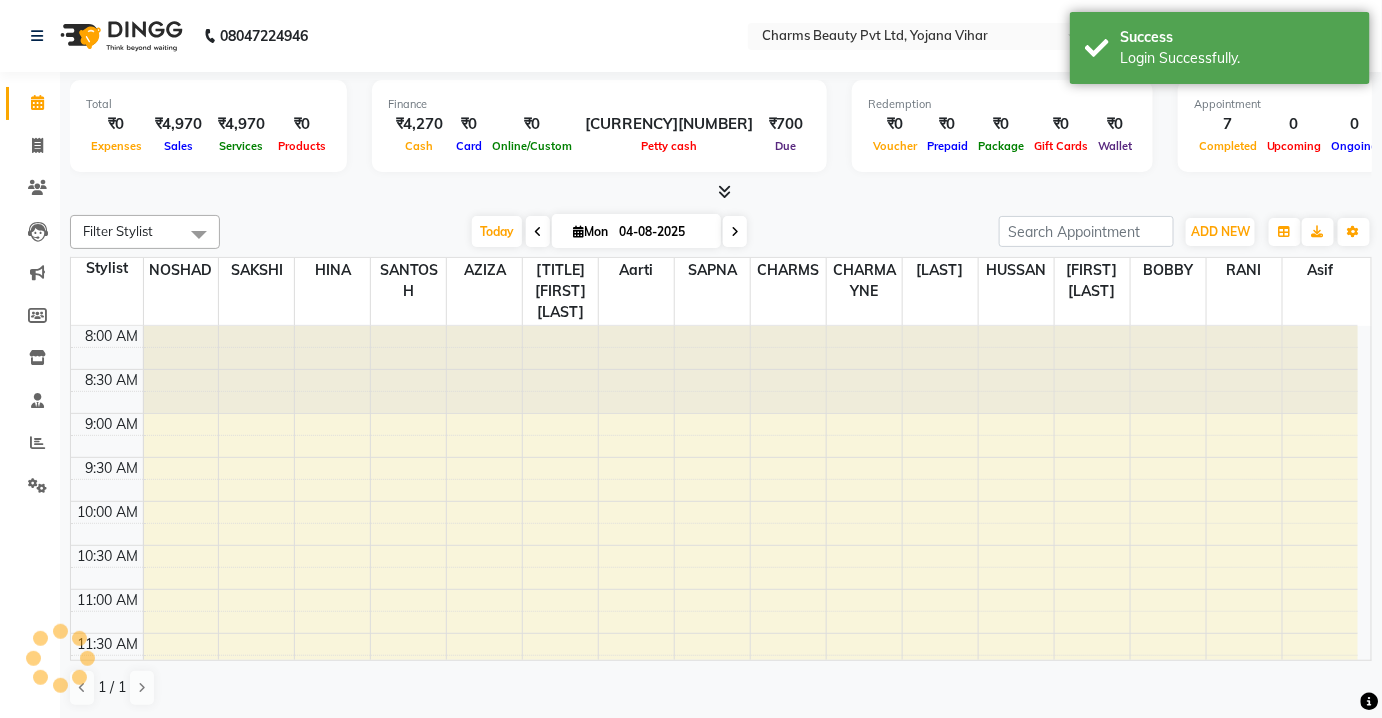 scroll, scrollTop: 0, scrollLeft: 0, axis: both 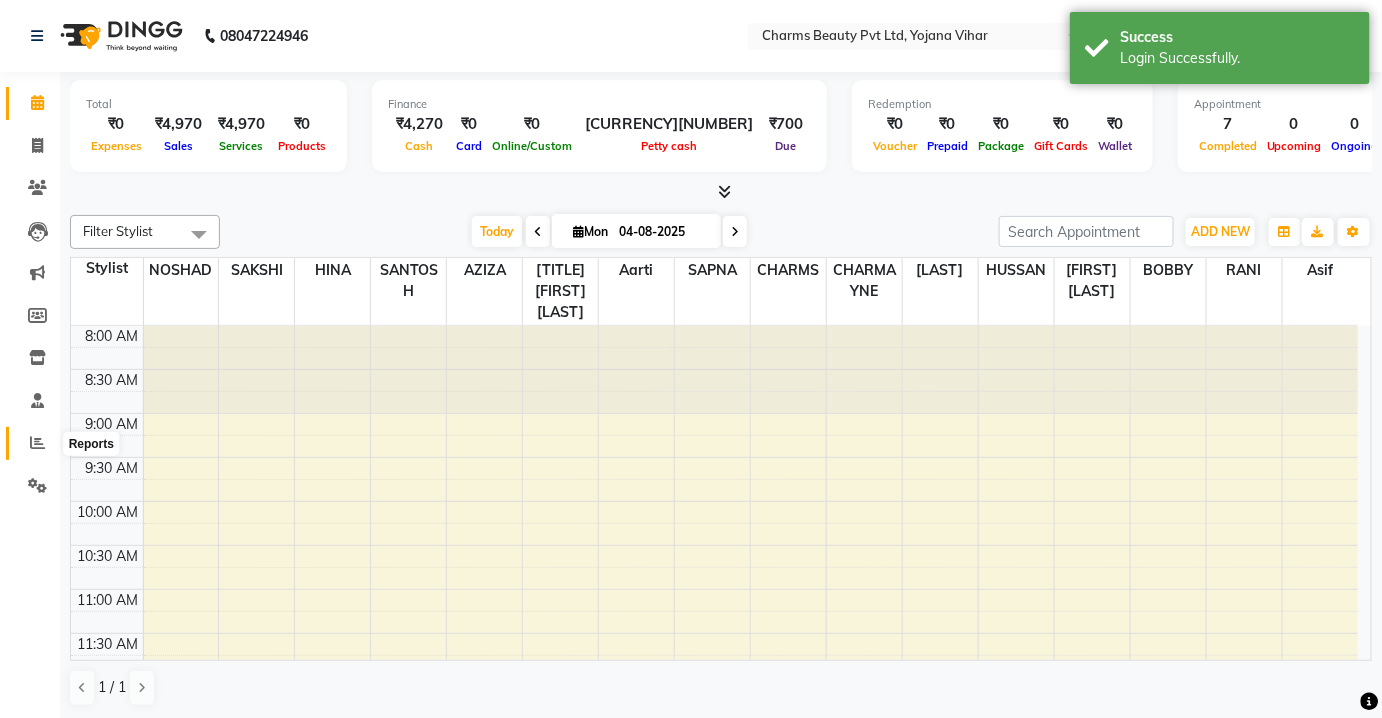 click 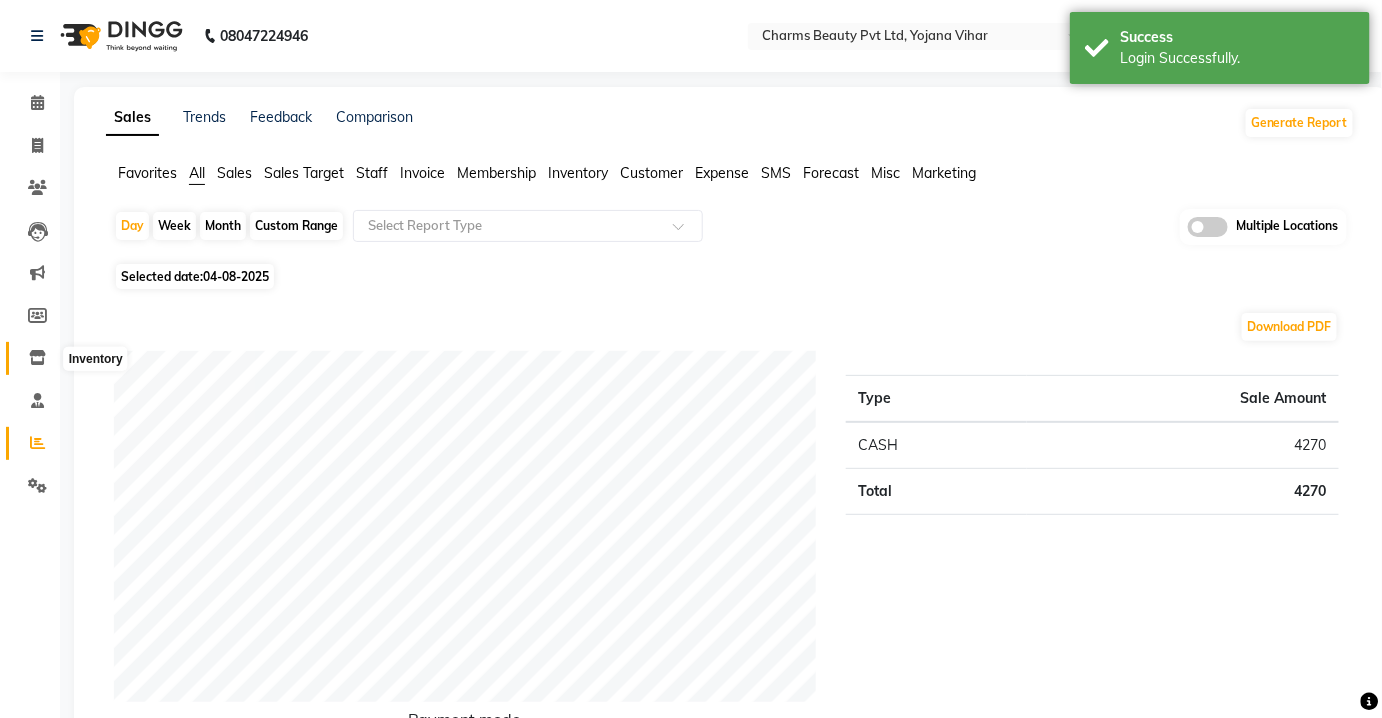 click 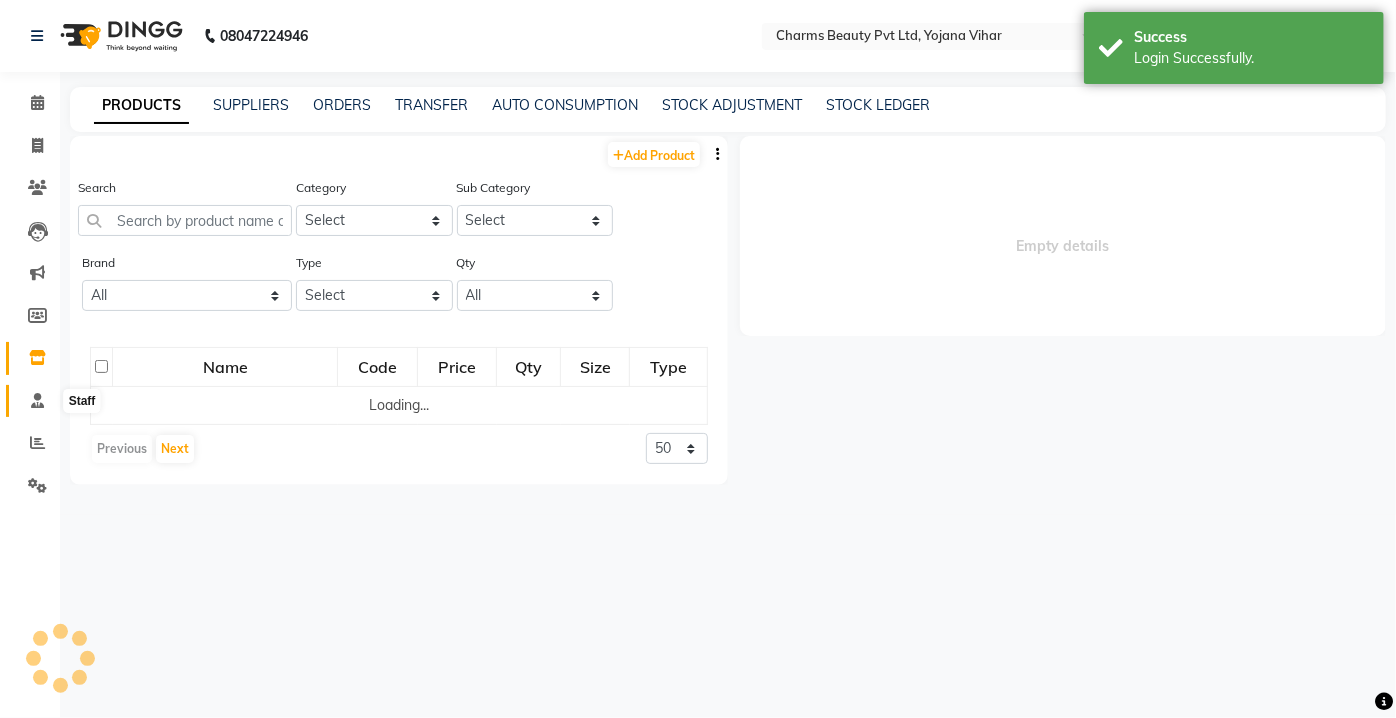 click 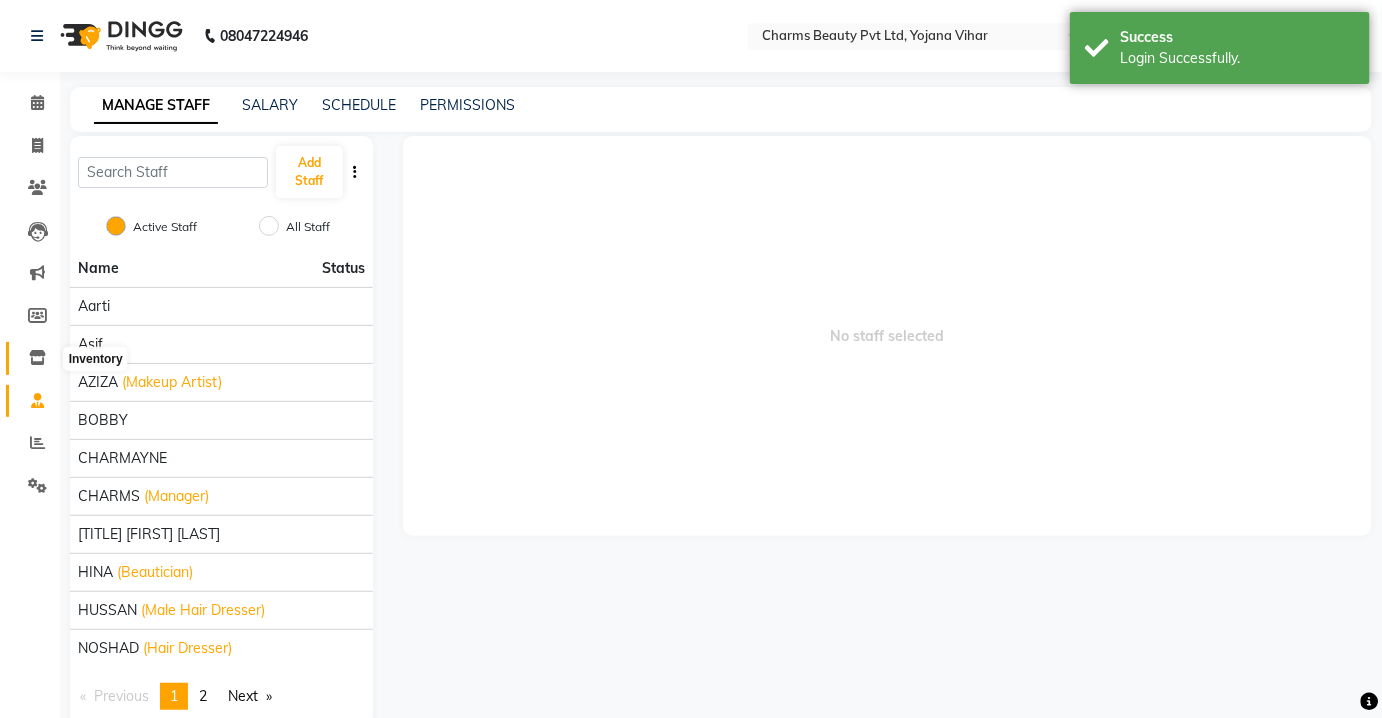 click 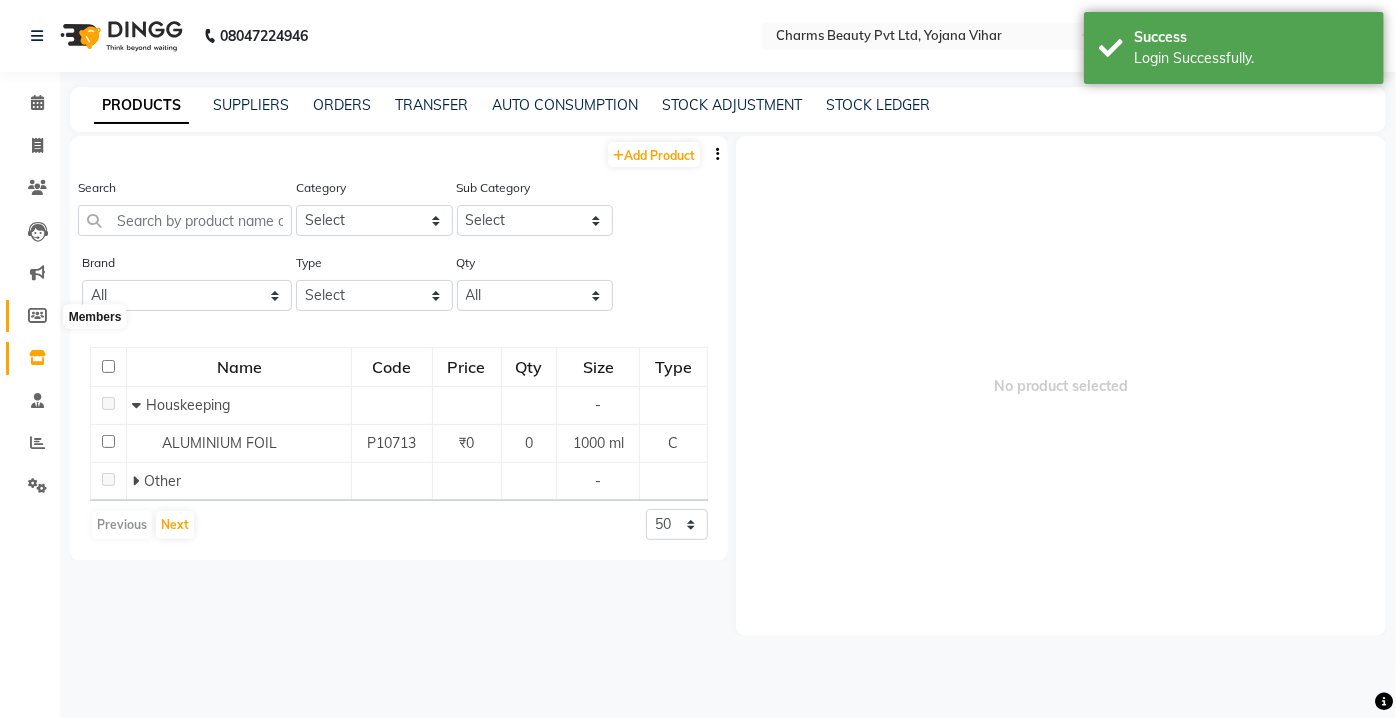 click 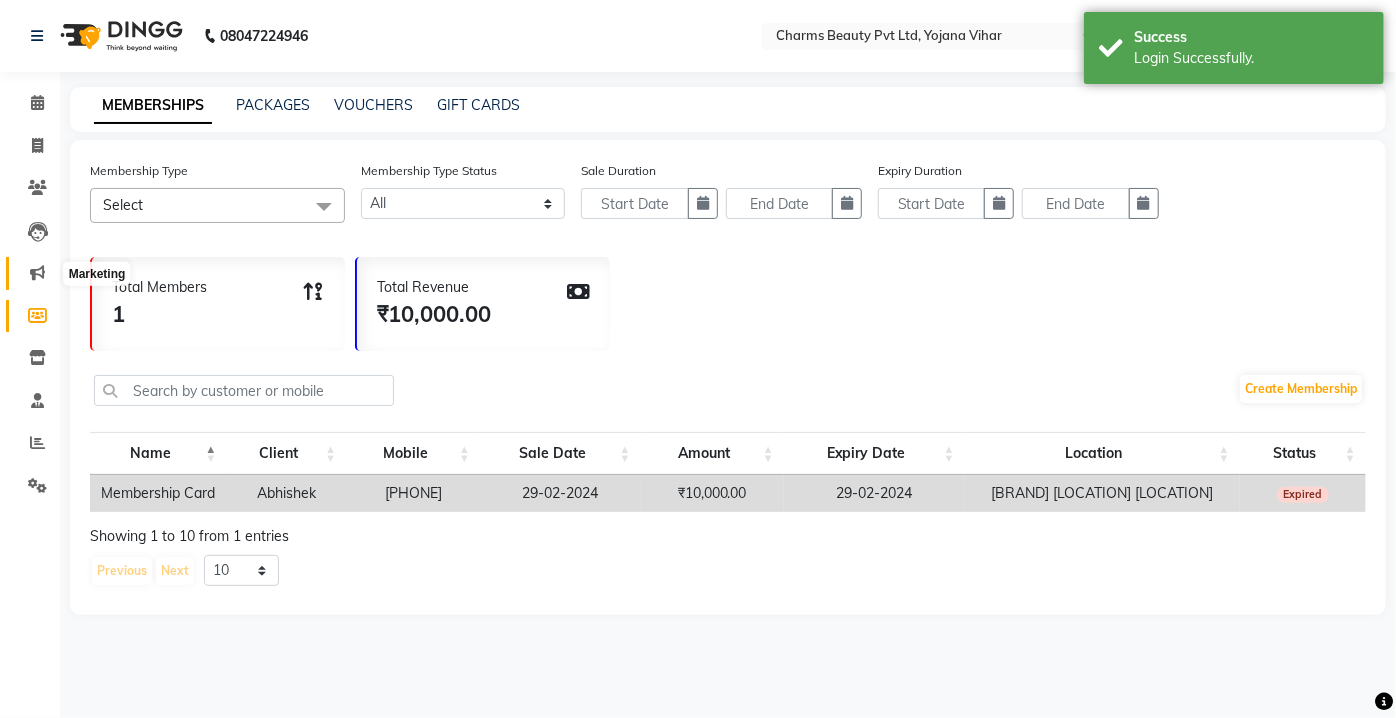 click 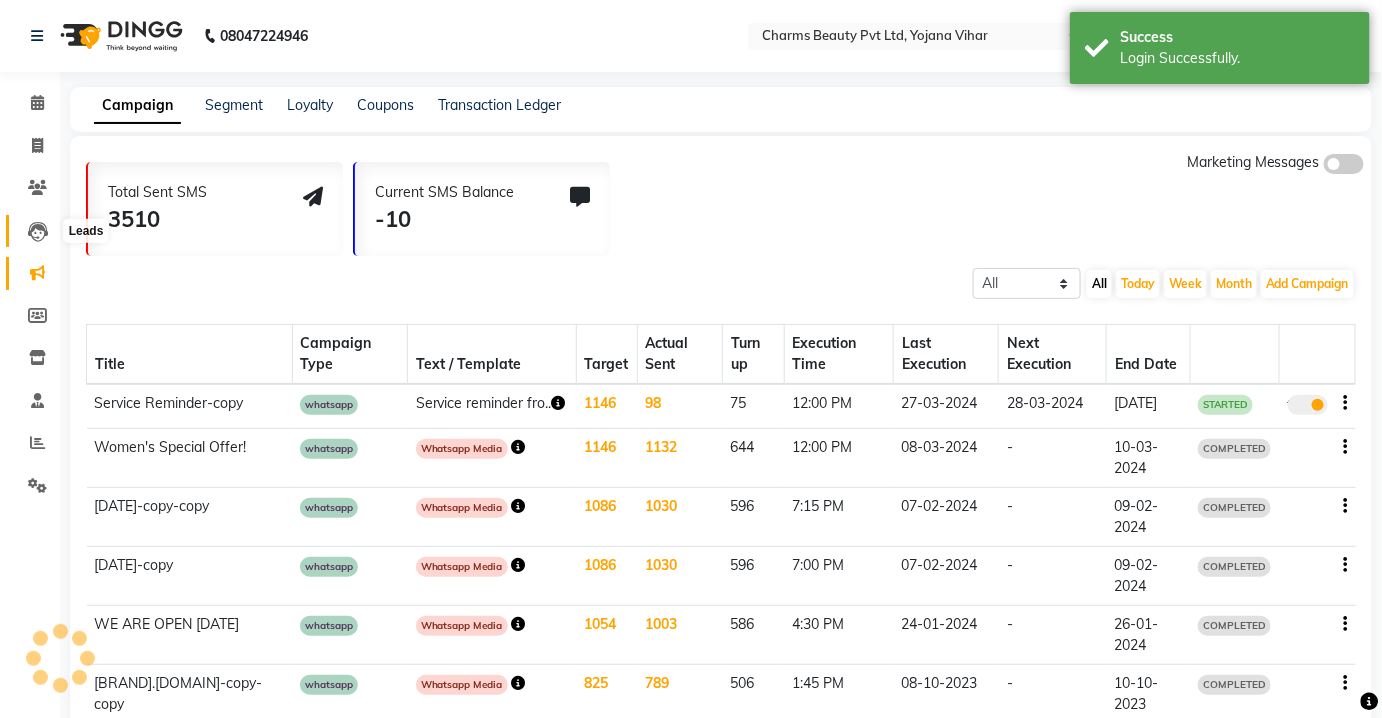 click 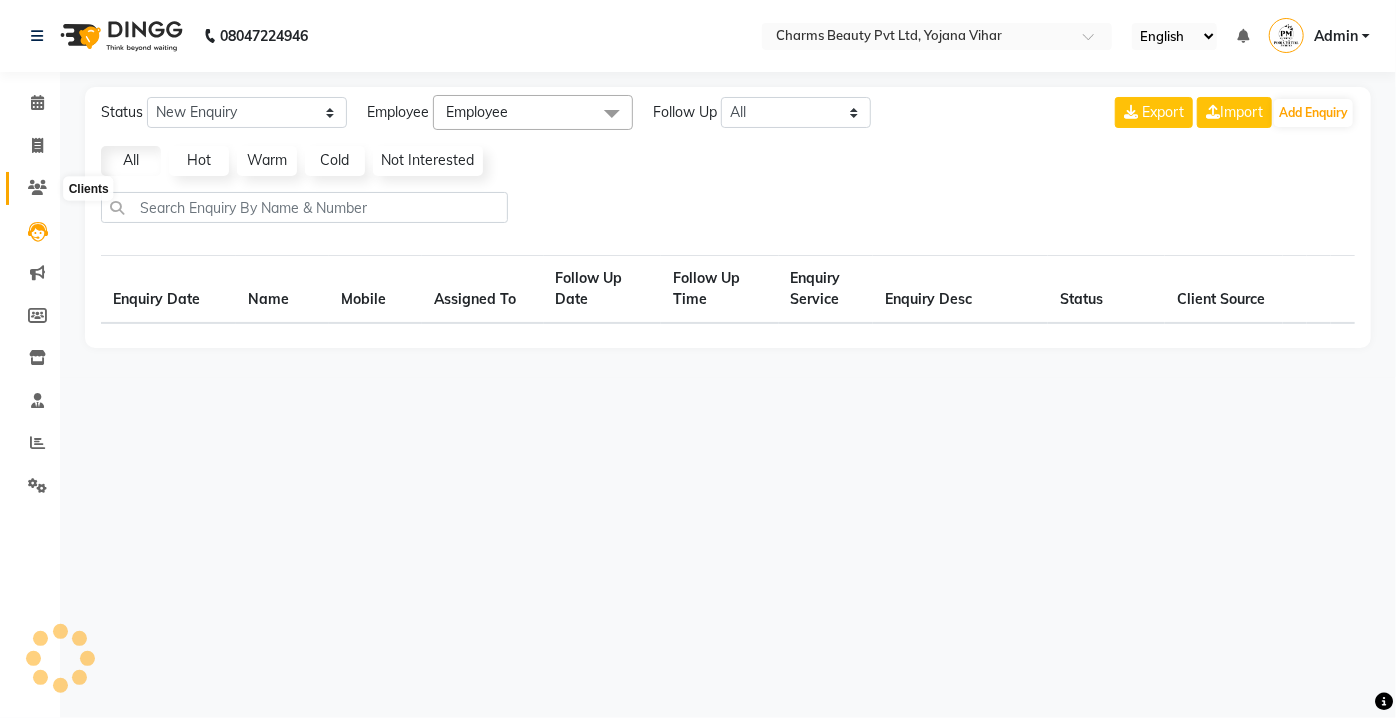 click 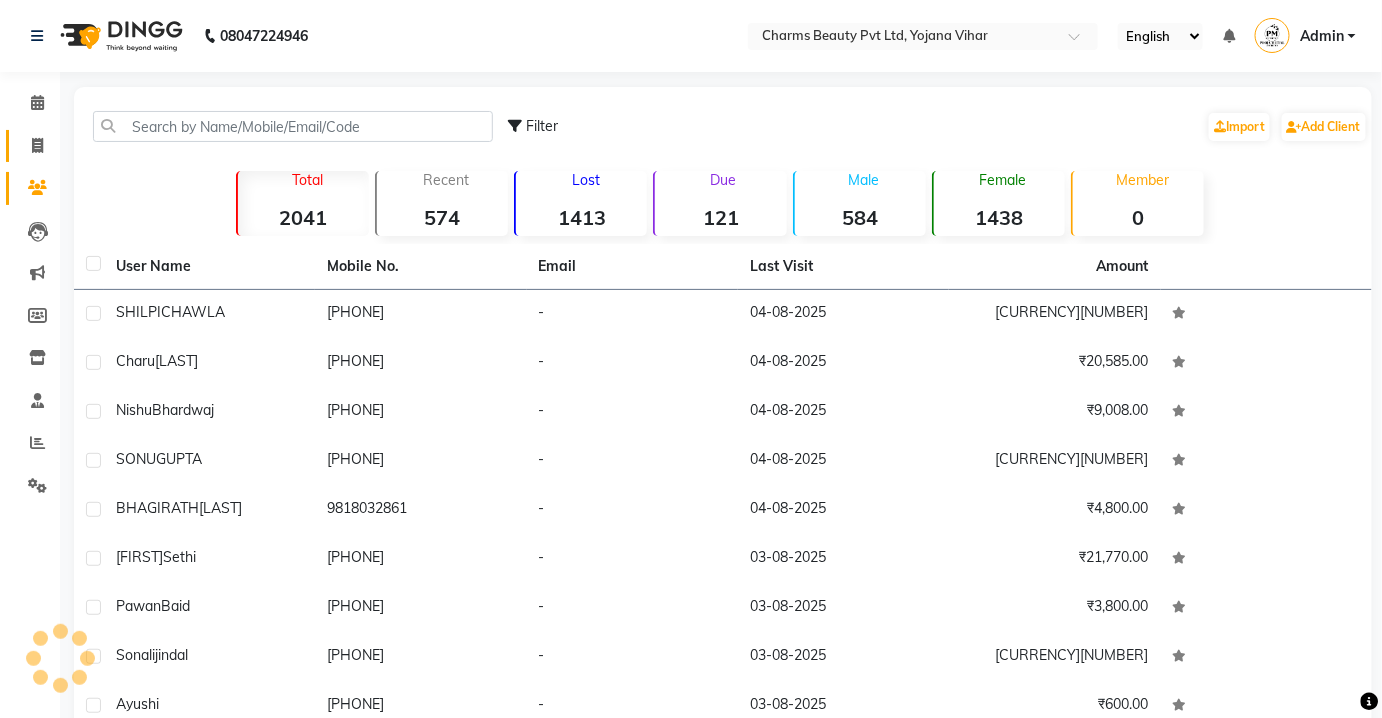 click 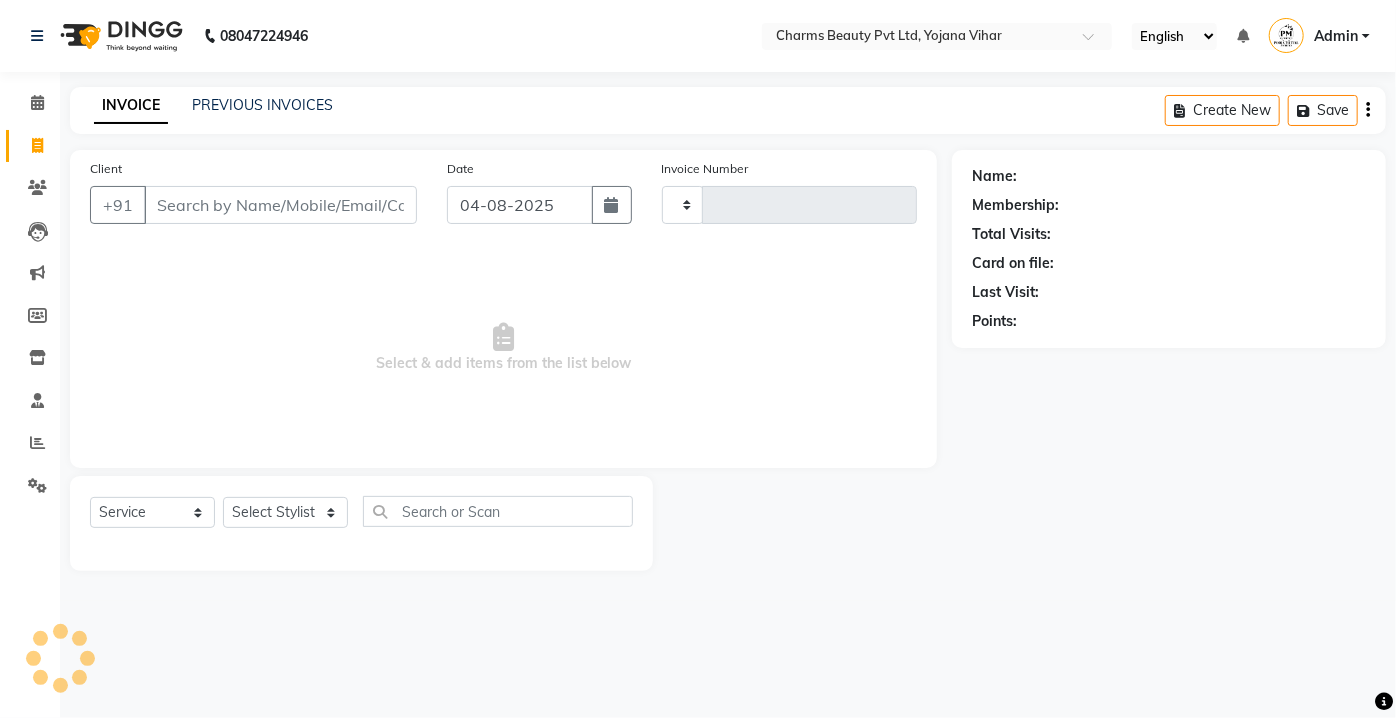 type on "1873" 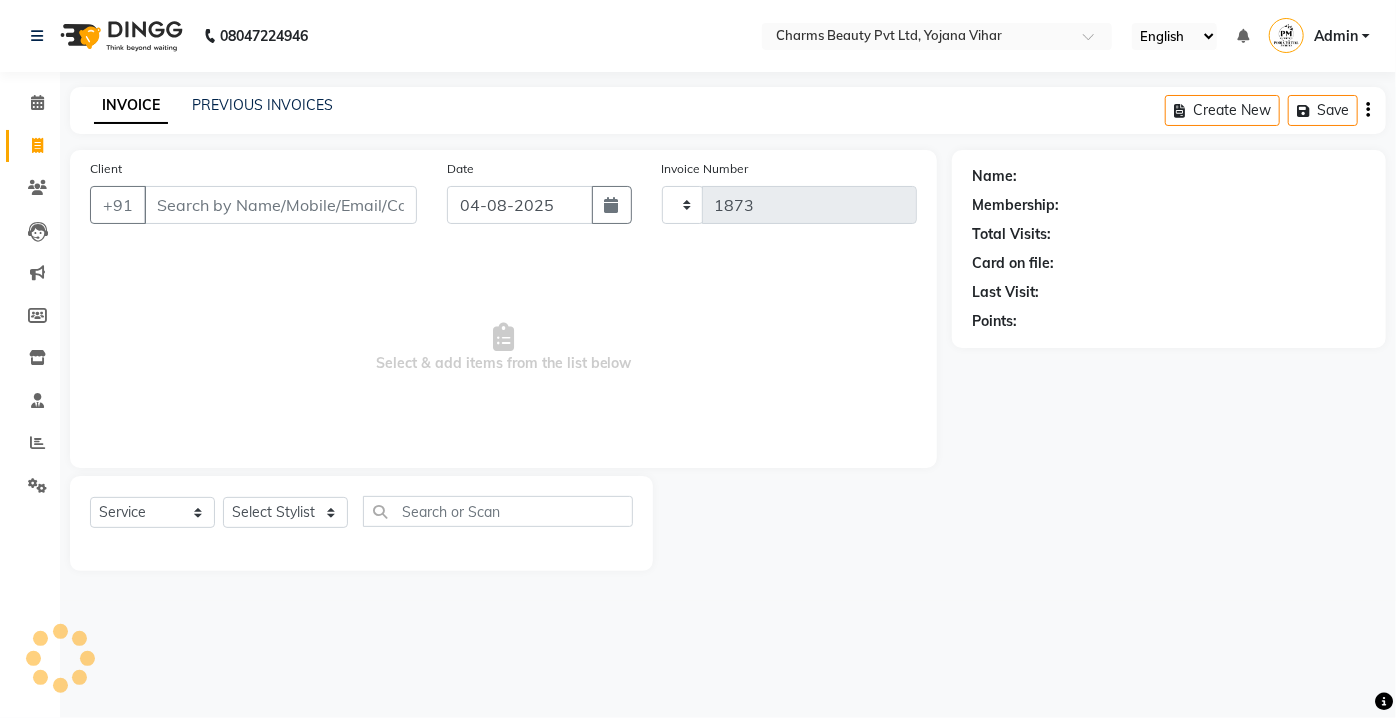 select on "3743" 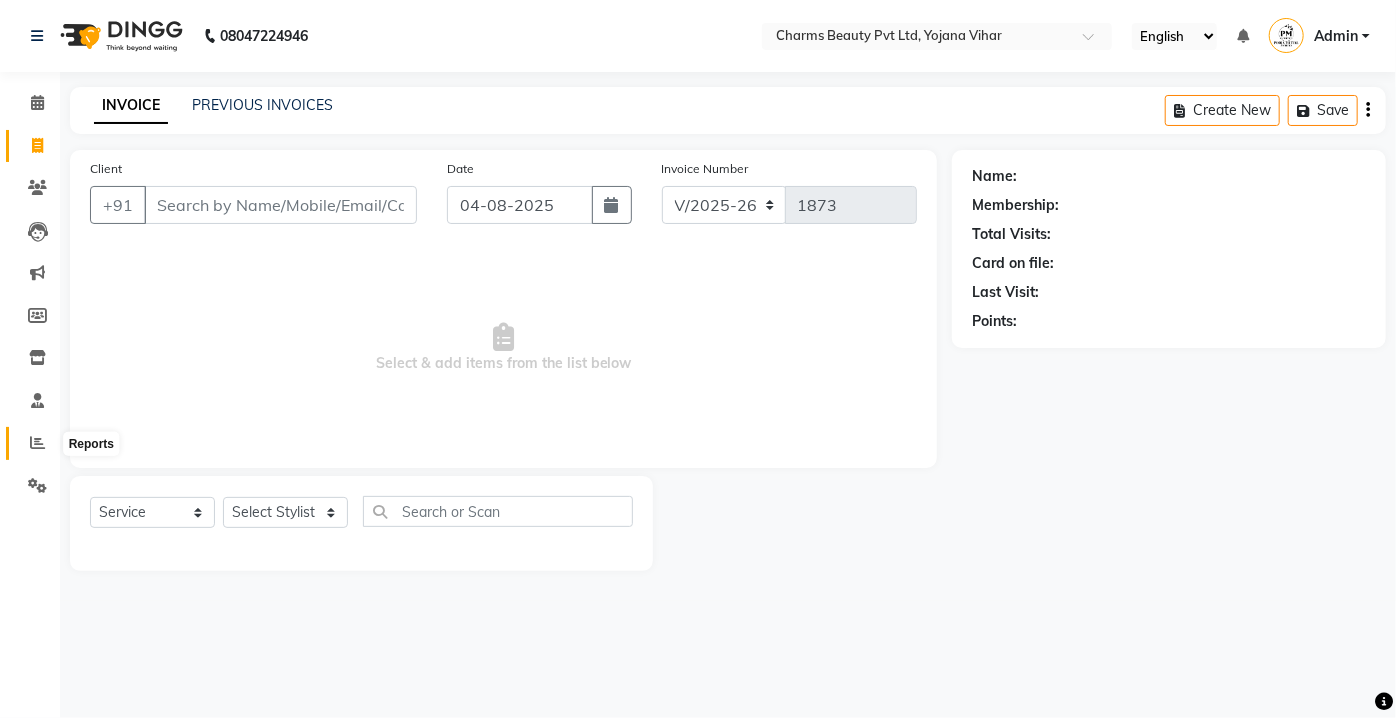 click 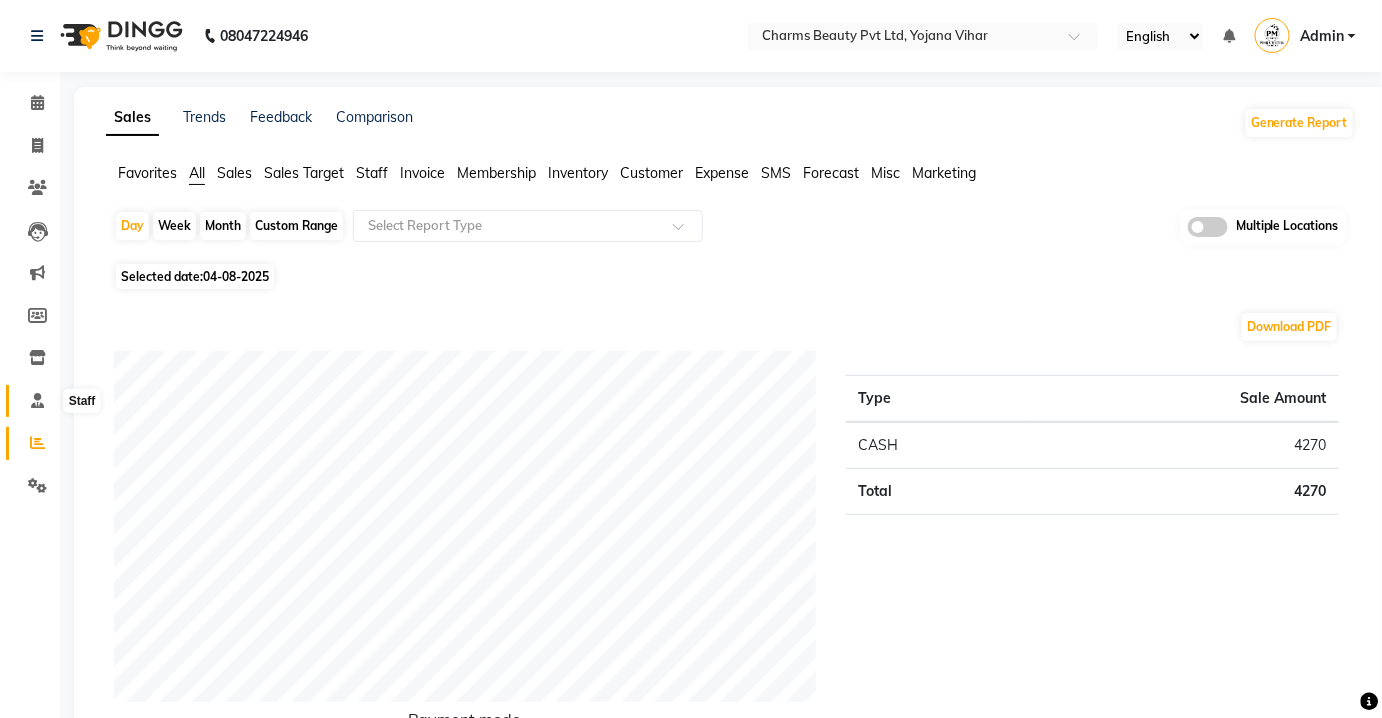 click 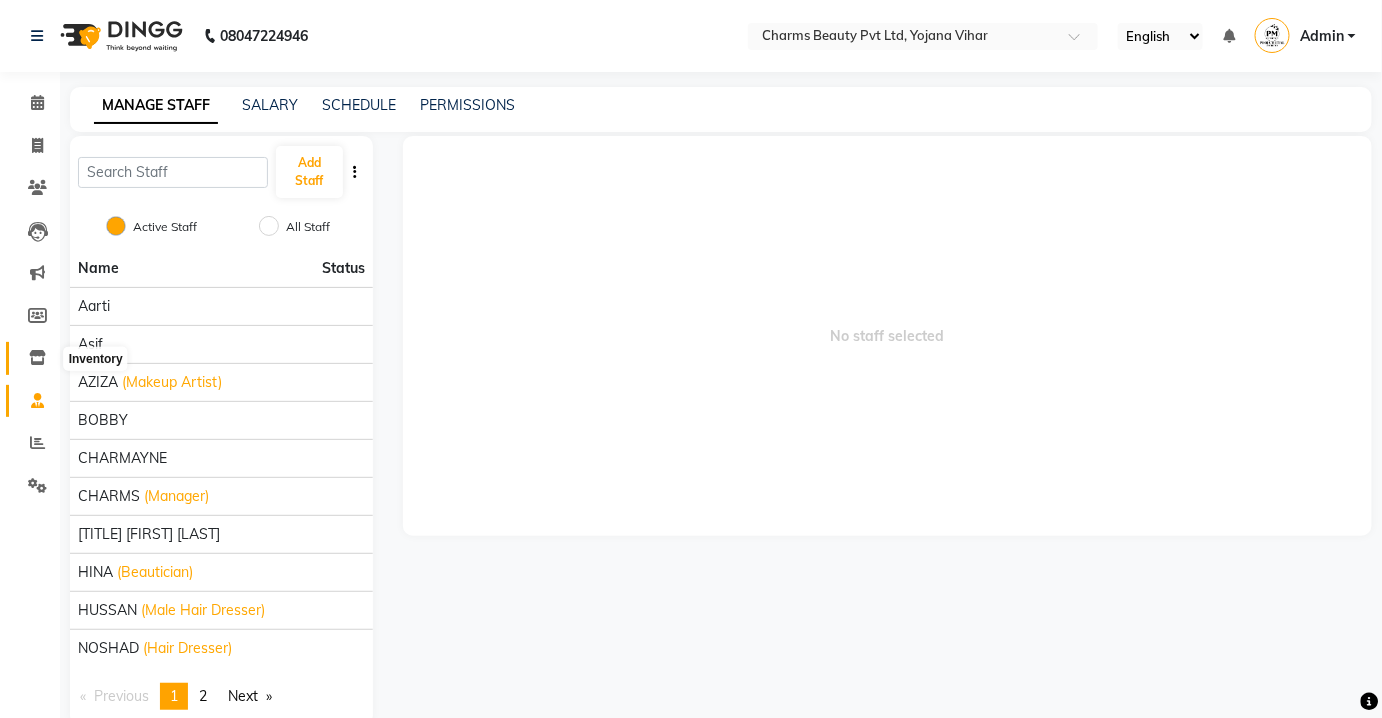 click 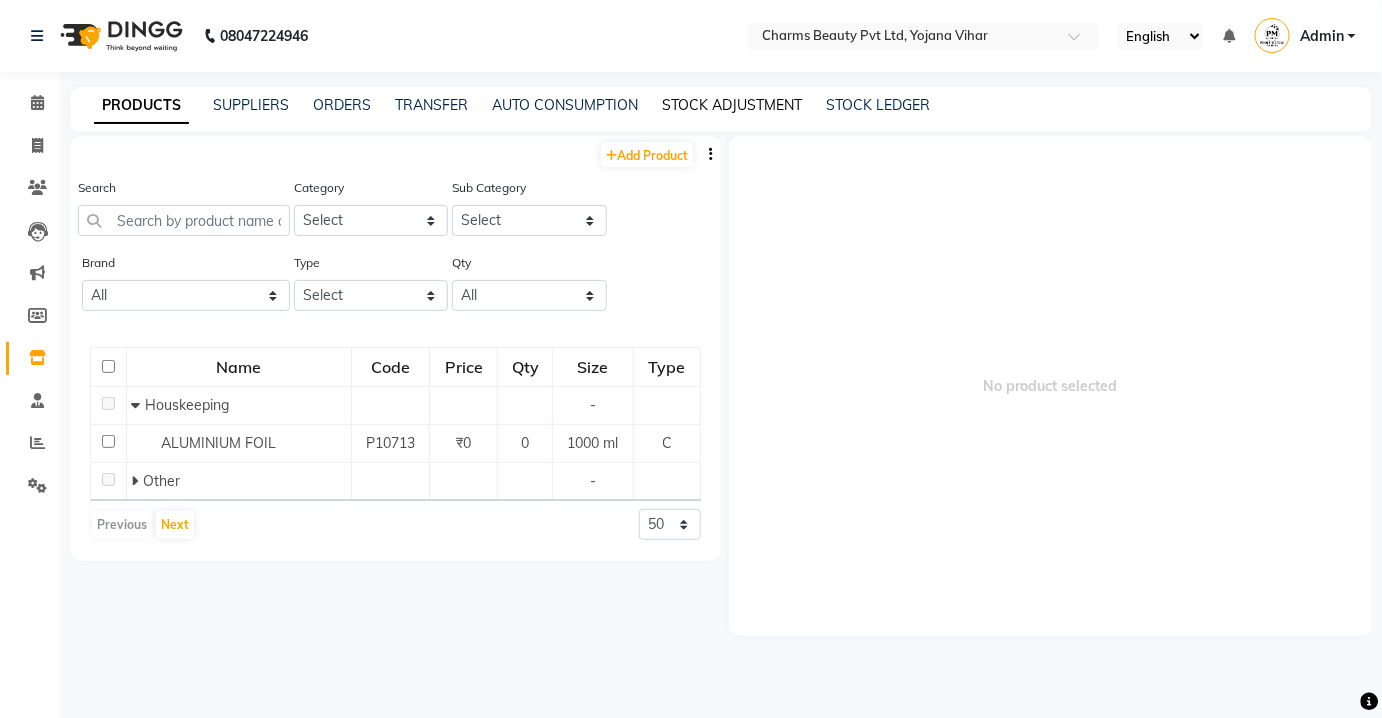 click on "STOCK ADJUSTMENT" 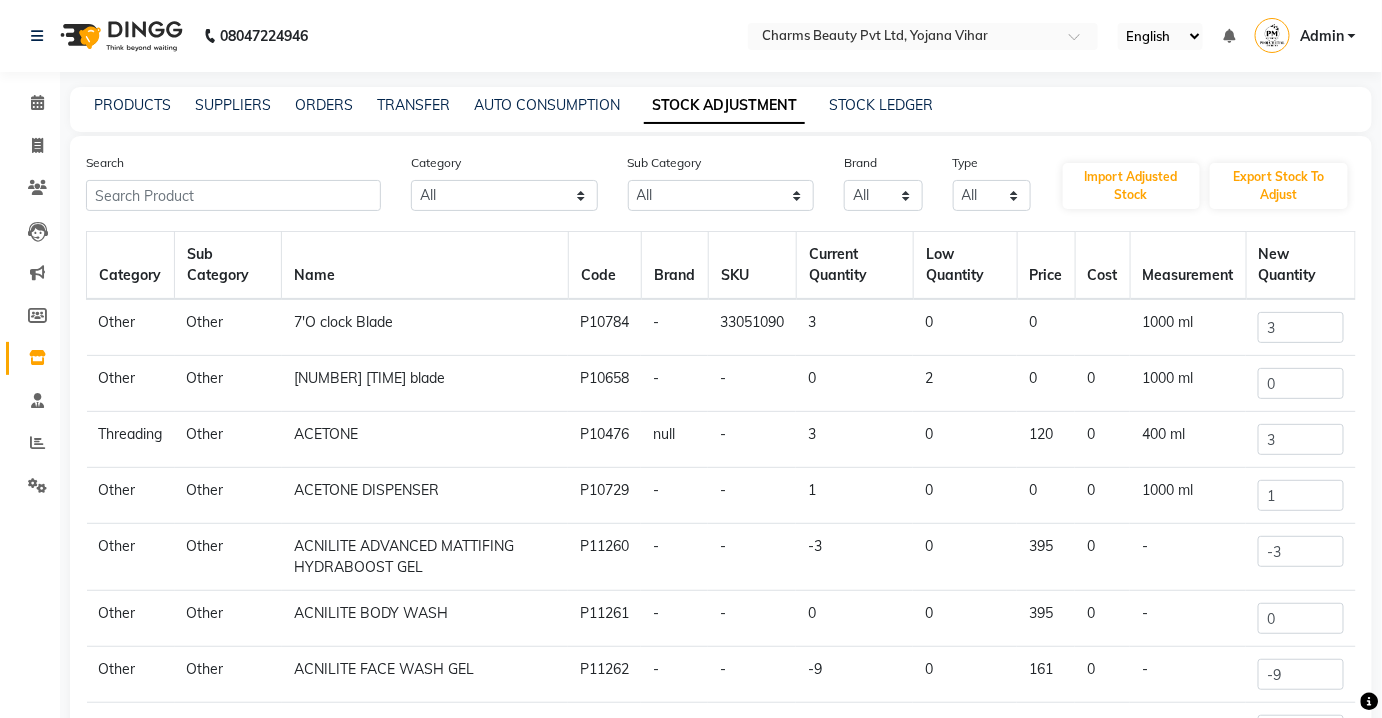 scroll, scrollTop: 173, scrollLeft: 0, axis: vertical 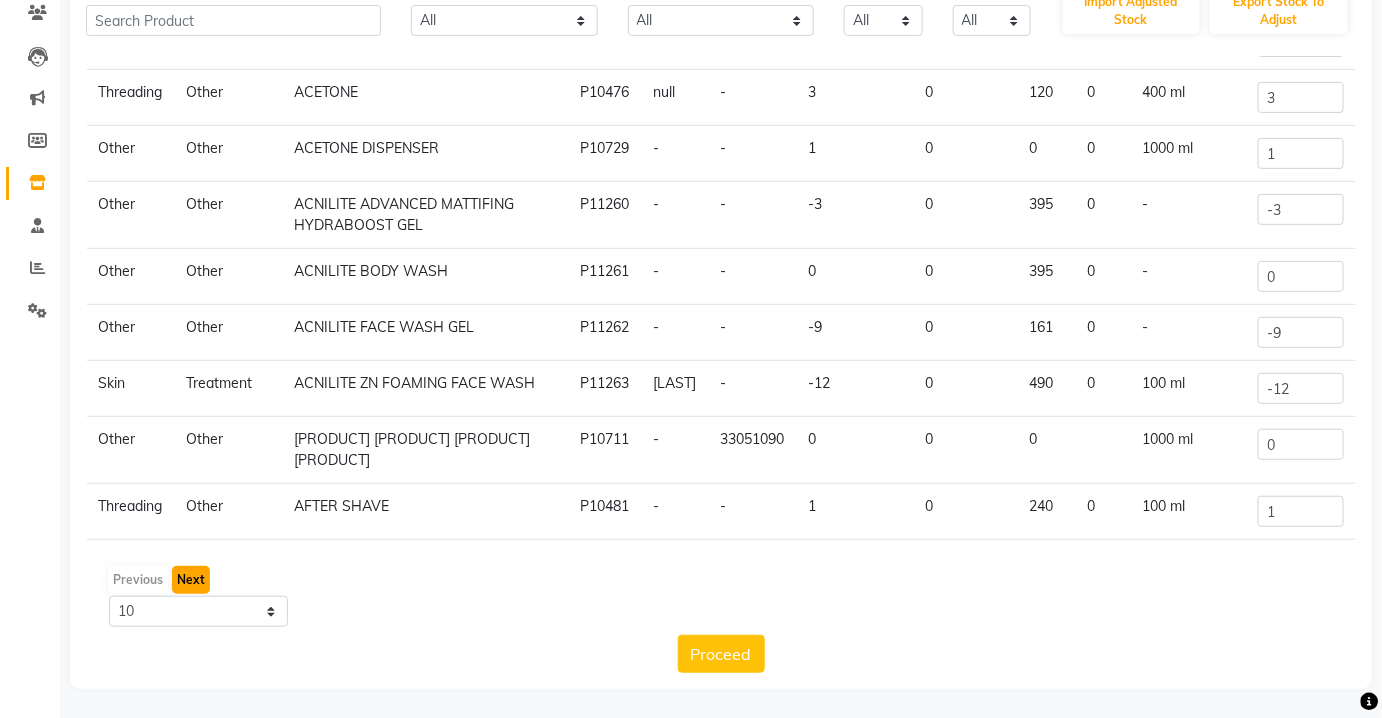 click on "Next" 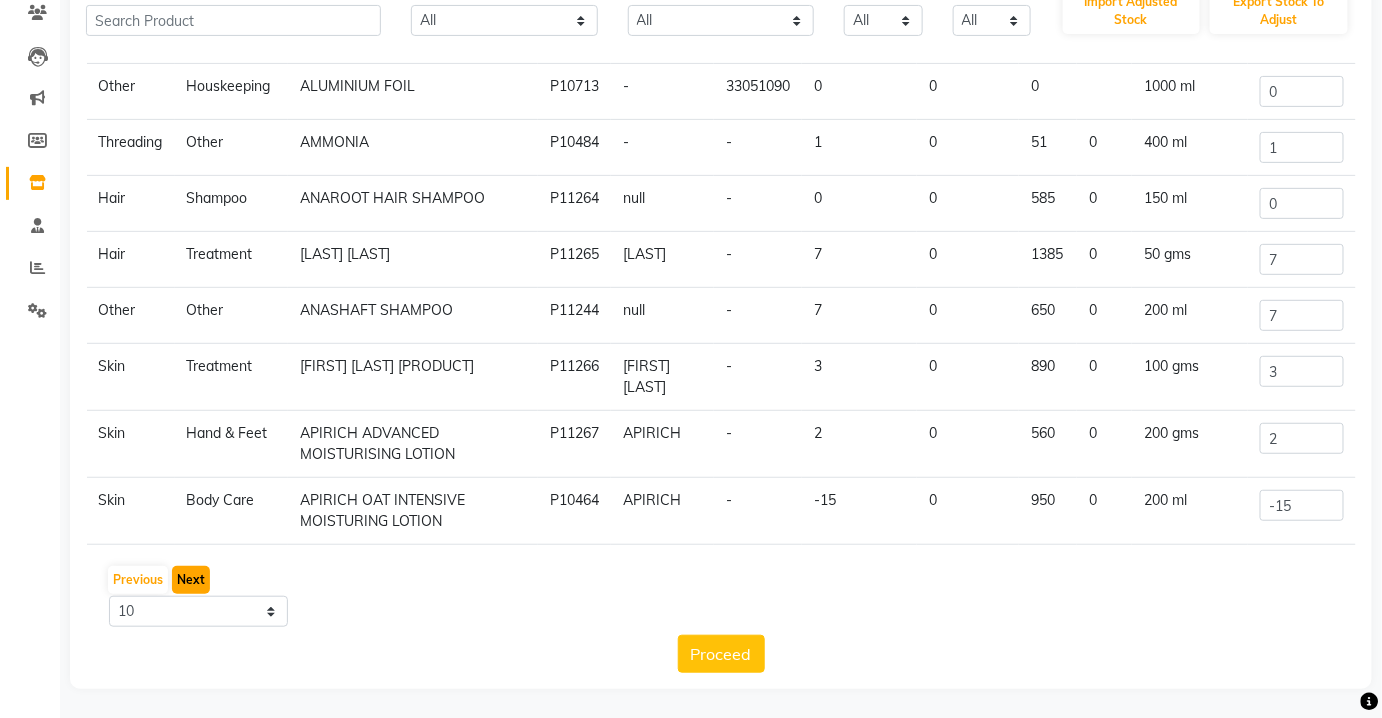 click on "Next" 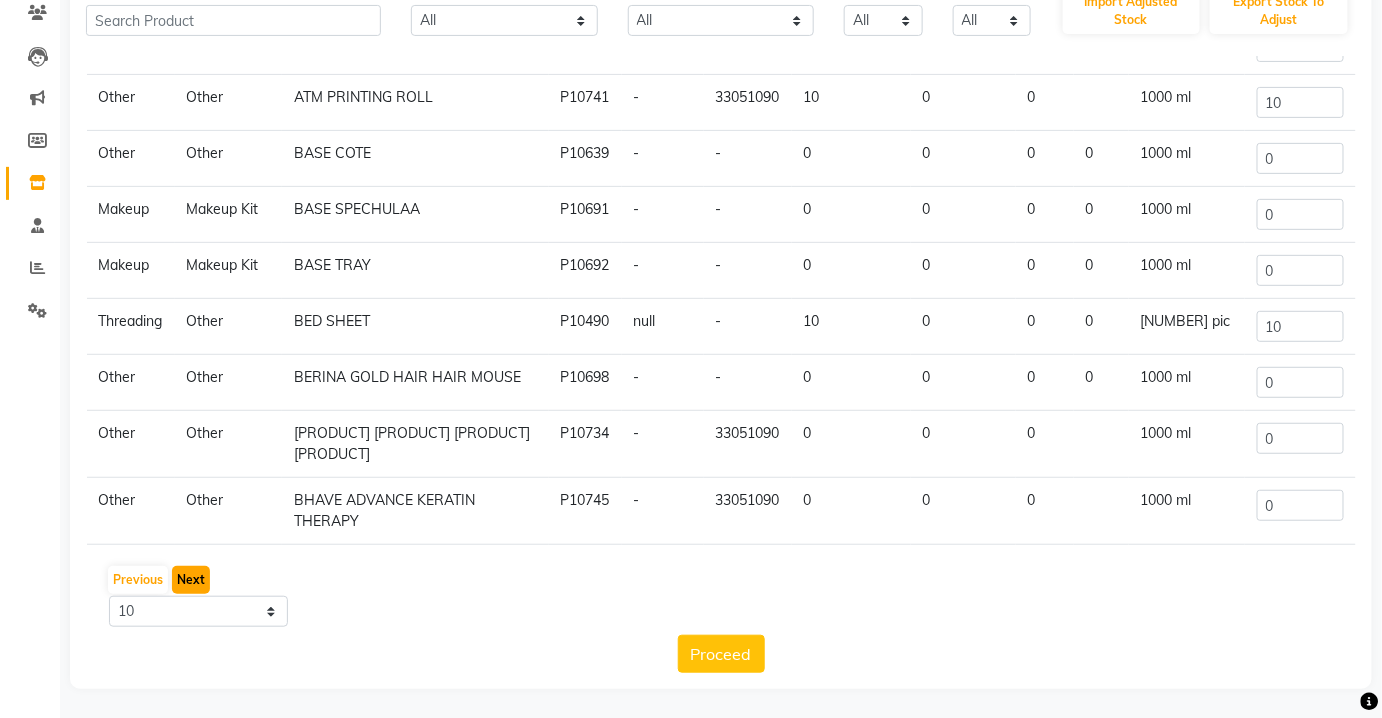 click on "Next" 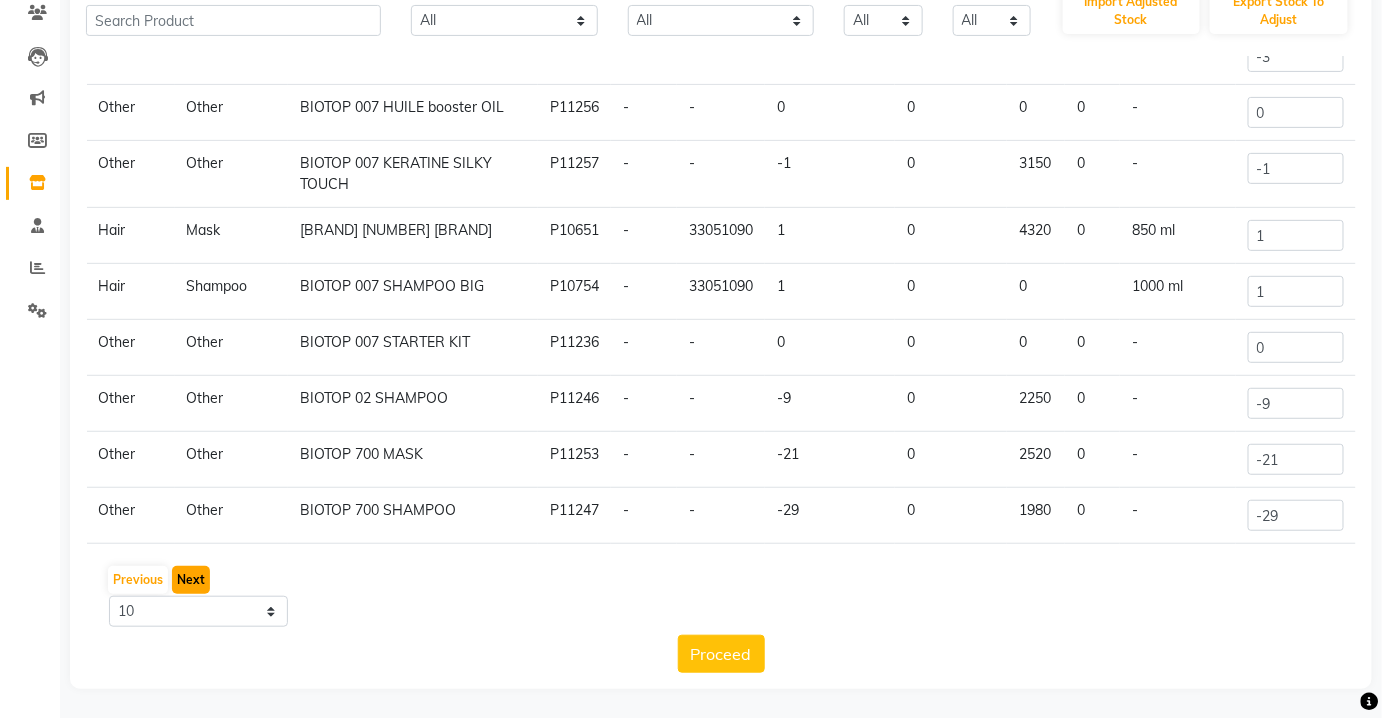 click on "Next" 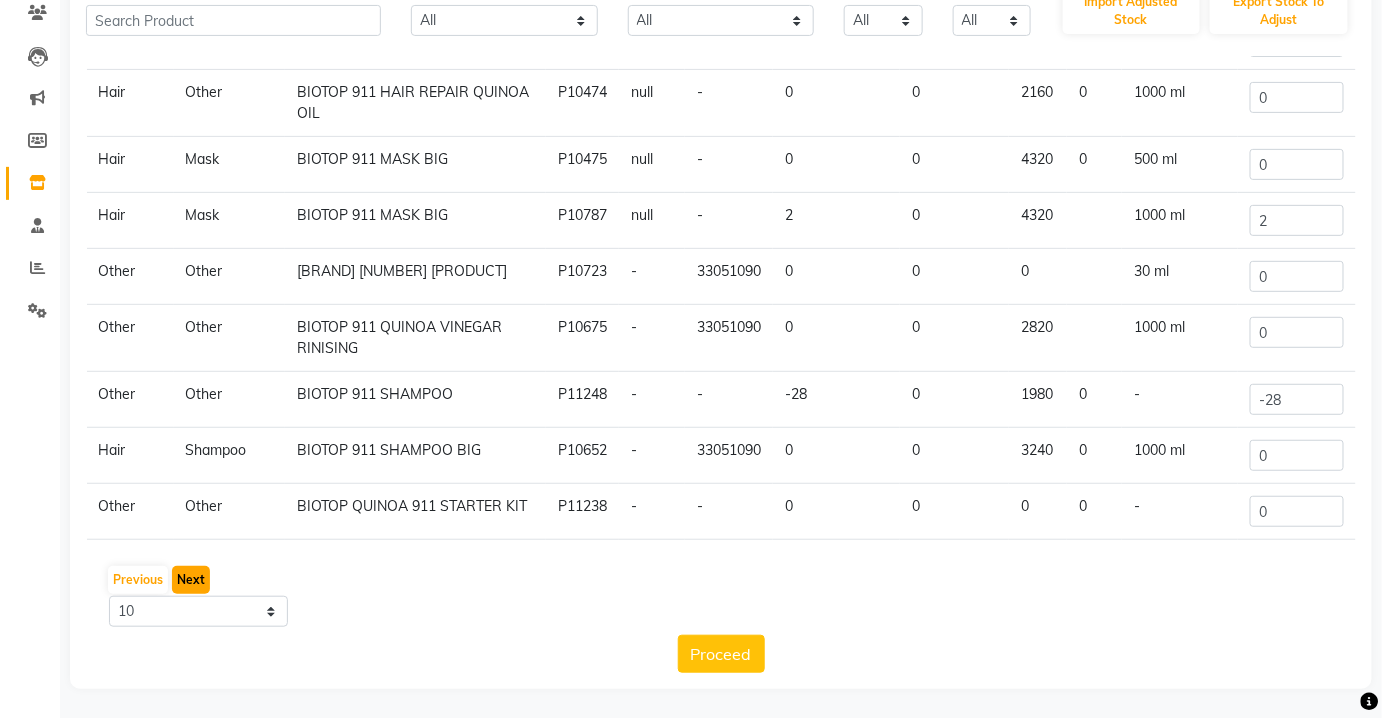 click on "Next" 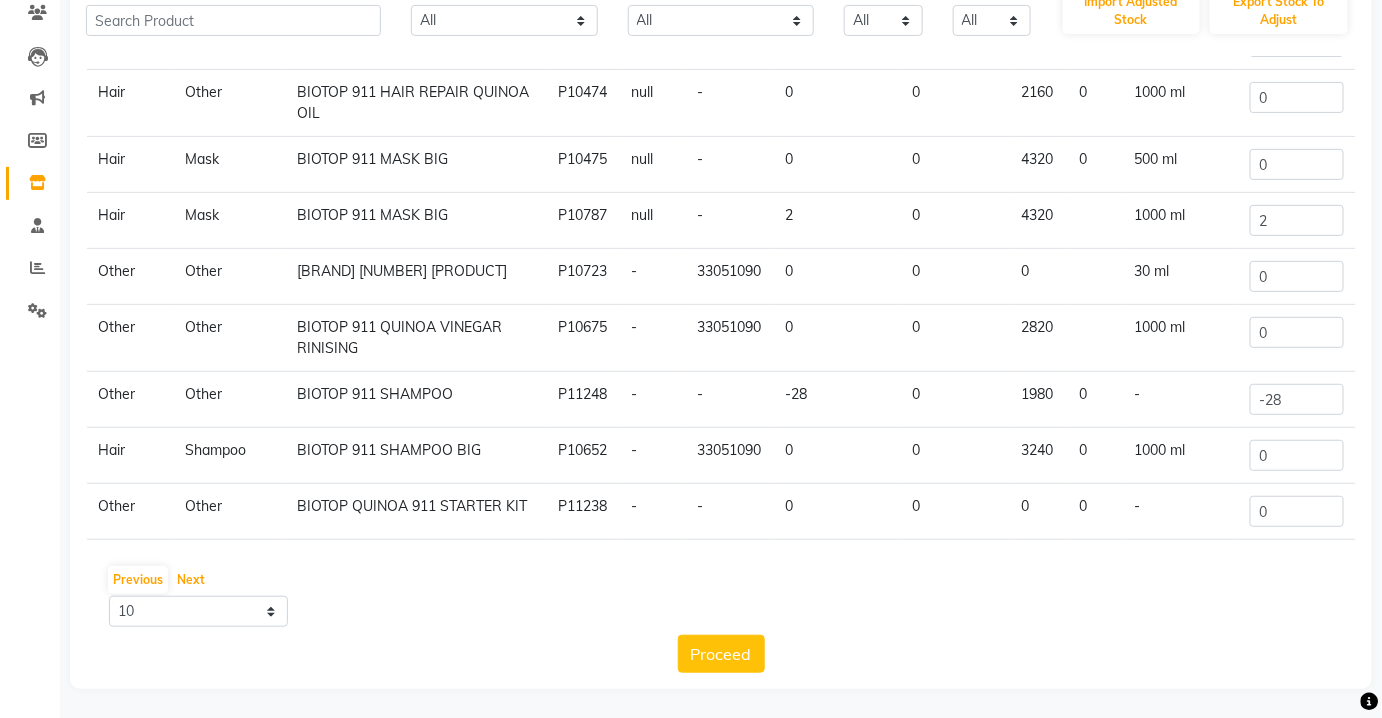 scroll, scrollTop: 162, scrollLeft: 0, axis: vertical 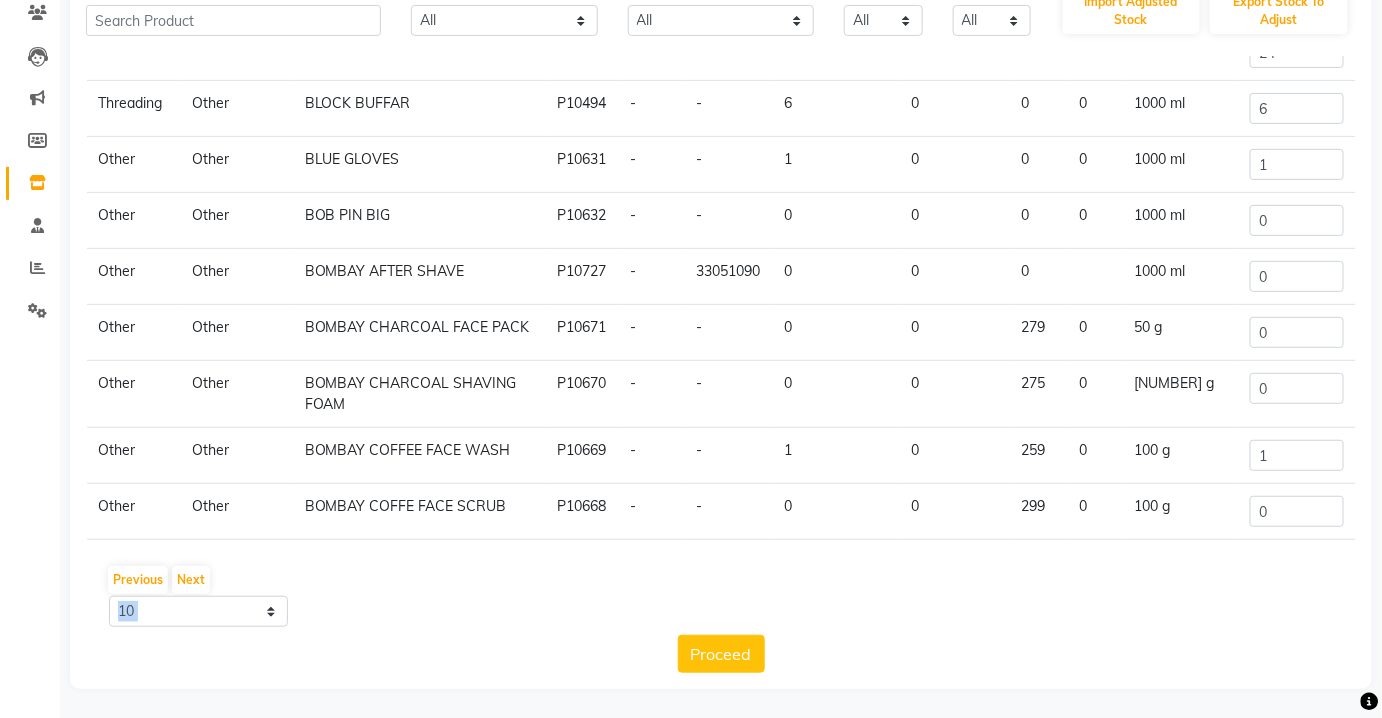 click on "Previous   Next" 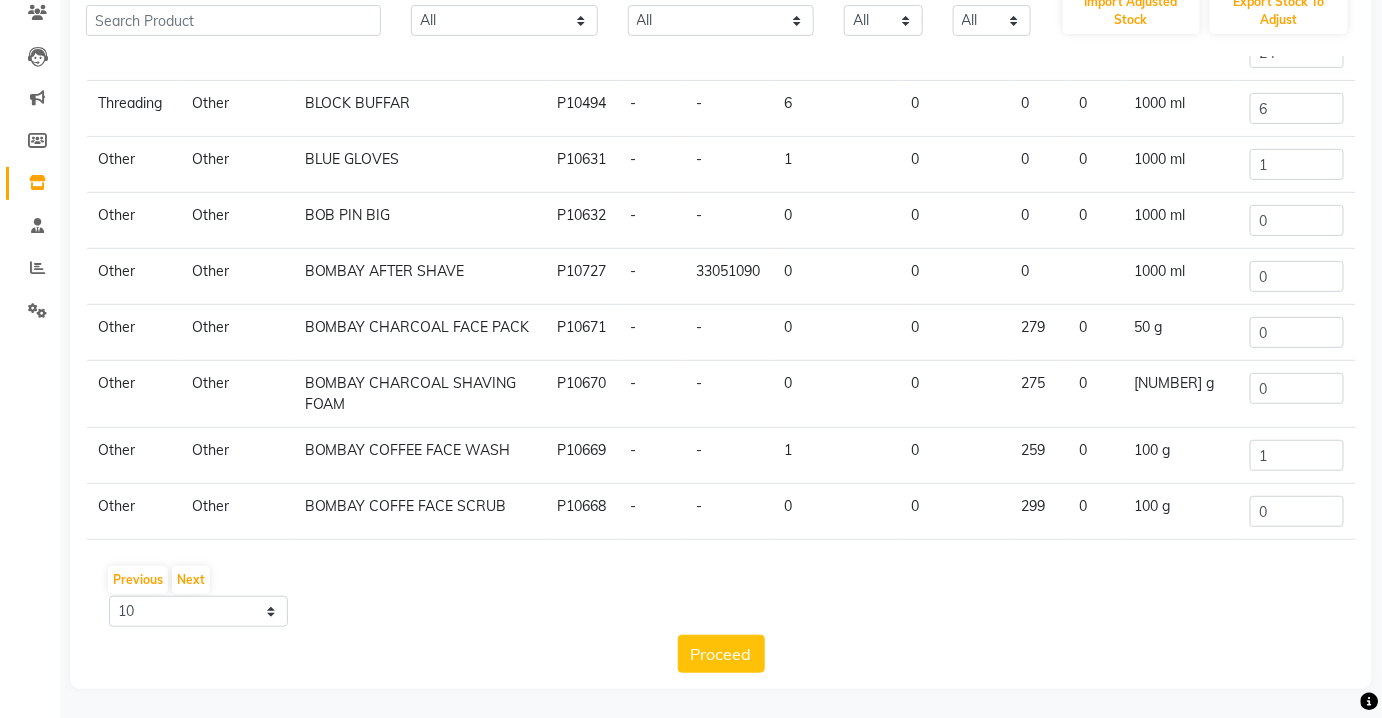 click on "Previous   Next" 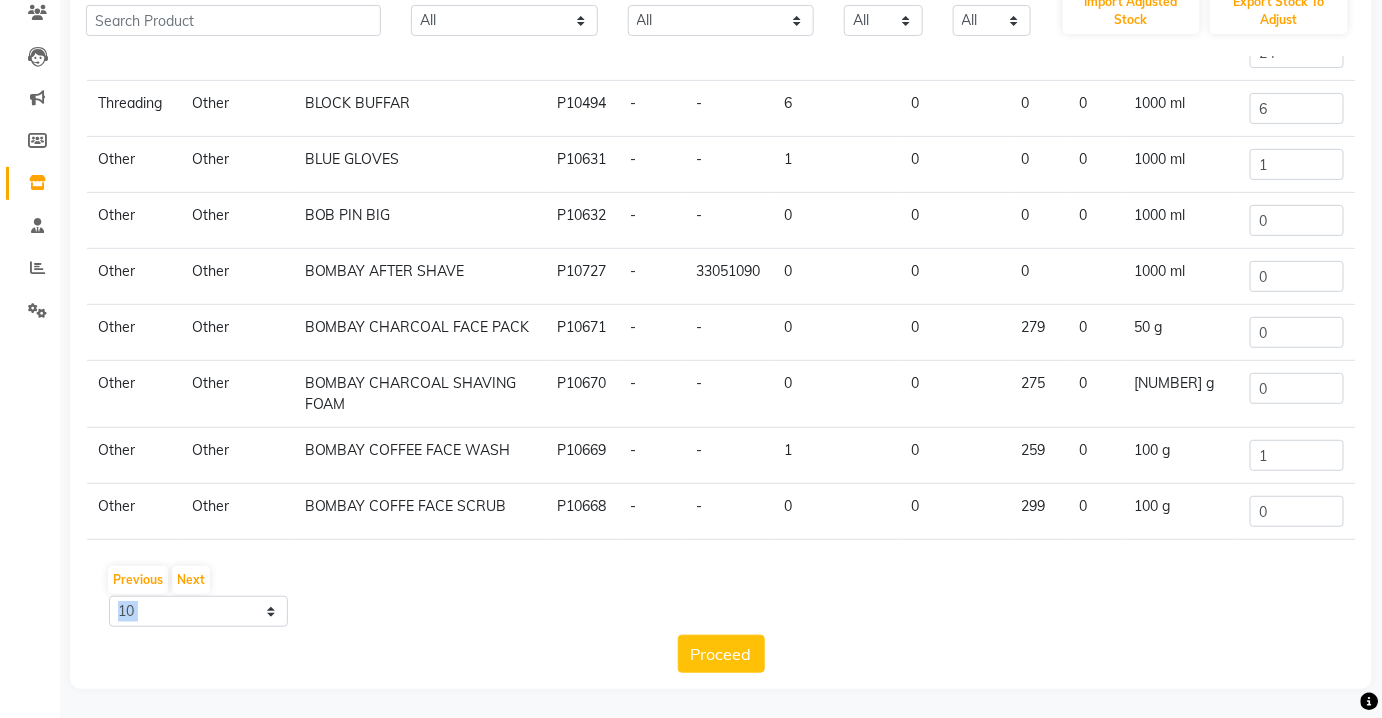 click on "Previous   Next" 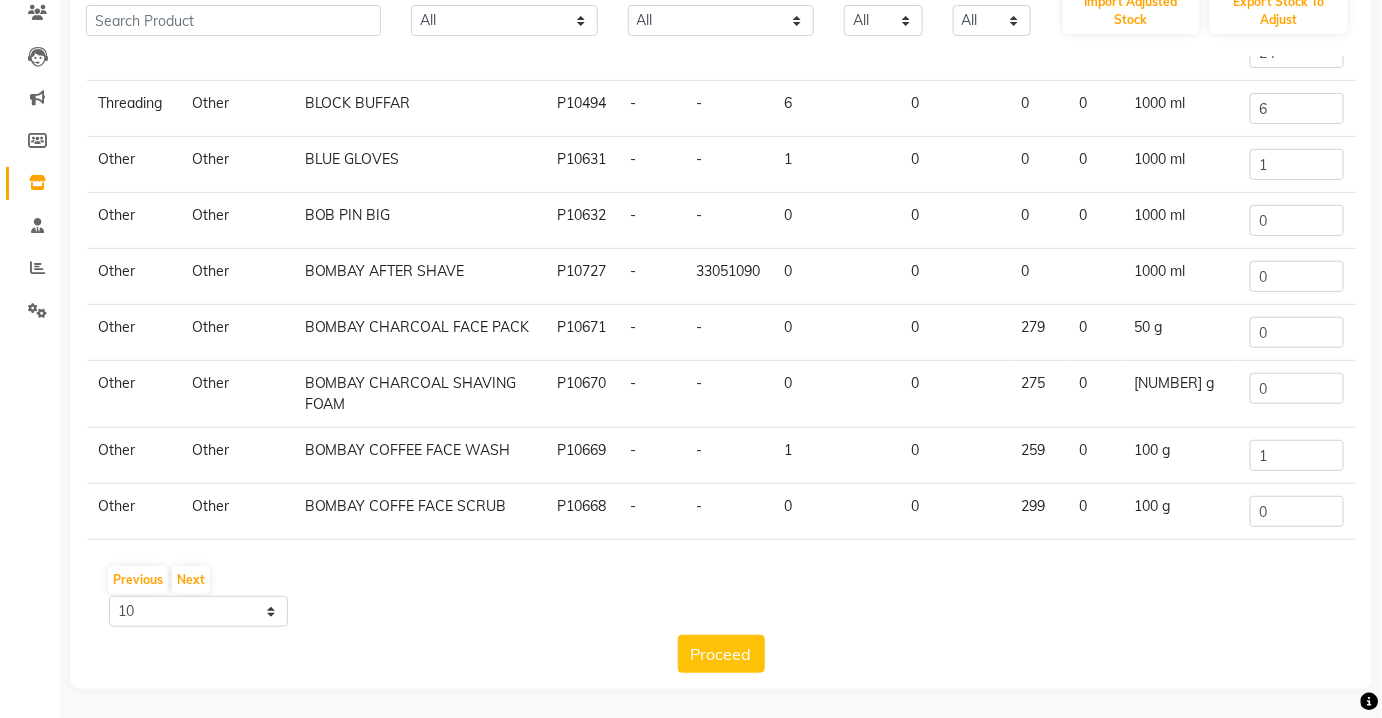 click on "Previous   Next" 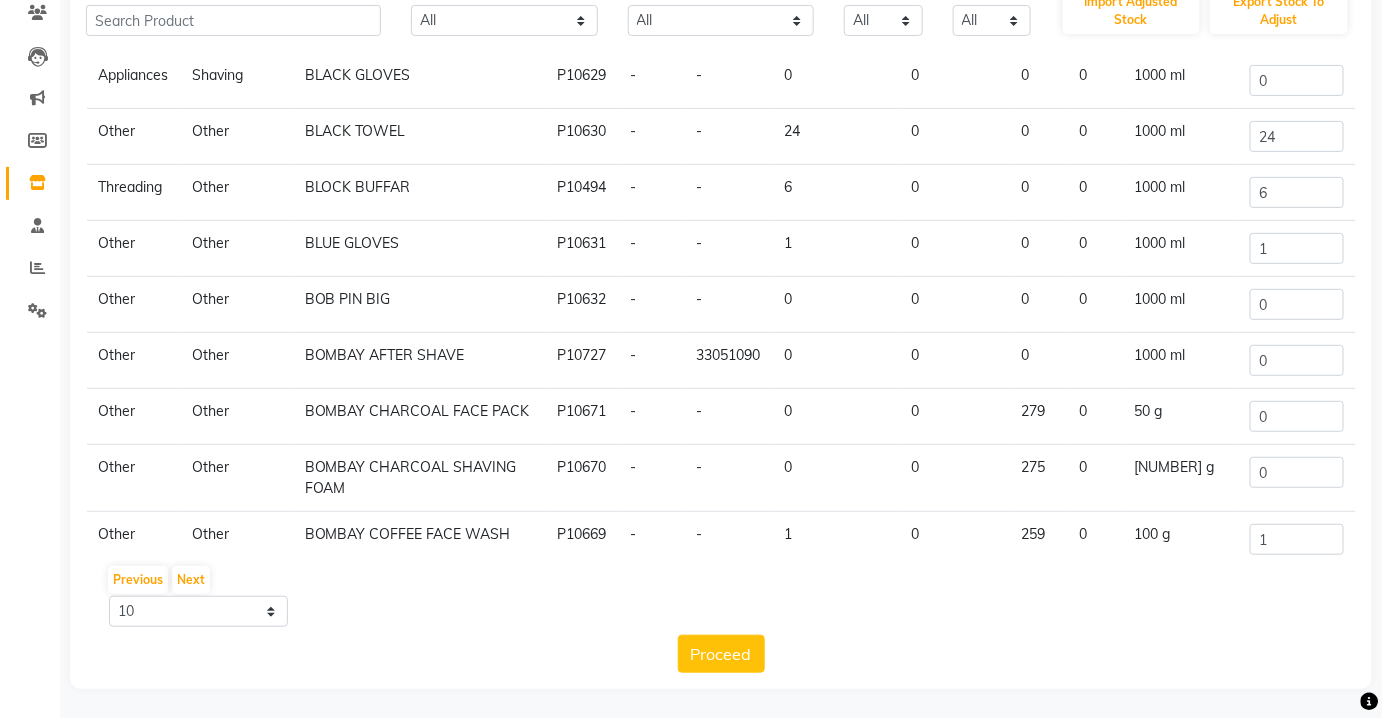 scroll, scrollTop: 0, scrollLeft: 0, axis: both 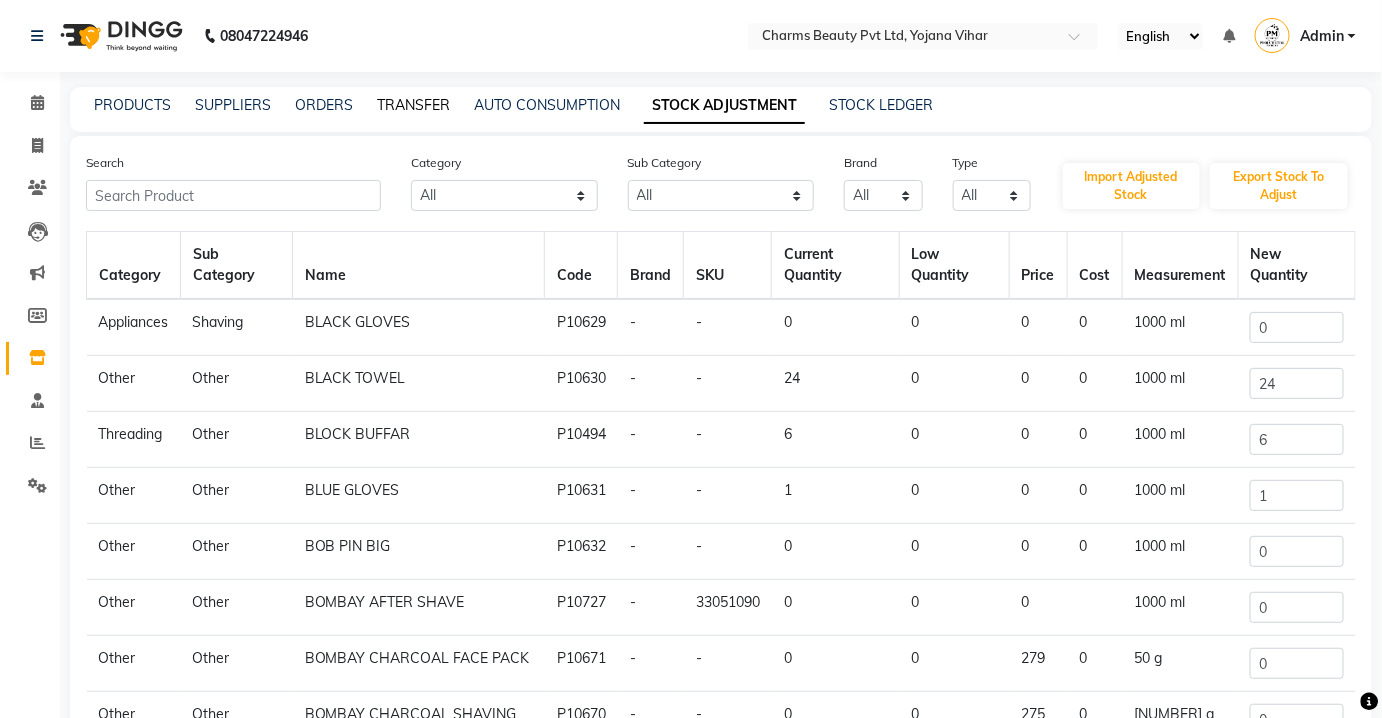 click on "TRANSFER" 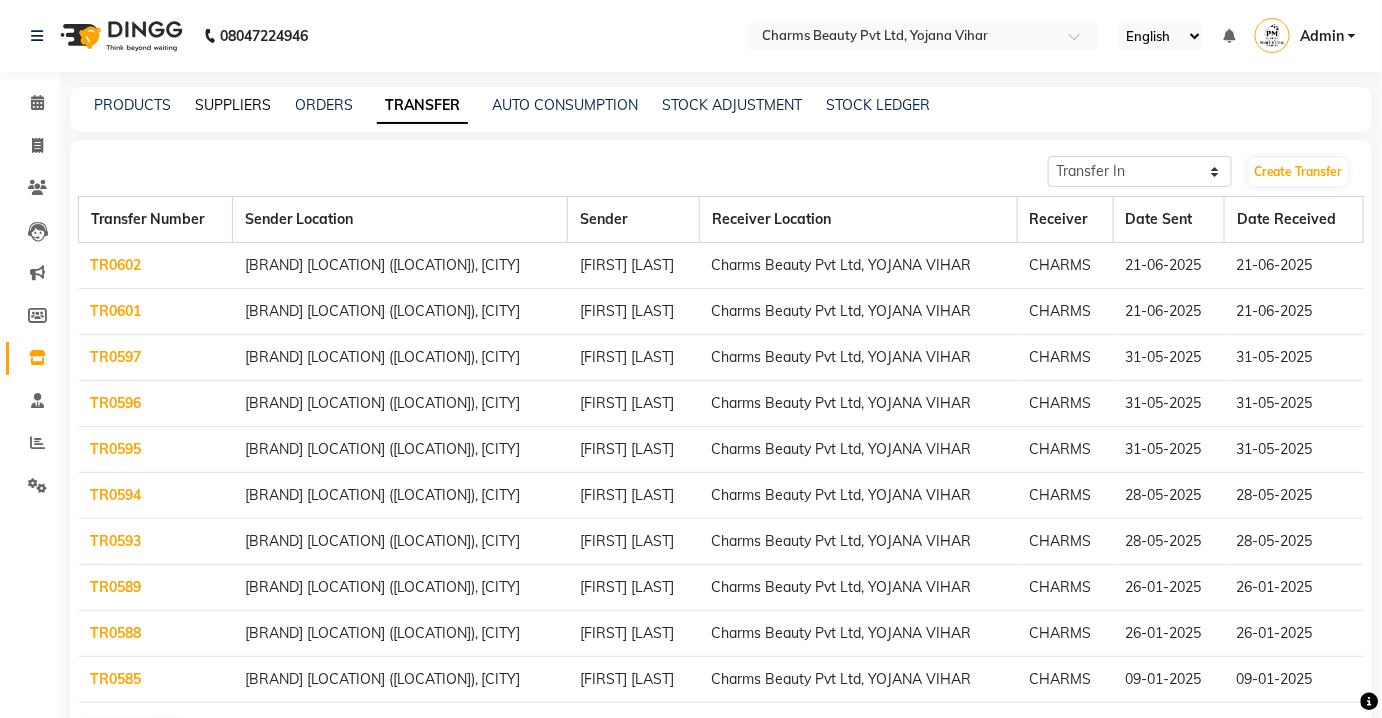 click on "SUPPLIERS" 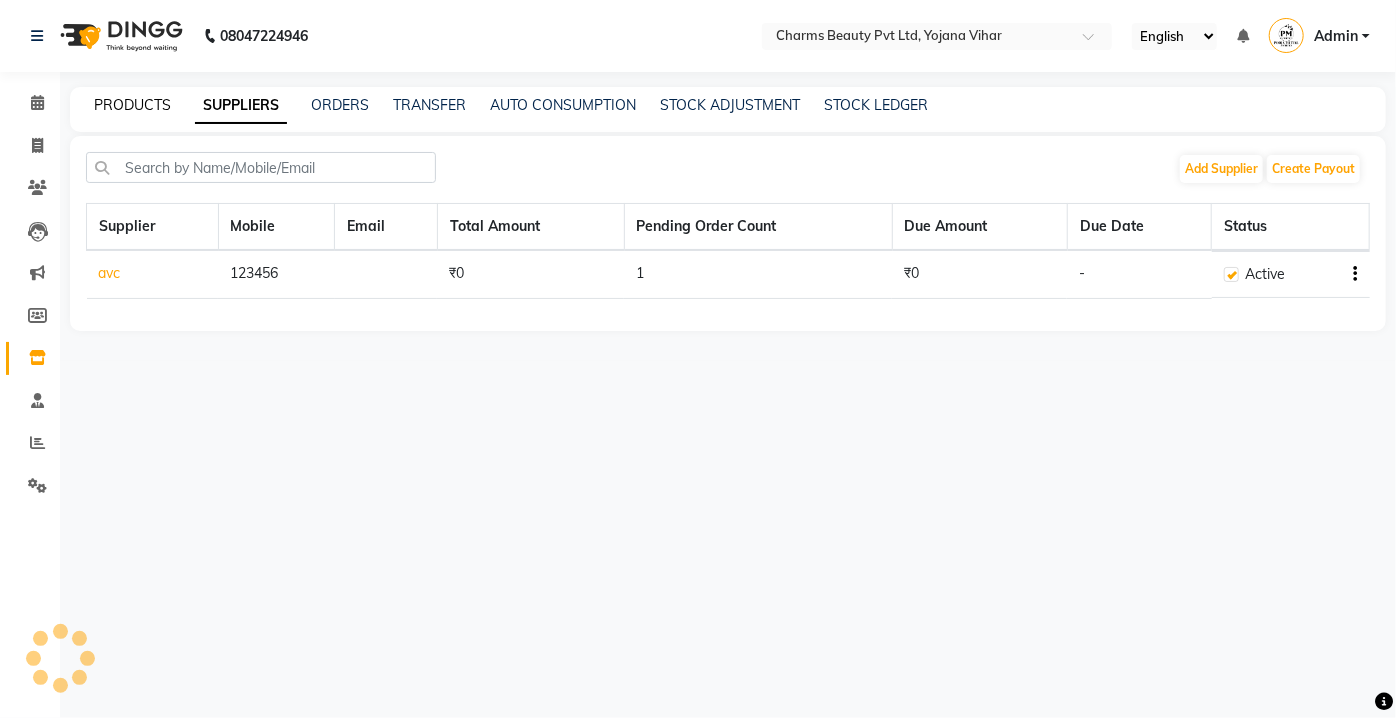 click on "PRODUCTS" 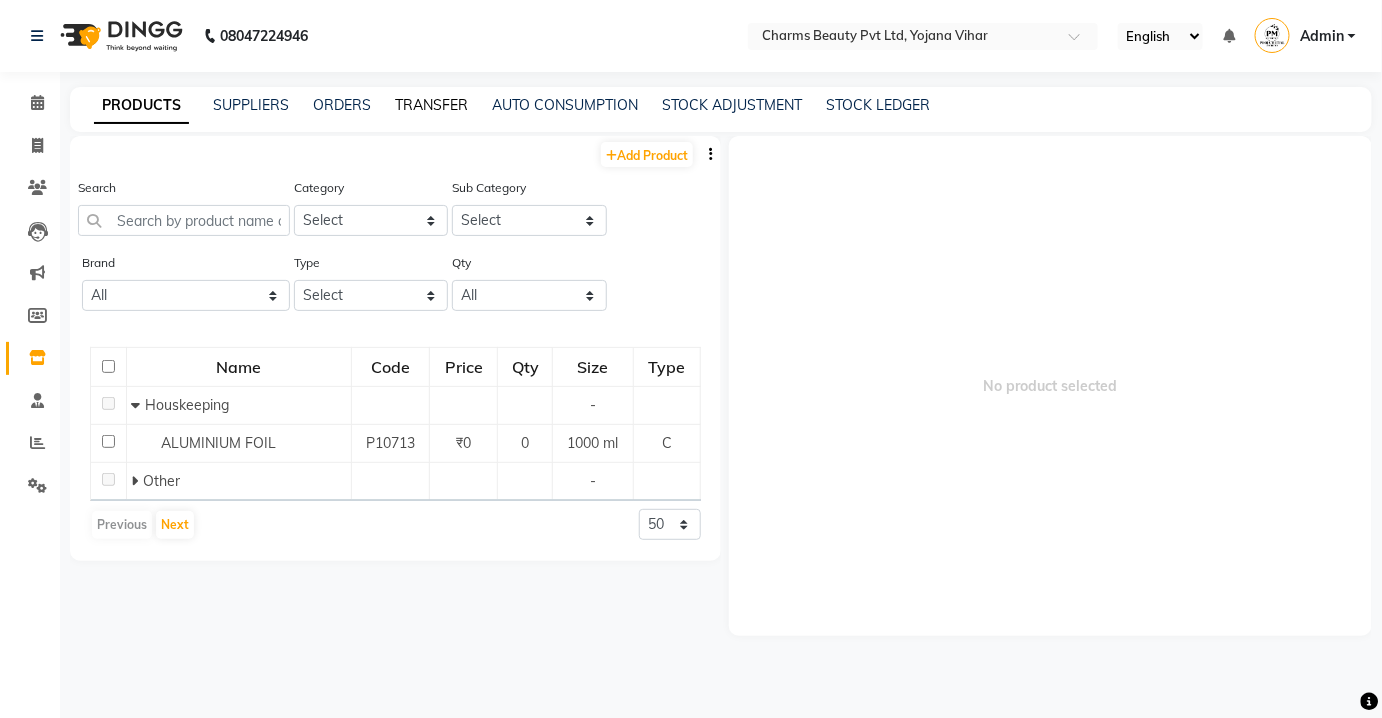 click on "TRANSFER" 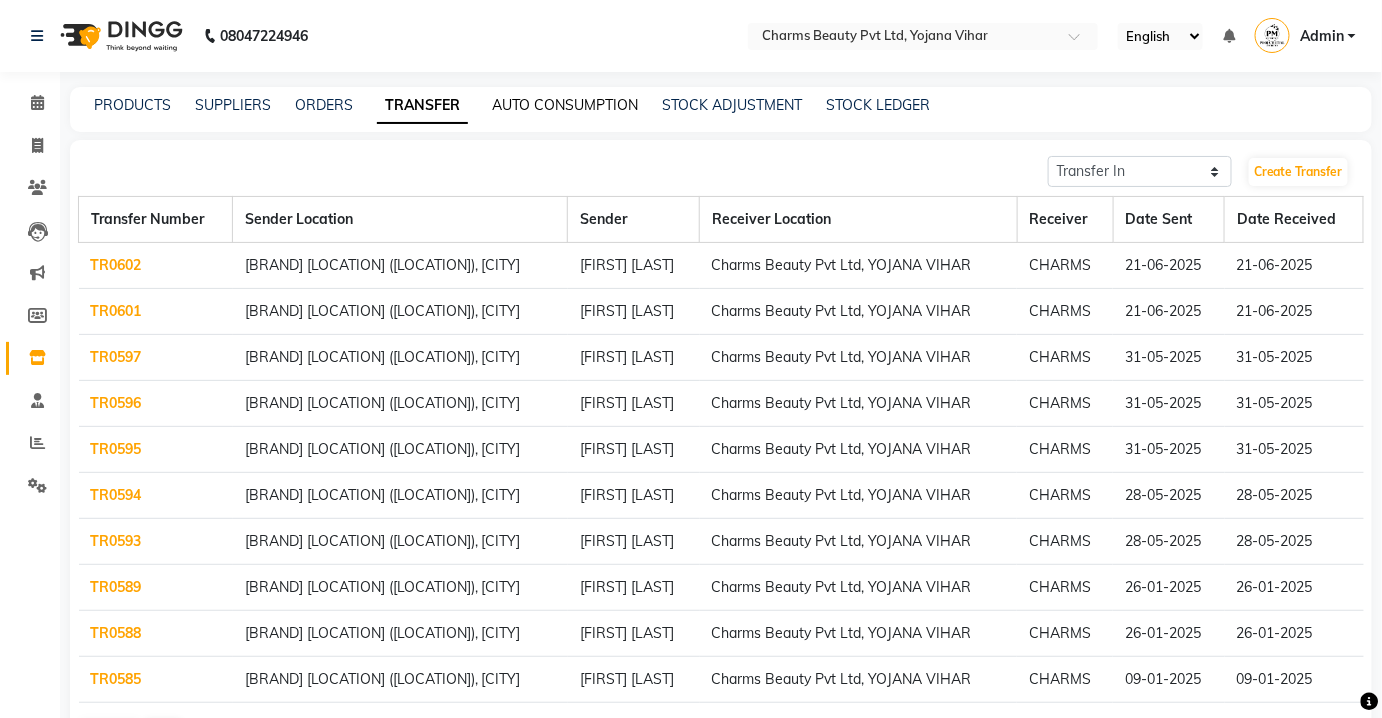 click on "AUTO CONSUMPTION" 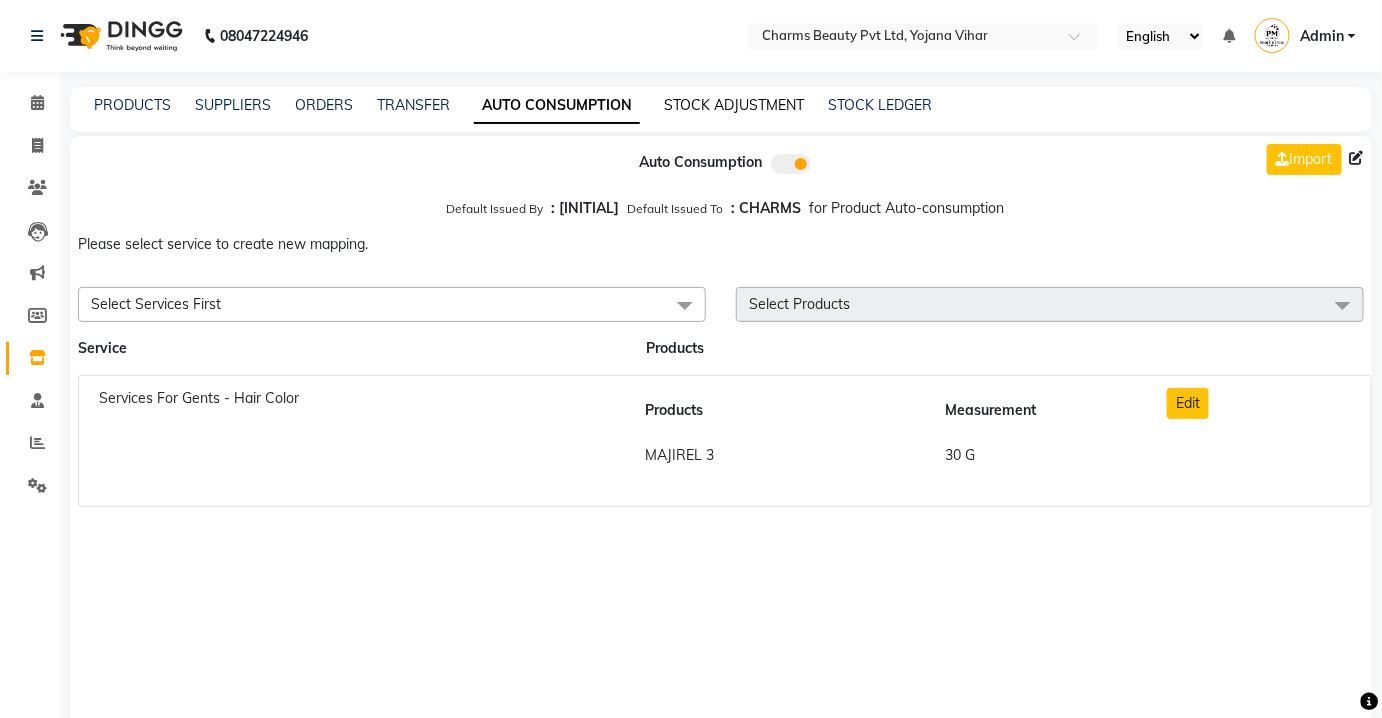 click on "STOCK ADJUSTMENT" 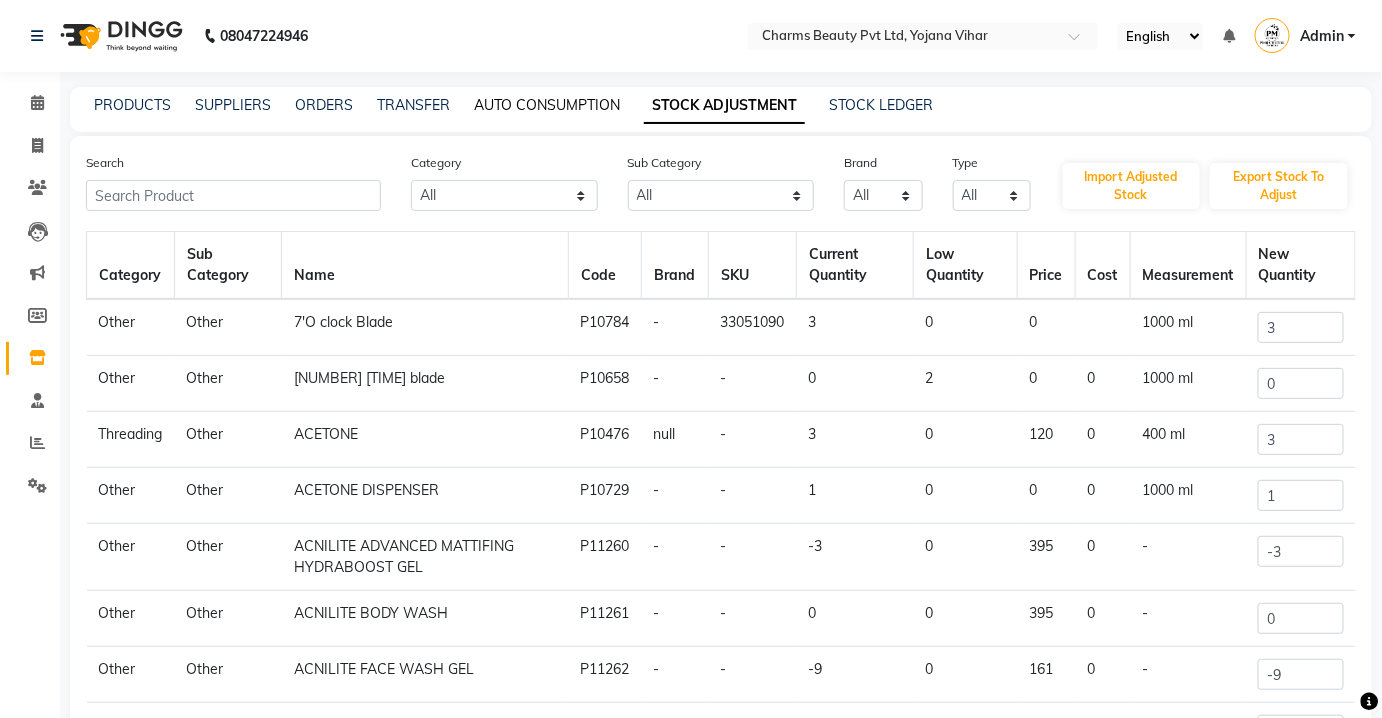 click on "AUTO CONSUMPTION" 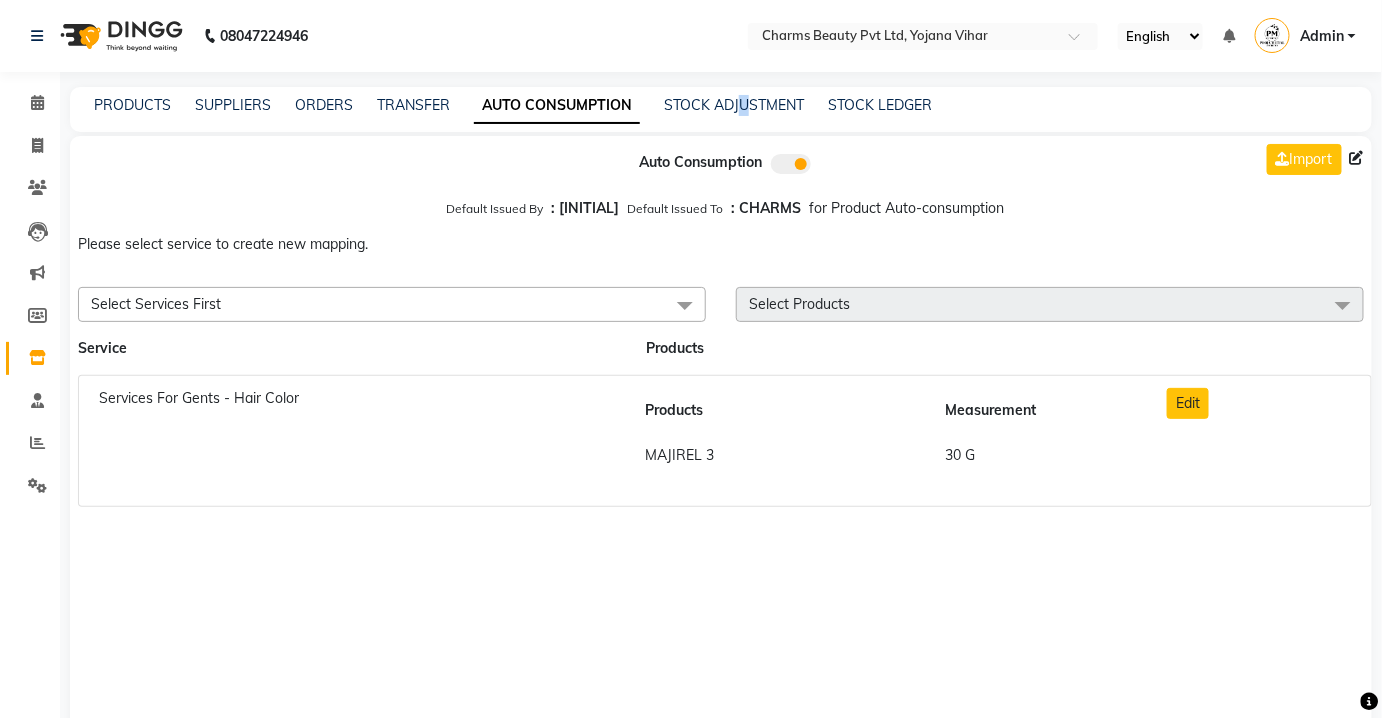 drag, startPoint x: 743, startPoint y: 103, endPoint x: 740, endPoint y: 121, distance: 18.248287 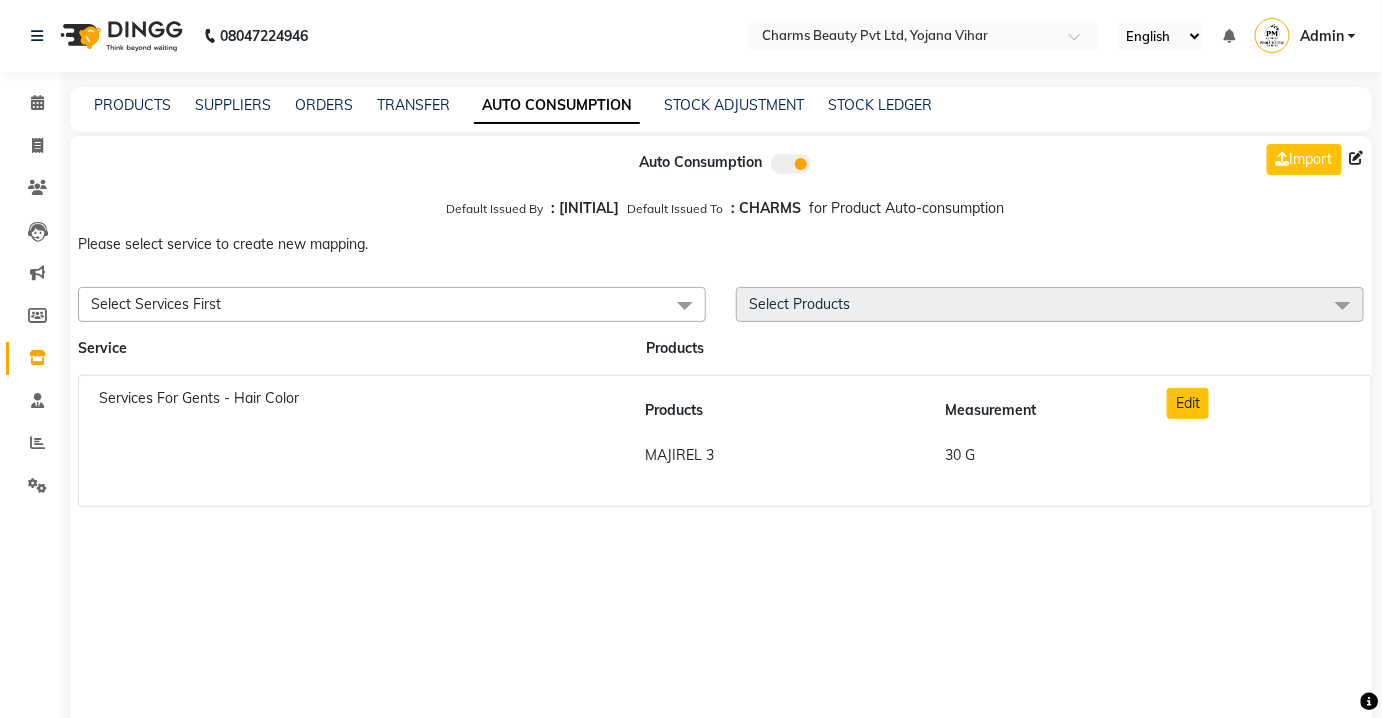 click on "PRODUCTS SUPPLIERS ORDERS TRANSFER AUTO CONSUMPTION STOCK ADJUSTMENT STOCK LEDGER" 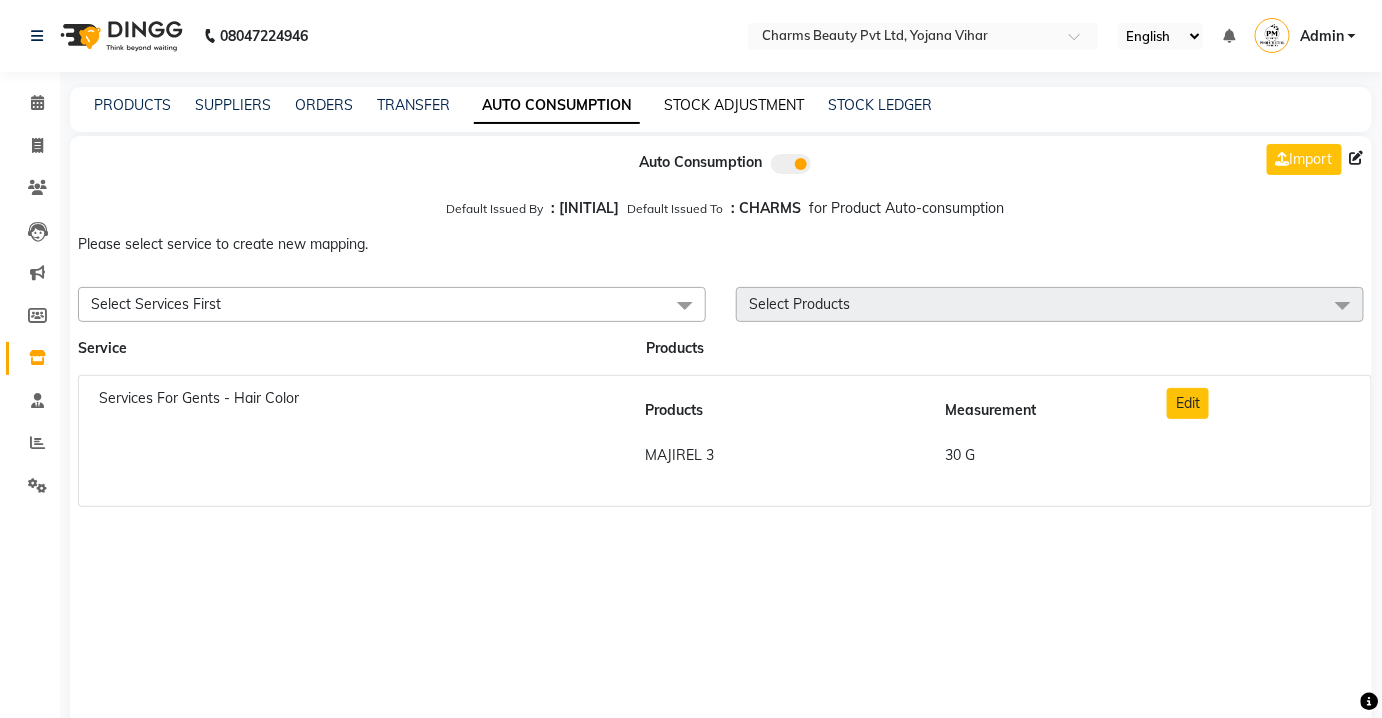 click on "STOCK ADJUSTMENT" 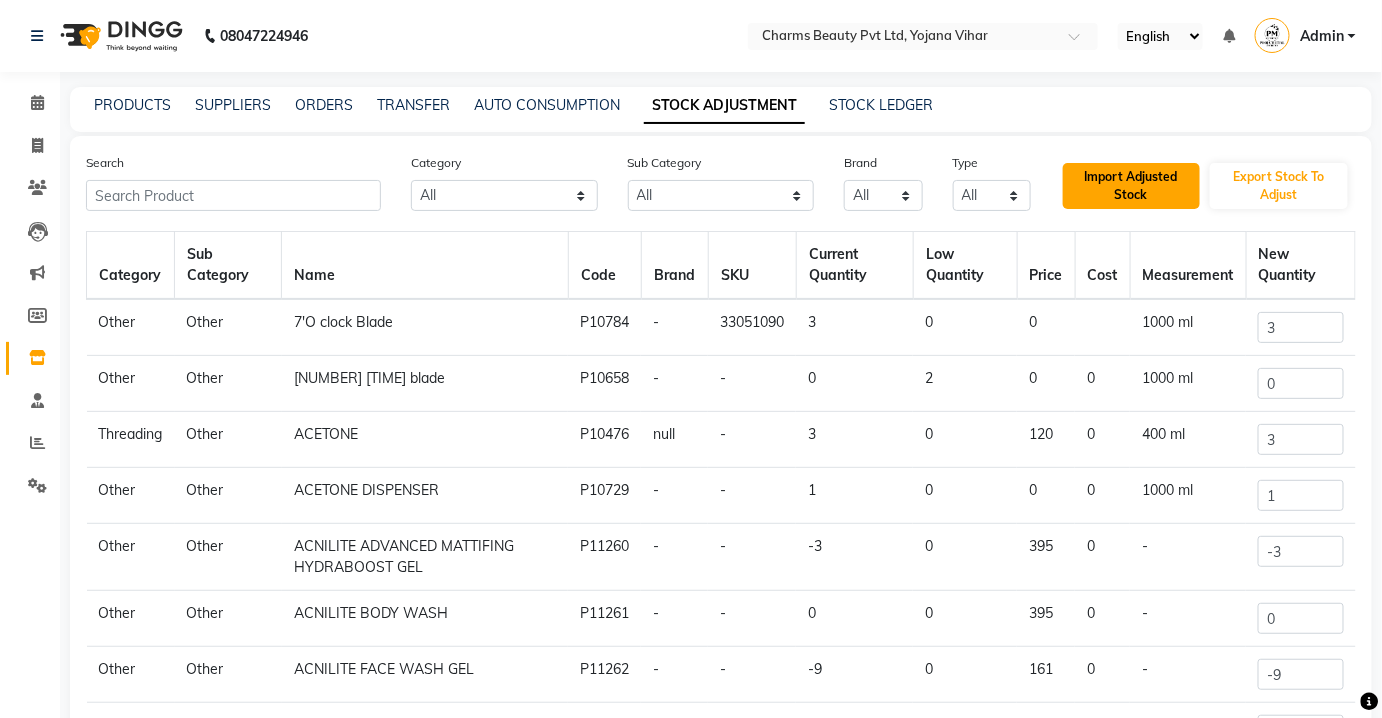 click on "Import Adjusted Stock" 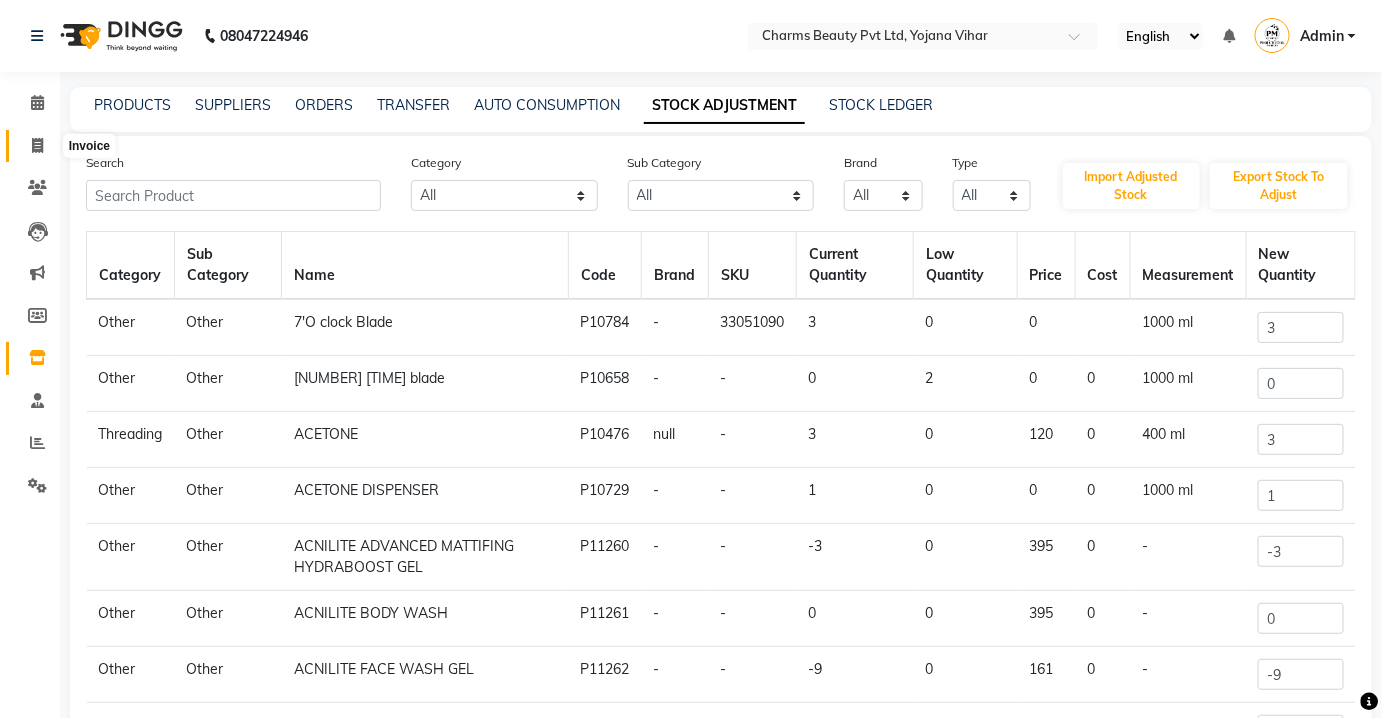 click 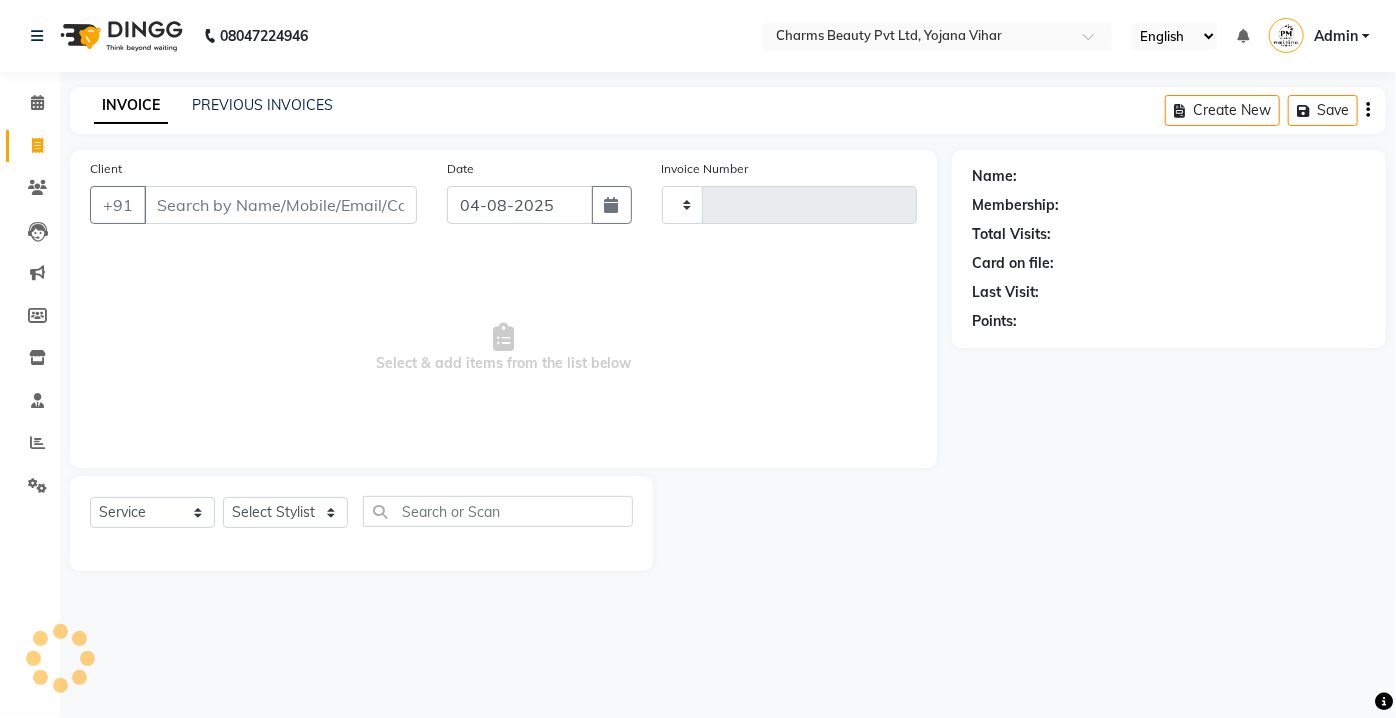 type on "1873" 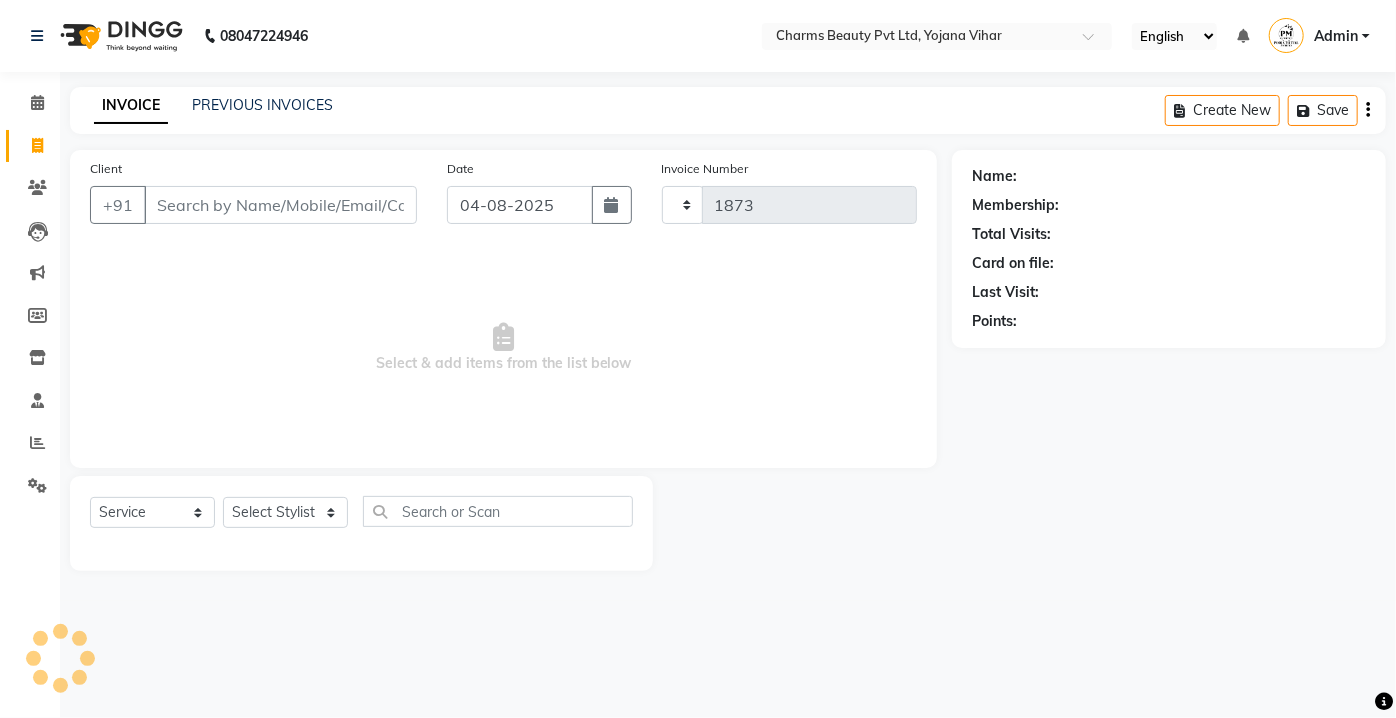 select on "3743" 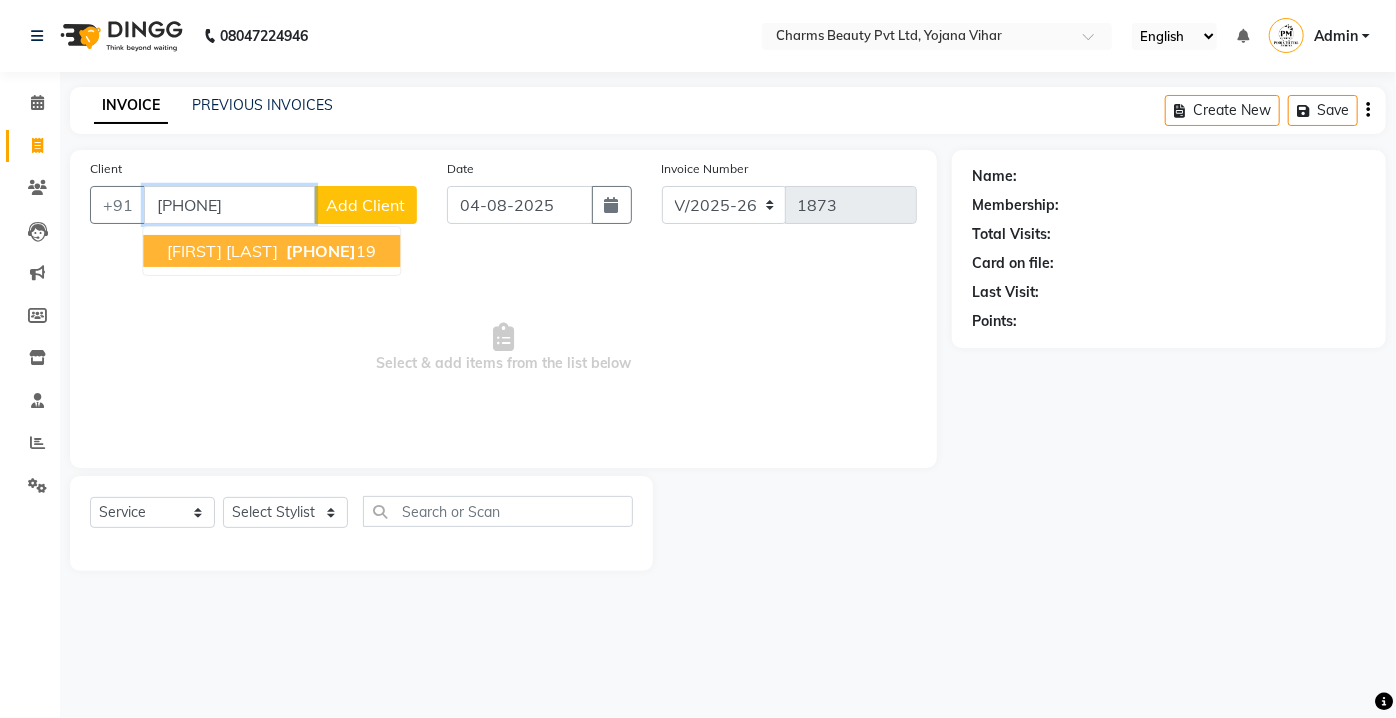 click on "[PHONE]" at bounding box center [321, 251] 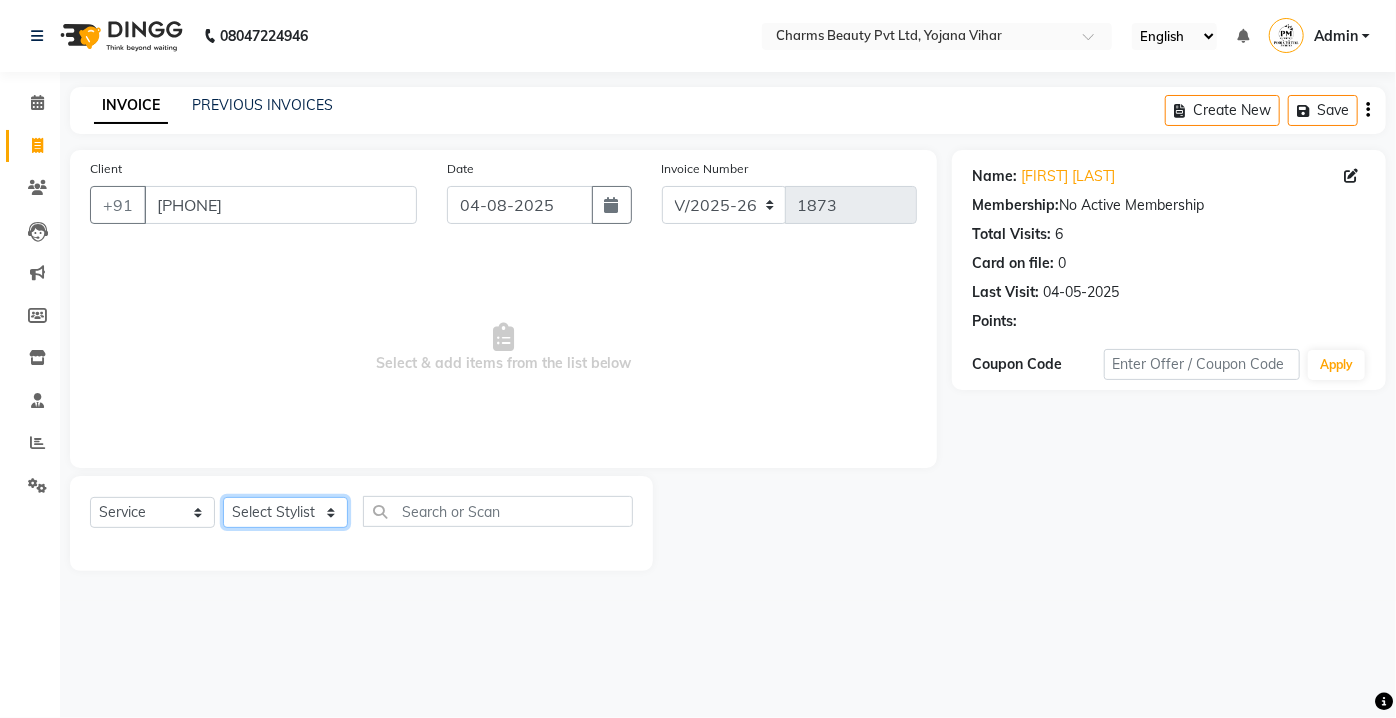 click on "Select Stylist Aarti Asif AZIZA BOBBY CHARMAYNE CHARMS DR. POOJA MITTAL HINA HUSSAN NOSHAD RANI RAVI SOOD  SAKSHI SANTOSH SAPNA TABBASUM" 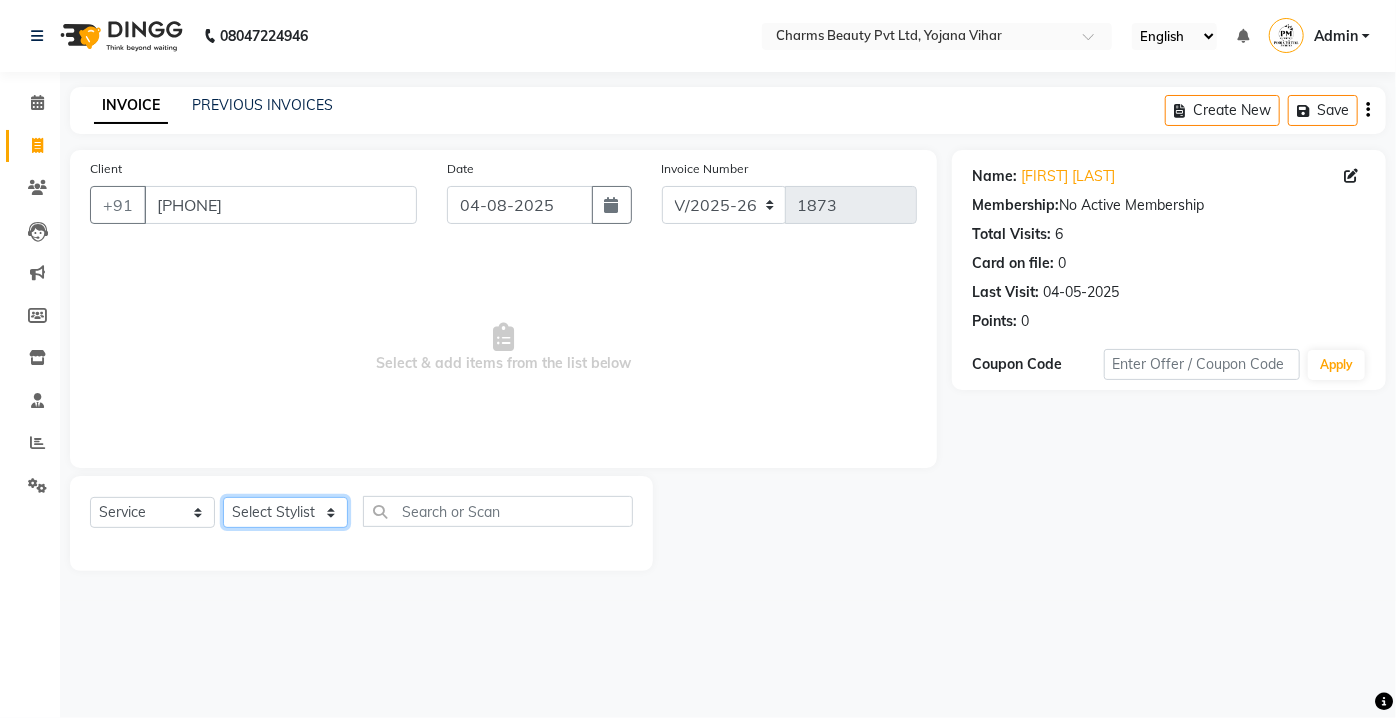select on "17828" 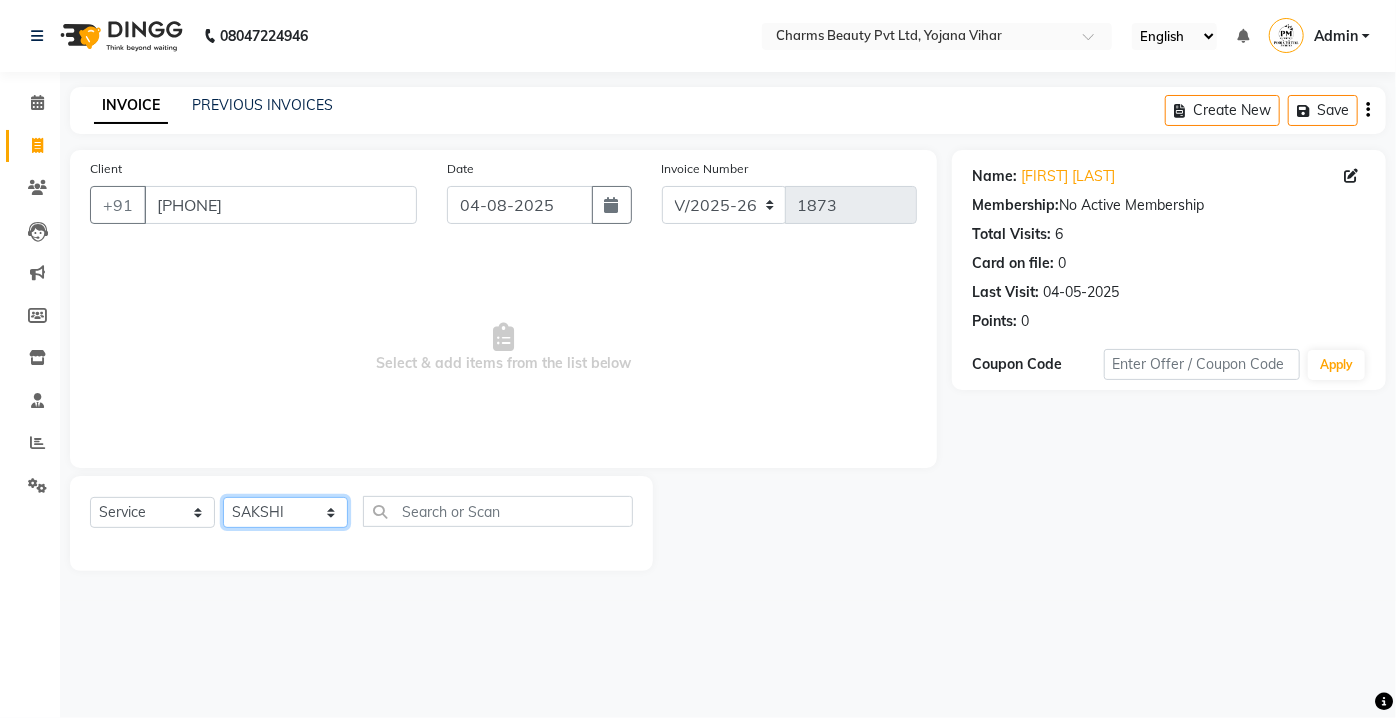 click on "Select Stylist Aarti Asif AZIZA BOBBY CHARMAYNE CHARMS DR. POOJA MITTAL HINA HUSSAN NOSHAD RANI RAVI SOOD  SAKSHI SANTOSH SAPNA TABBASUM" 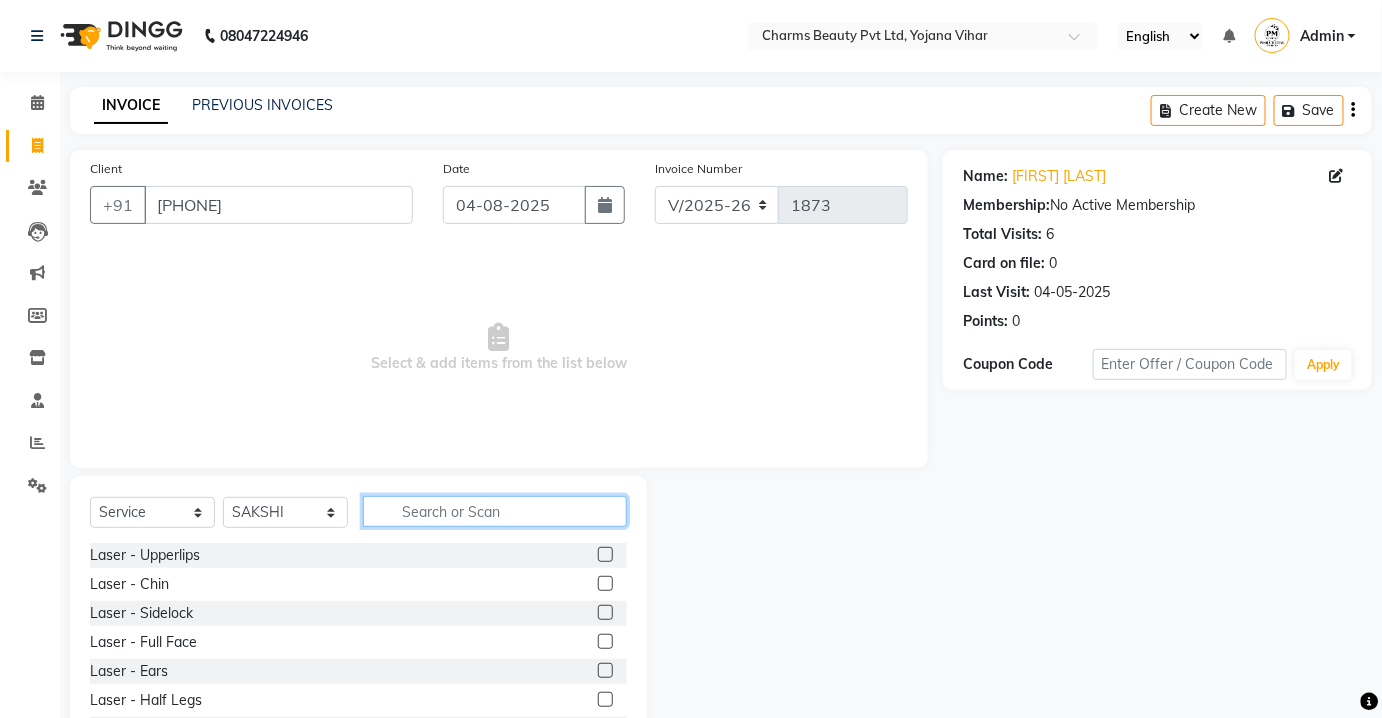 click 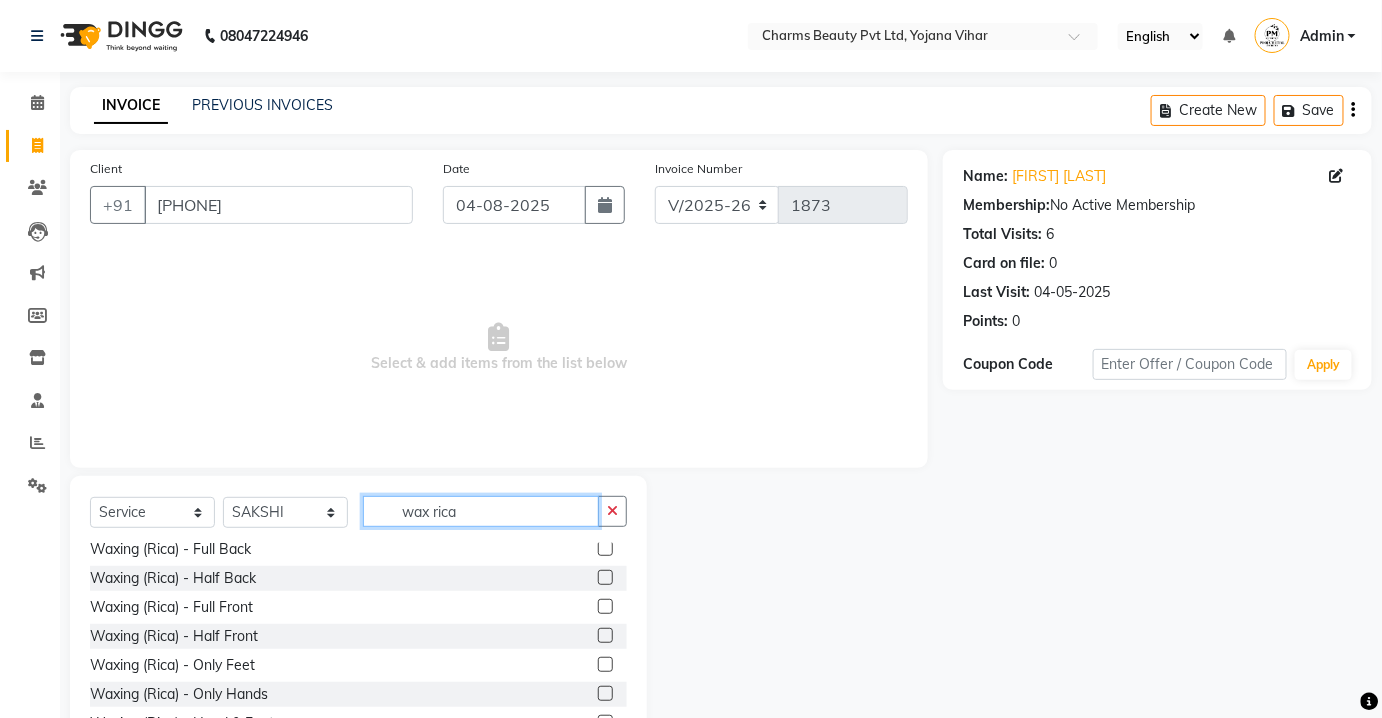 scroll, scrollTop: 234, scrollLeft: 0, axis: vertical 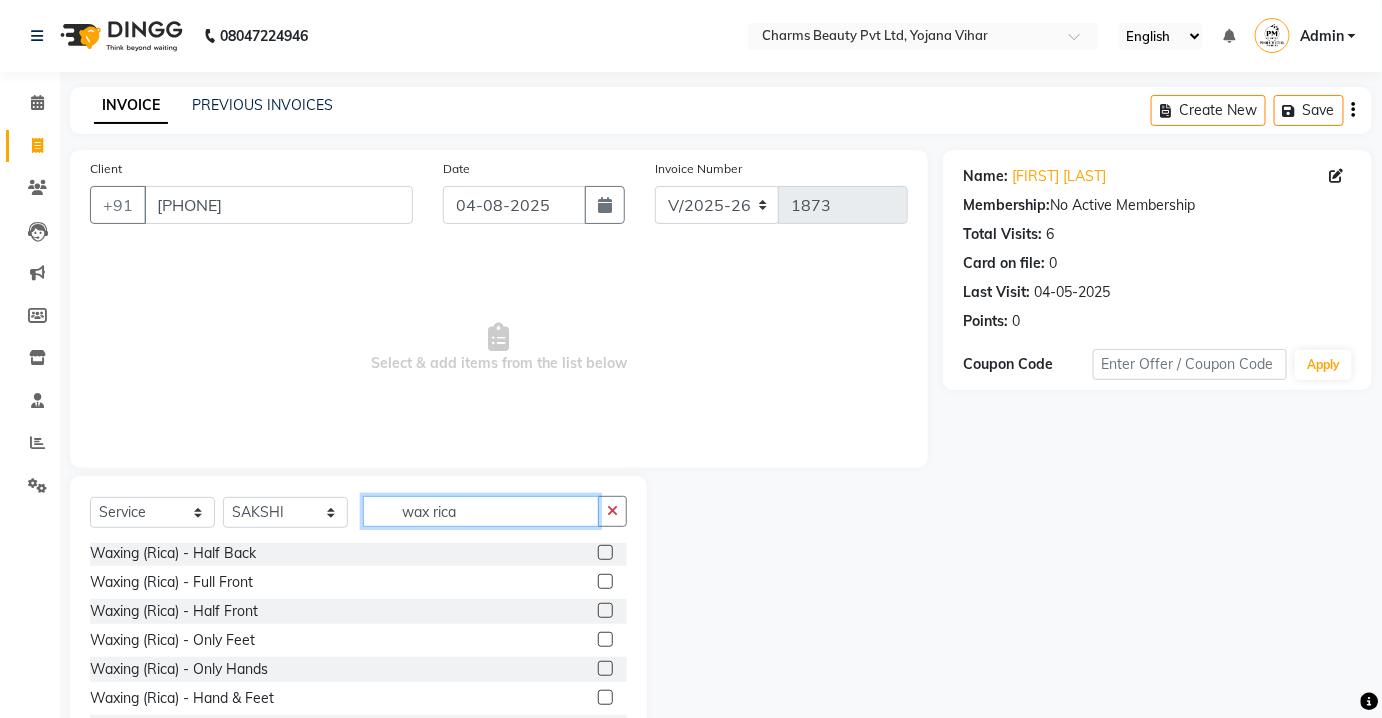 type on "wax rica" 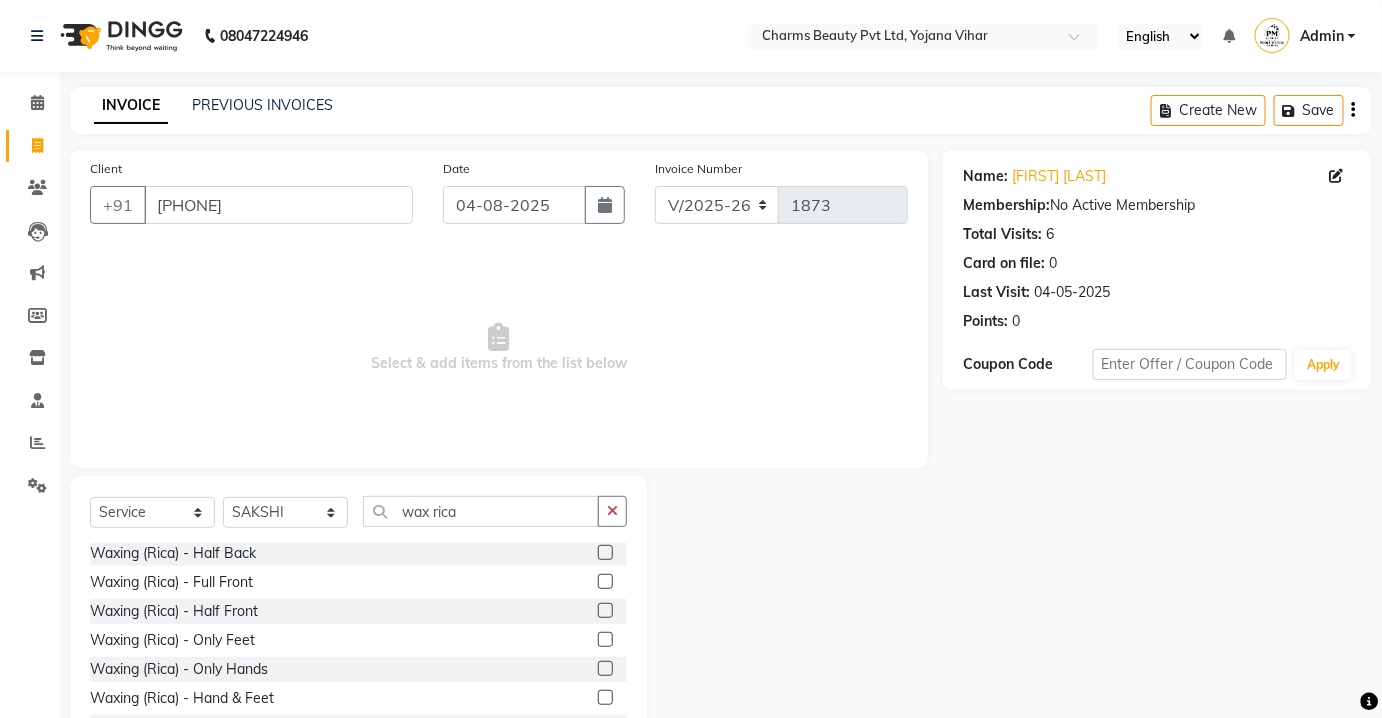click 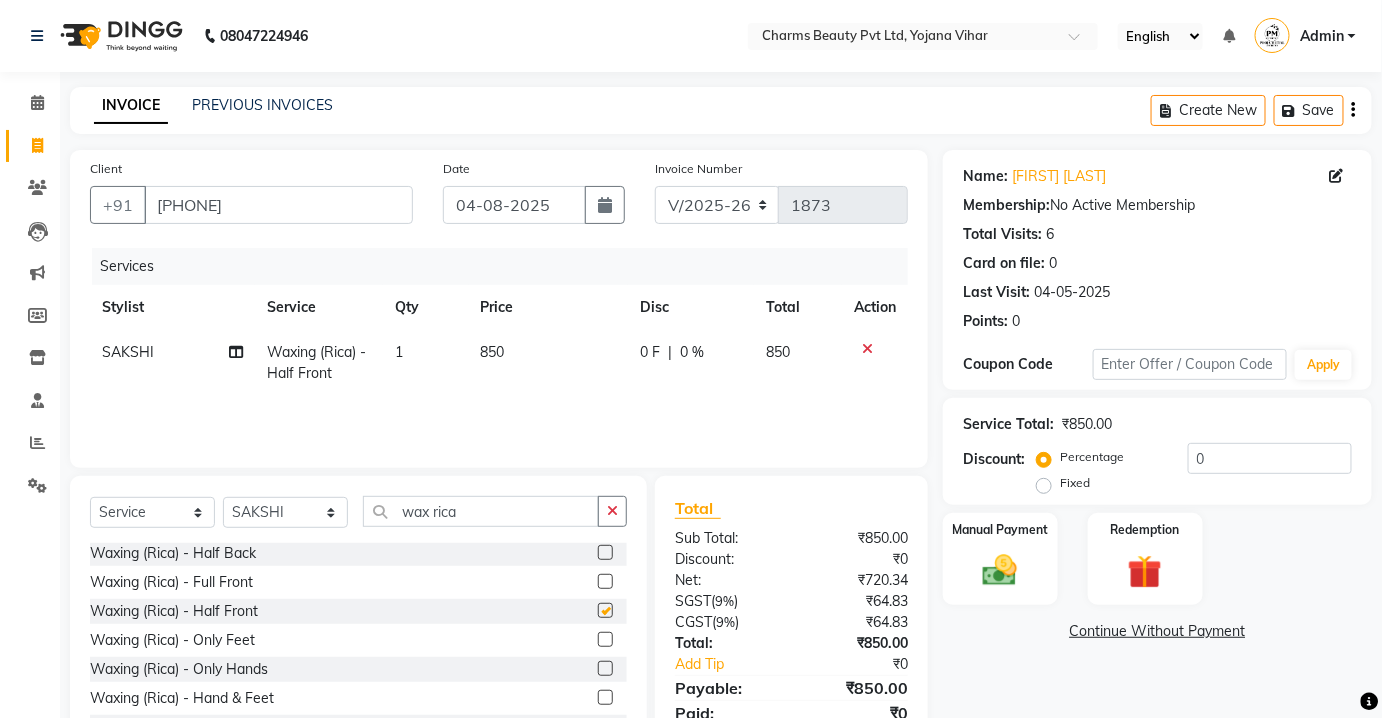 checkbox on "false" 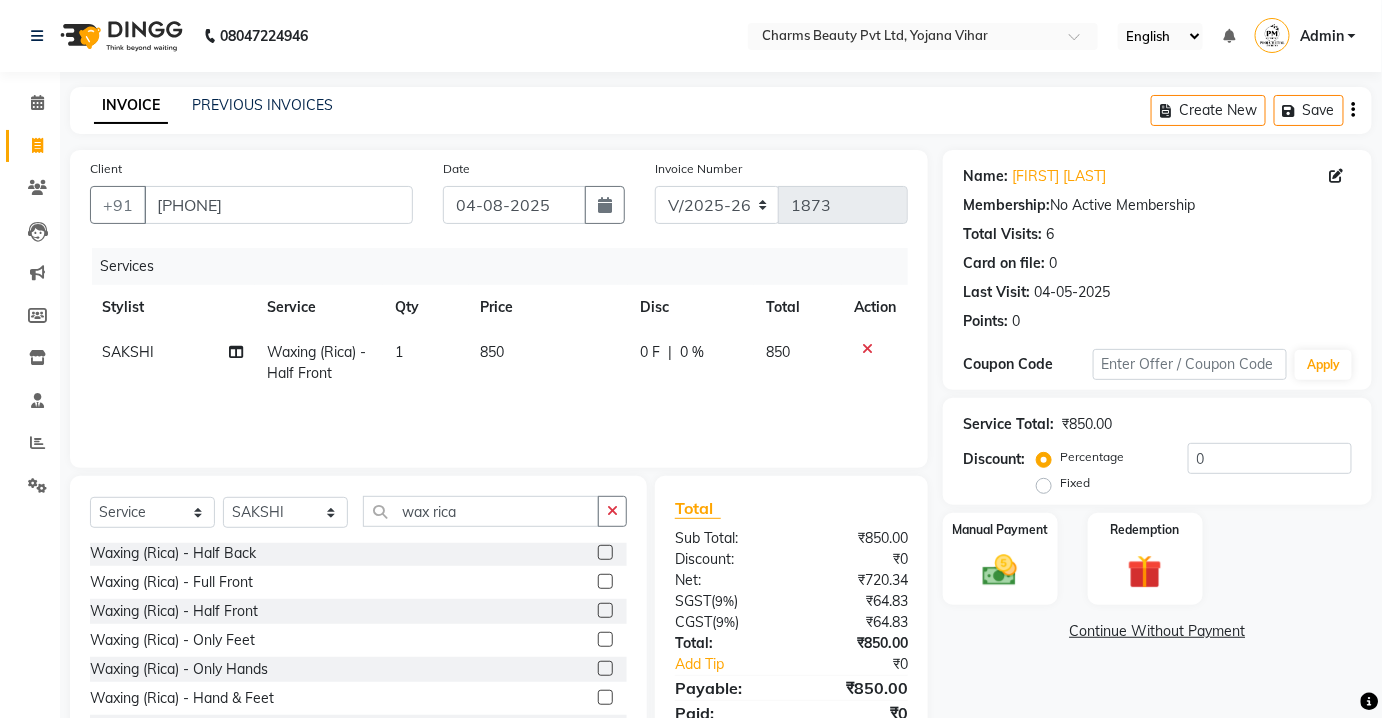 click 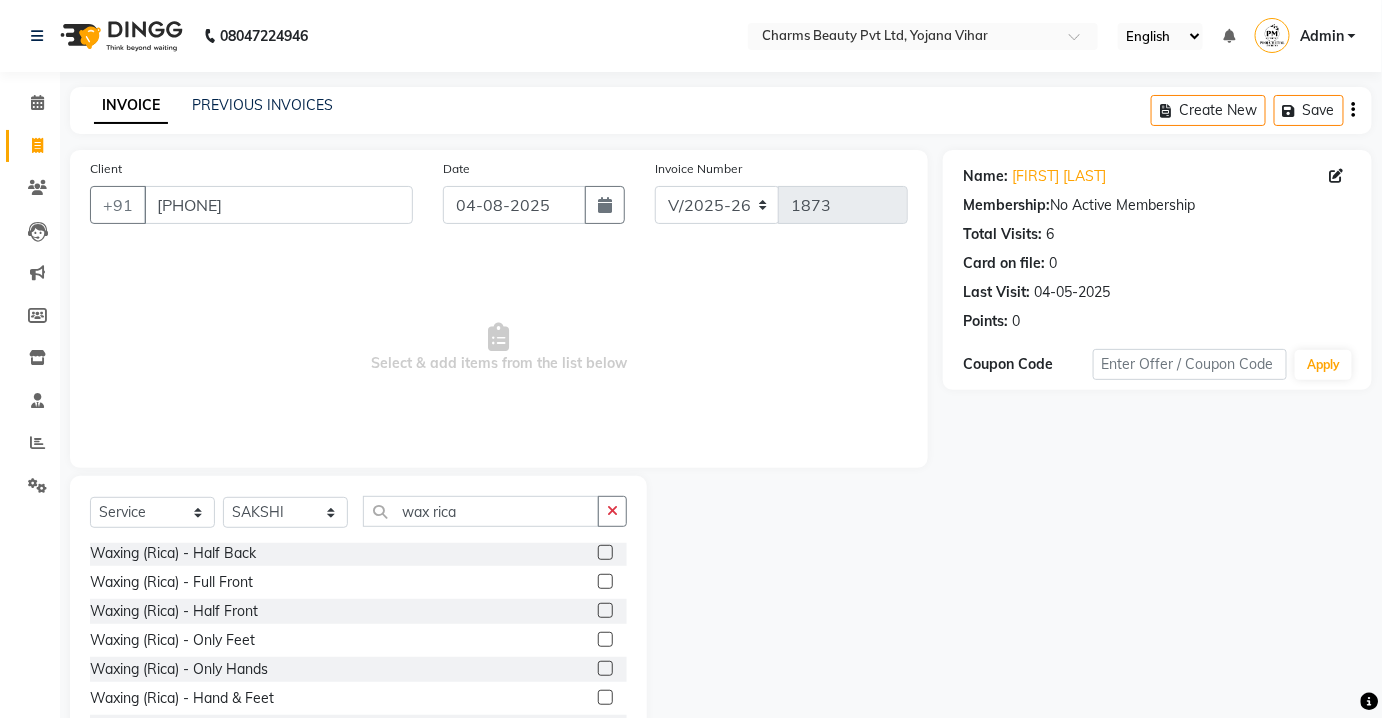 click 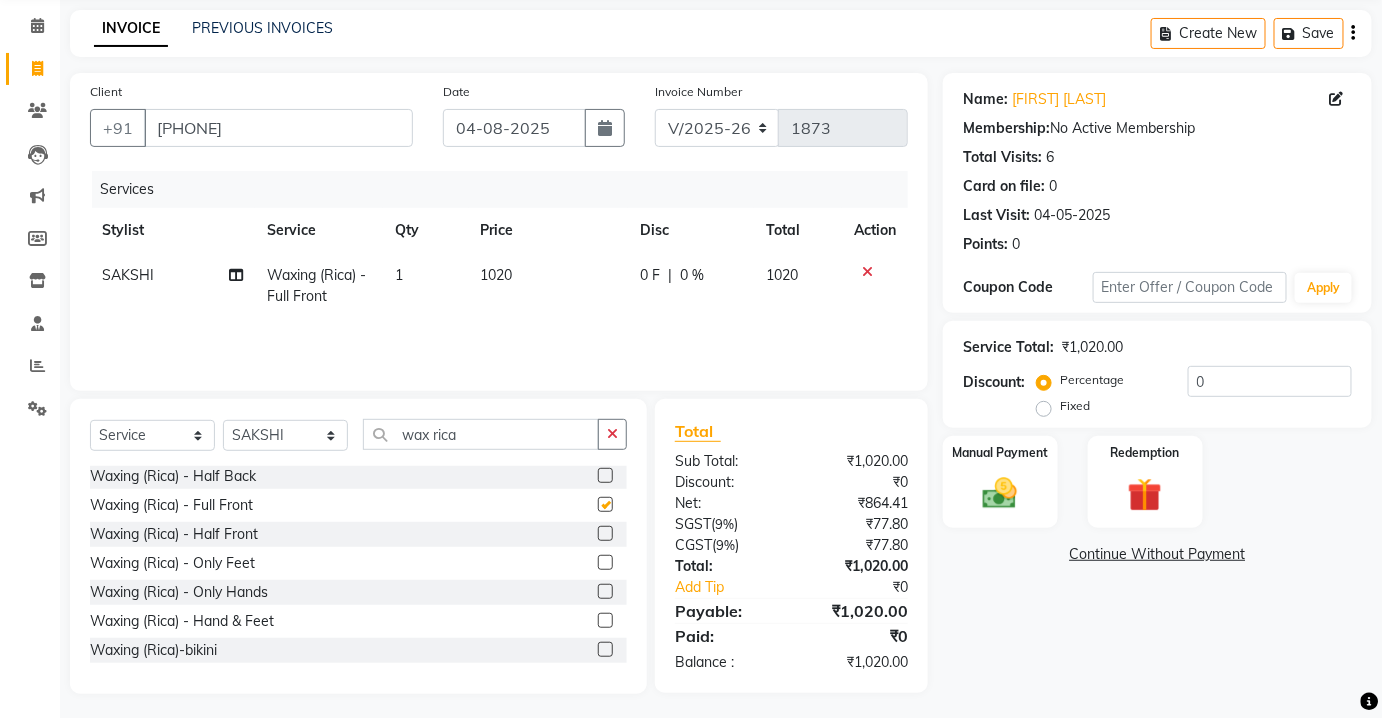checkbox on "false" 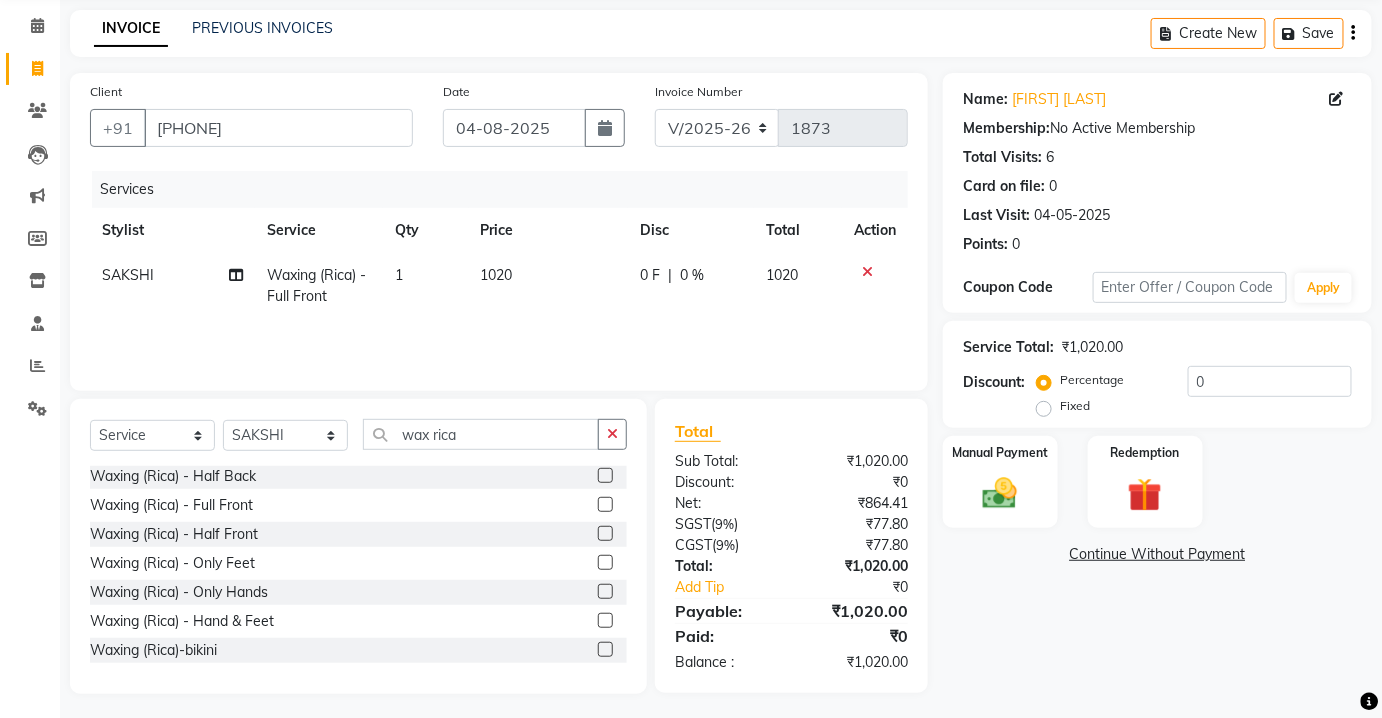 scroll, scrollTop: 82, scrollLeft: 0, axis: vertical 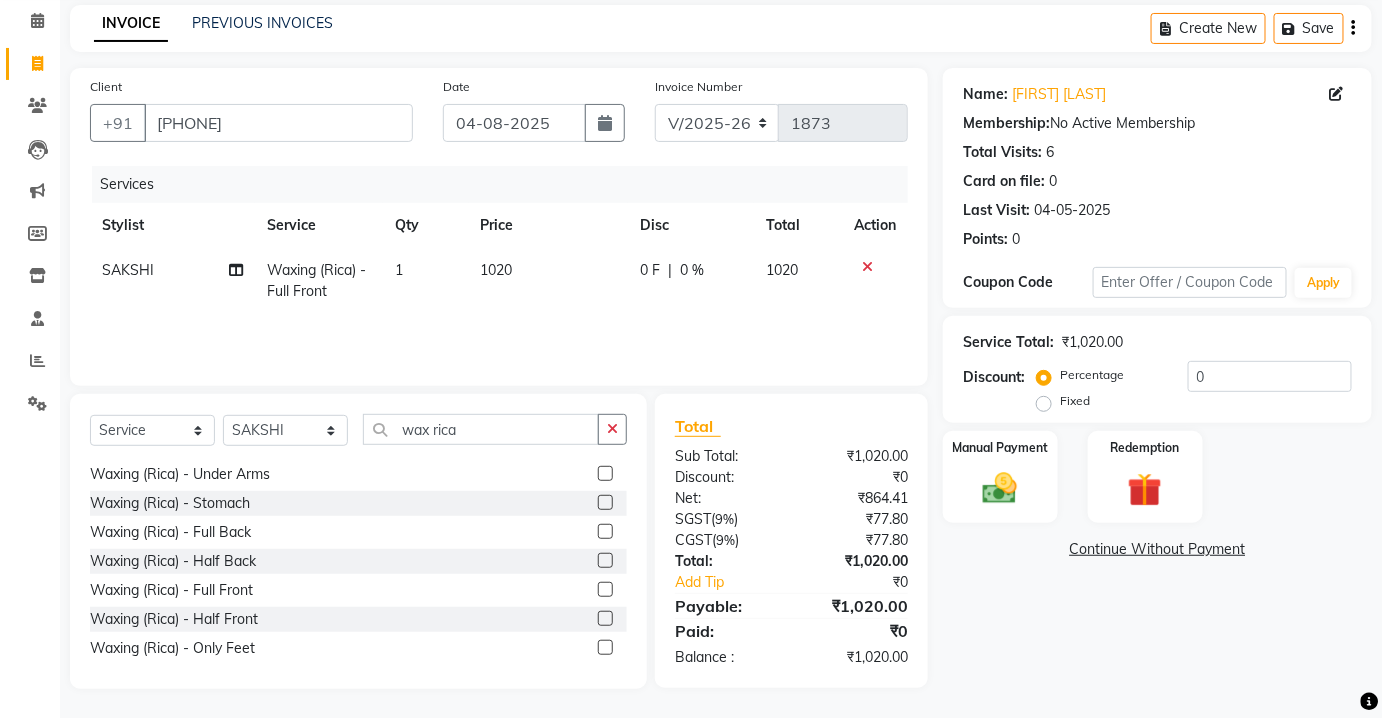 click 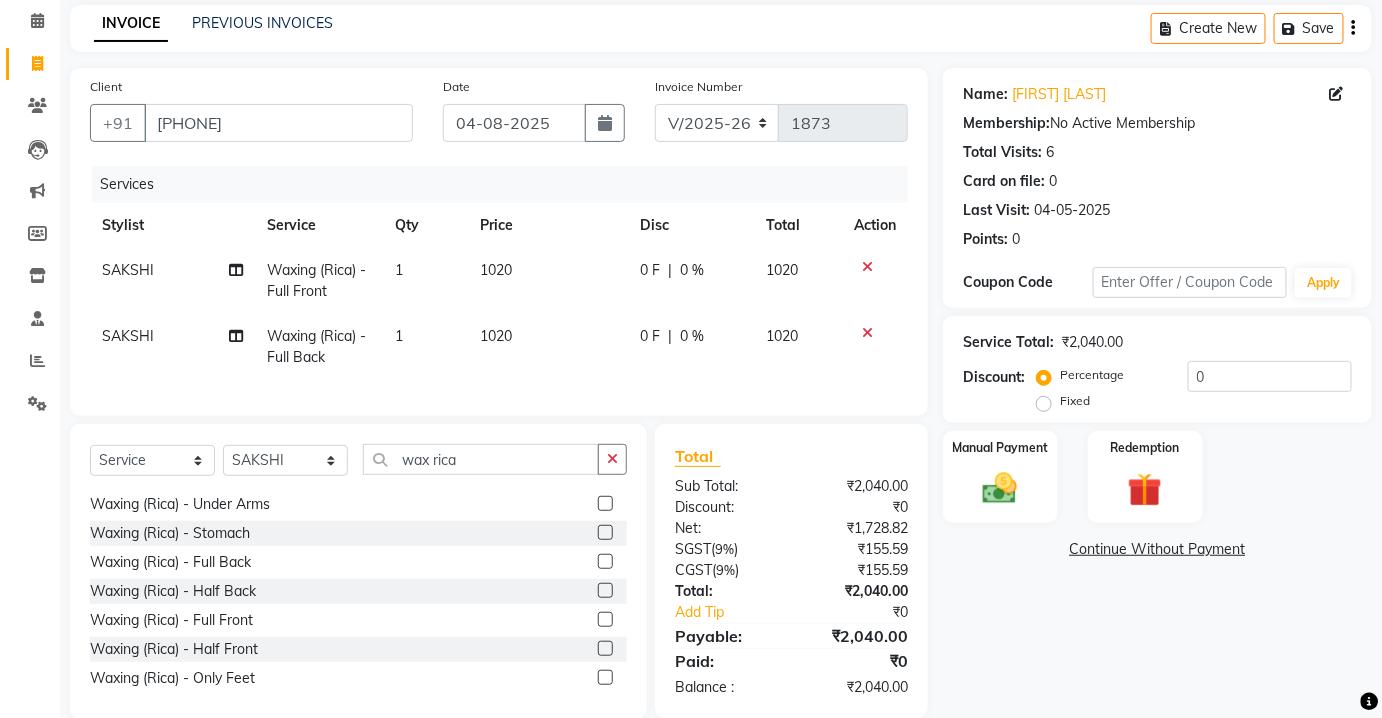 checkbox on "false" 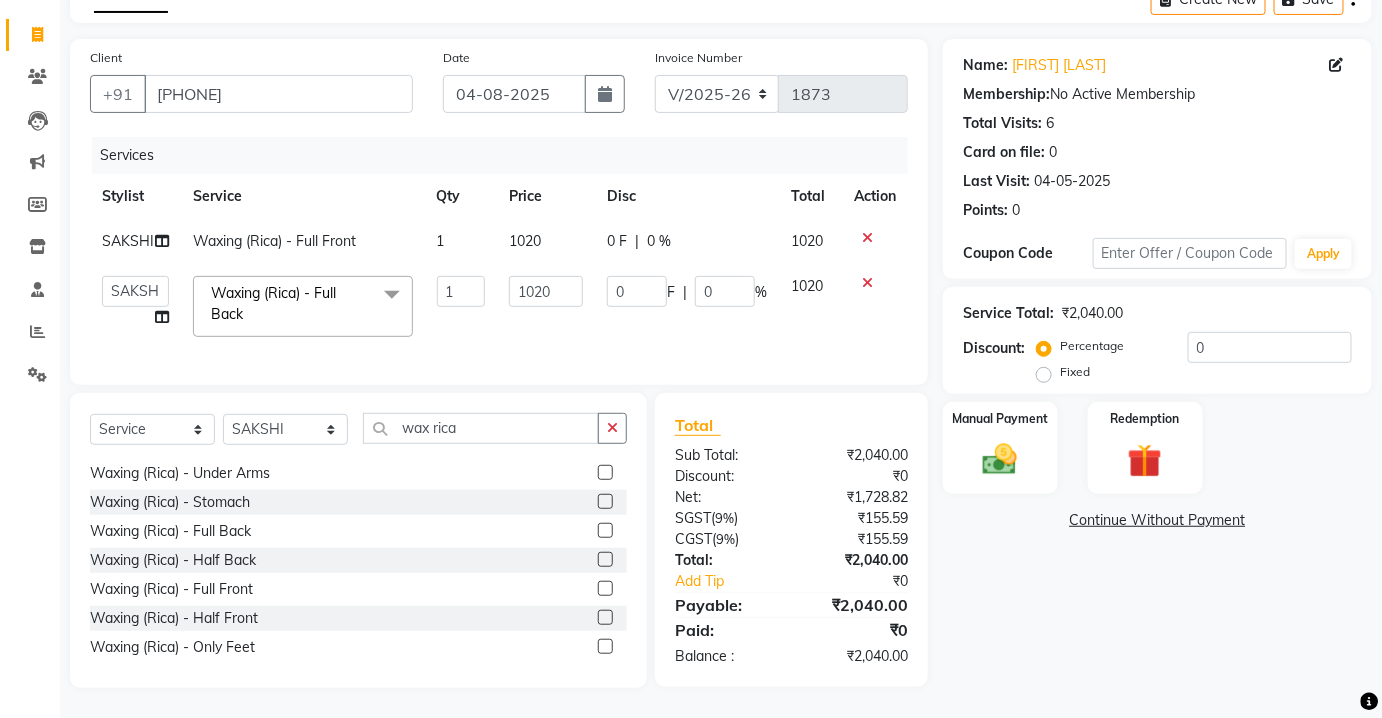 scroll, scrollTop: 122, scrollLeft: 0, axis: vertical 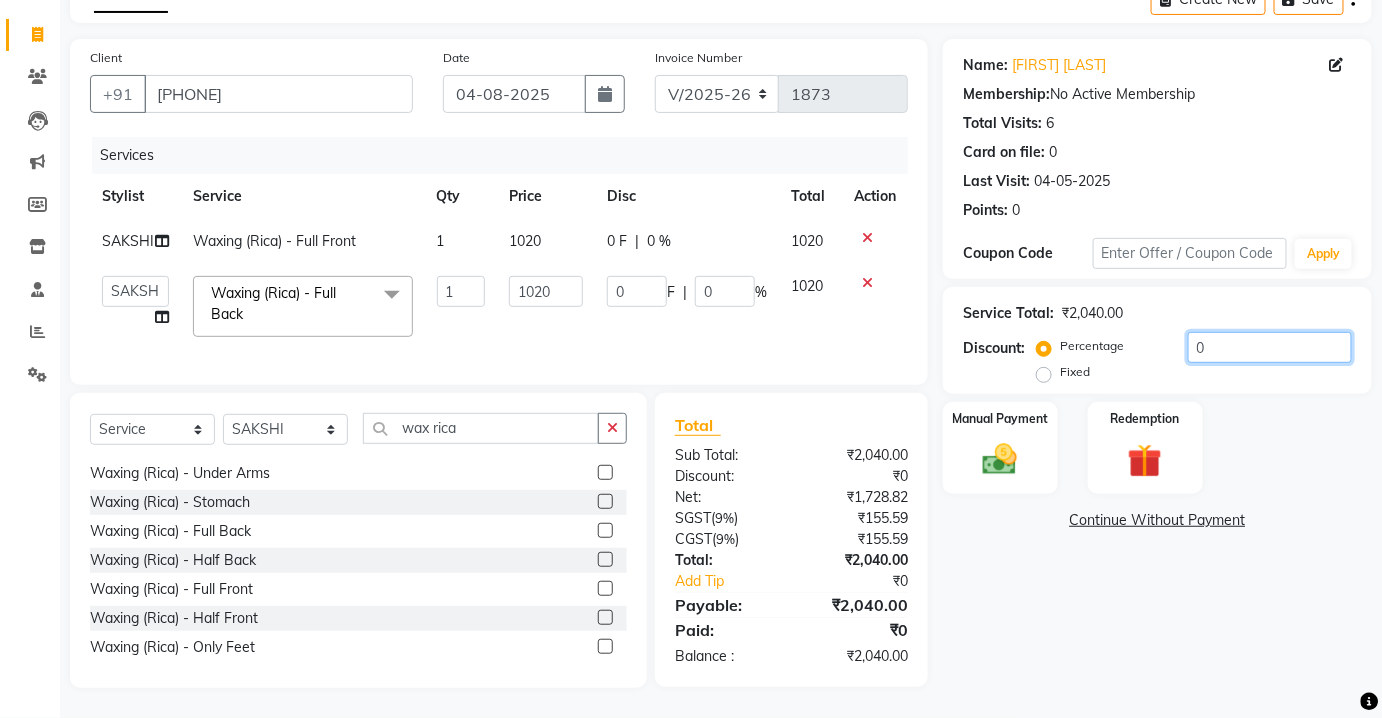 drag, startPoint x: 1210, startPoint y: 337, endPoint x: 1192, endPoint y: 341, distance: 18.439089 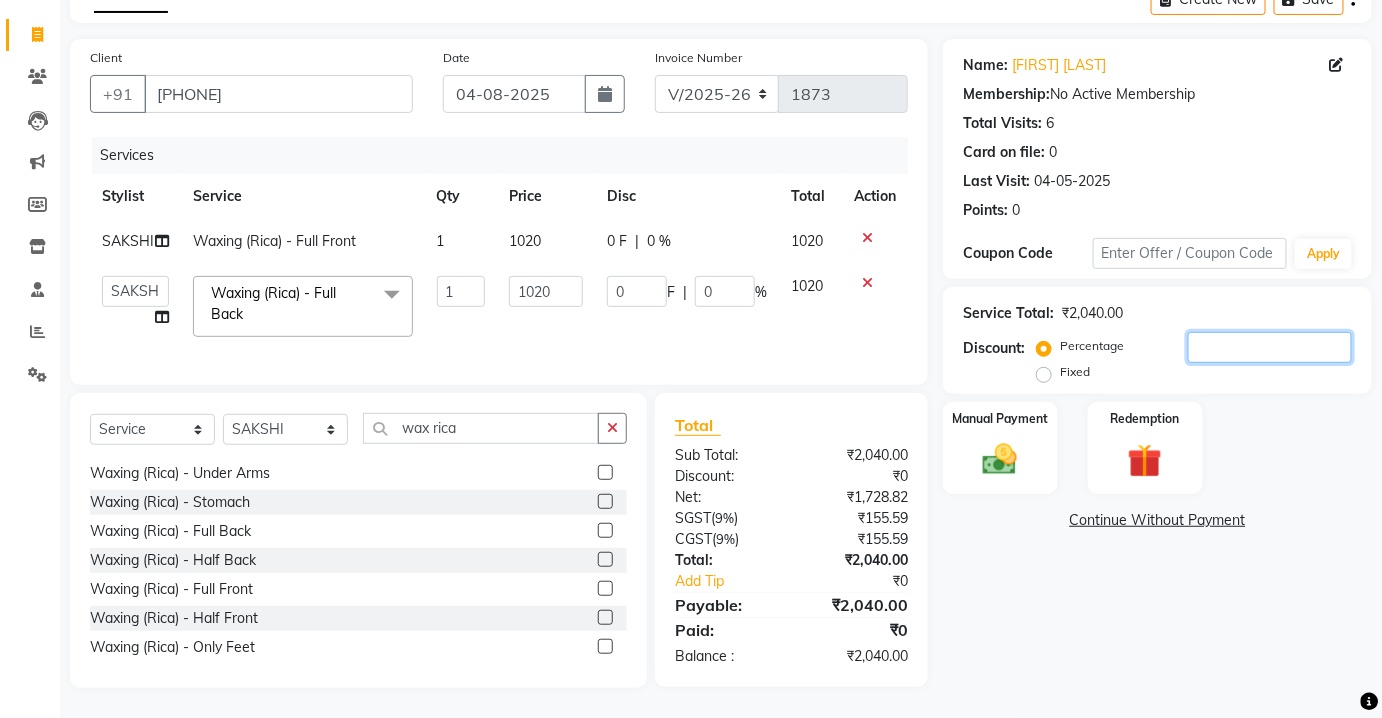 type on "0" 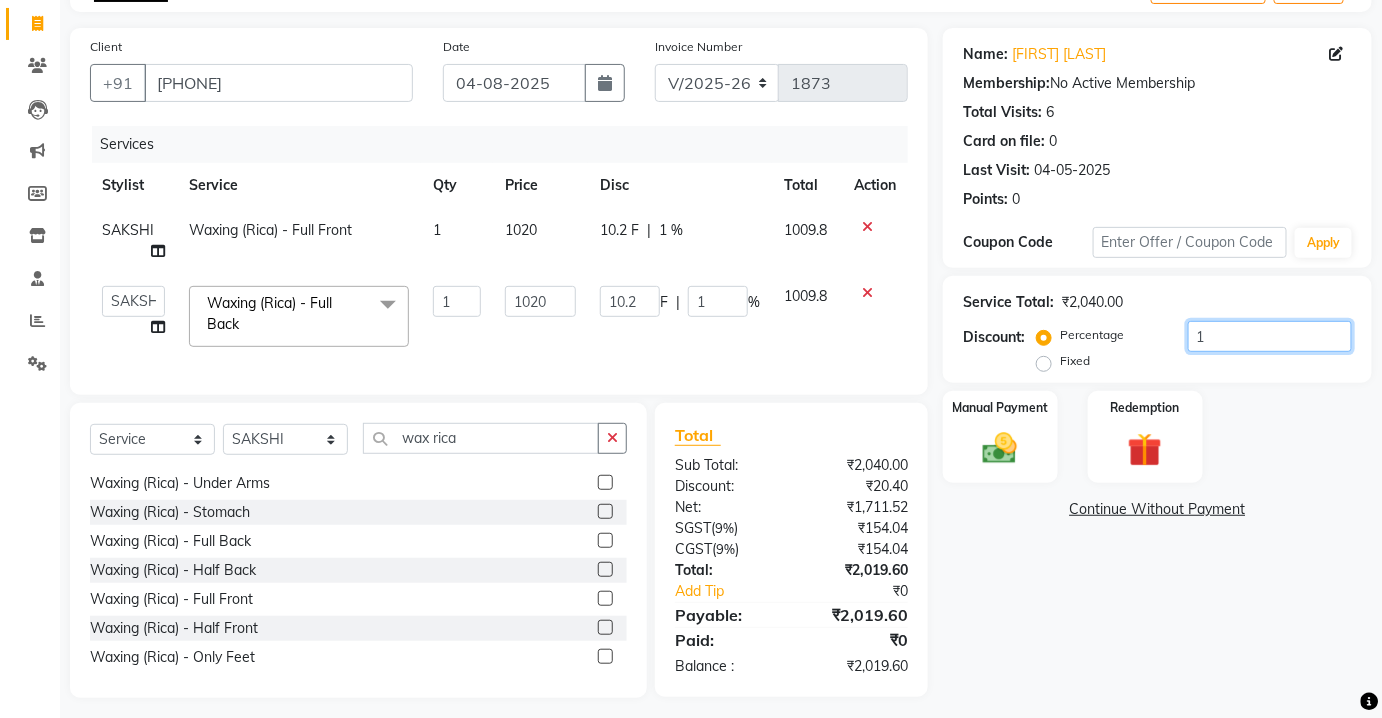 type on "10" 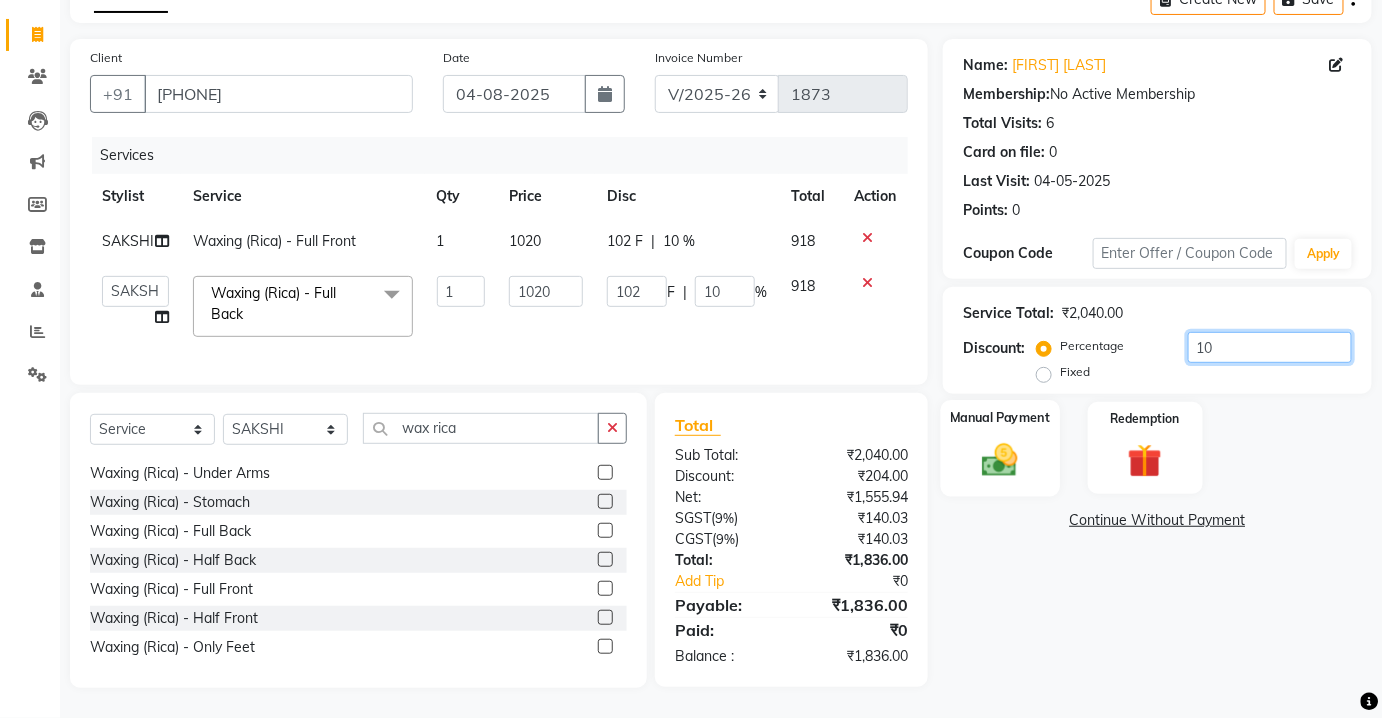 type on "10" 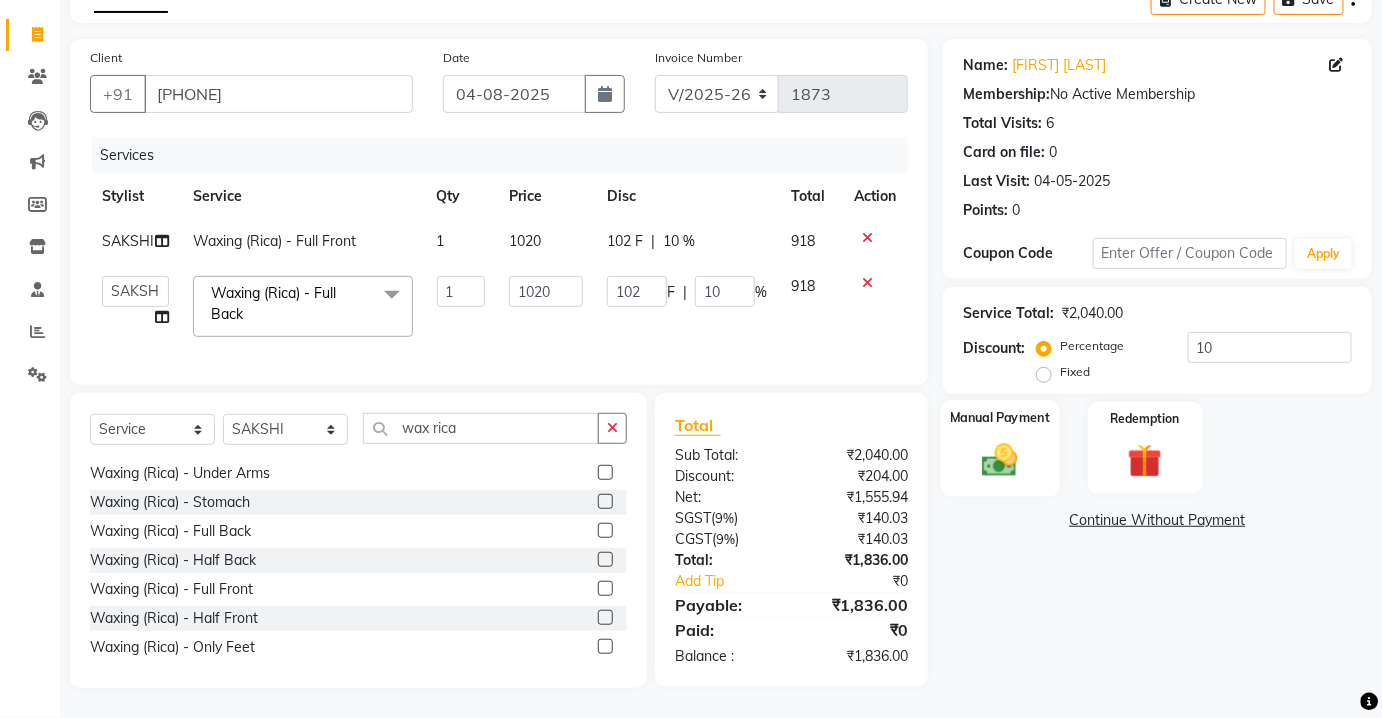 click on "Manual Payment" 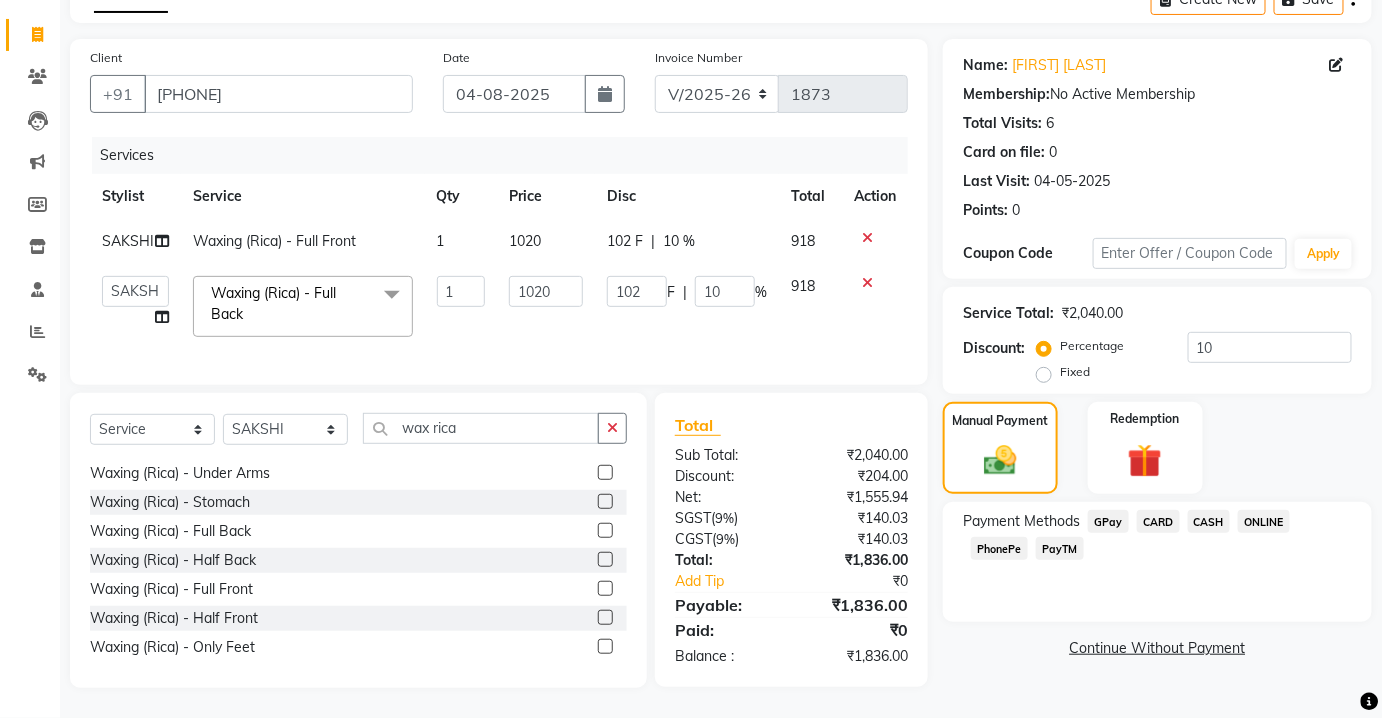 click on "CASH" 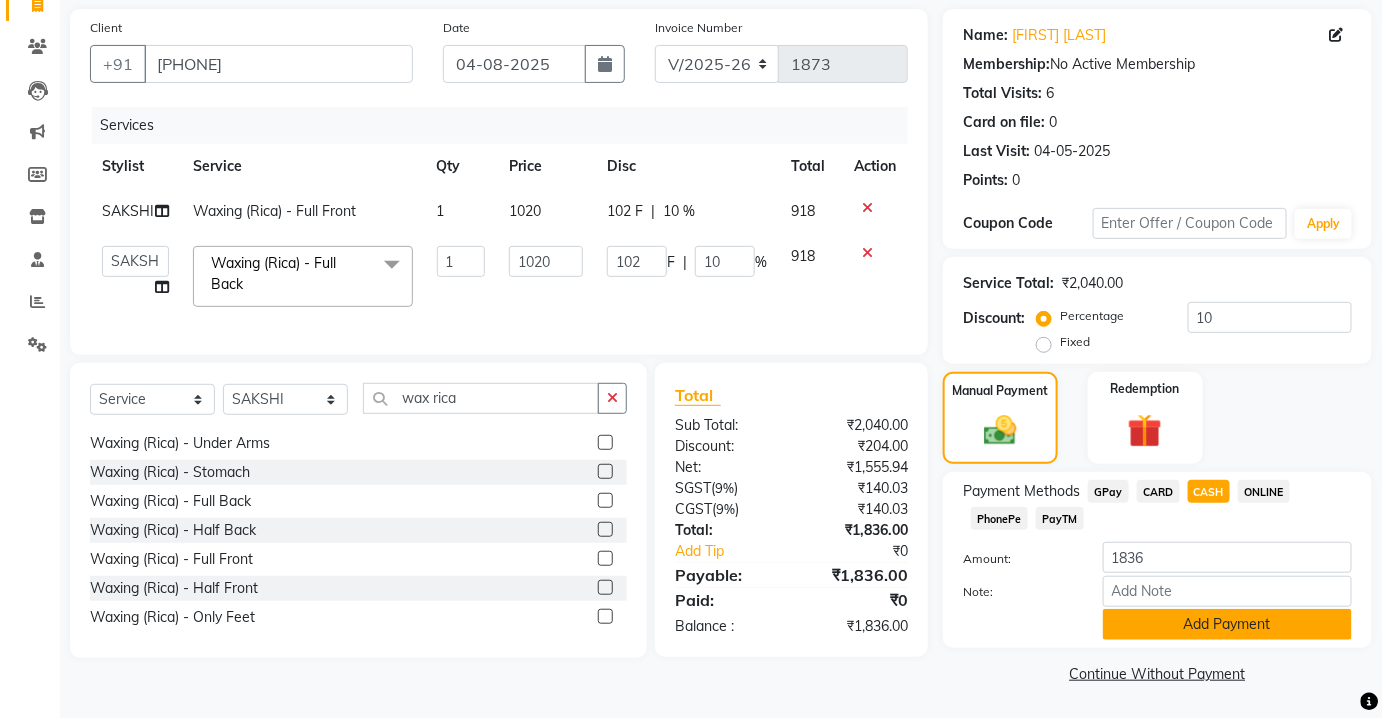 click on "Add Payment" 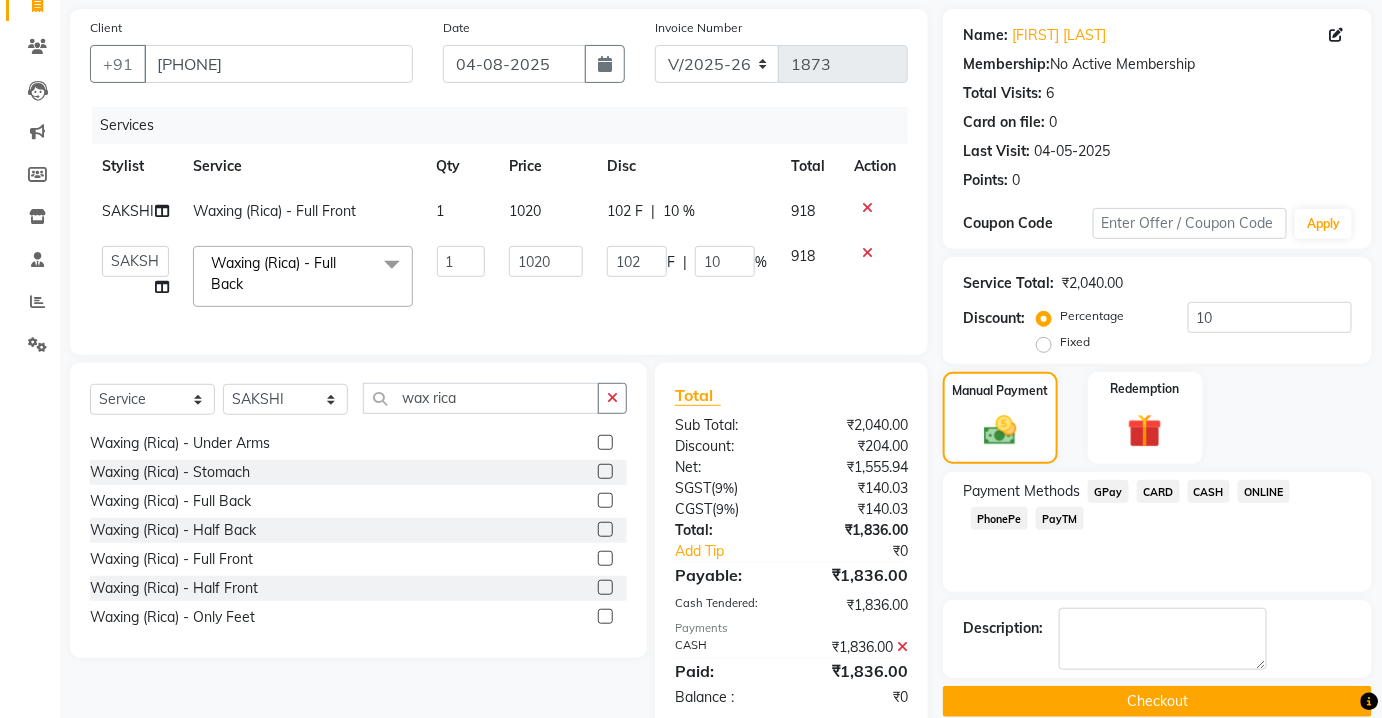 scroll, scrollTop: 192, scrollLeft: 0, axis: vertical 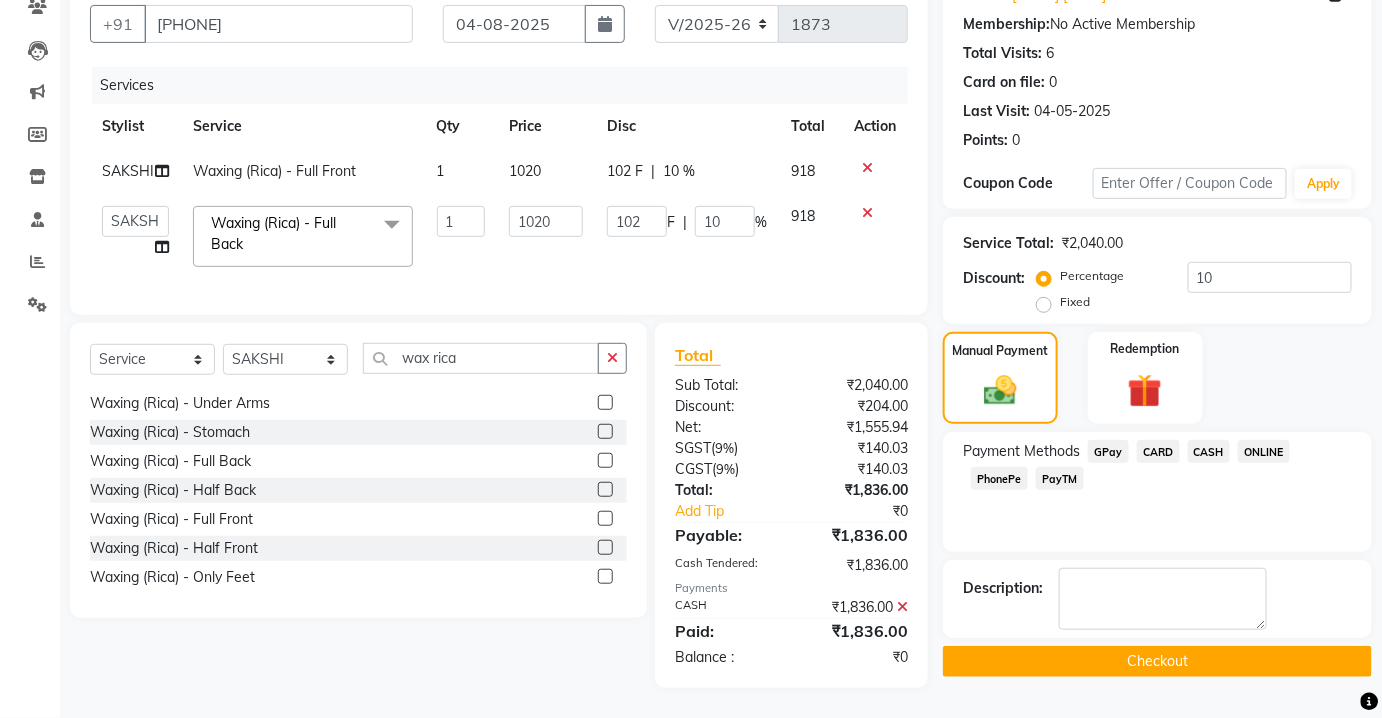 click on "Checkout" 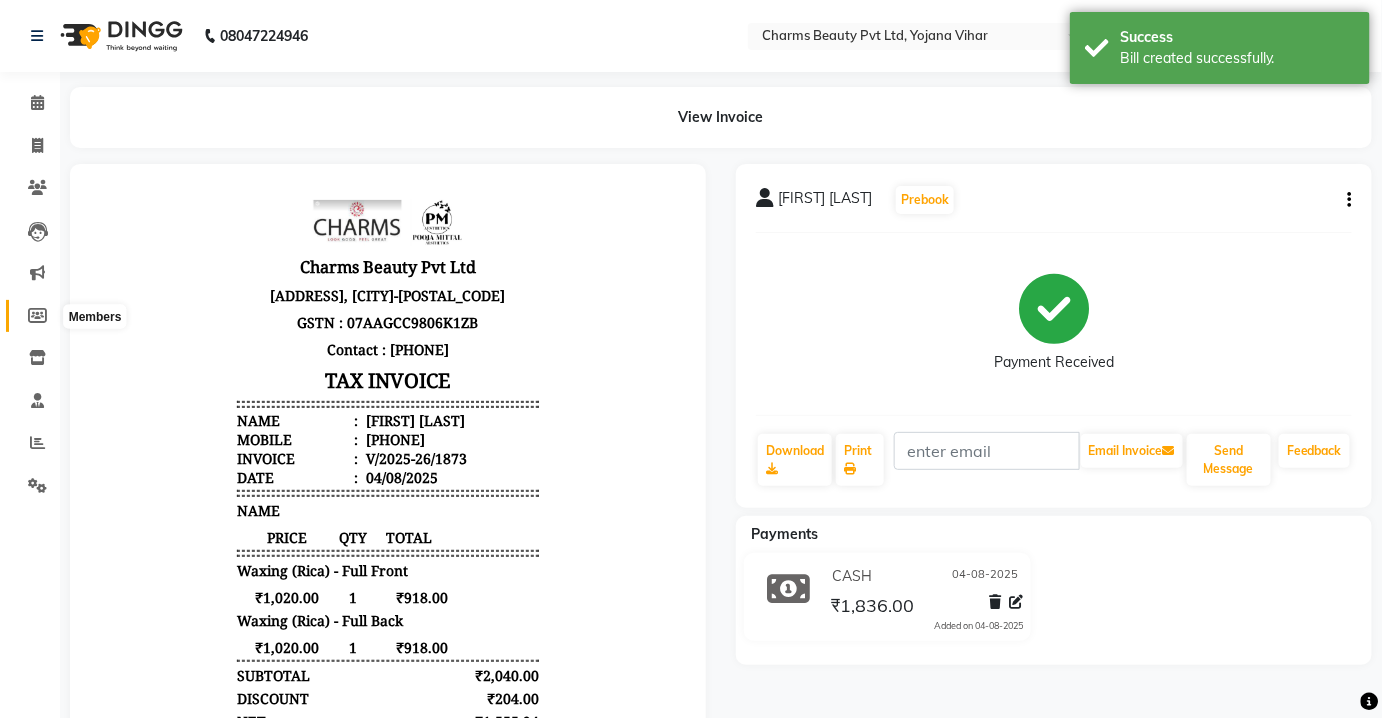 scroll, scrollTop: 0, scrollLeft: 0, axis: both 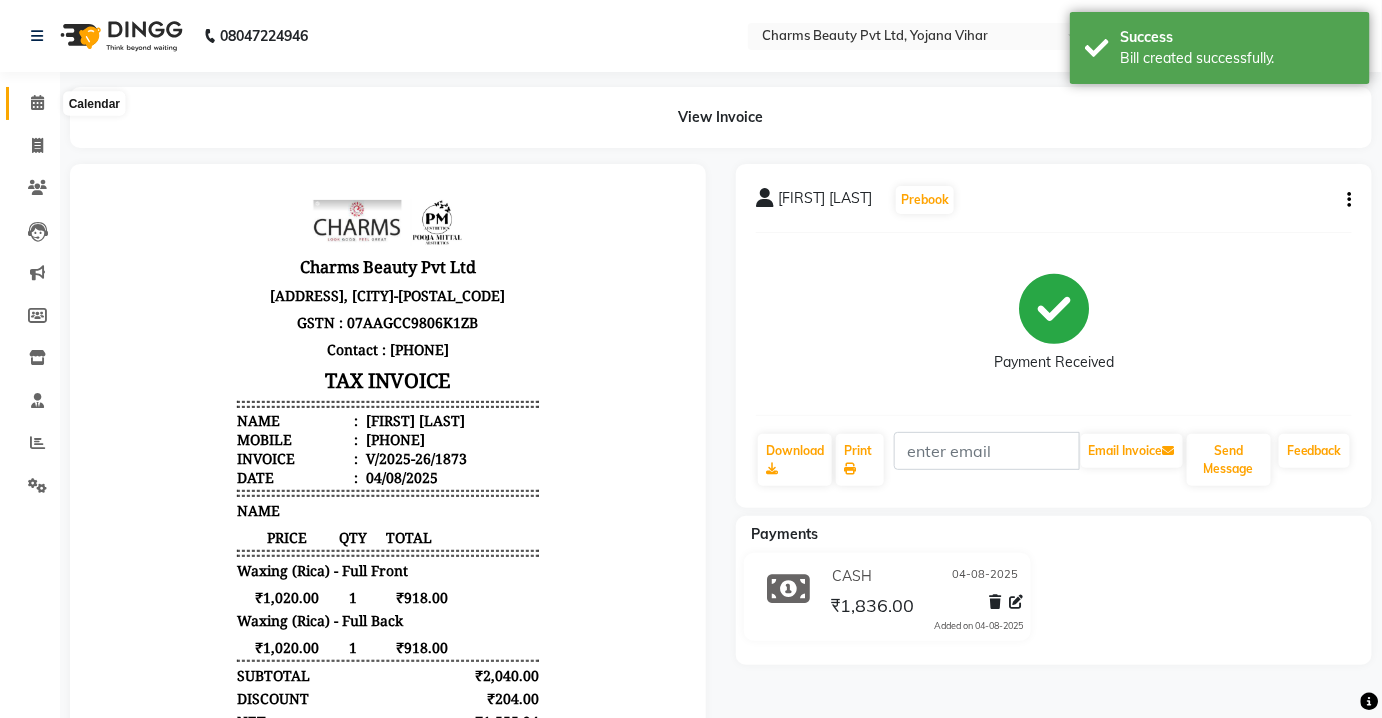 click 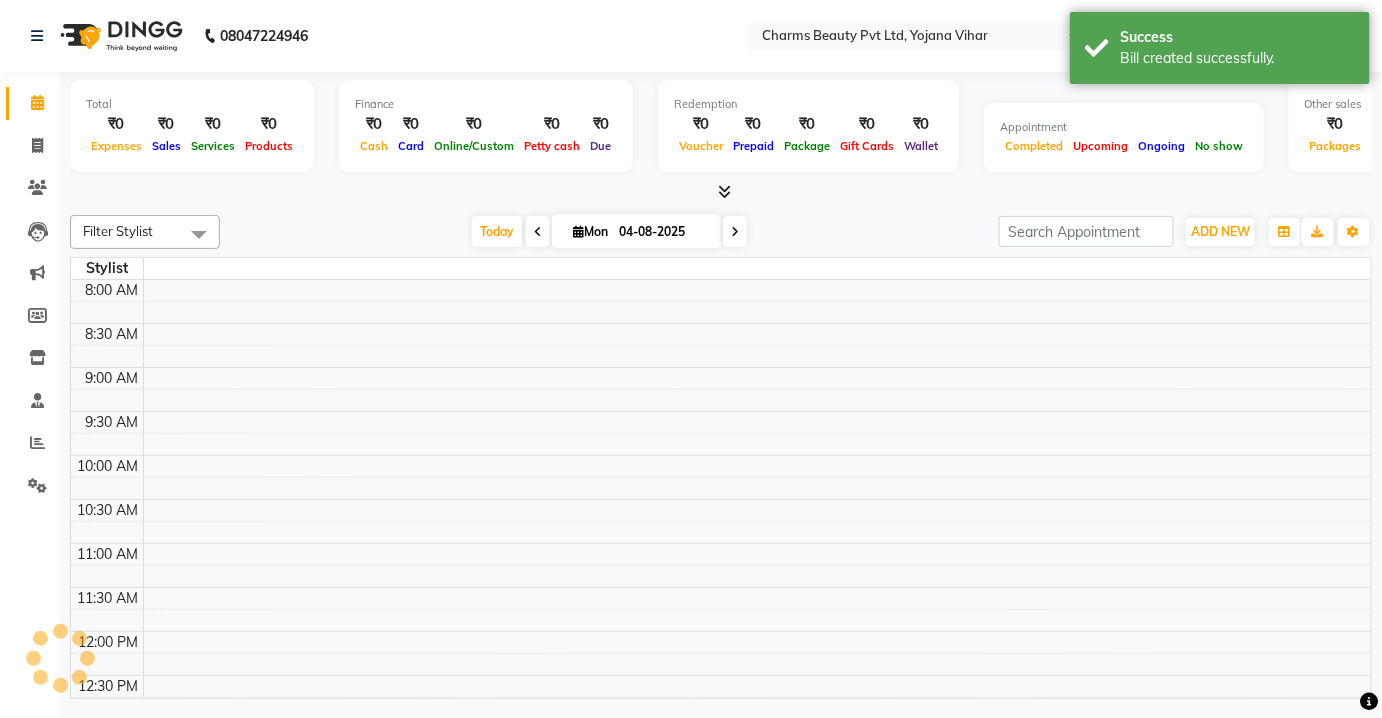 scroll, scrollTop: 0, scrollLeft: 0, axis: both 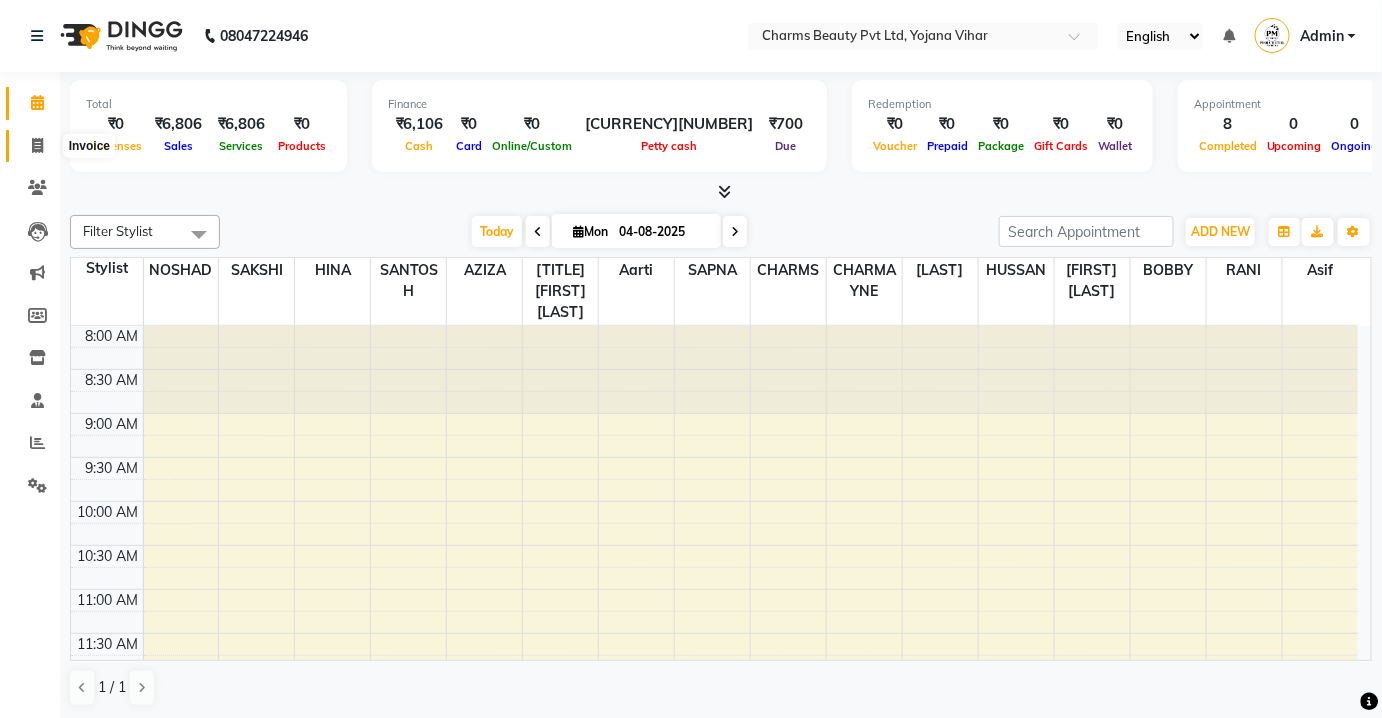 click 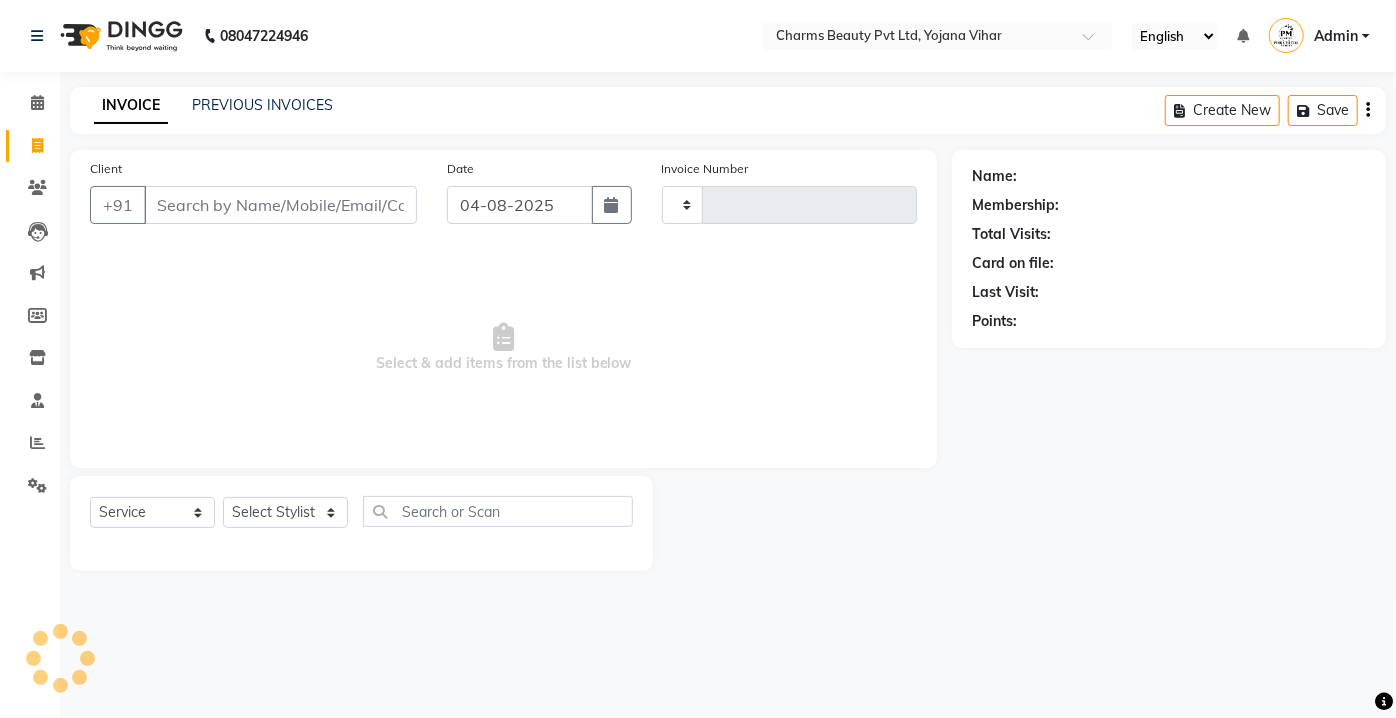 type on "1874" 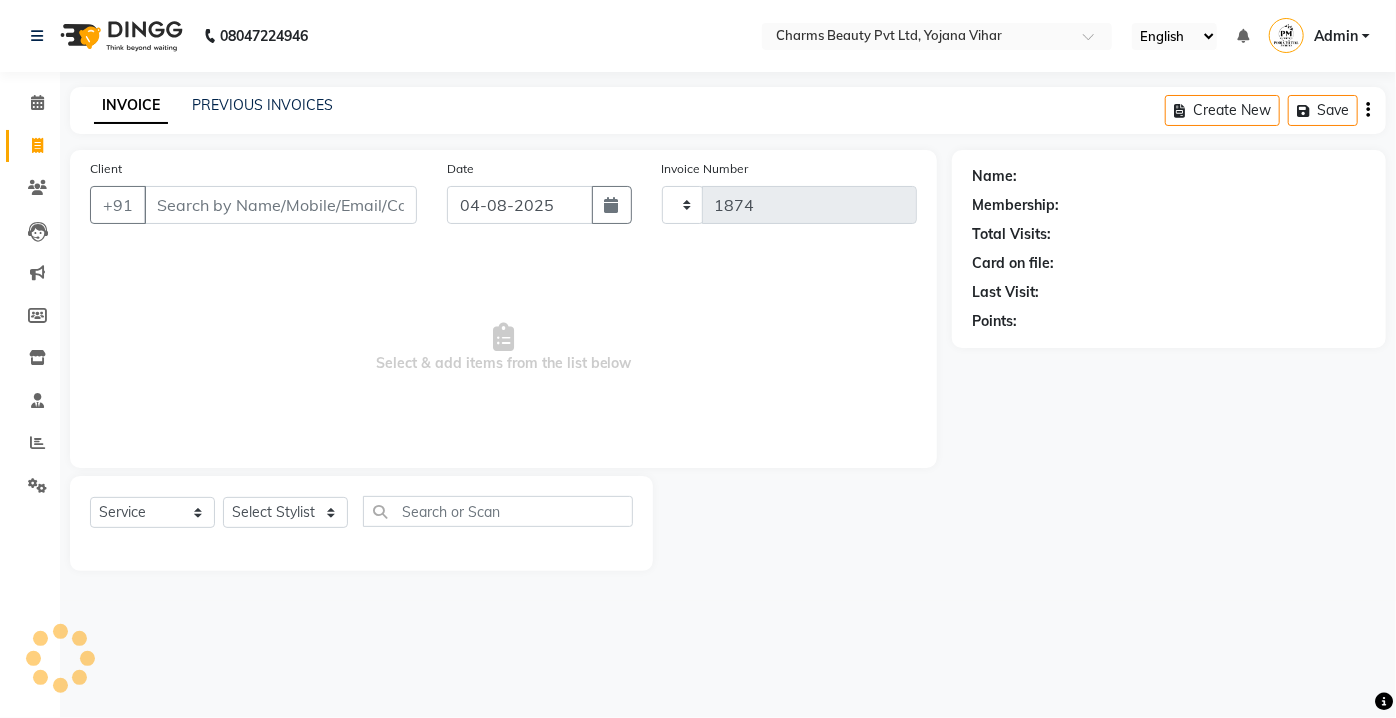 select on "3743" 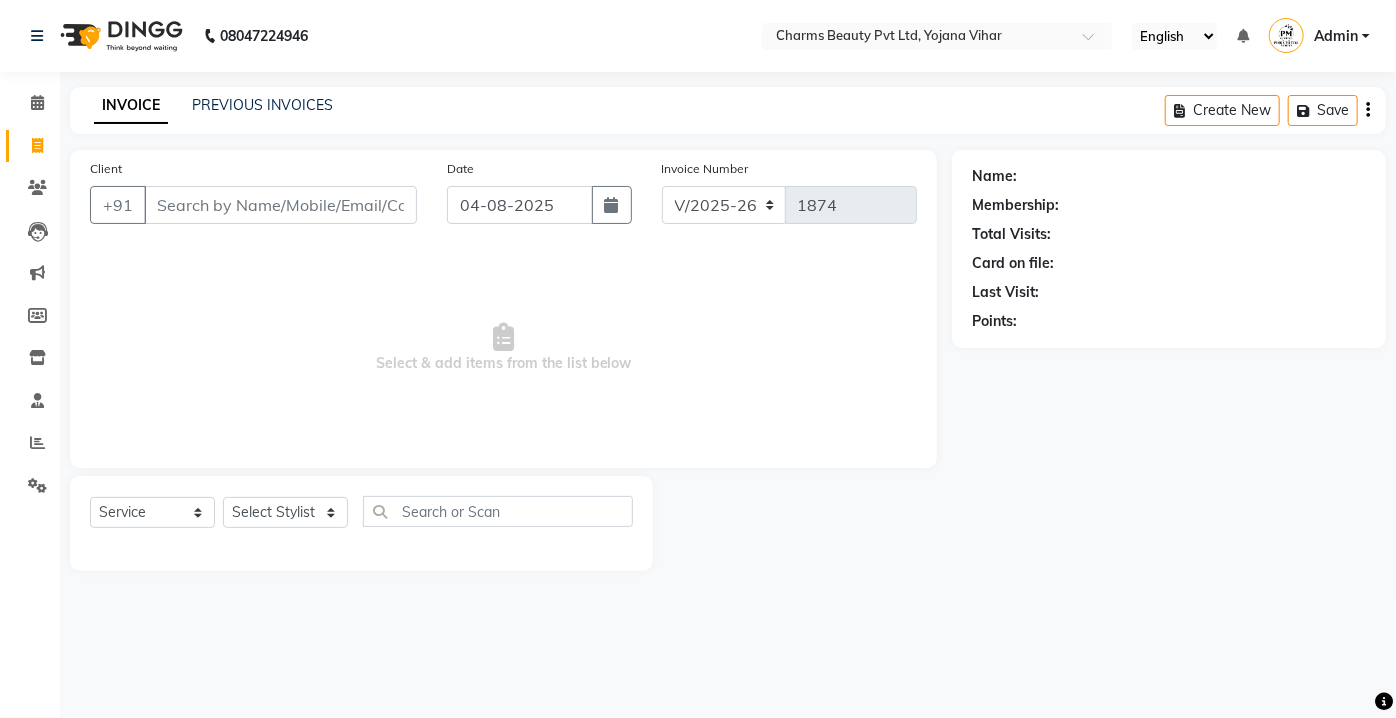 type on "b" 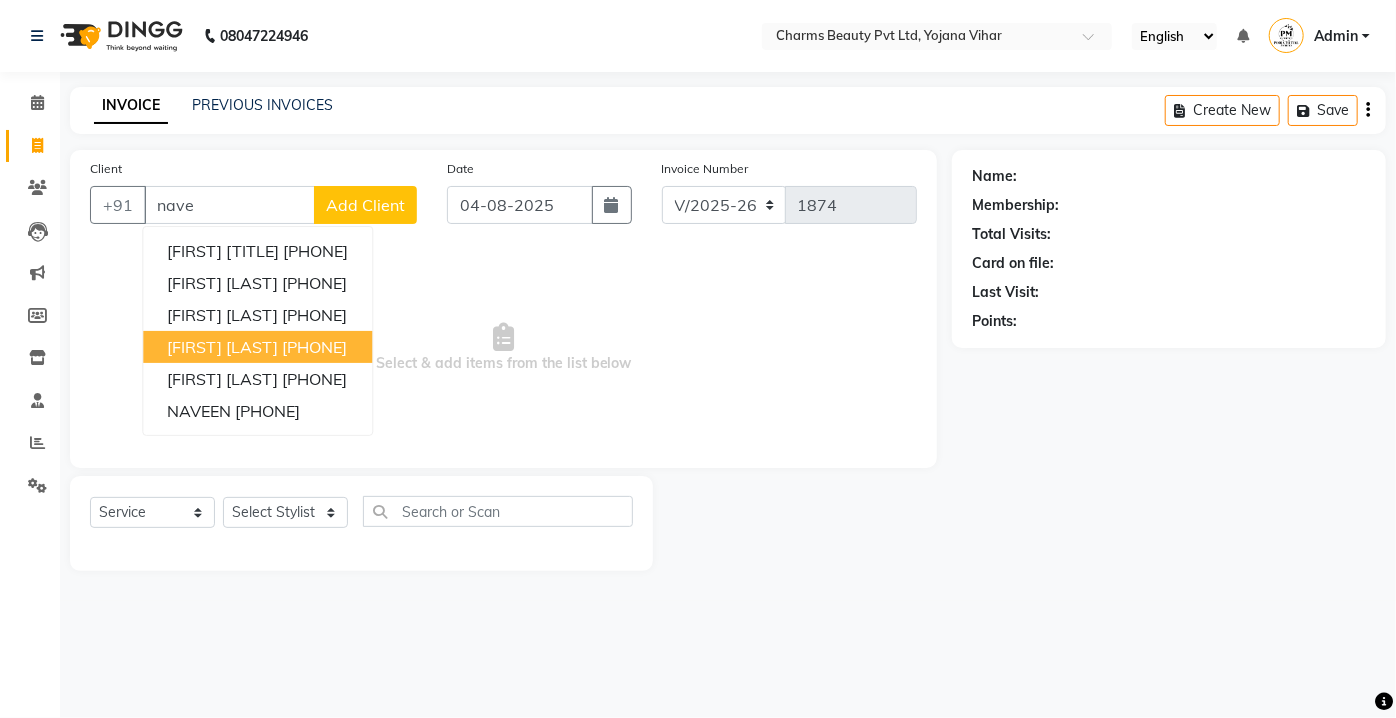 click on "[PHONE]" at bounding box center (314, 347) 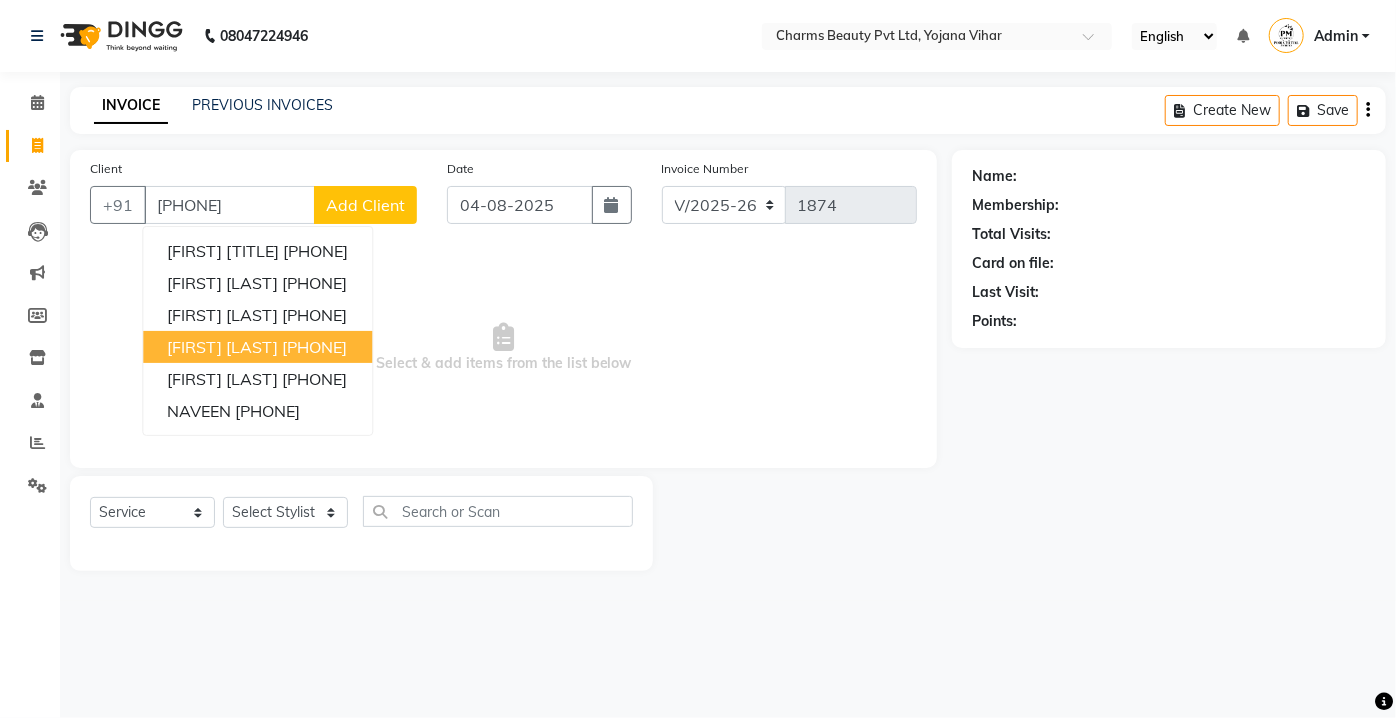 type on "[PHONE]" 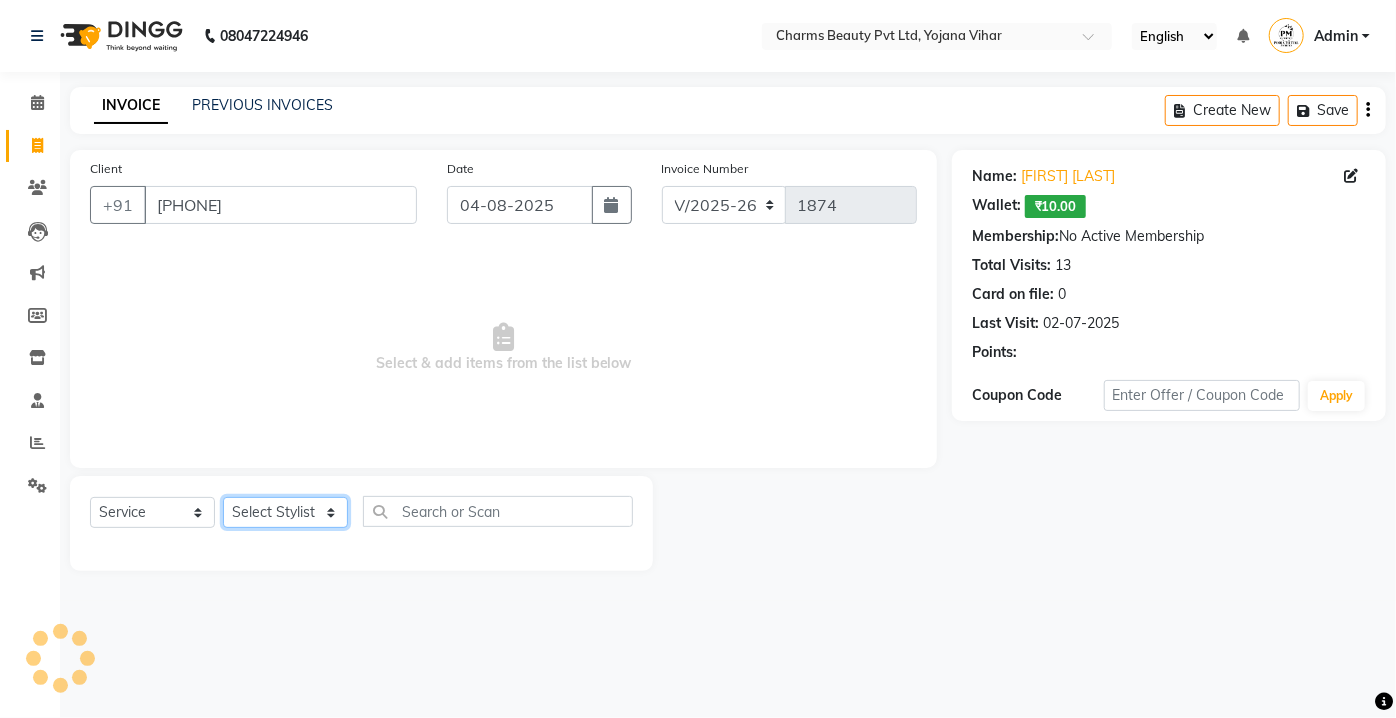 click on "Select Stylist Aarti Asif AZIZA BOBBY CHARMAYNE CHARMS DR. POOJA MITTAL HINA HUSSAN NOSHAD RANI RAVI SOOD  SAKSHI SANTOSH SAPNA TABBASUM" 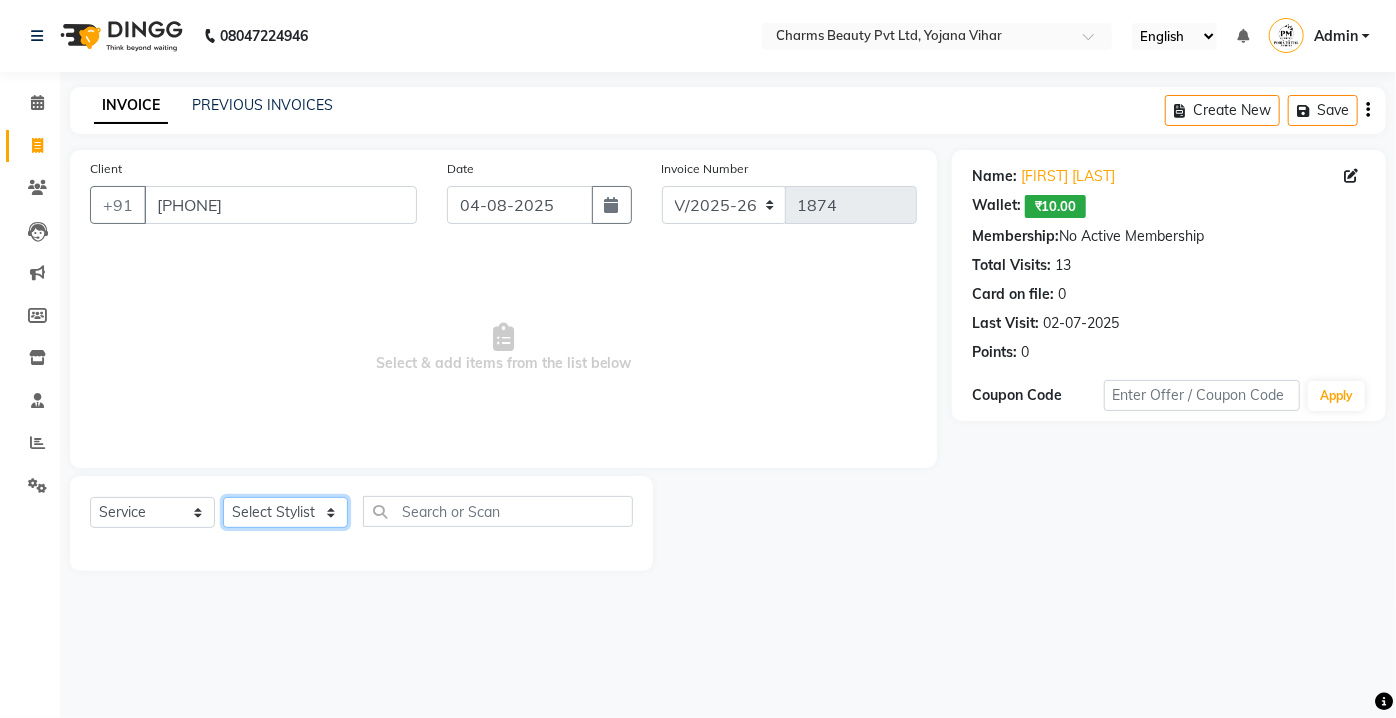 select on "43786" 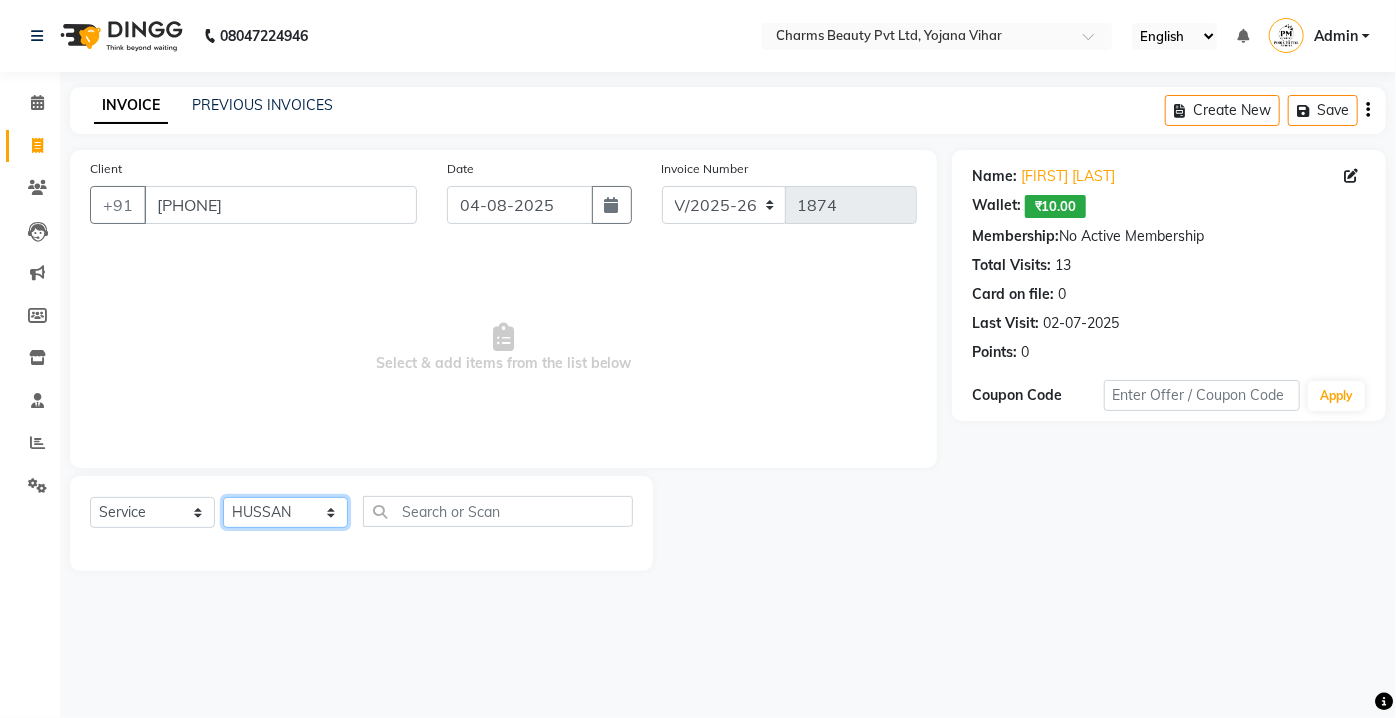 click on "Select Stylist Aarti Asif AZIZA BOBBY CHARMAYNE CHARMS DR. POOJA MITTAL HINA HUSSAN NOSHAD RANI RAVI SOOD  SAKSHI SANTOSH SAPNA TABBASUM" 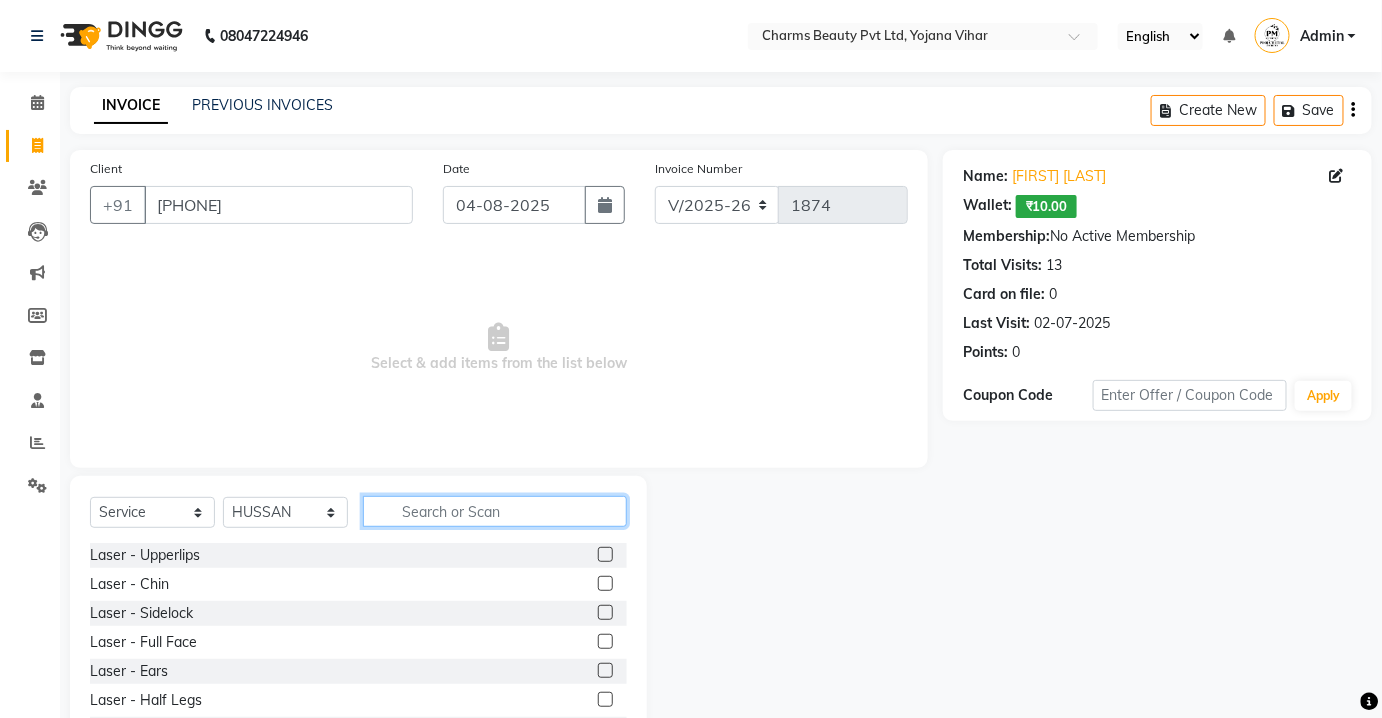 click 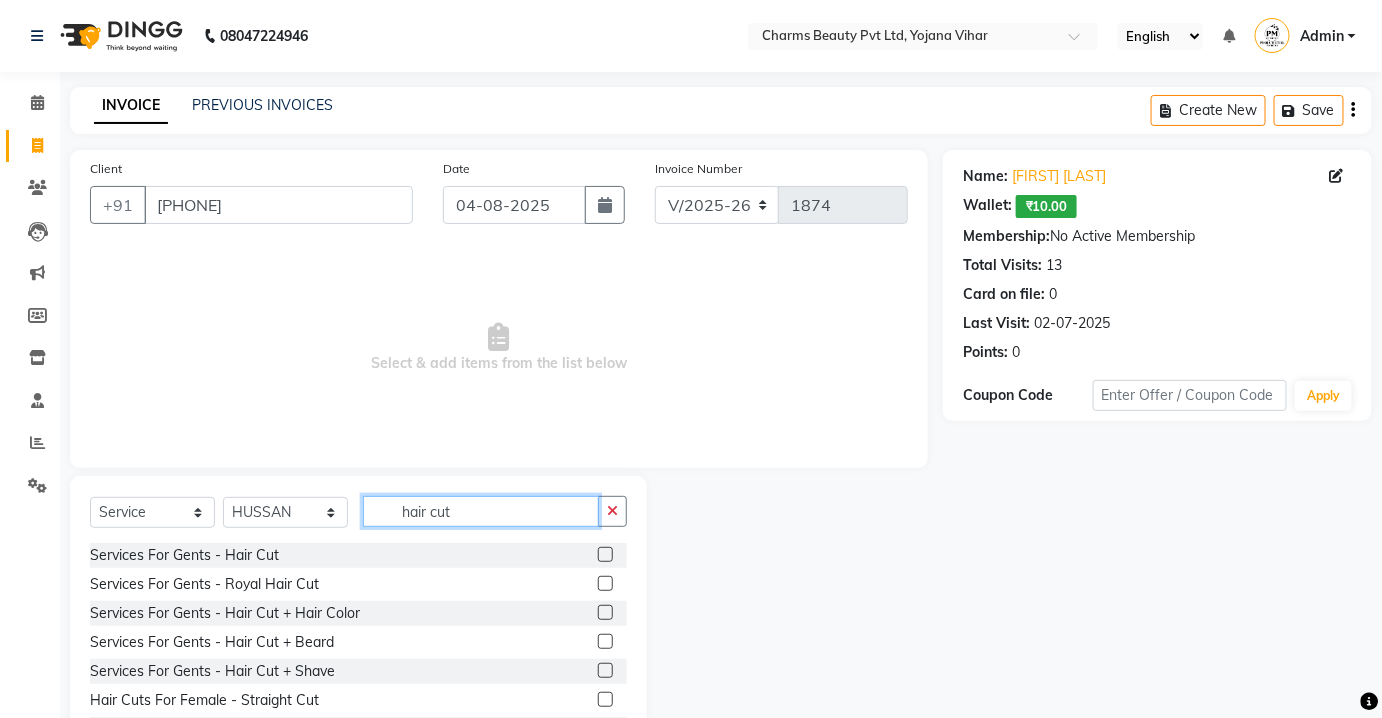 type on "hair cut" 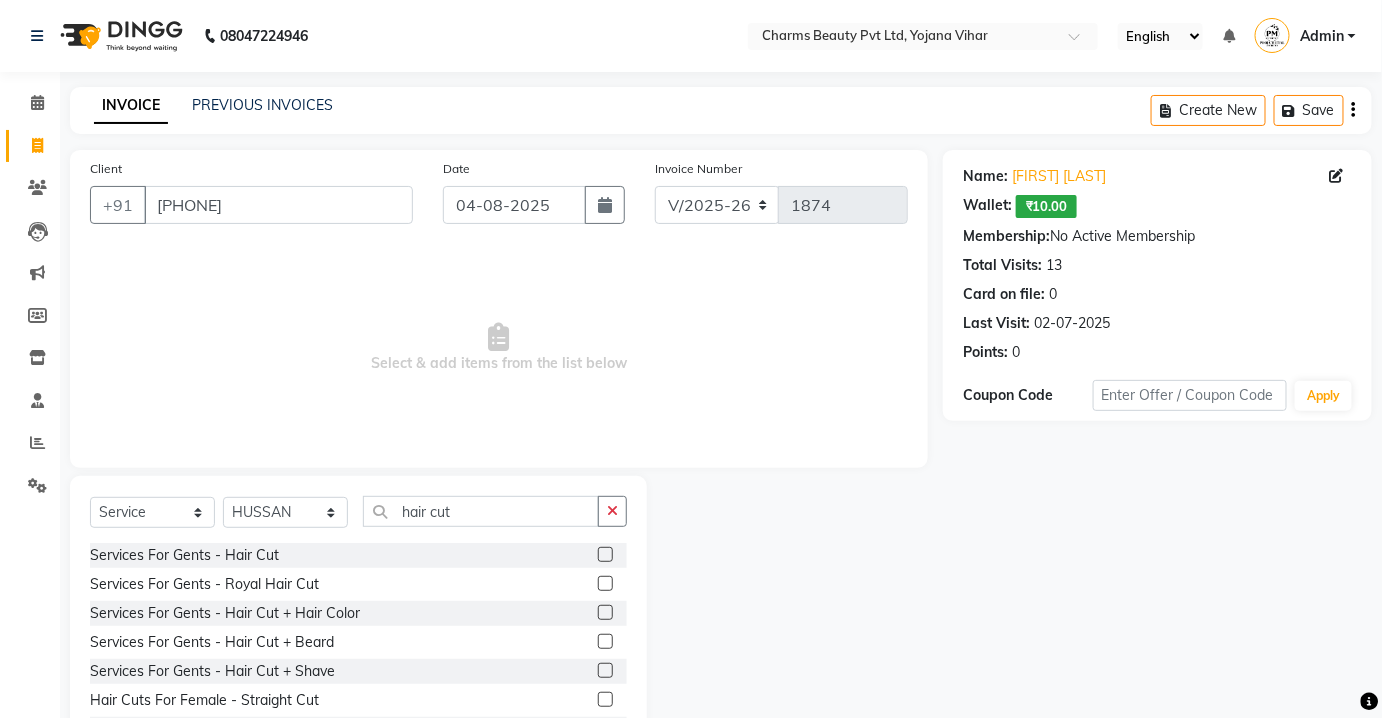 click 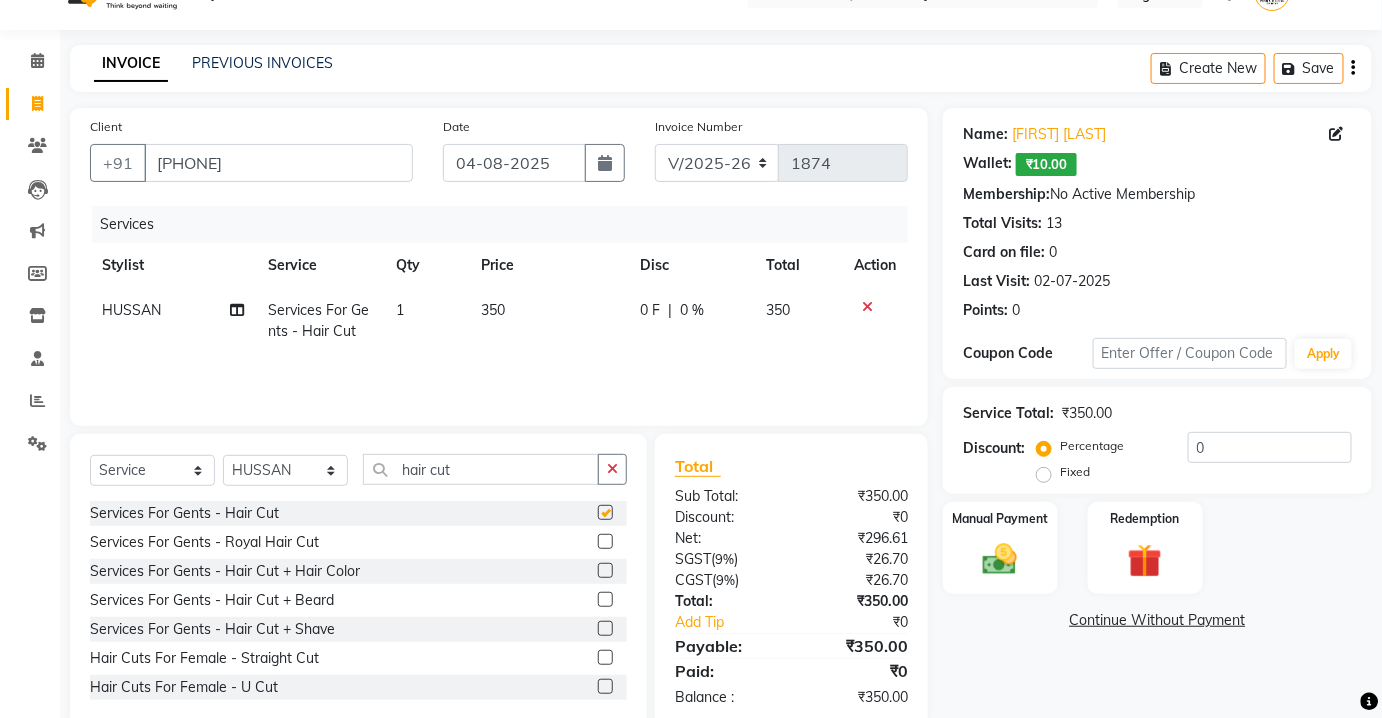 checkbox on "false" 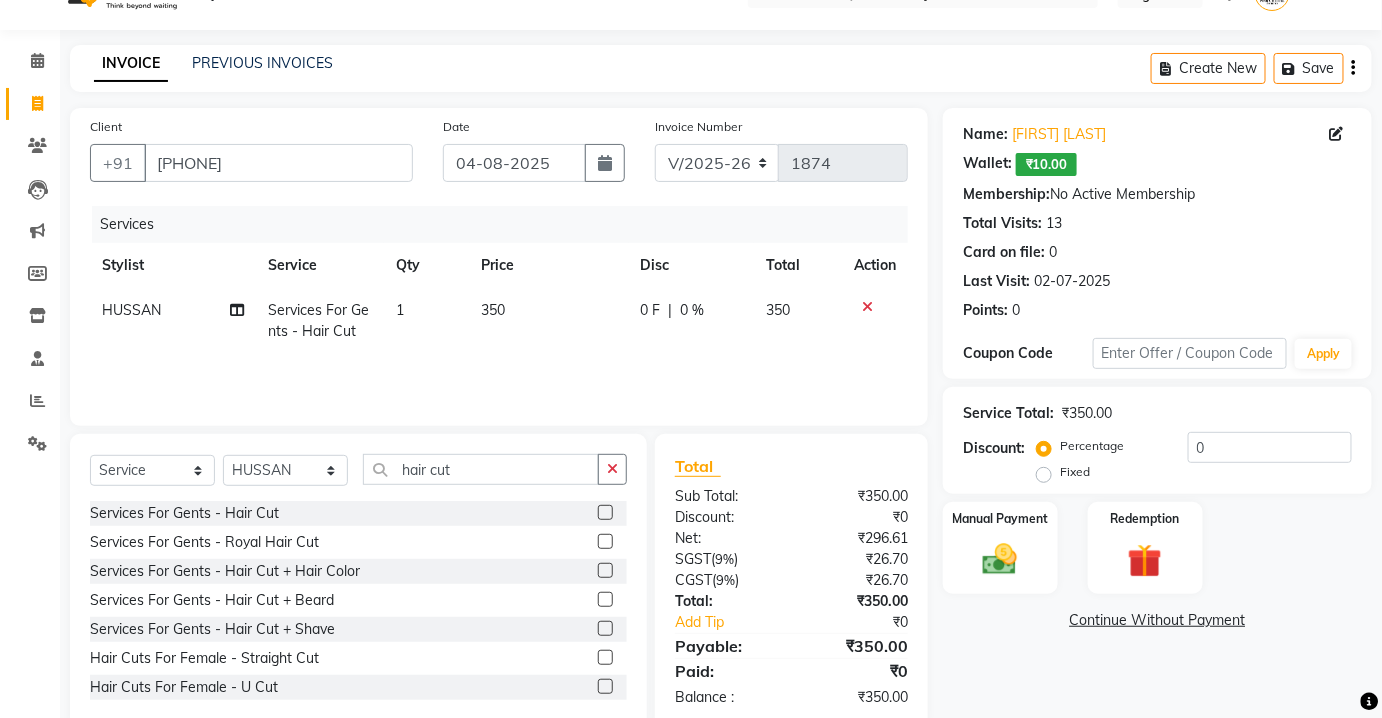 scroll, scrollTop: 82, scrollLeft: 0, axis: vertical 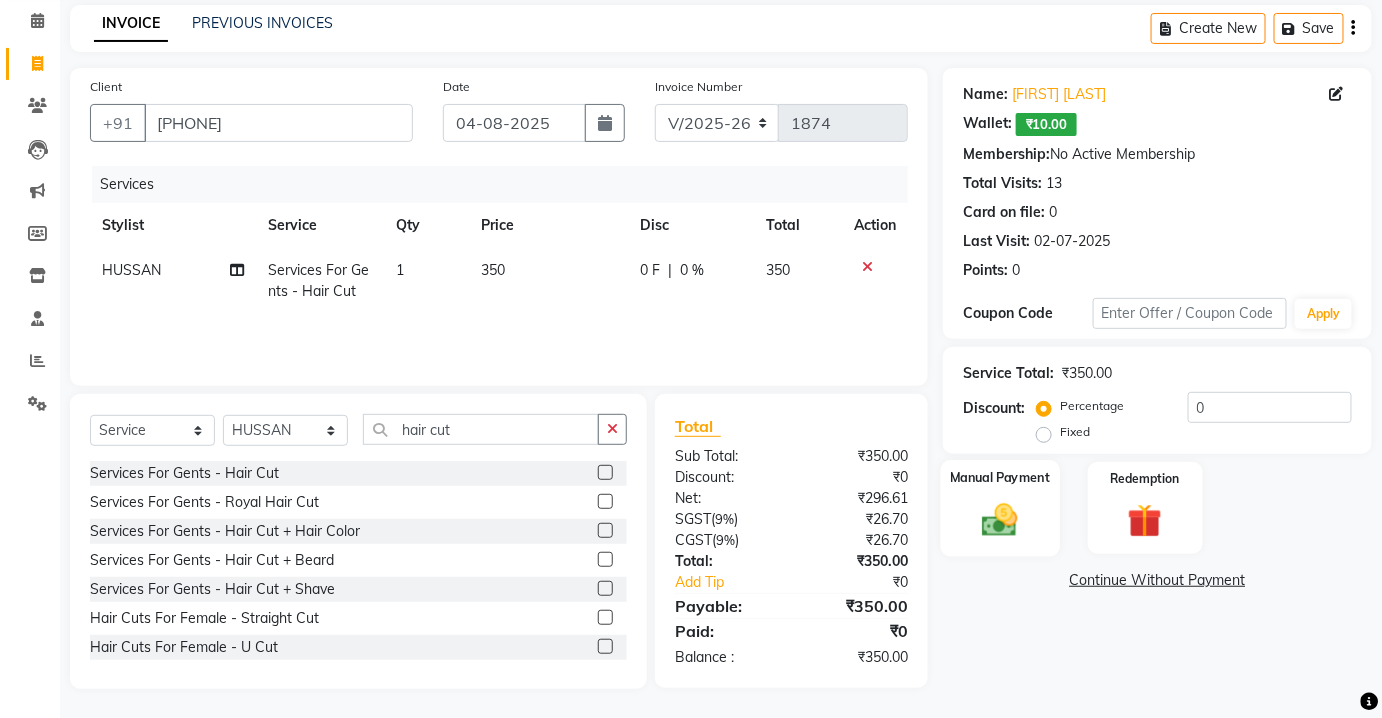click on "Manual Payment" 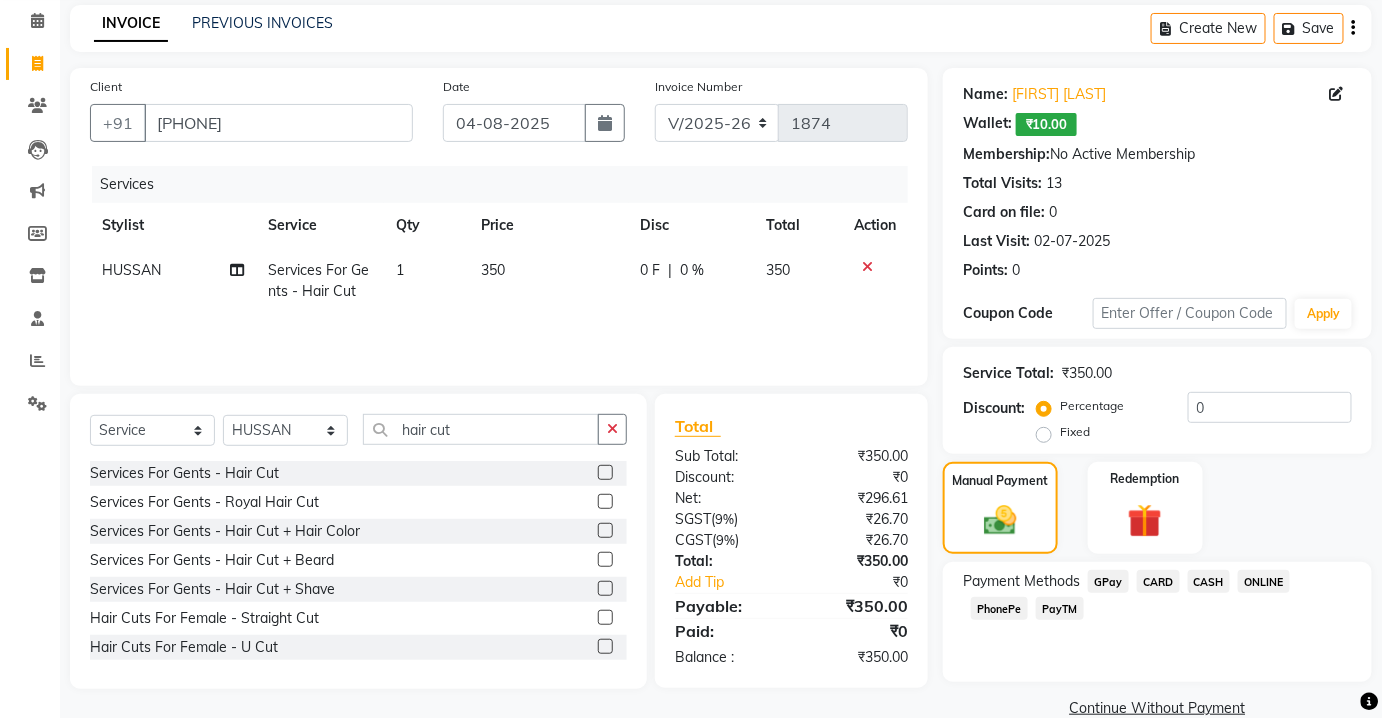 drag, startPoint x: 1232, startPoint y: 588, endPoint x: 1222, endPoint y: 582, distance: 11.661903 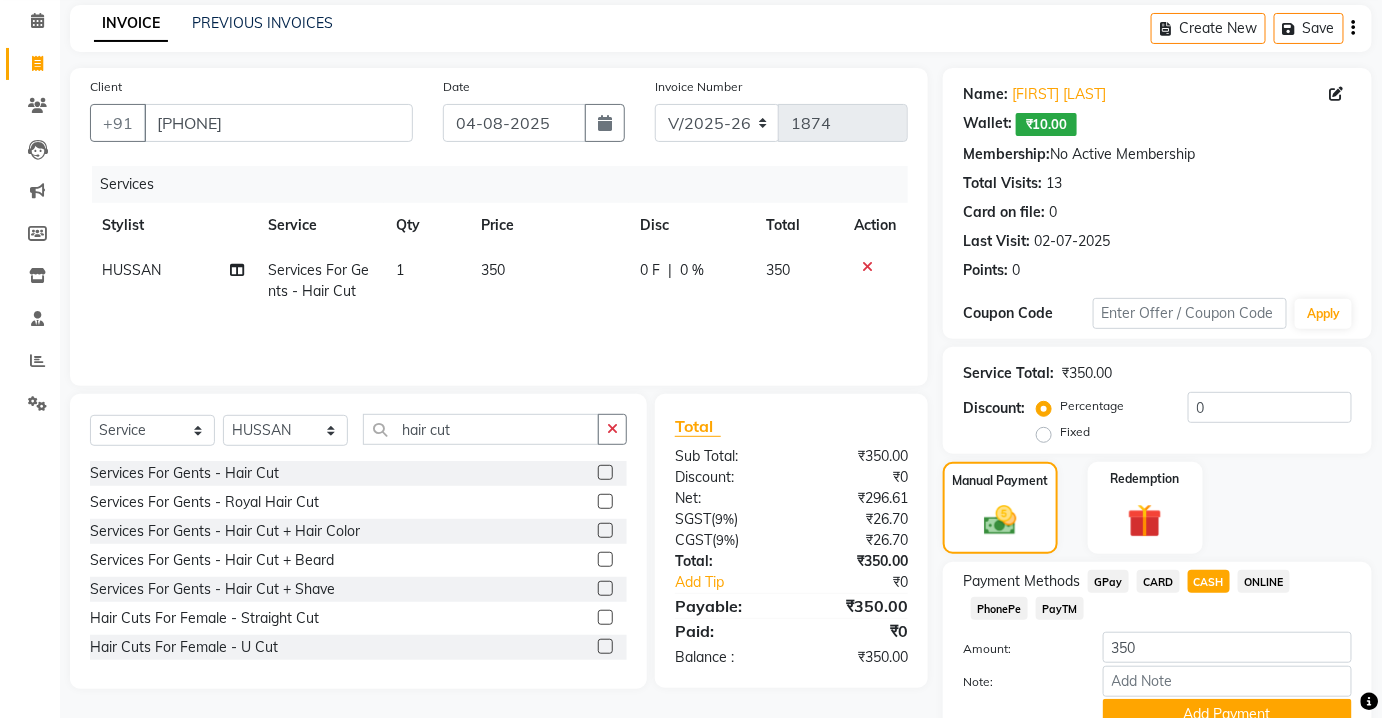 click on "Payment Methods  GPay   CARD   CASH   ONLINE   PhonePe   PayTM" 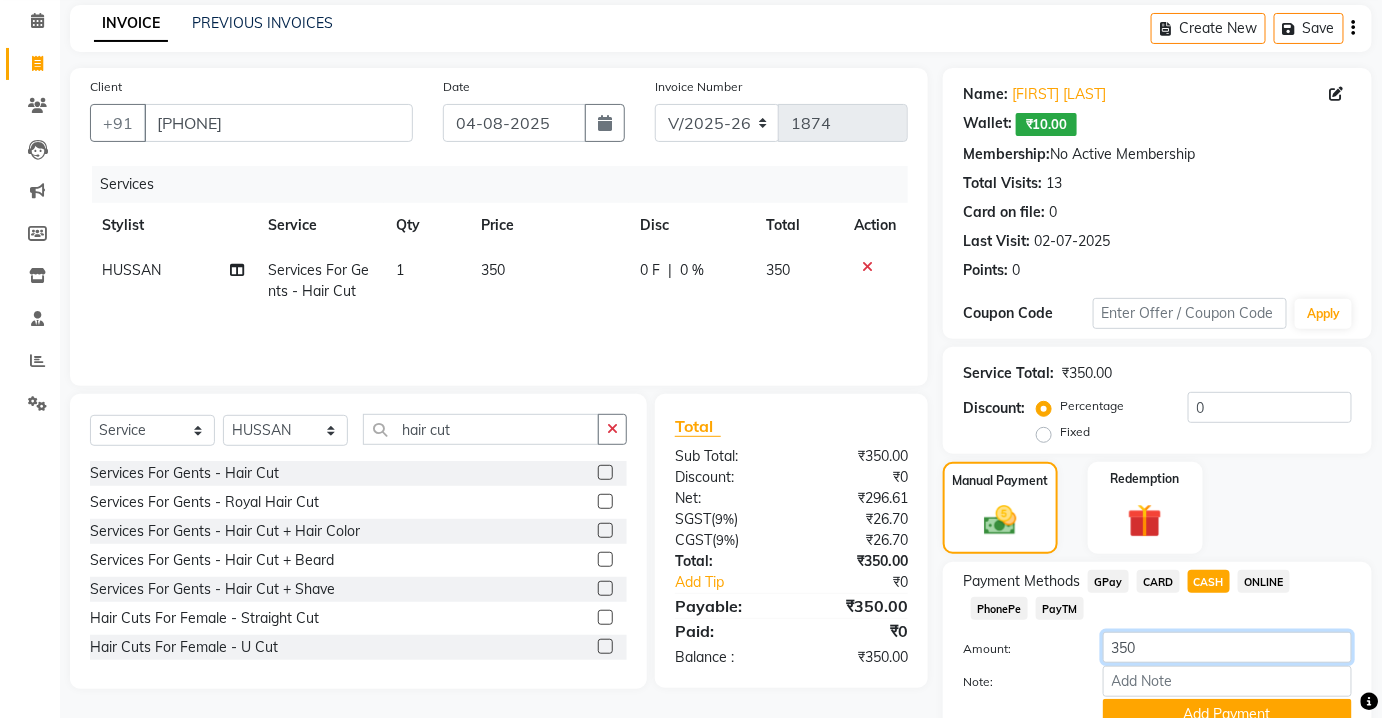 click on "350" 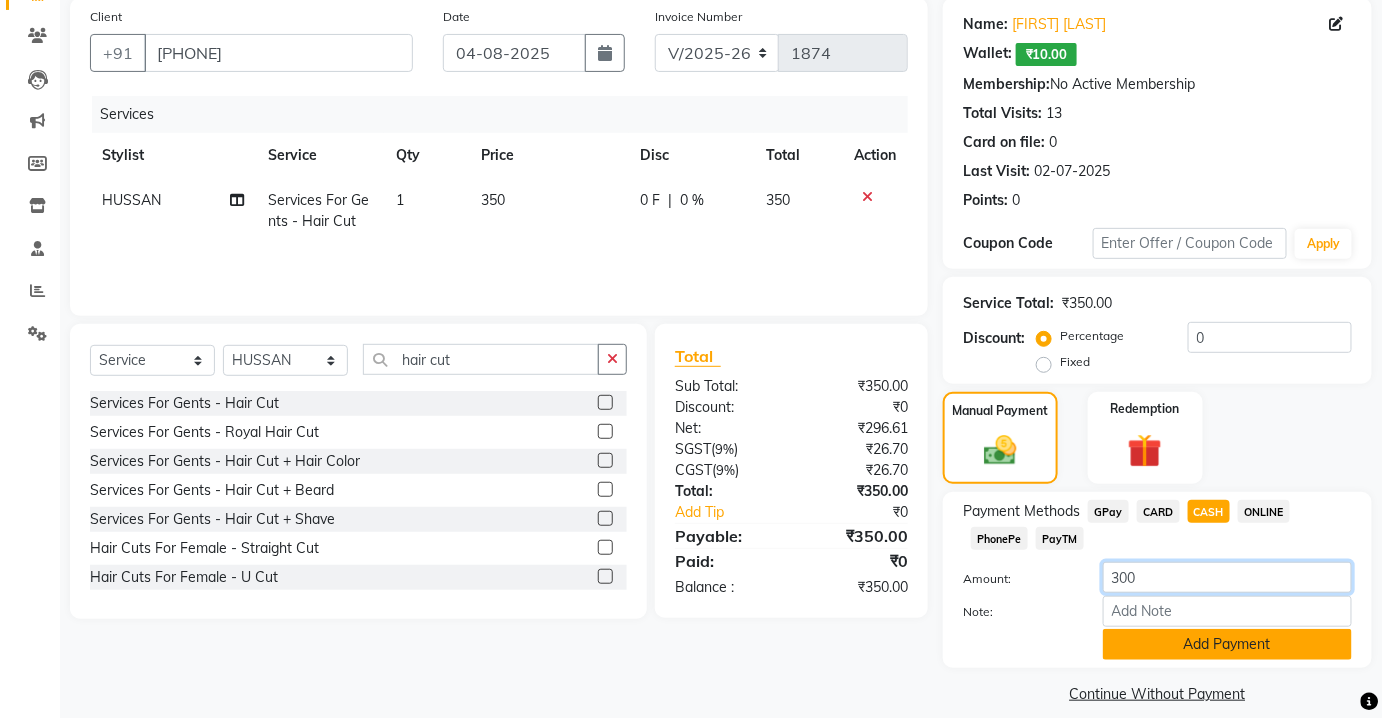 scroll, scrollTop: 172, scrollLeft: 0, axis: vertical 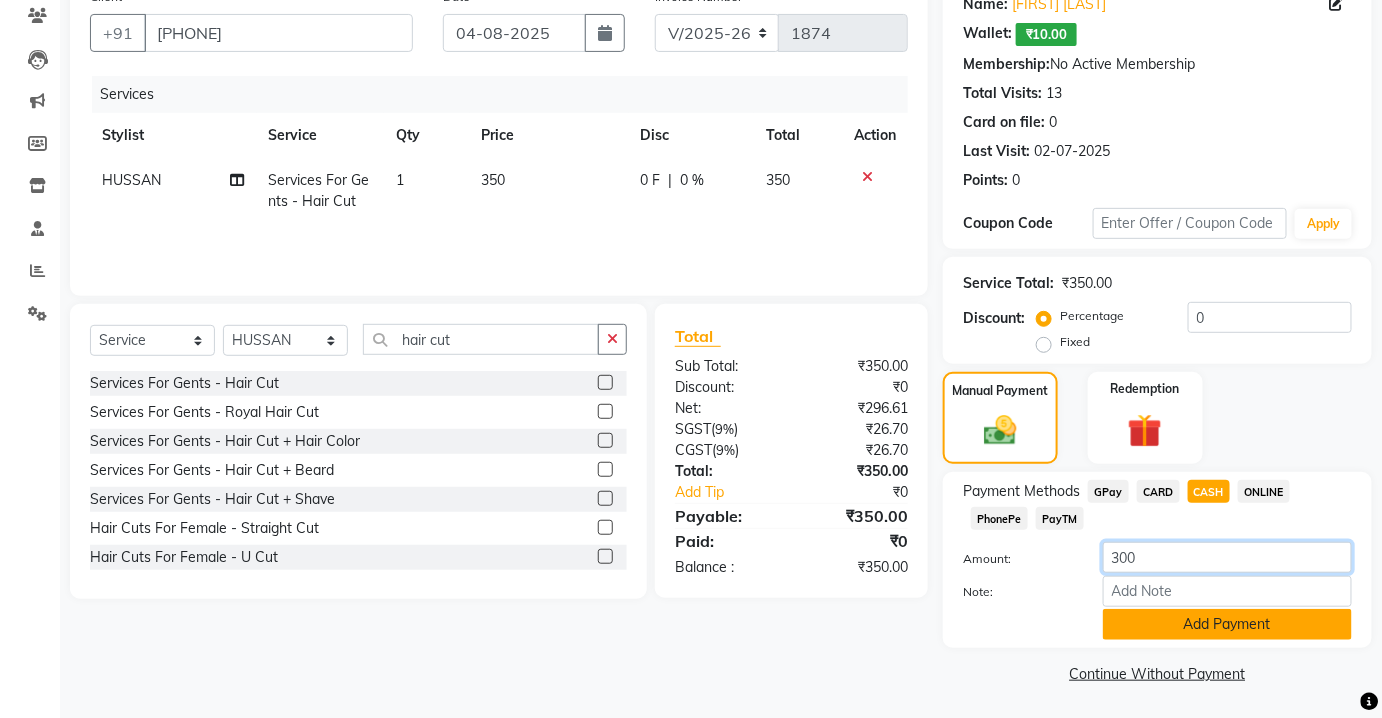 type on "300" 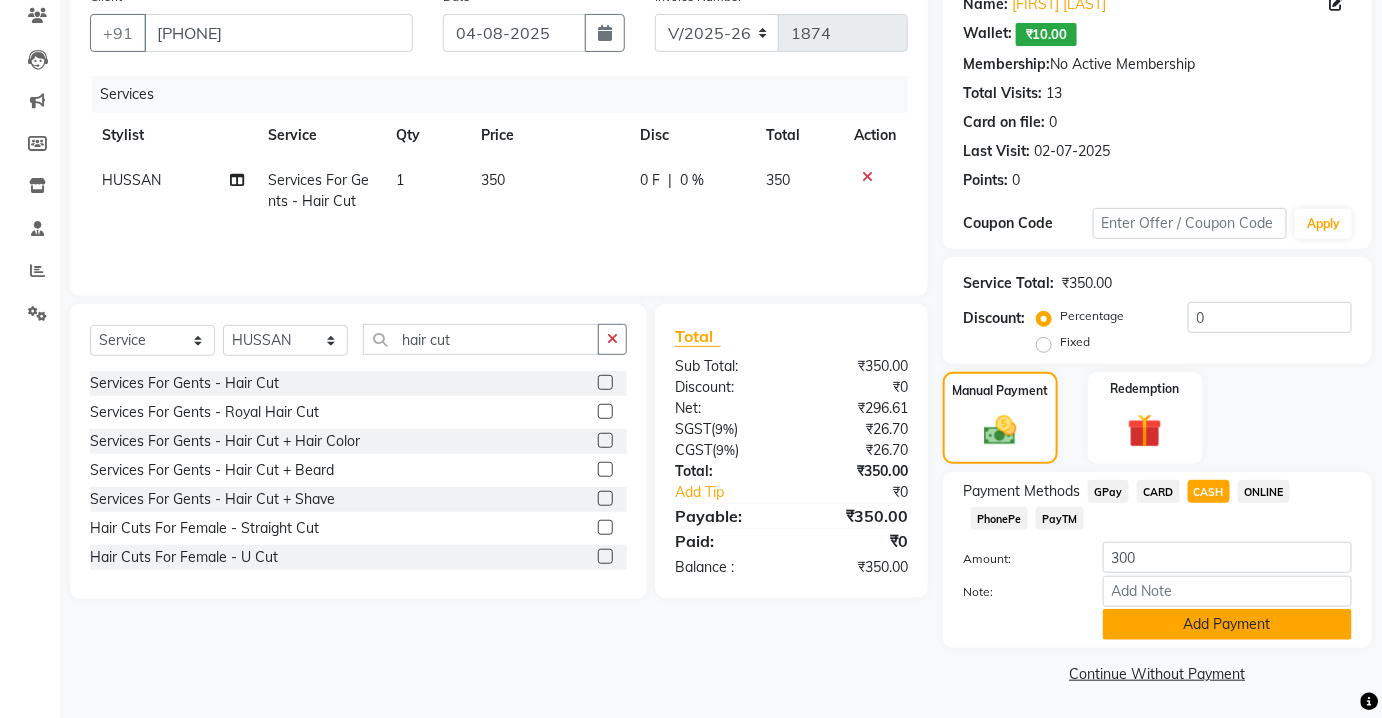 click on "Add Payment" 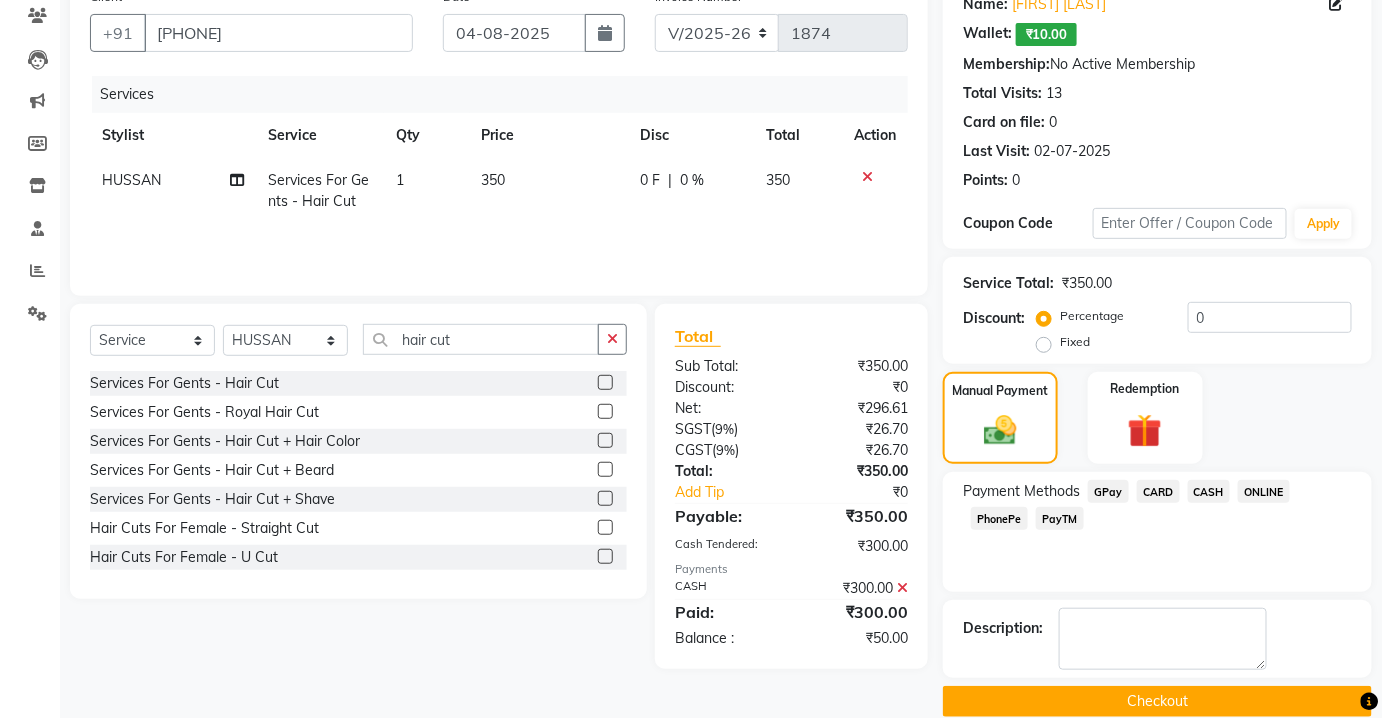 click on "PayTM" 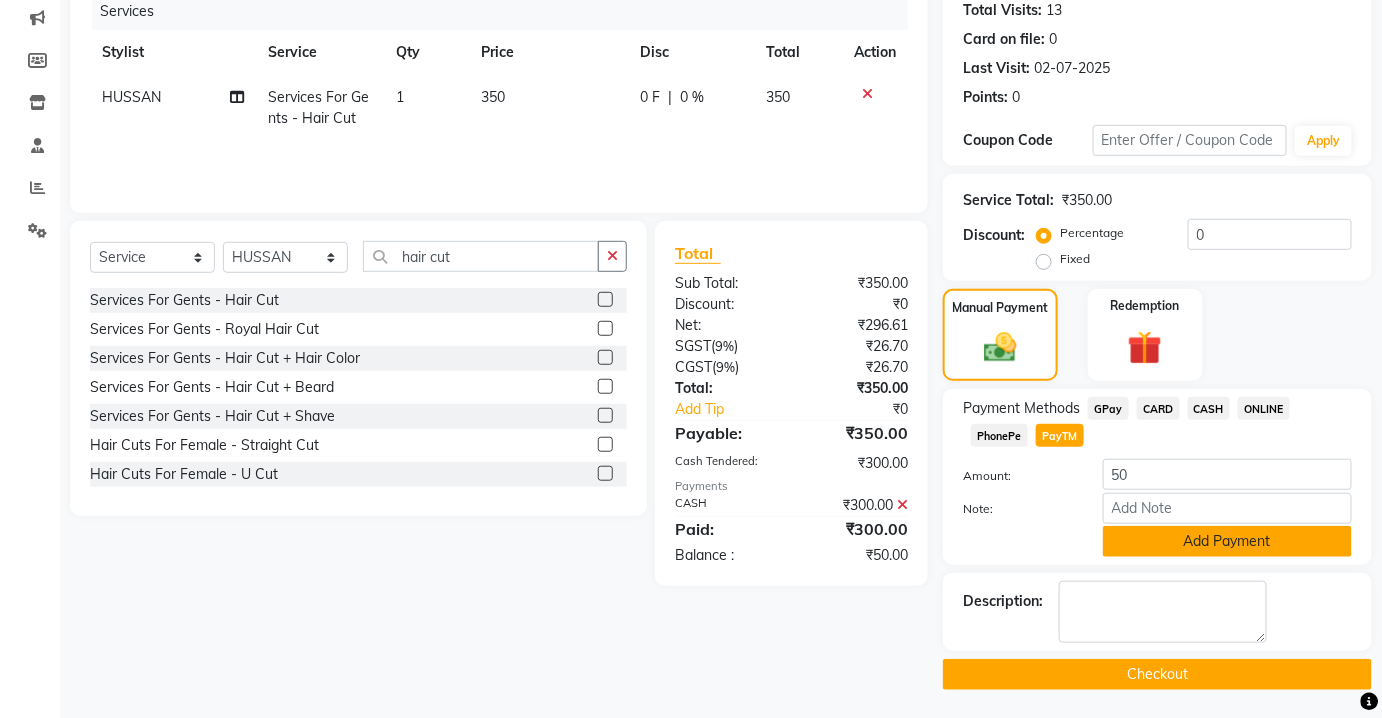 click on "Add Payment" 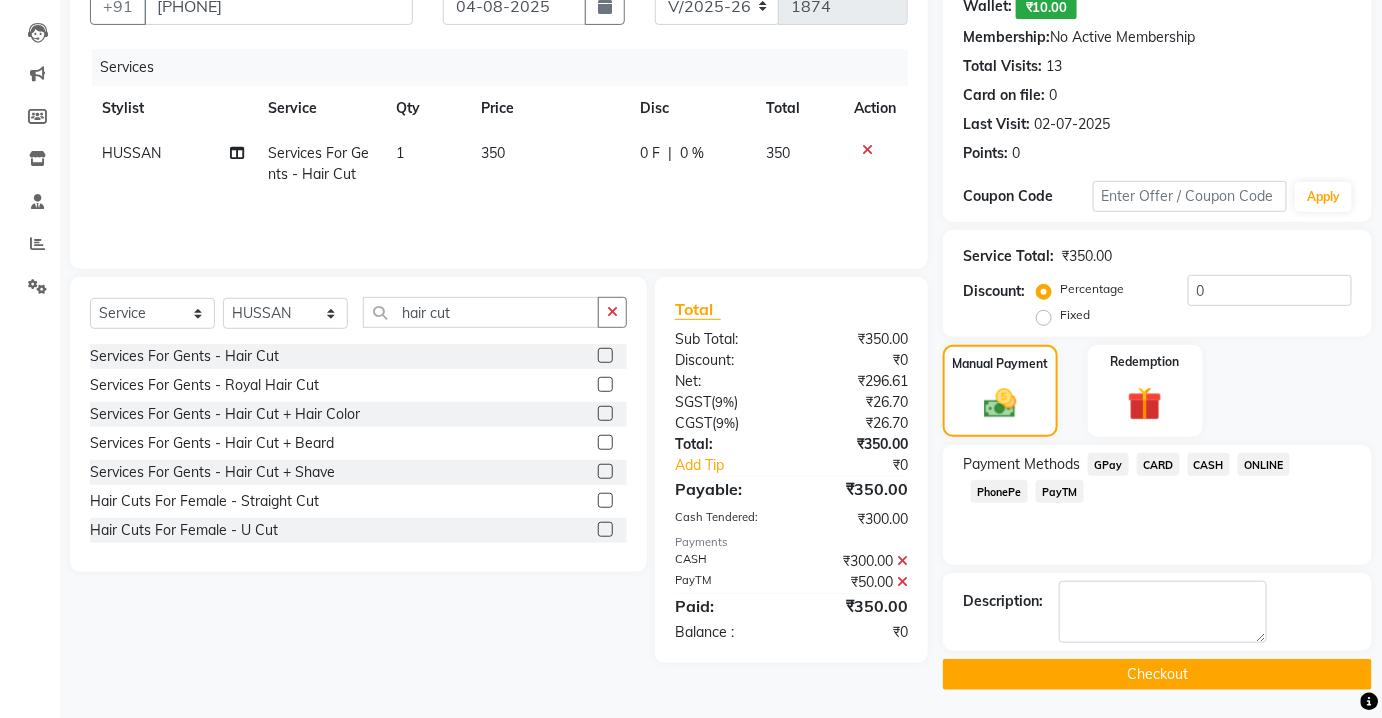 click on "Description:" 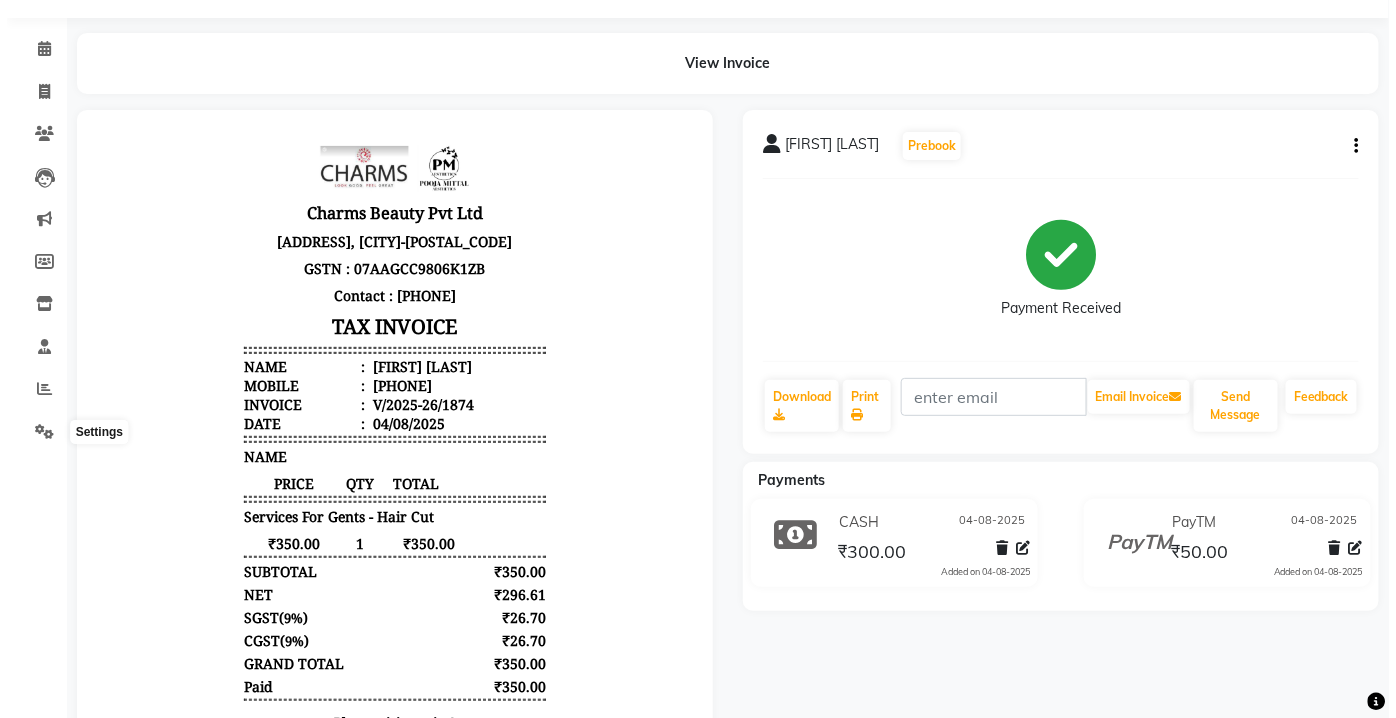 scroll, scrollTop: 0, scrollLeft: 0, axis: both 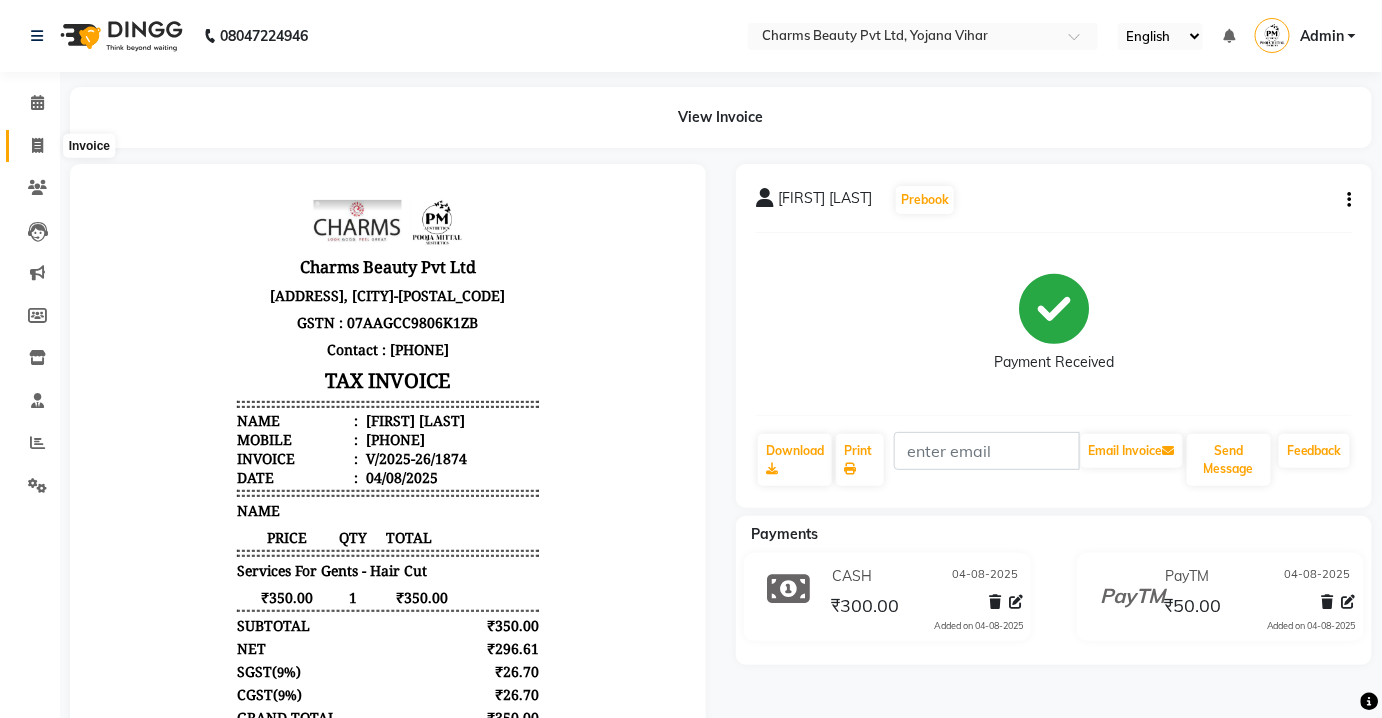 click 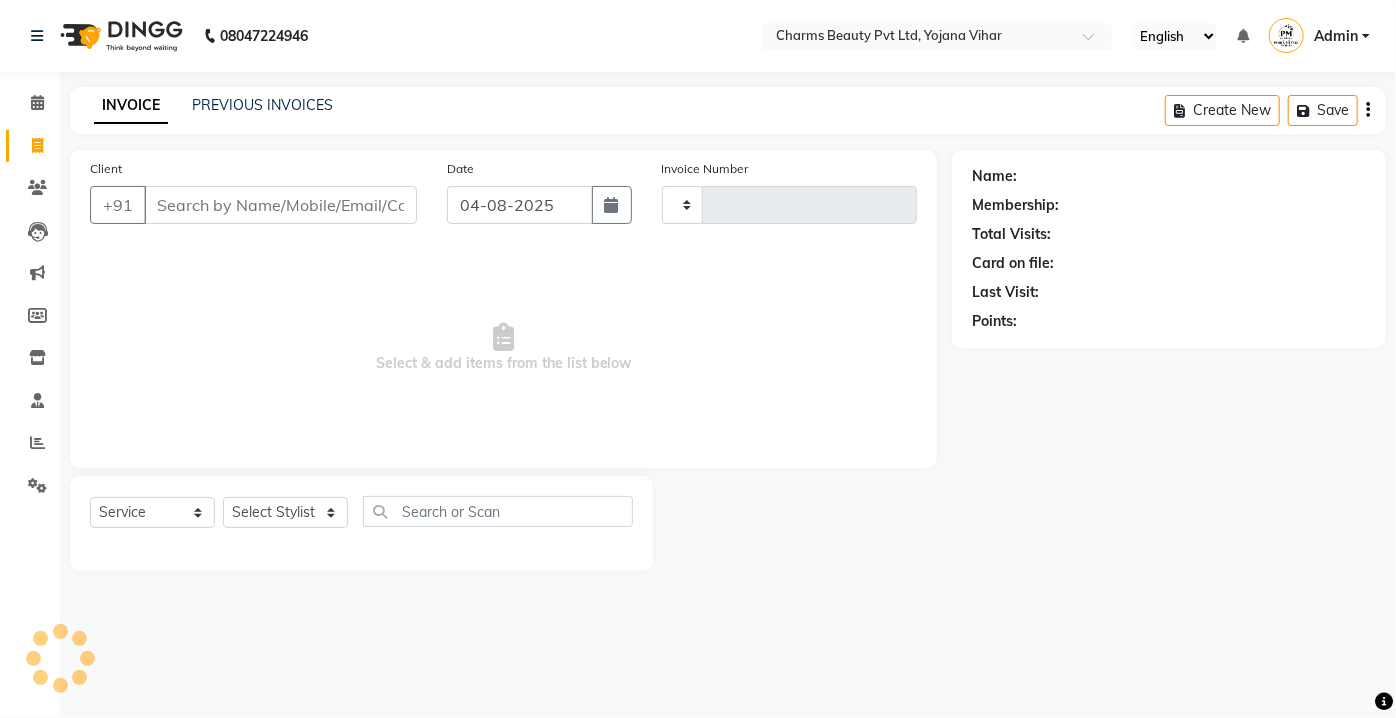 type on "1875" 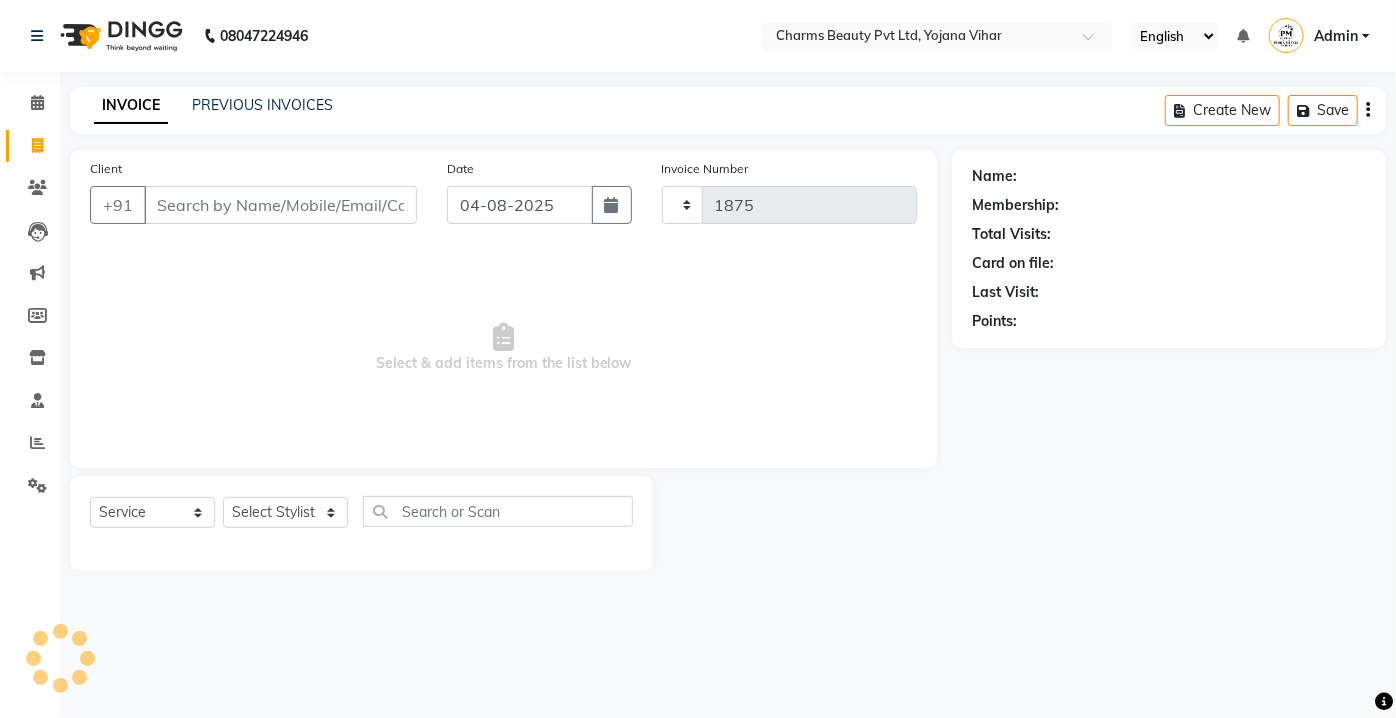 select on "3743" 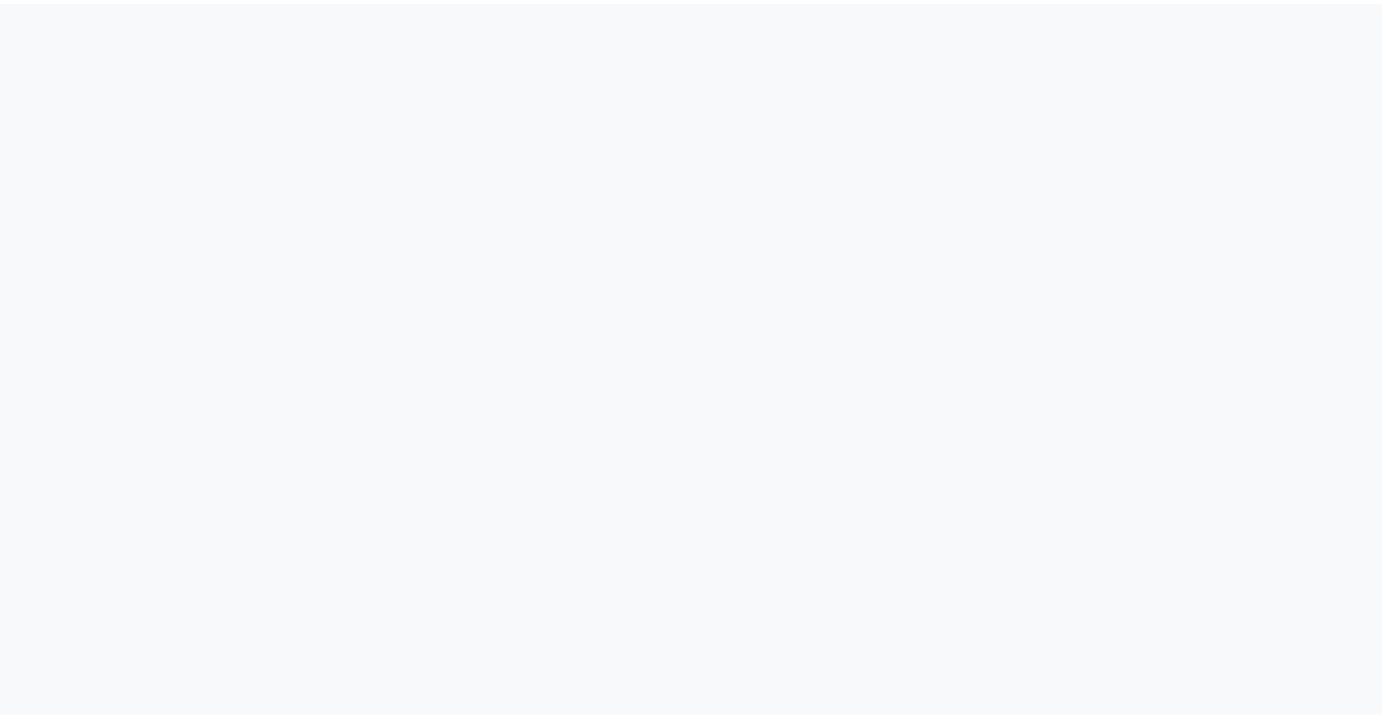 scroll, scrollTop: 0, scrollLeft: 0, axis: both 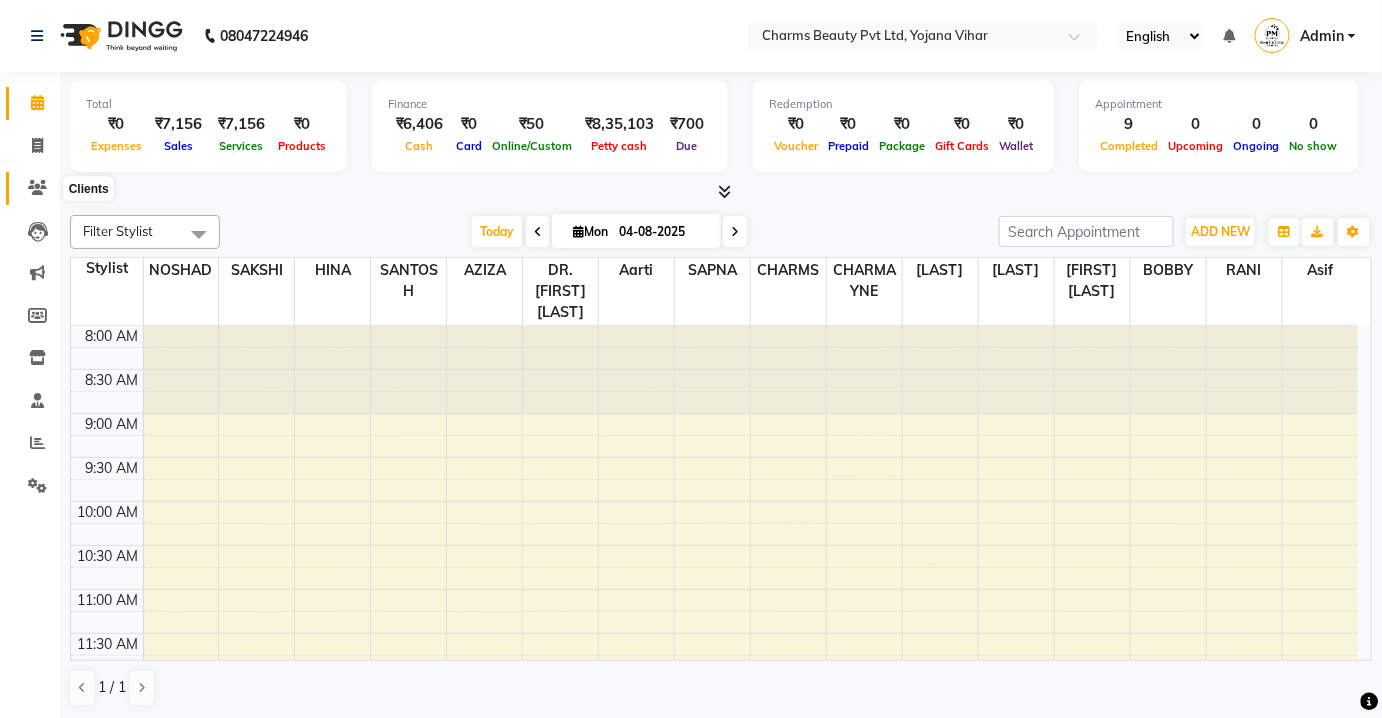 click 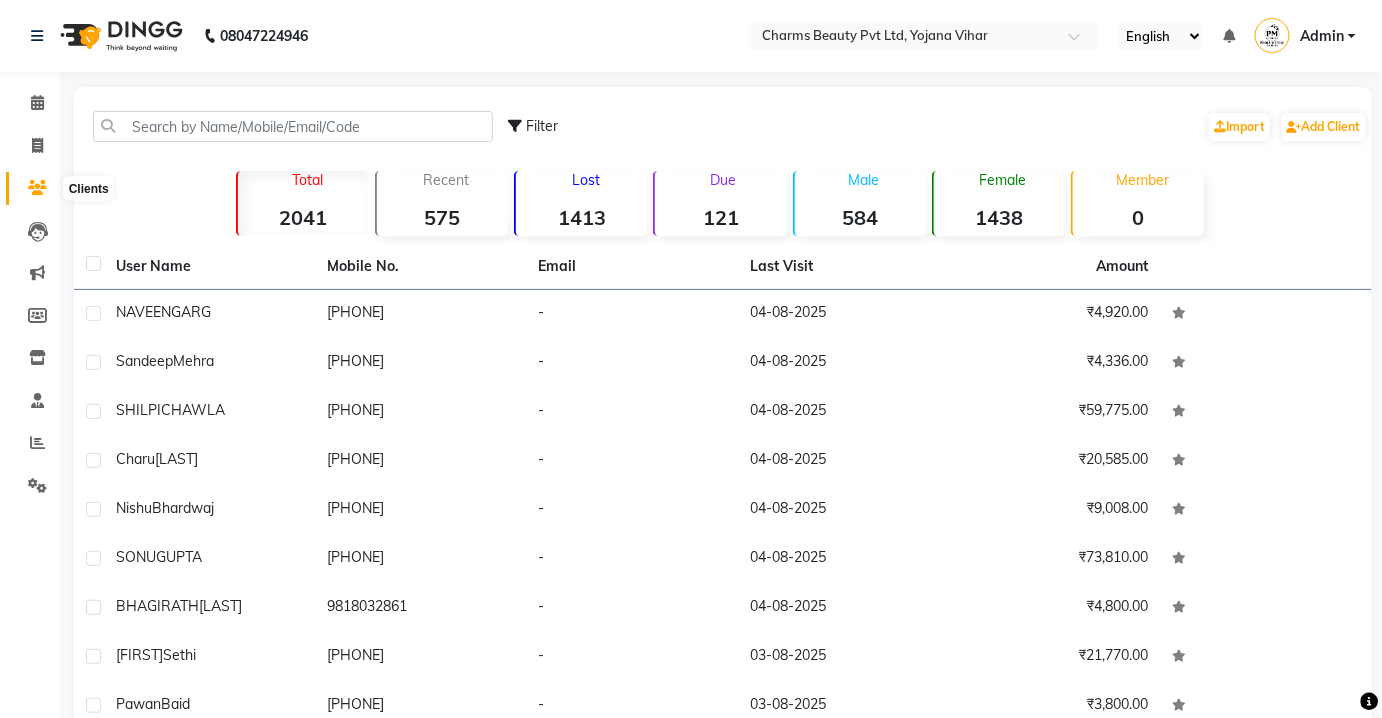 click 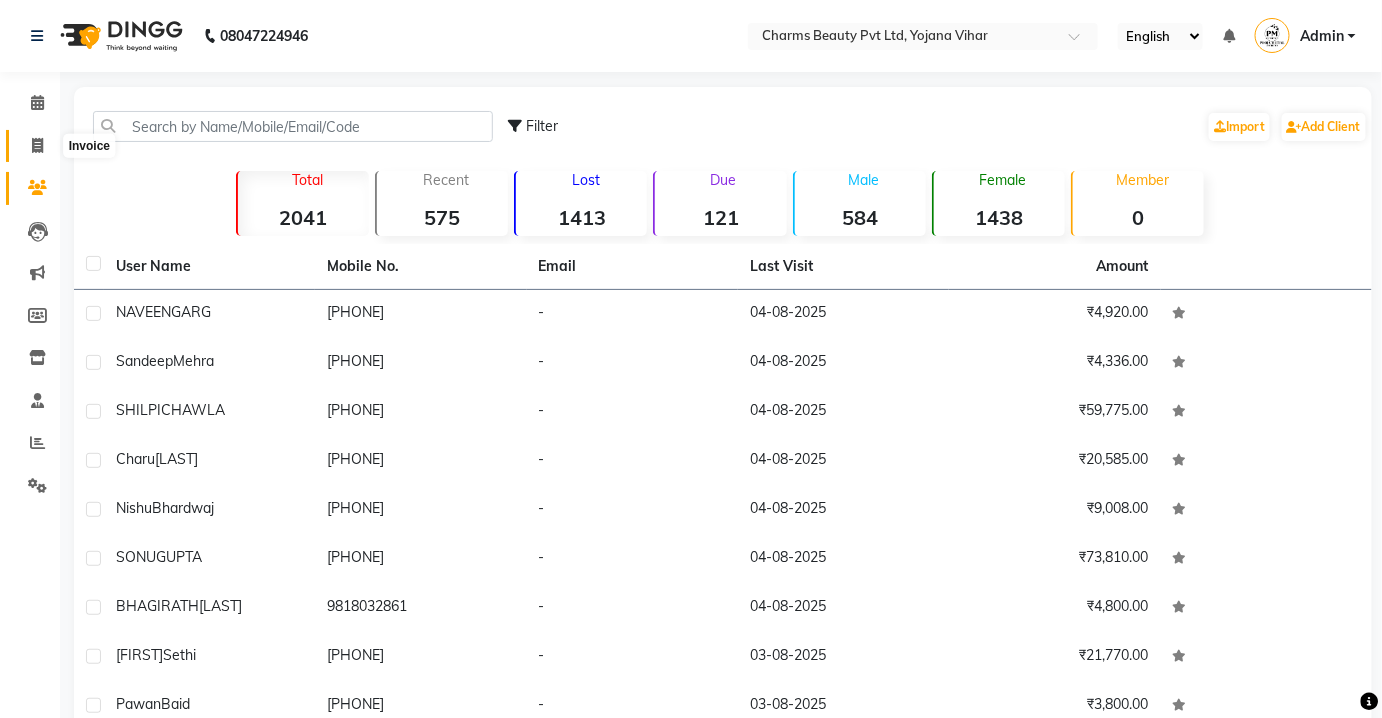 click 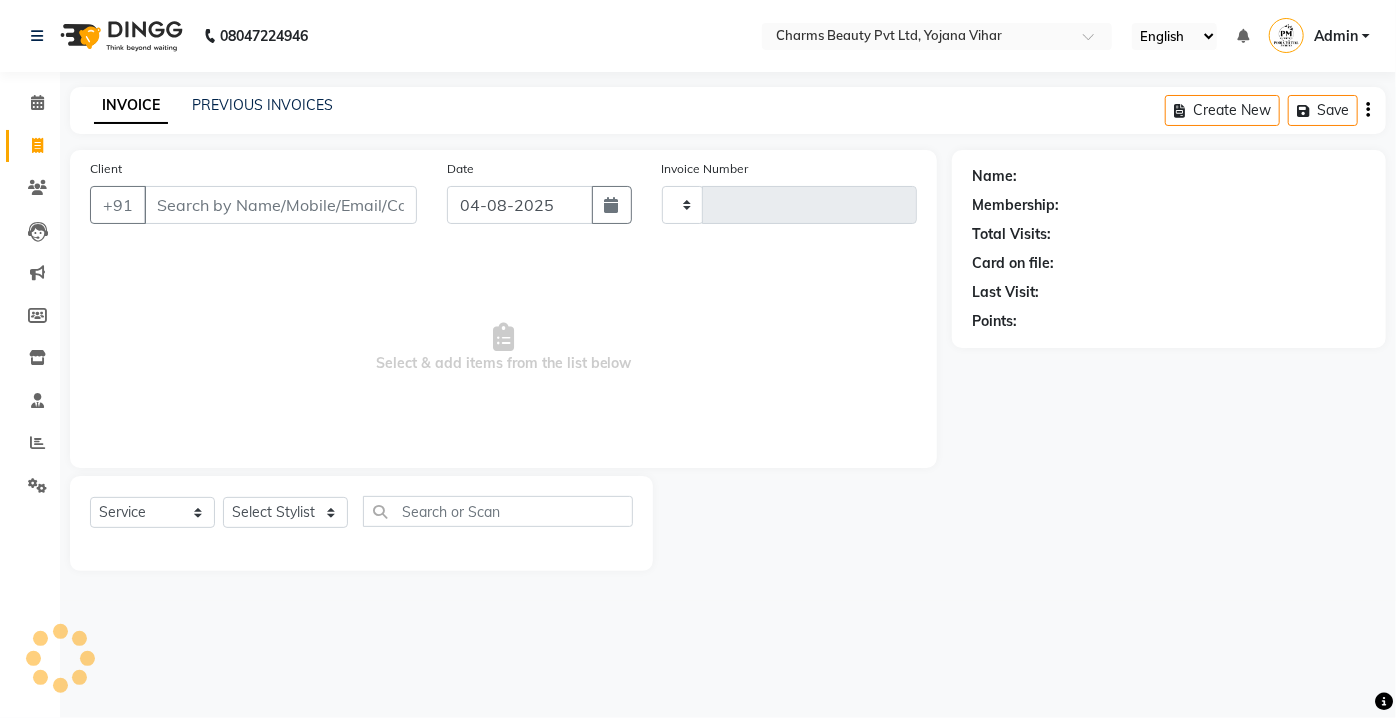 type on "1875" 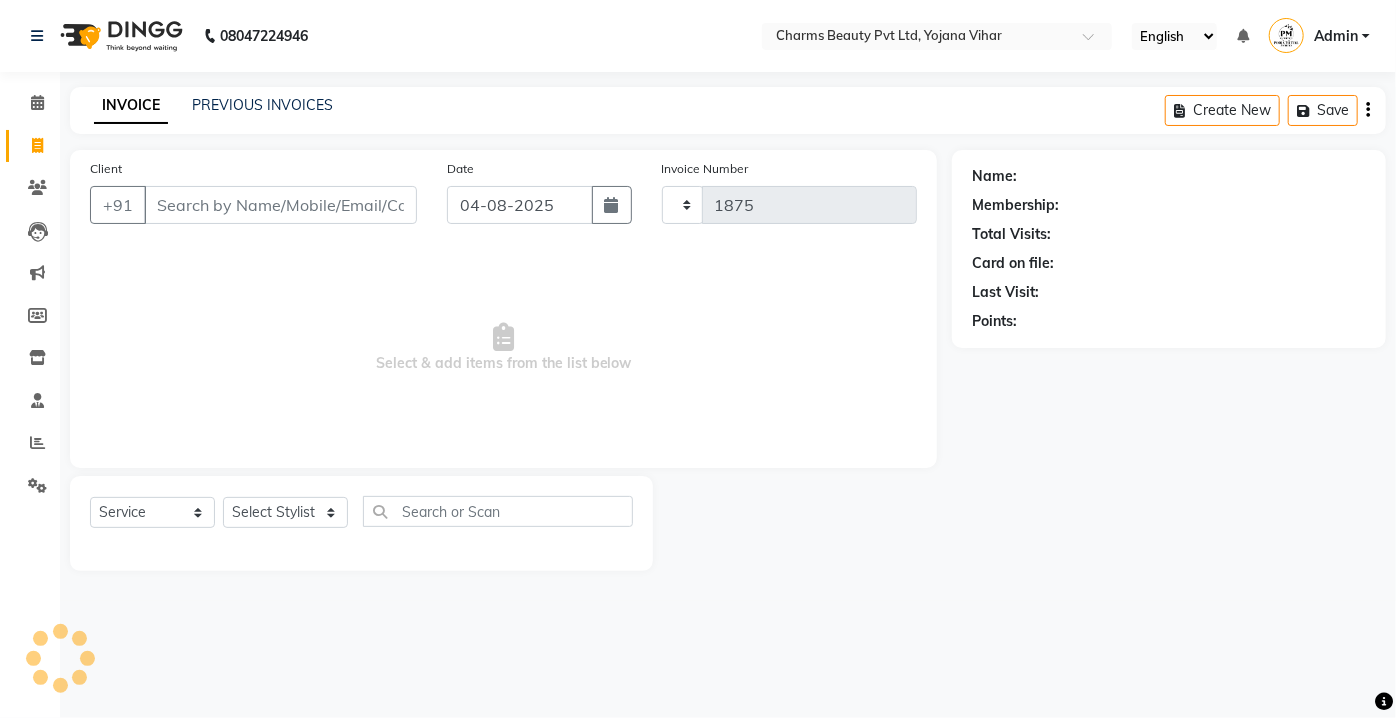 select on "3743" 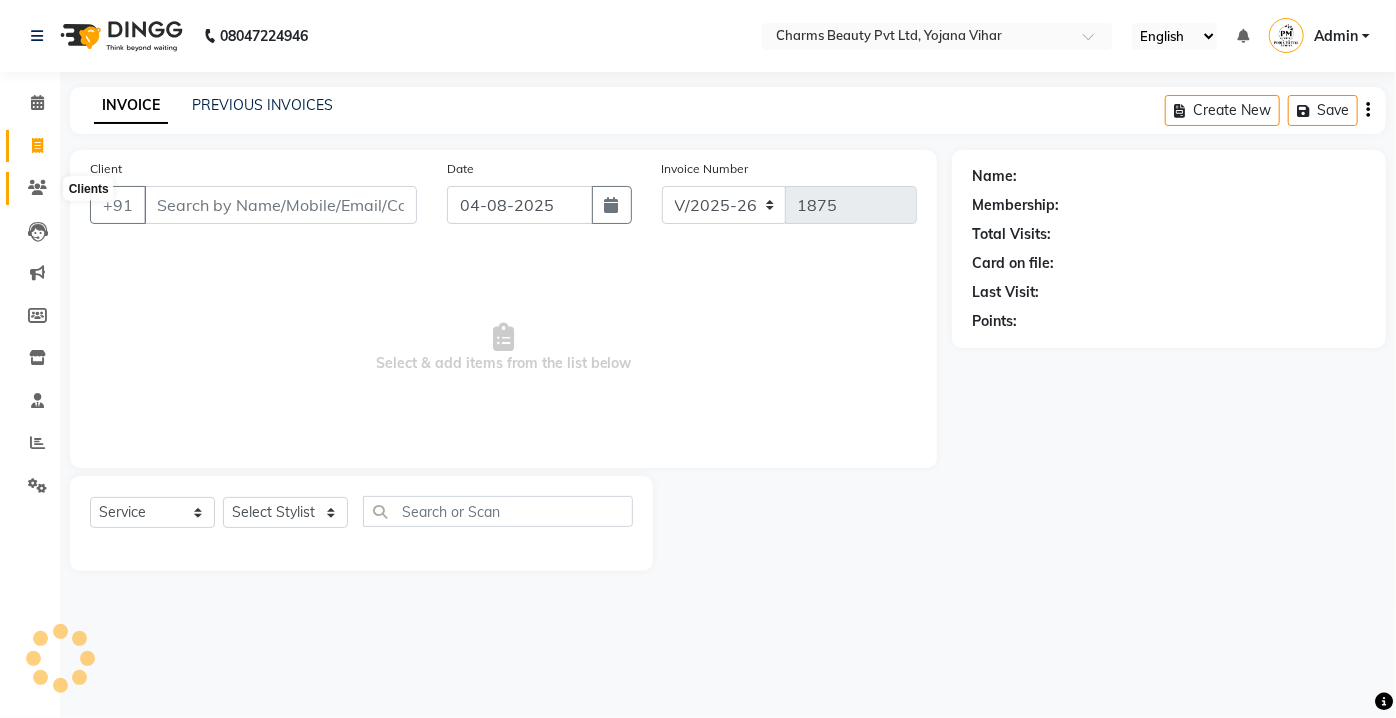 click 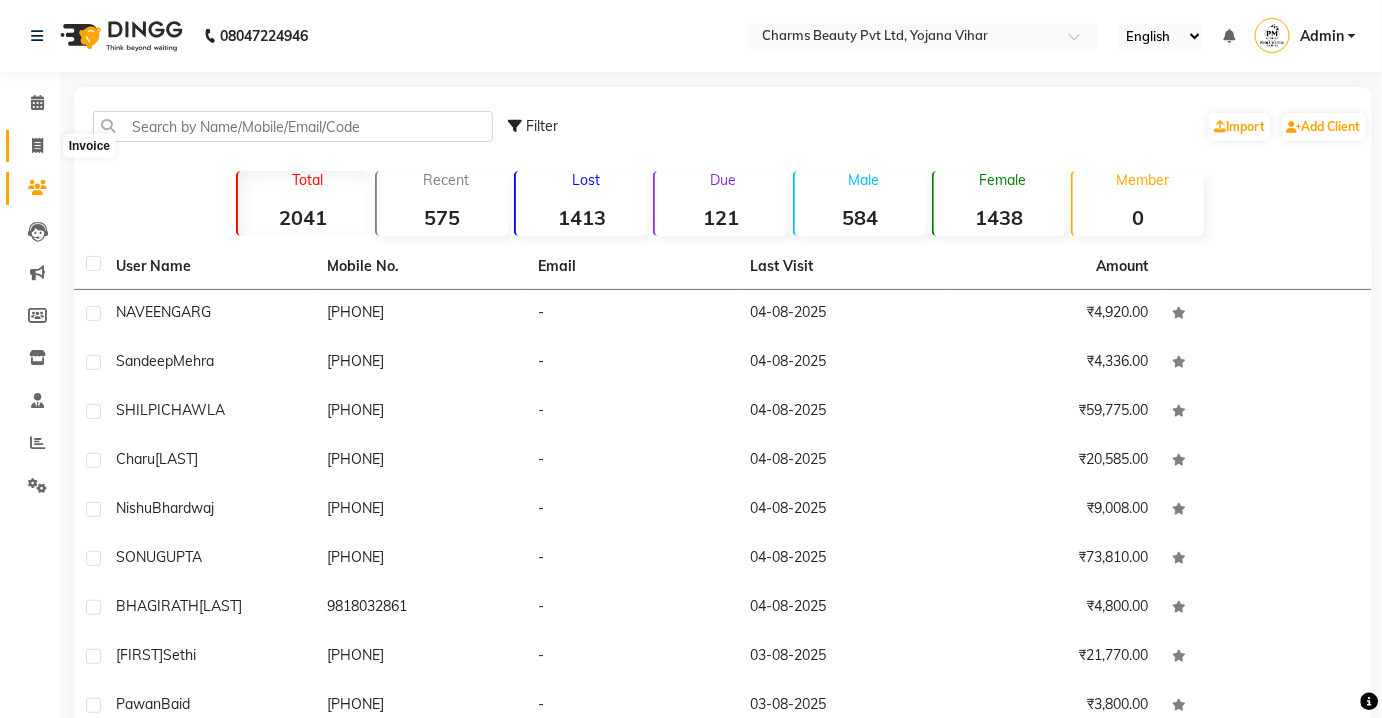 click 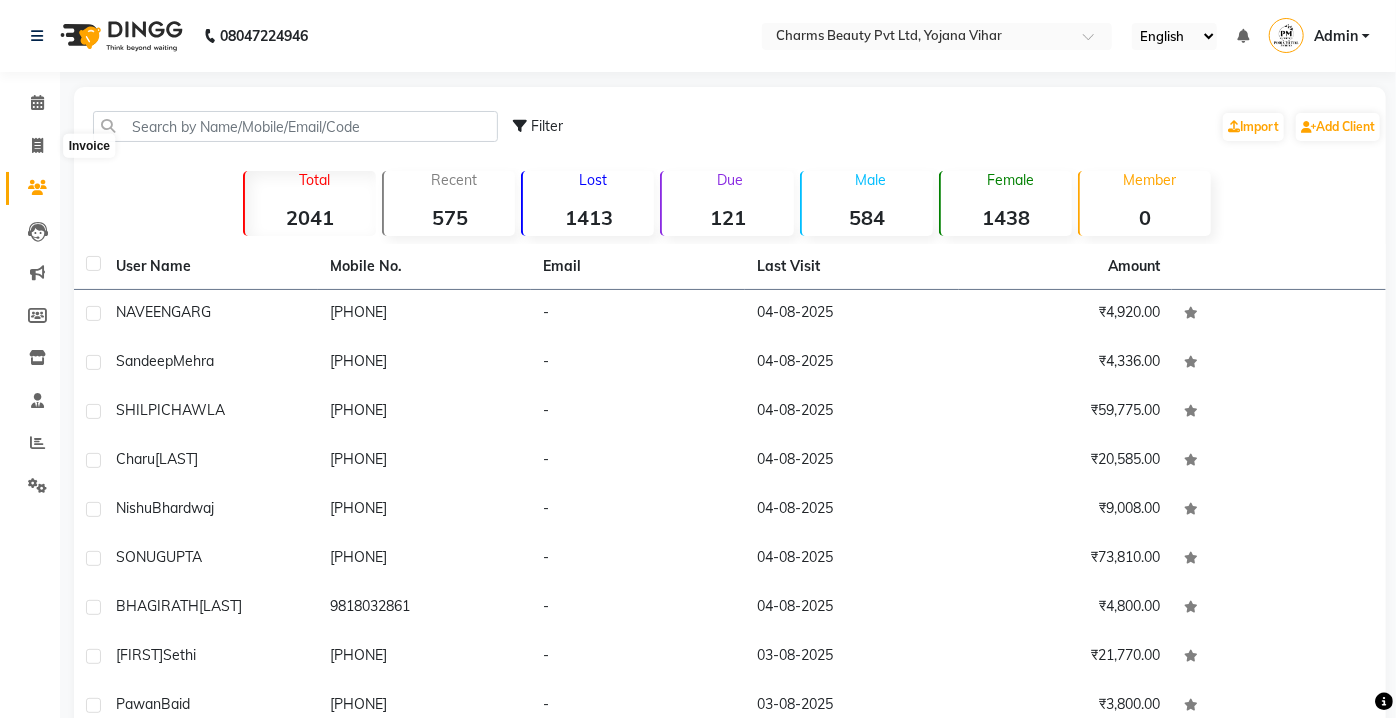 select on "service" 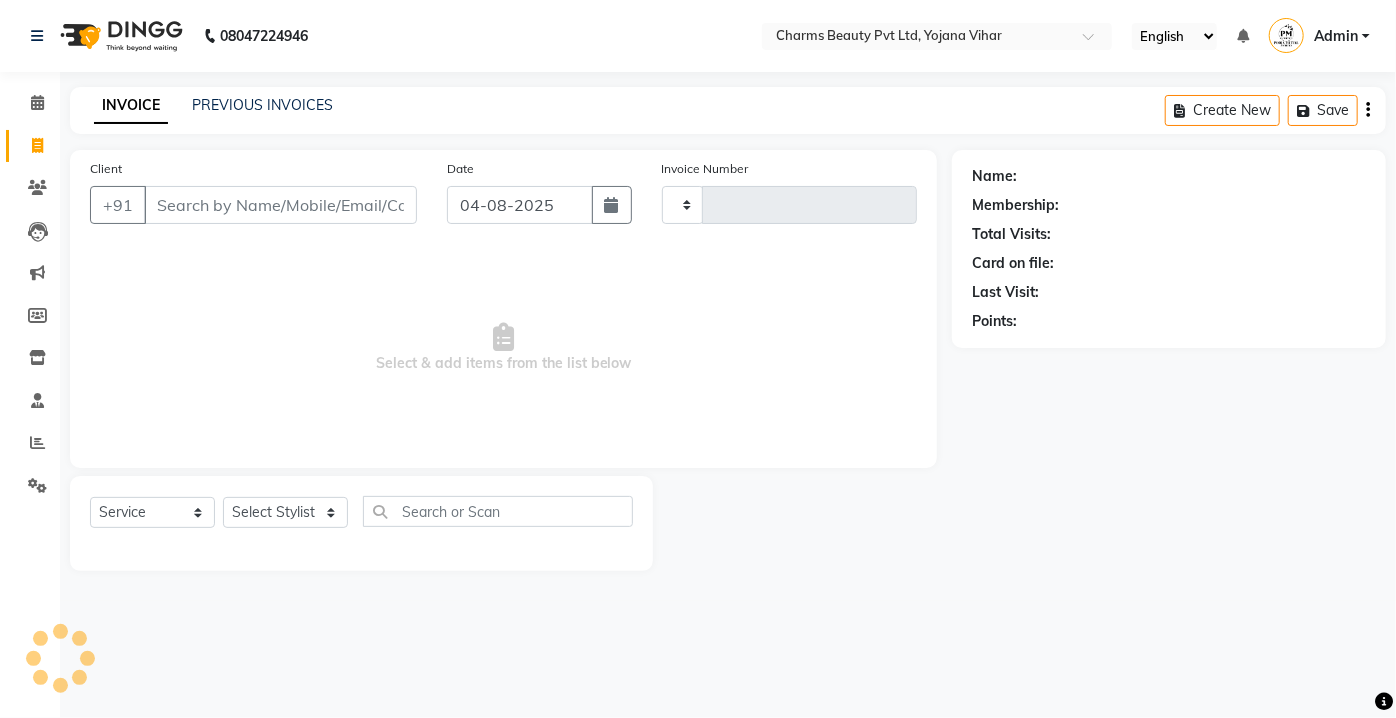 type on "1875" 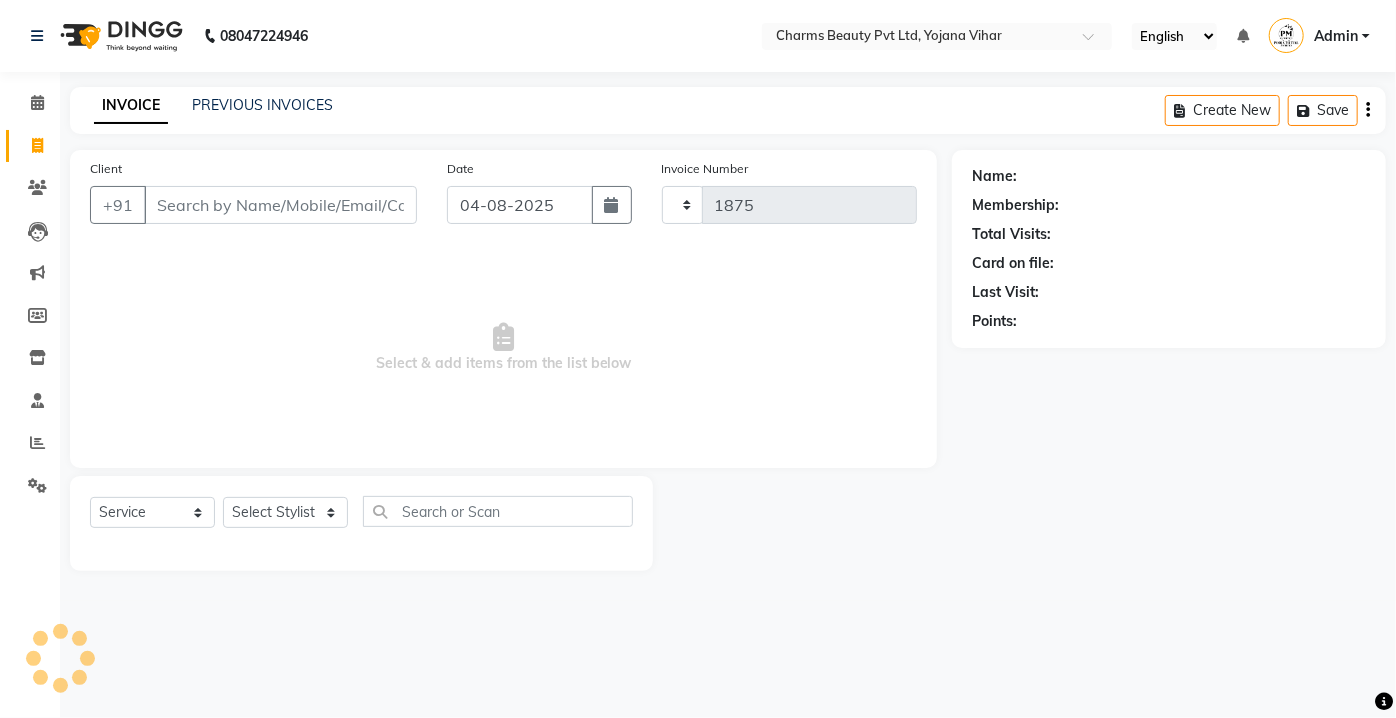 select on "3743" 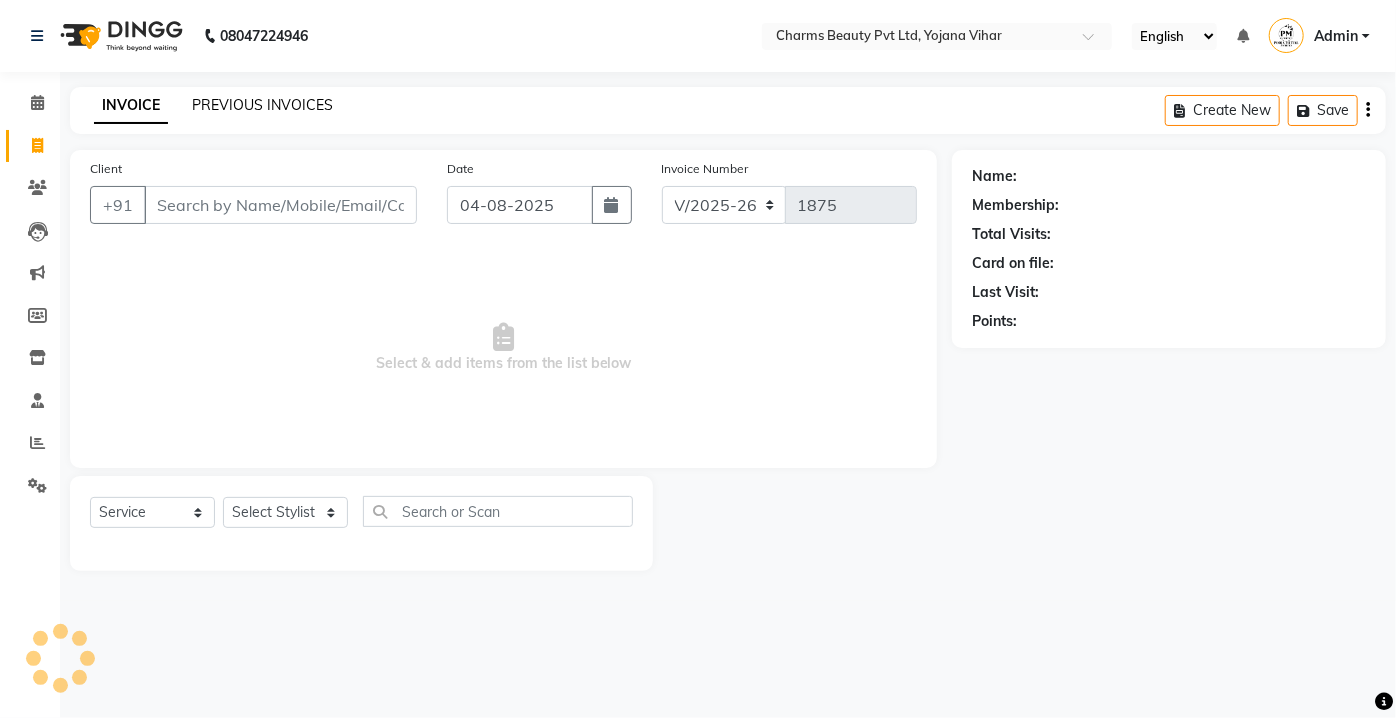 click on "PREVIOUS INVOICES" 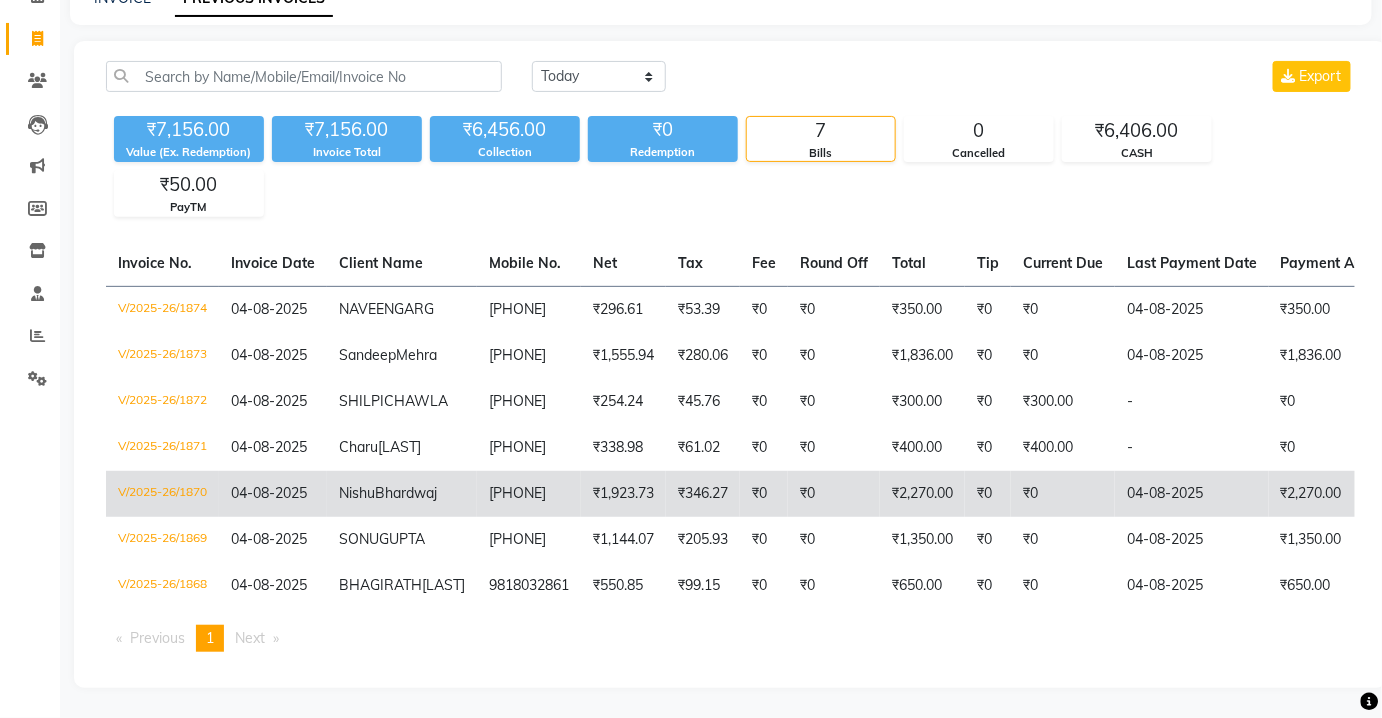 scroll, scrollTop: 258, scrollLeft: 0, axis: vertical 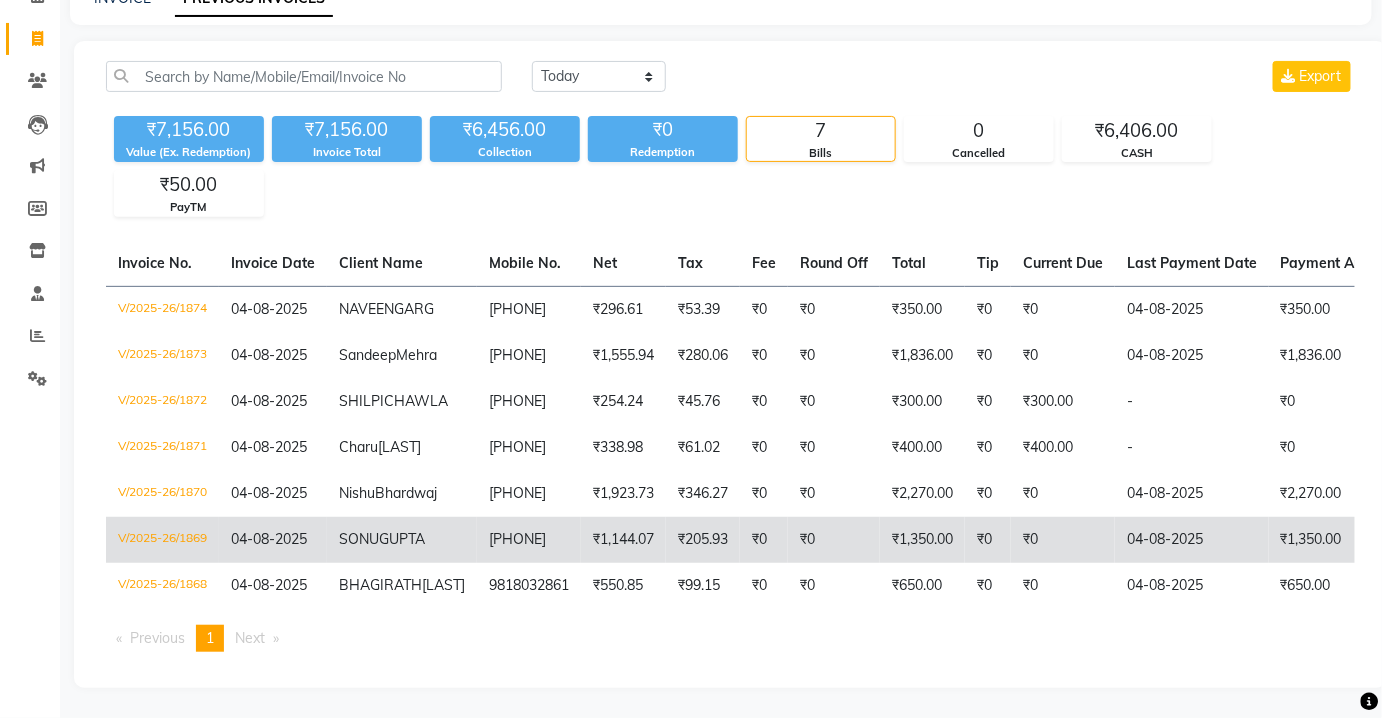 click on "₹1,144.07" 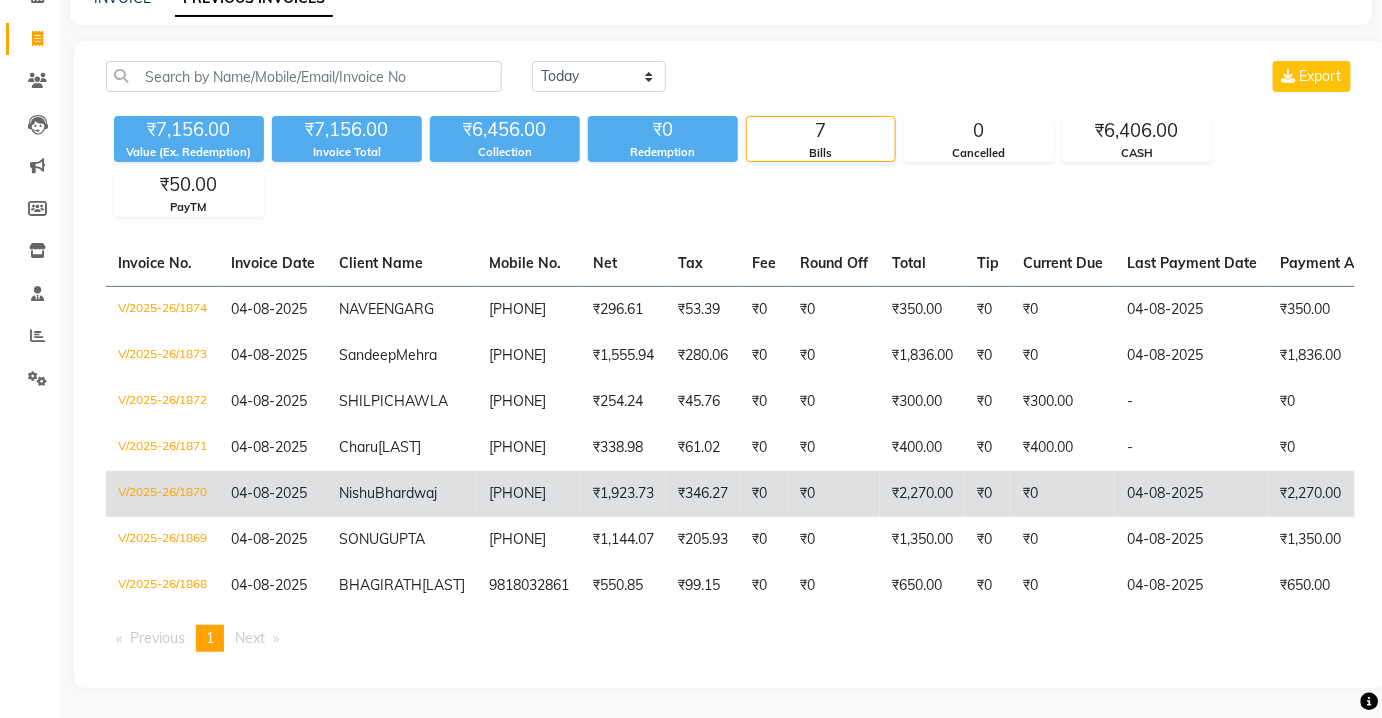 click on "04-08-2025" 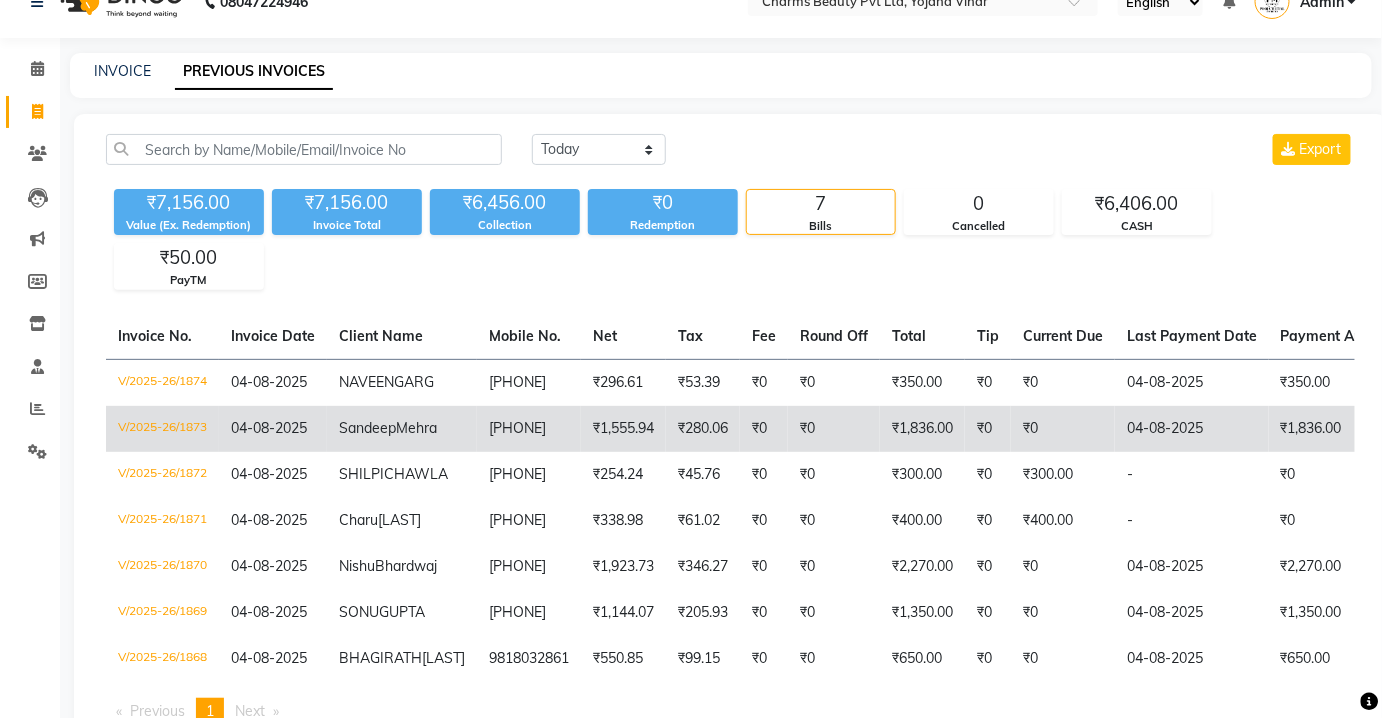 scroll, scrollTop: 0, scrollLeft: 0, axis: both 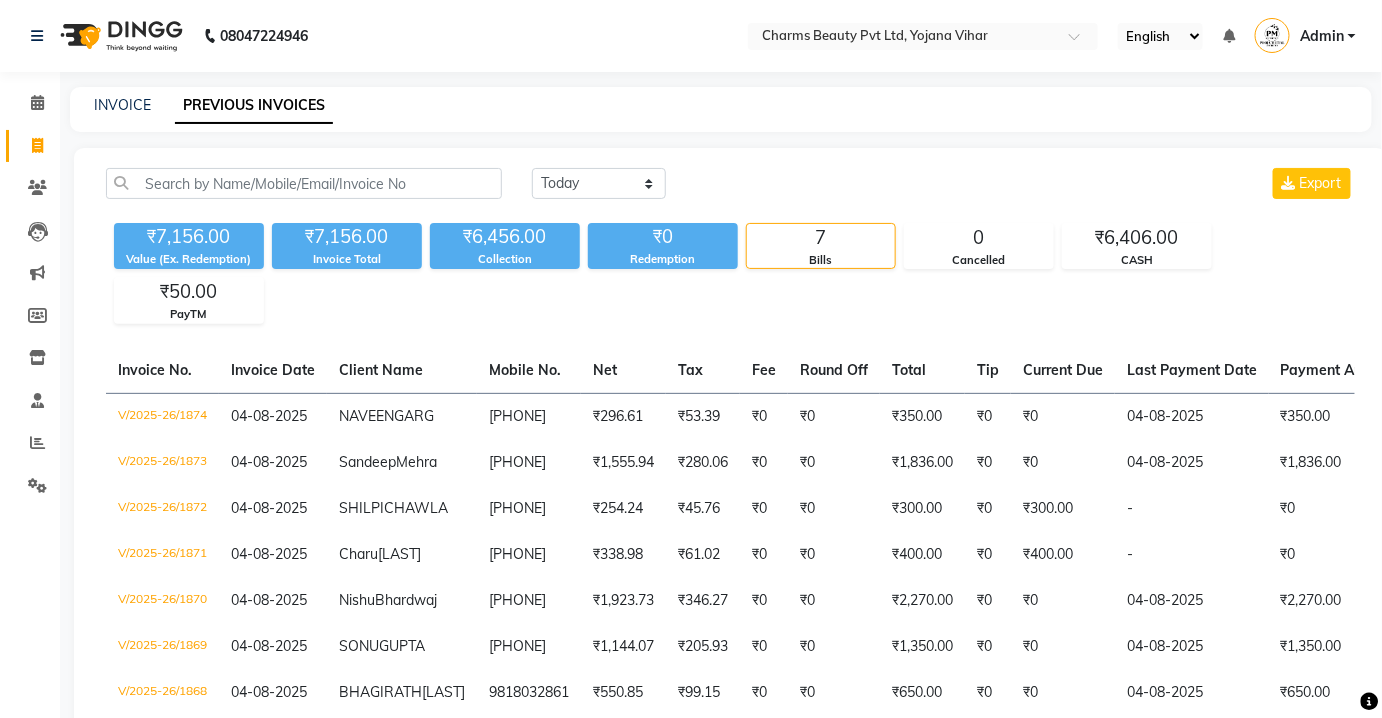 click on "INVOICE" 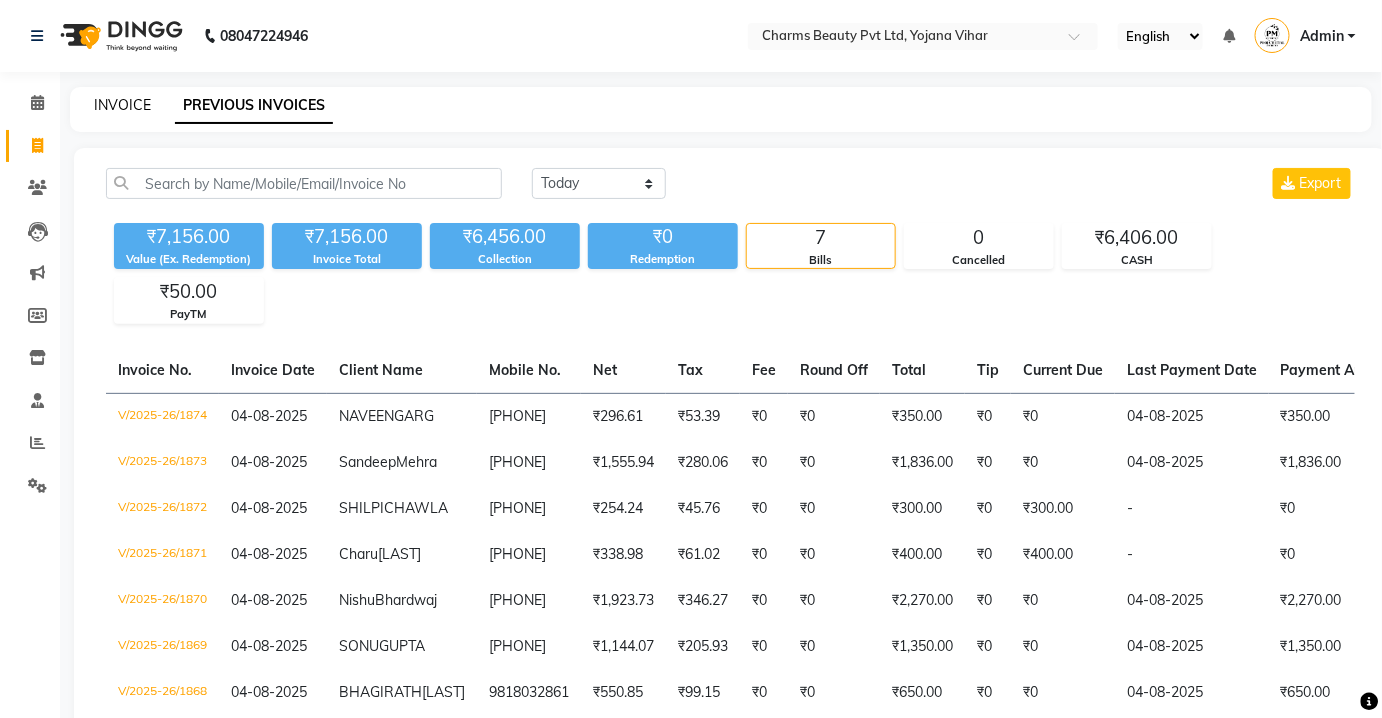 click on "INVOICE" 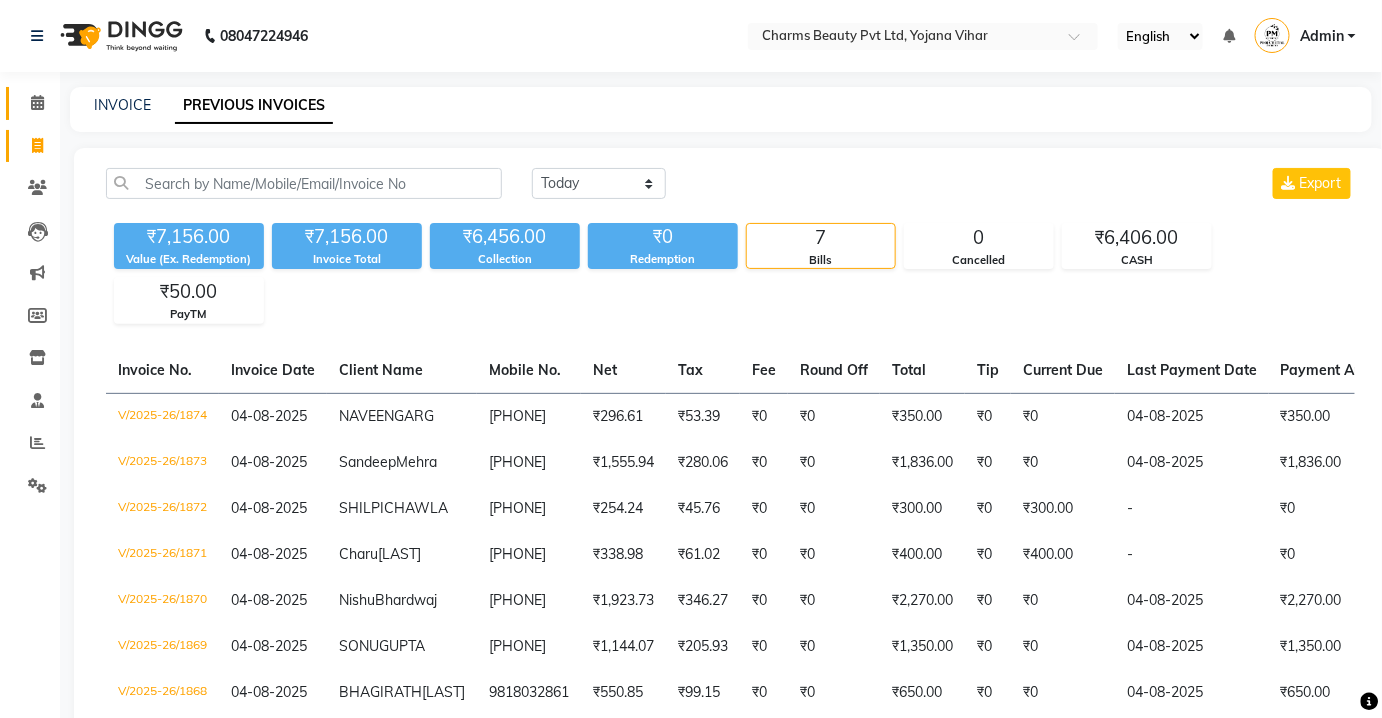 select on "3743" 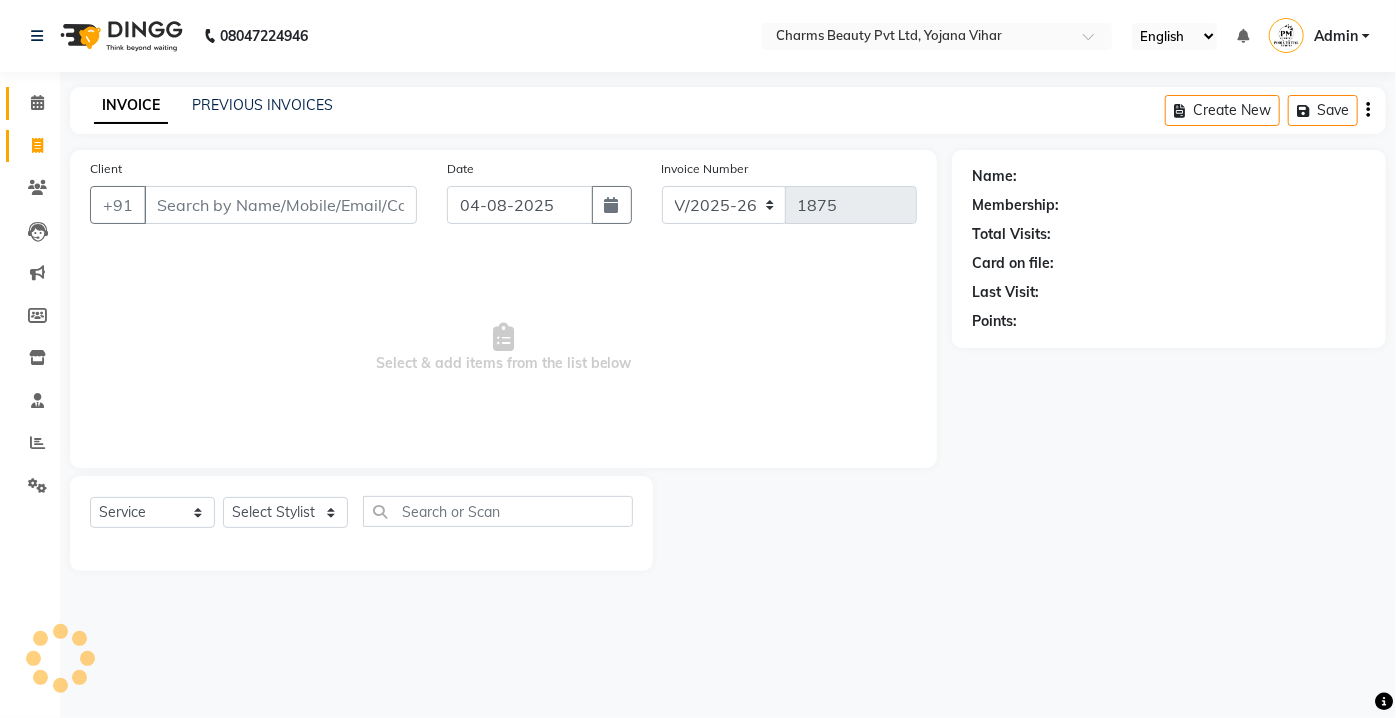 click on "Calendar" 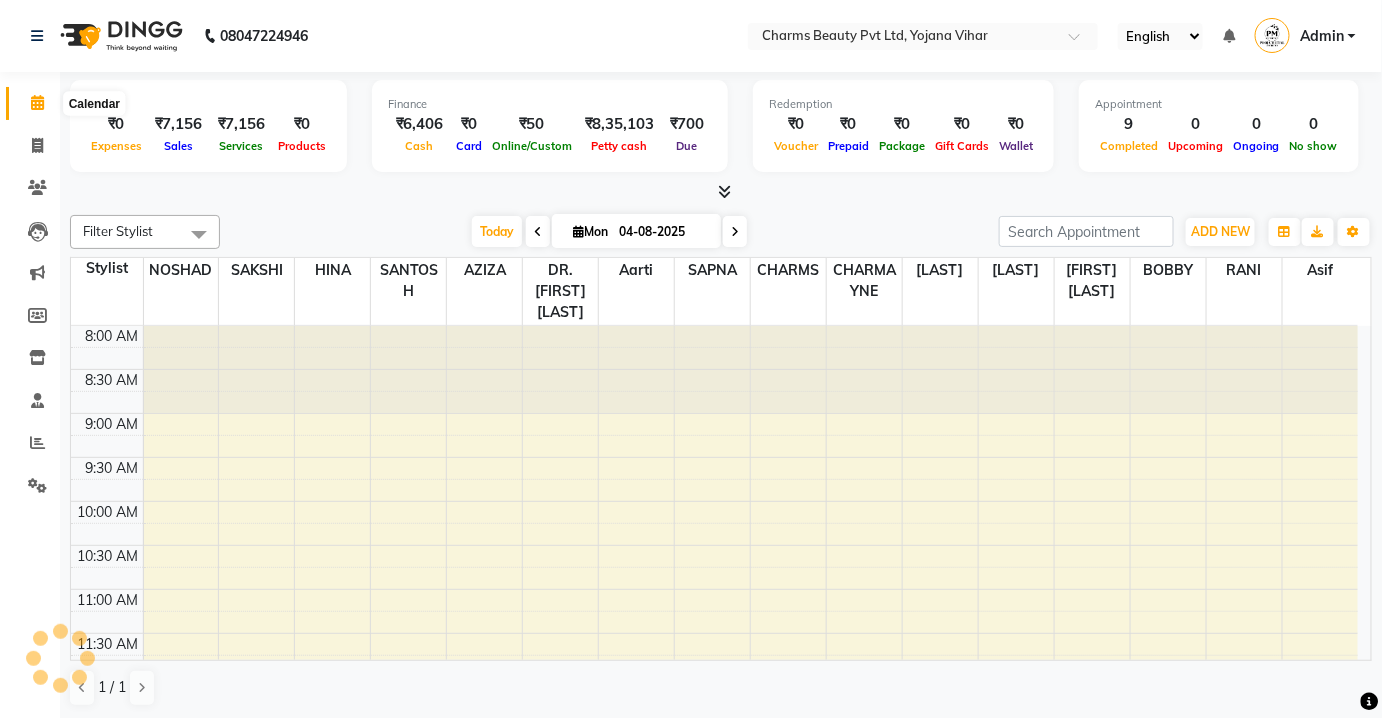 scroll, scrollTop: 0, scrollLeft: 0, axis: both 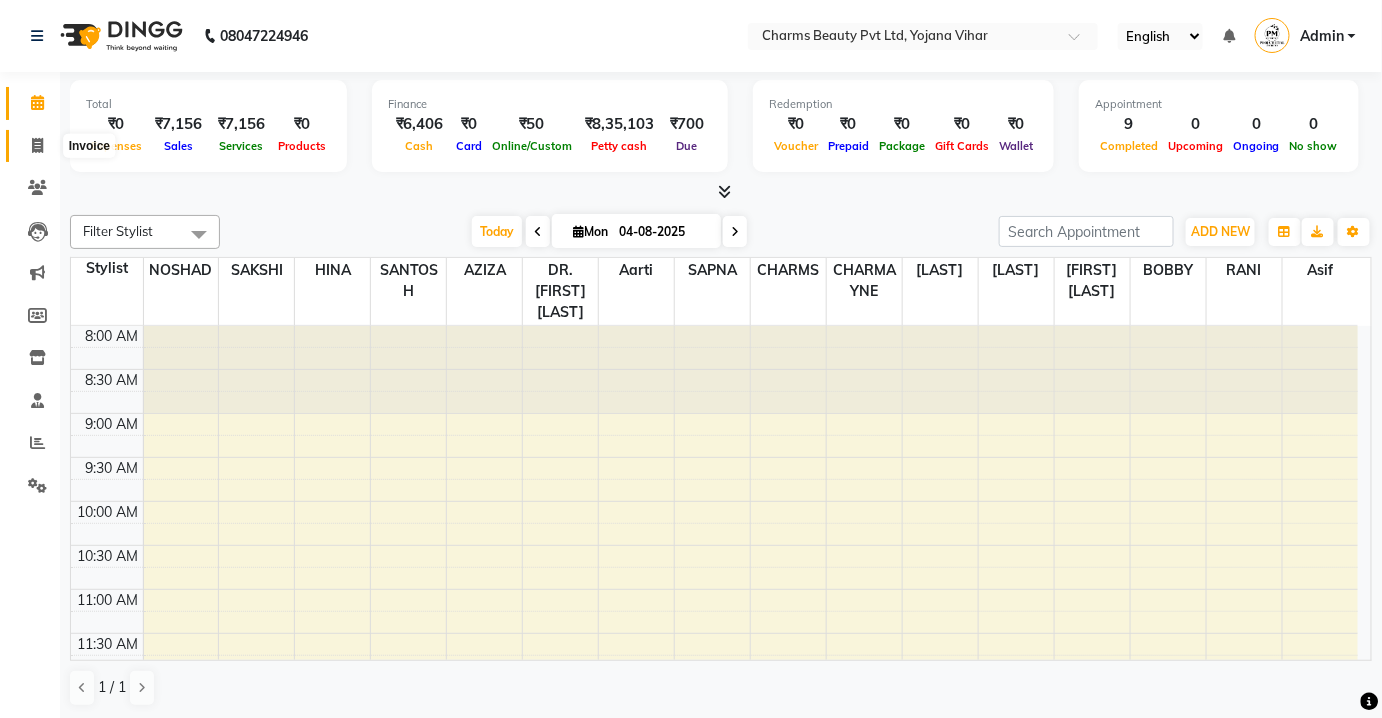 click 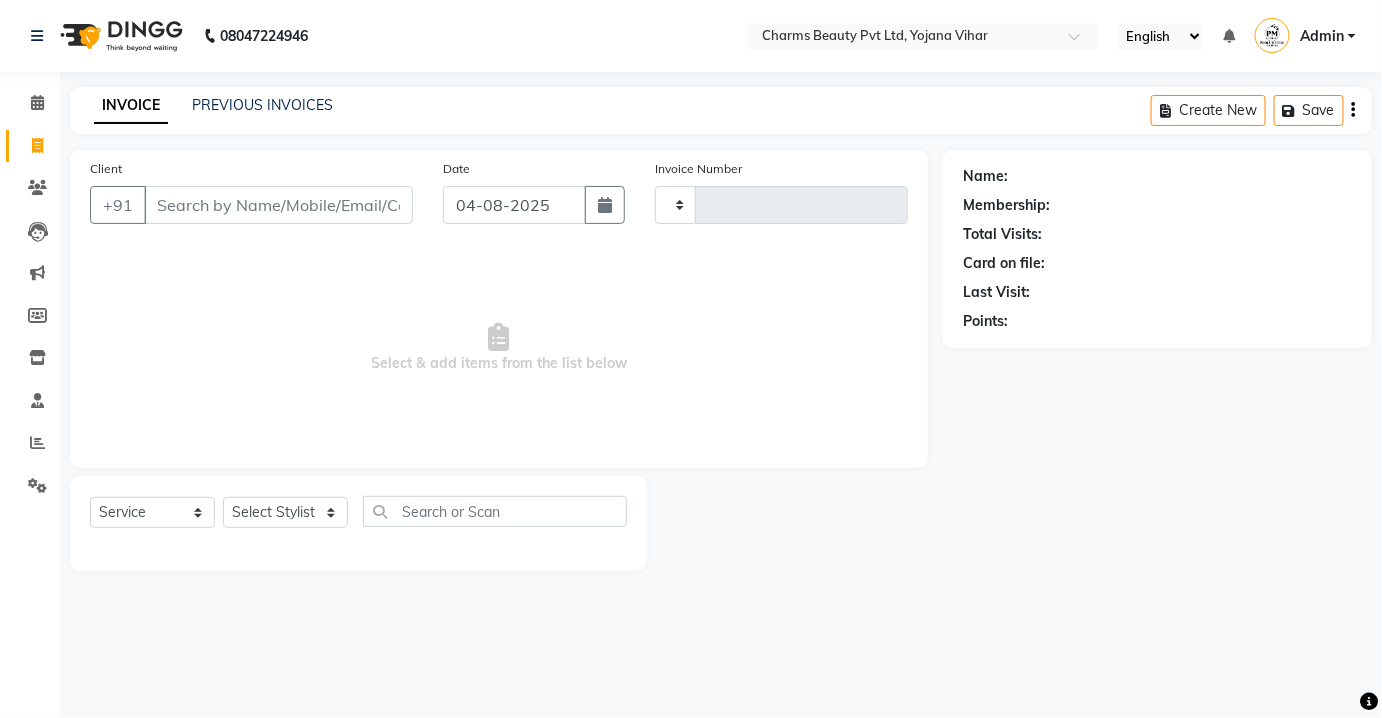 type on "1875" 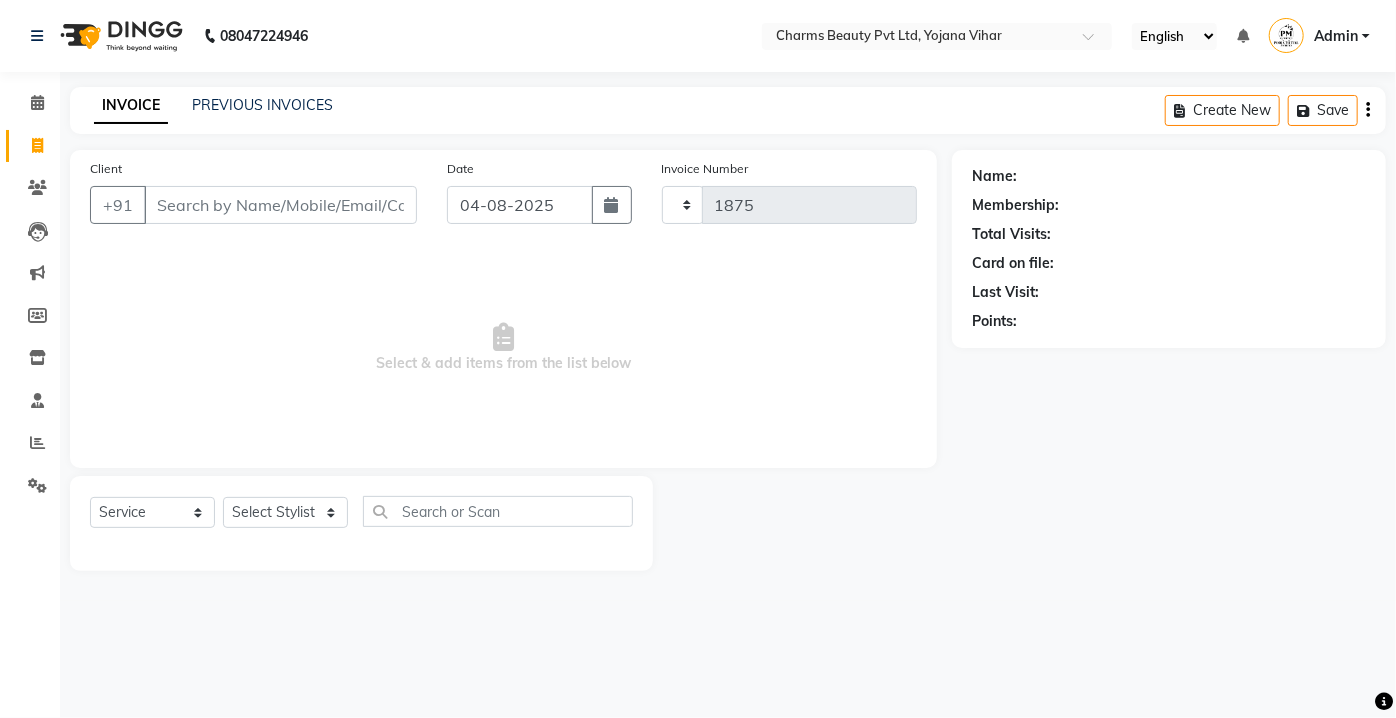 select on "3743" 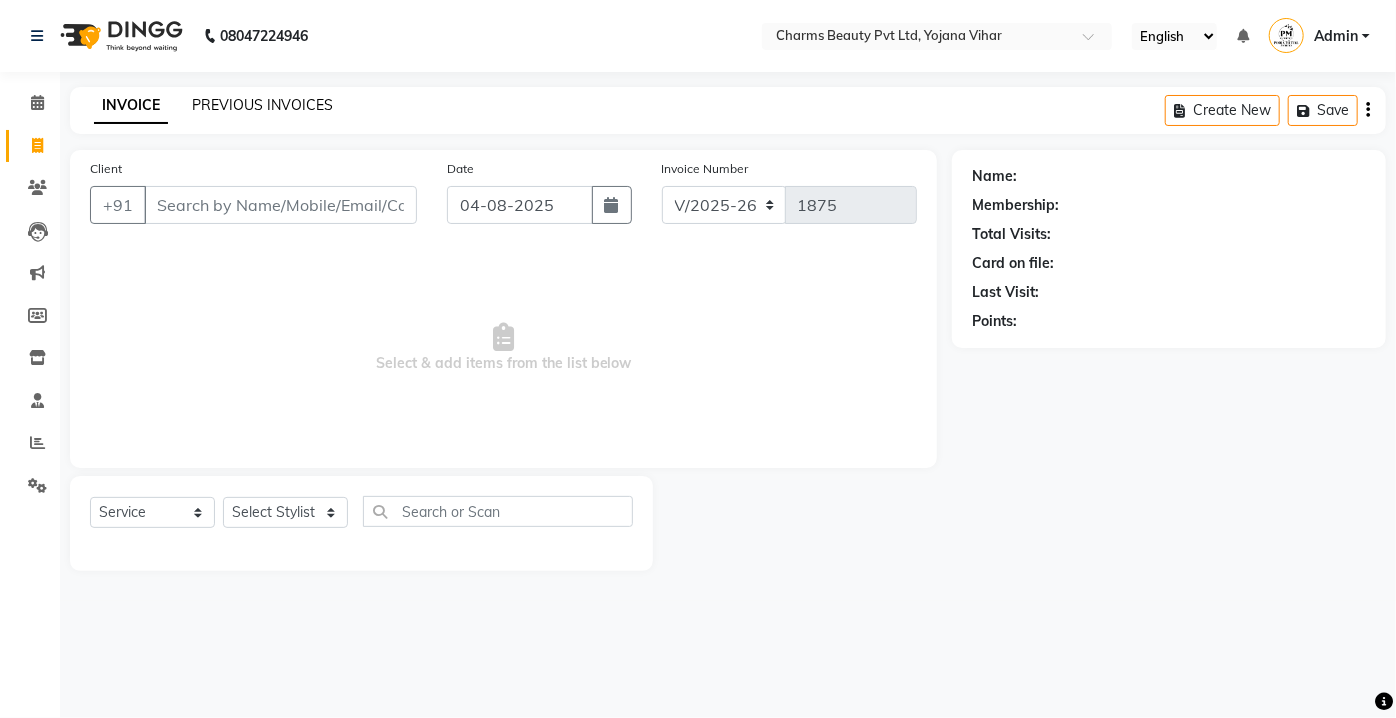 click on "PREVIOUS INVOICES" 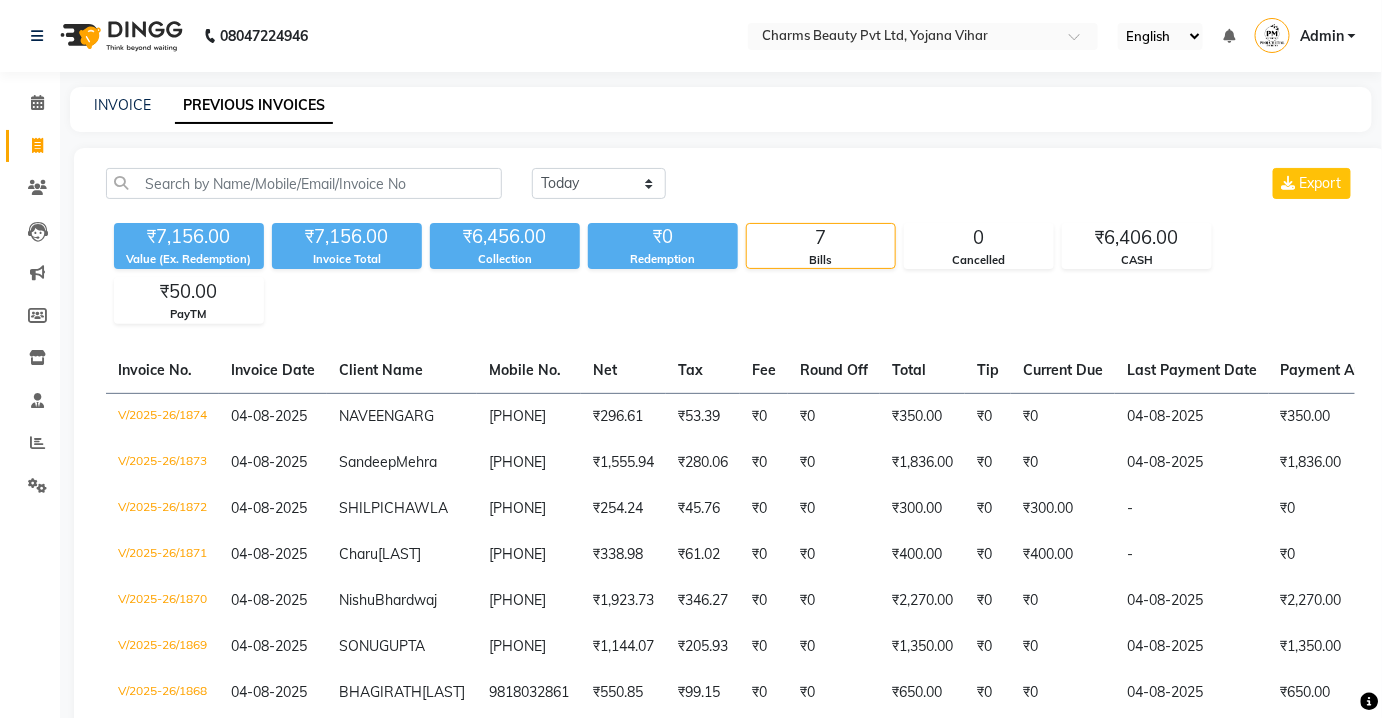 click on "INVOICE" 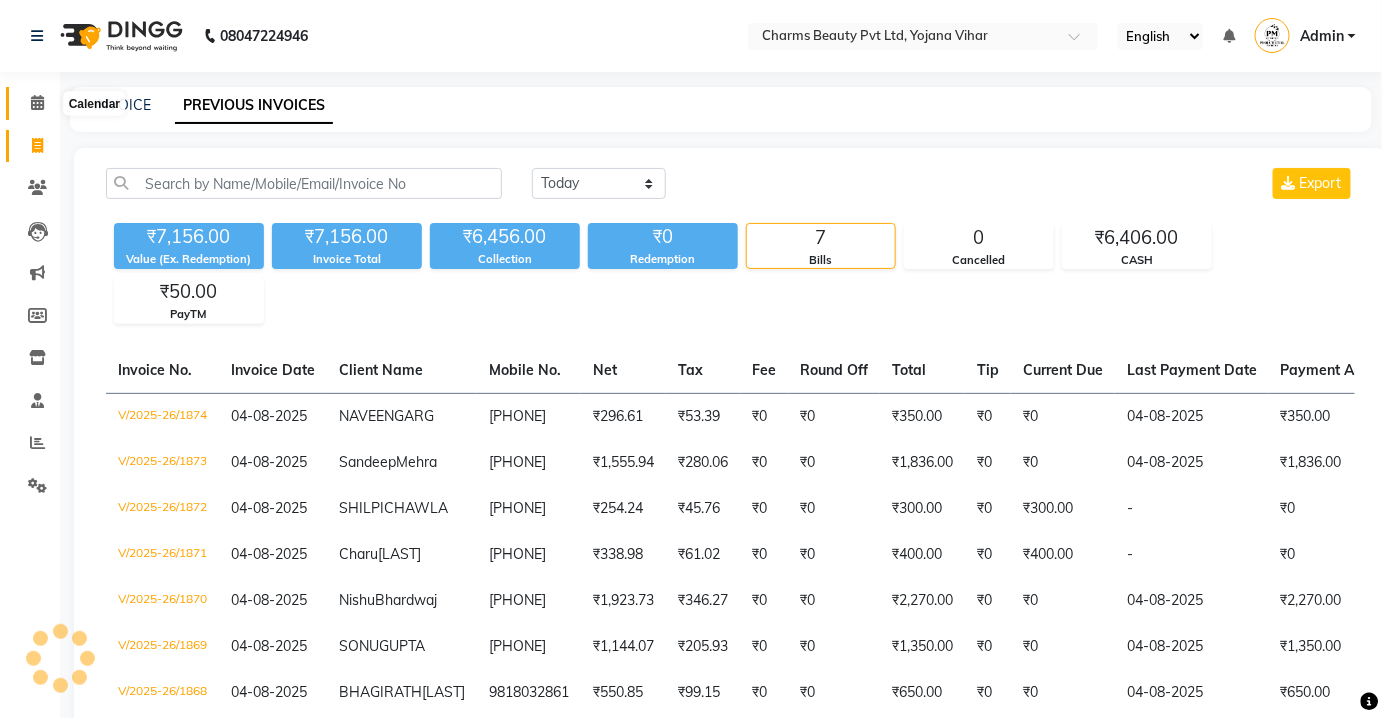 click 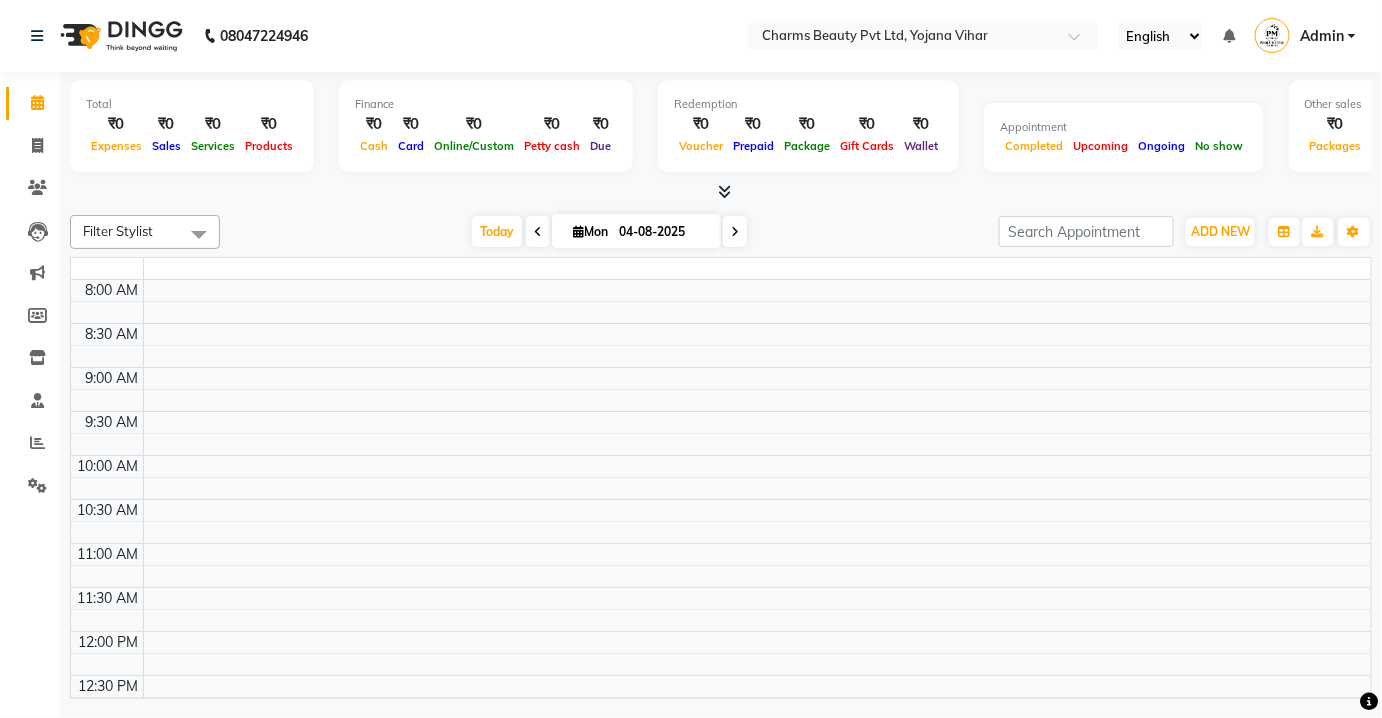 scroll, scrollTop: 0, scrollLeft: 0, axis: both 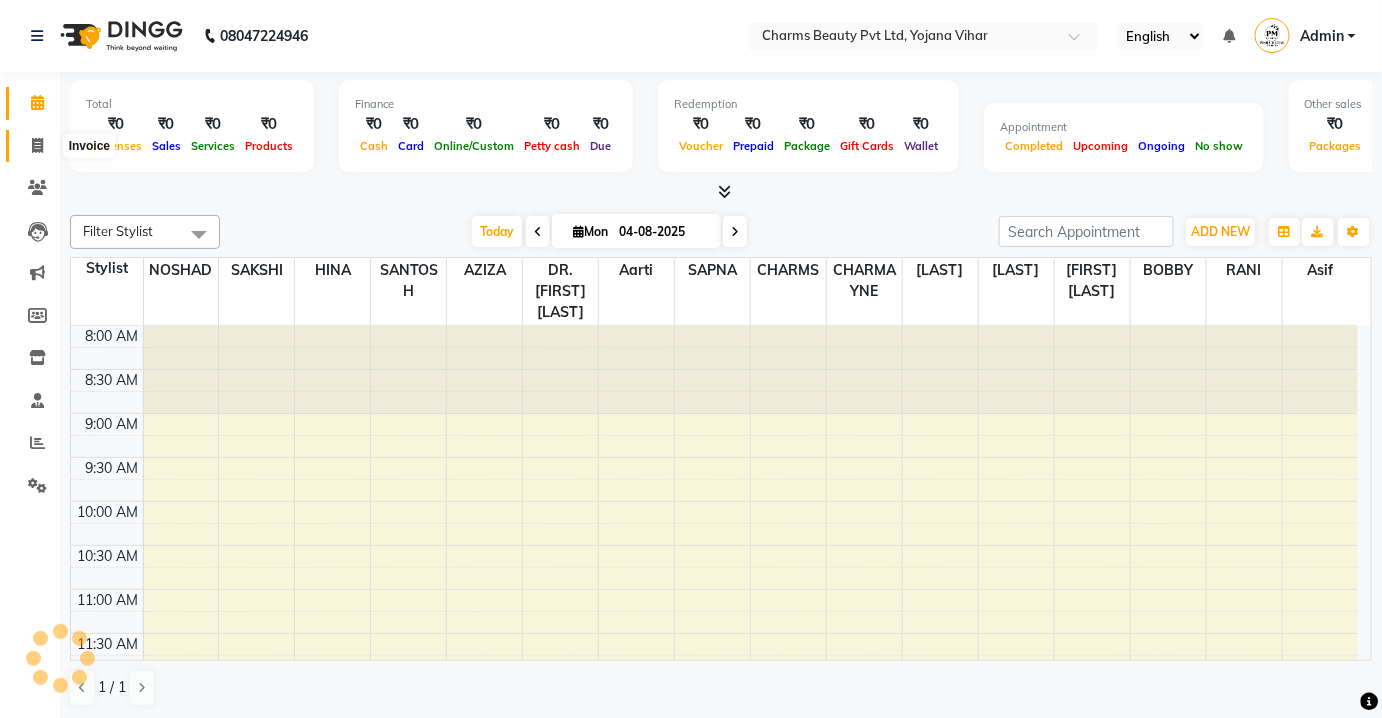 click 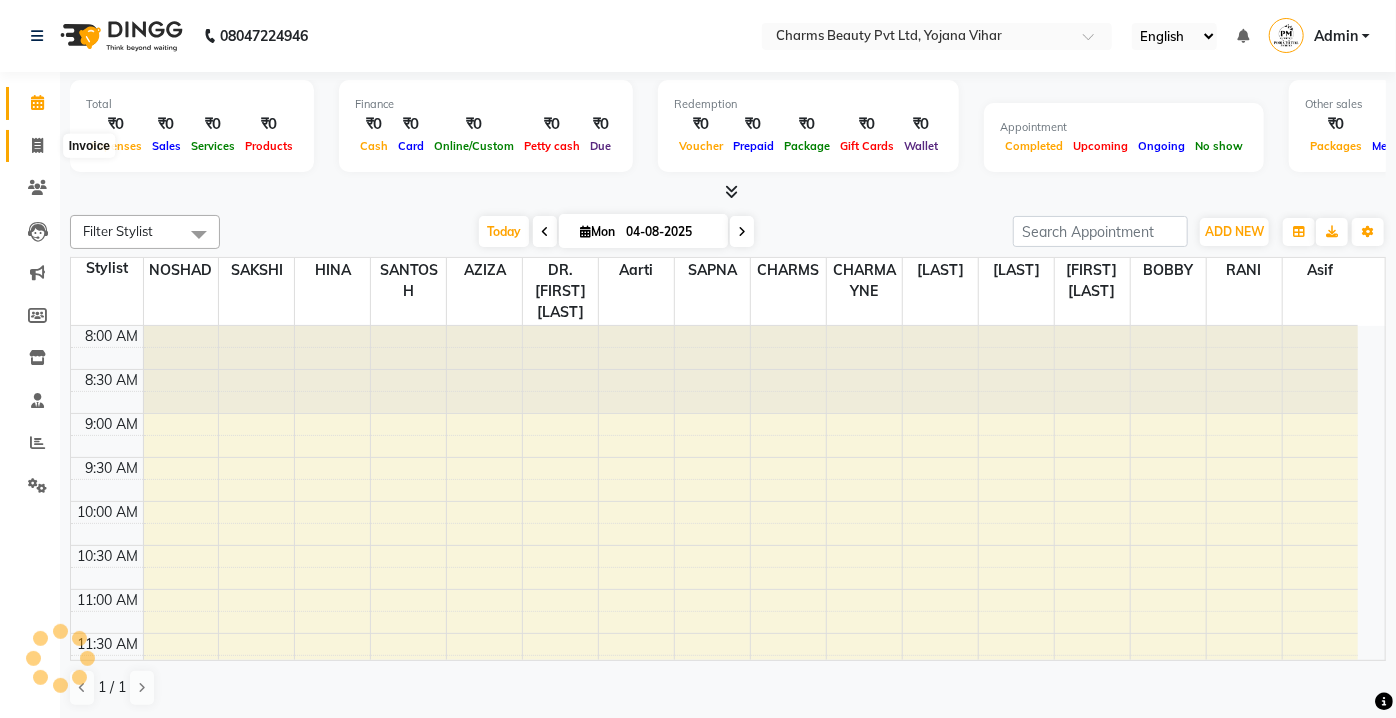 select on "3743" 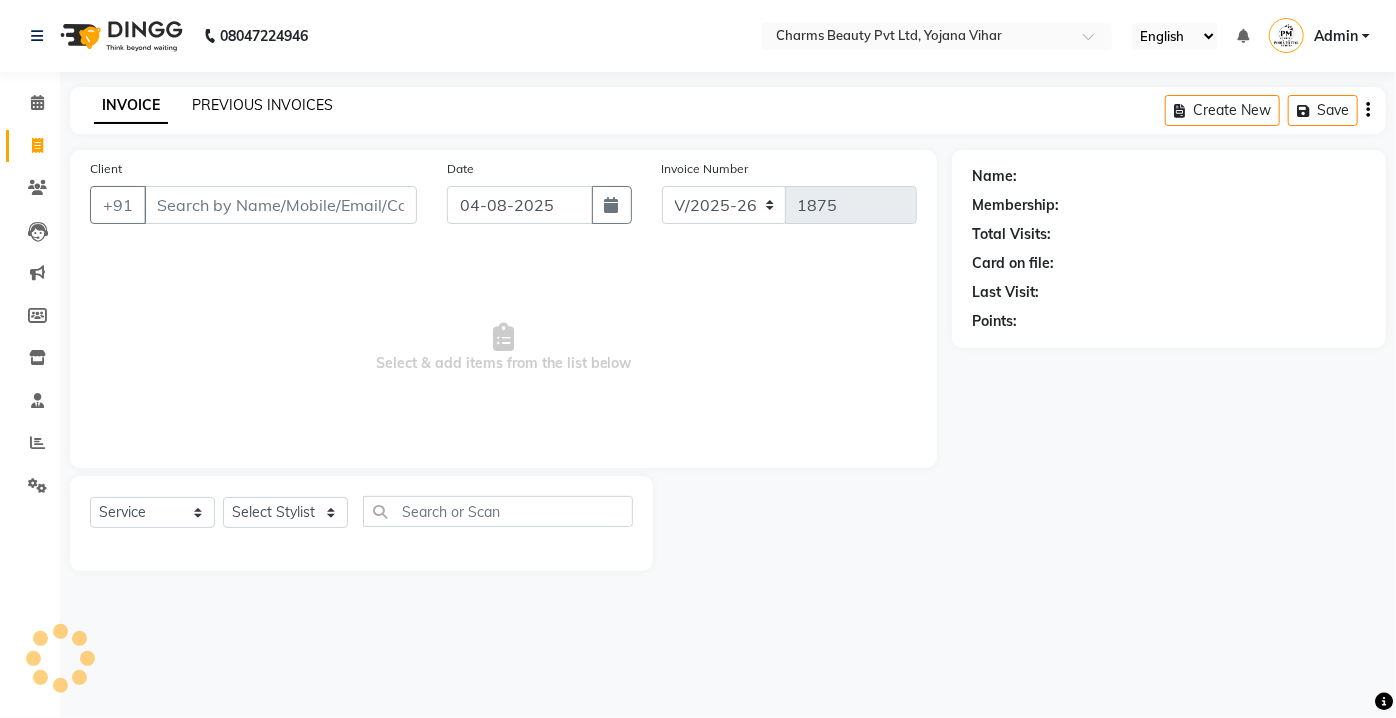 click on "PREVIOUS INVOICES" 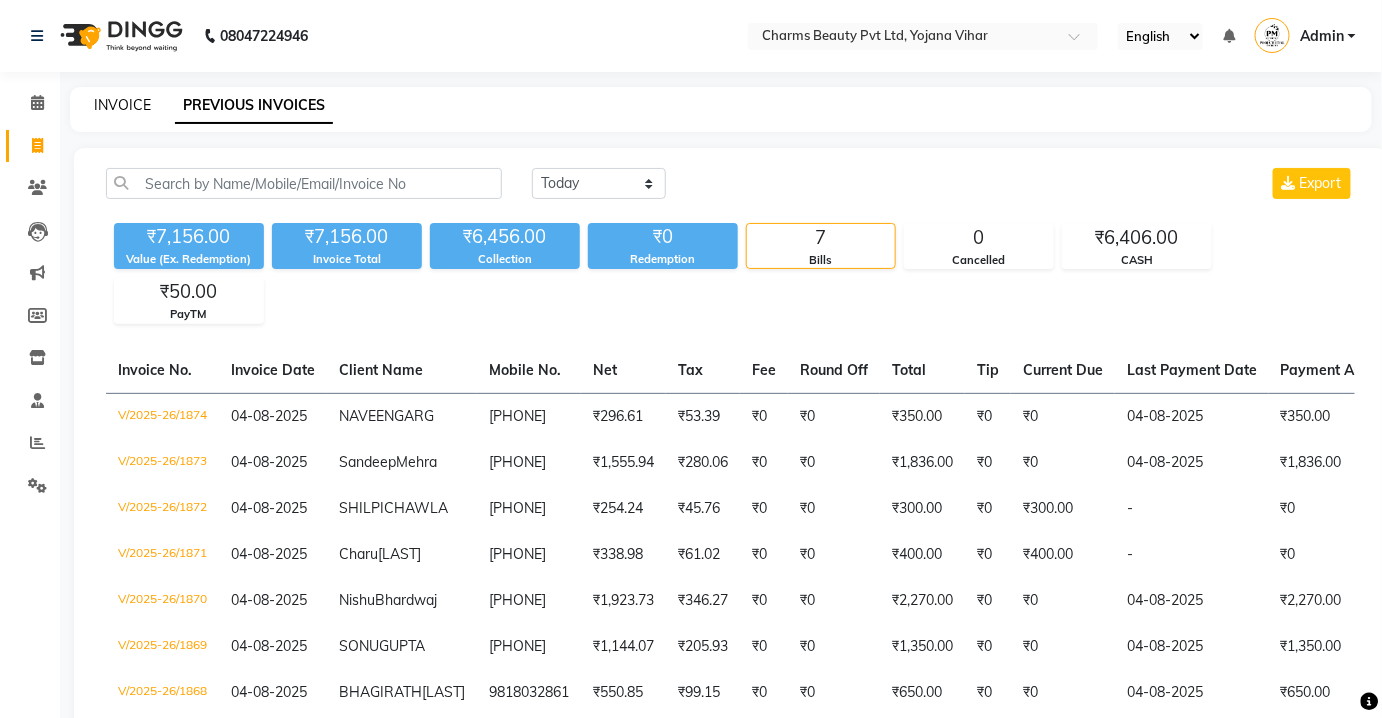 click on "INVOICE" 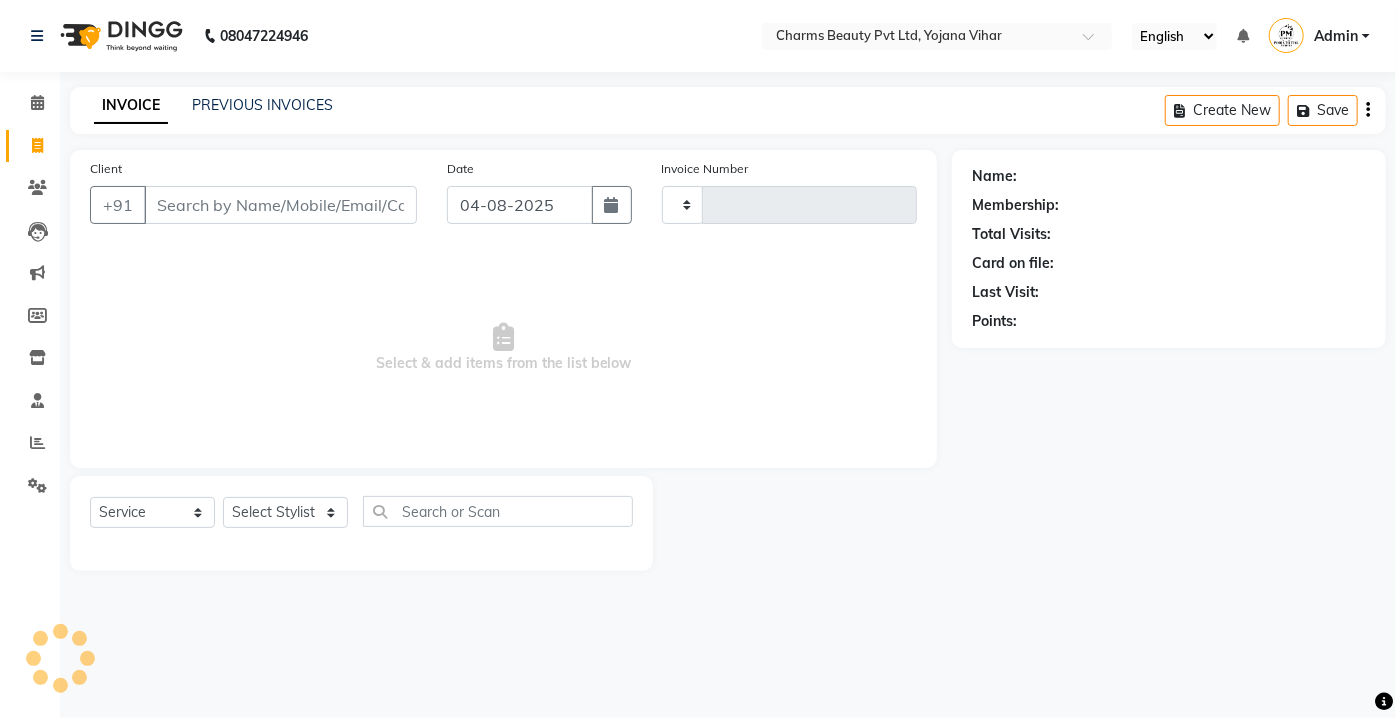 type on "1875" 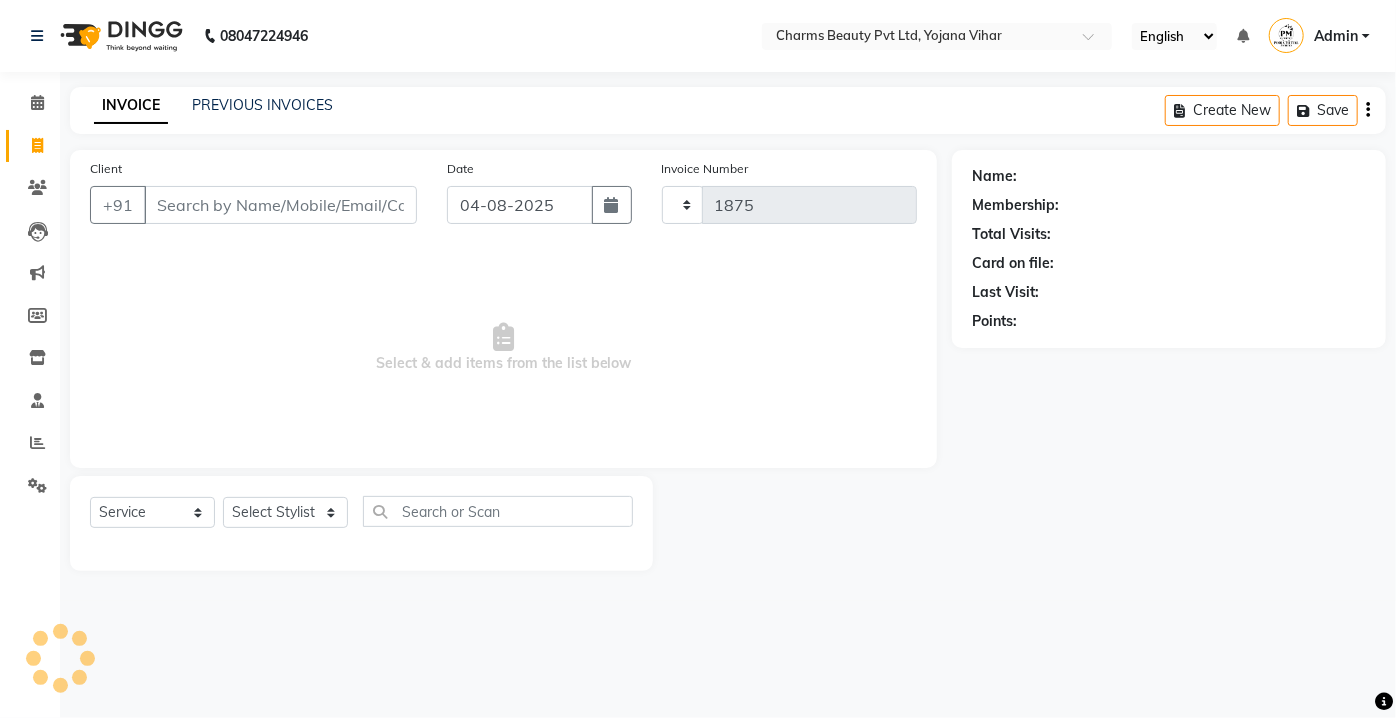 select on "3743" 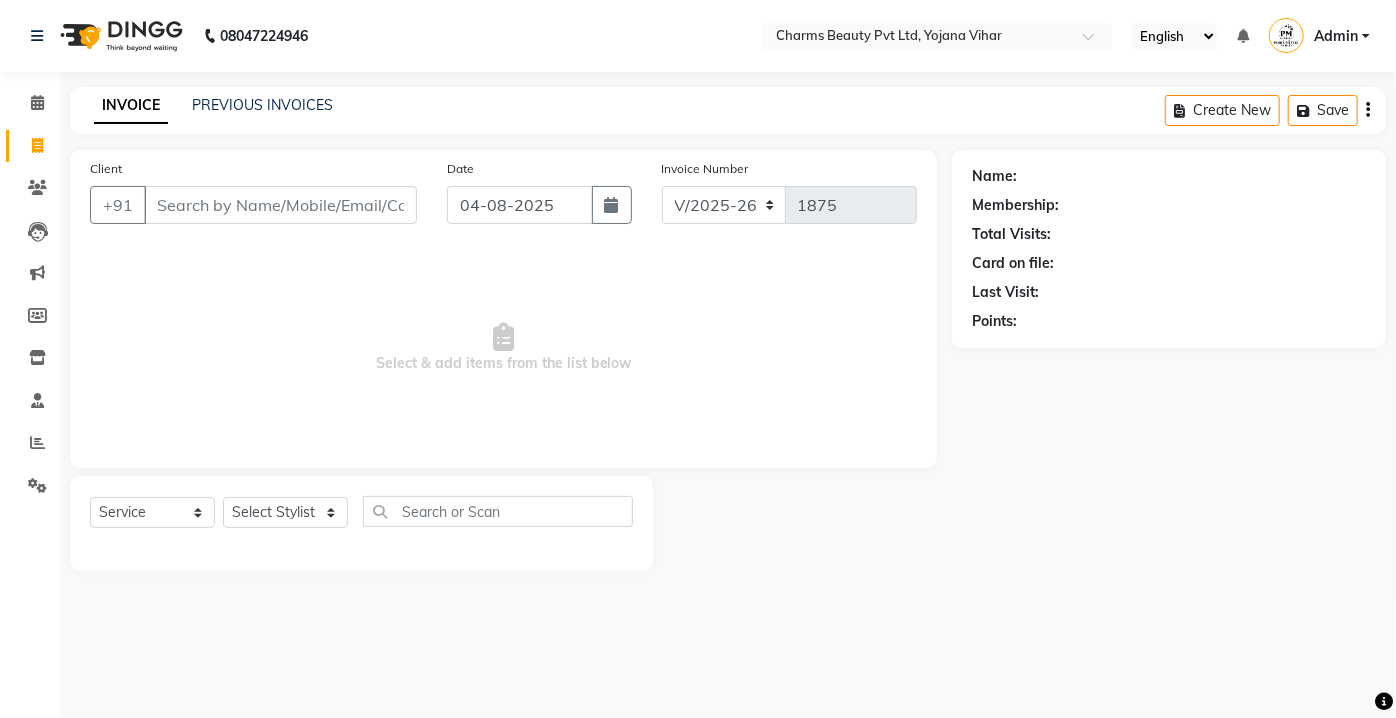 click on "Client" at bounding box center (280, 205) 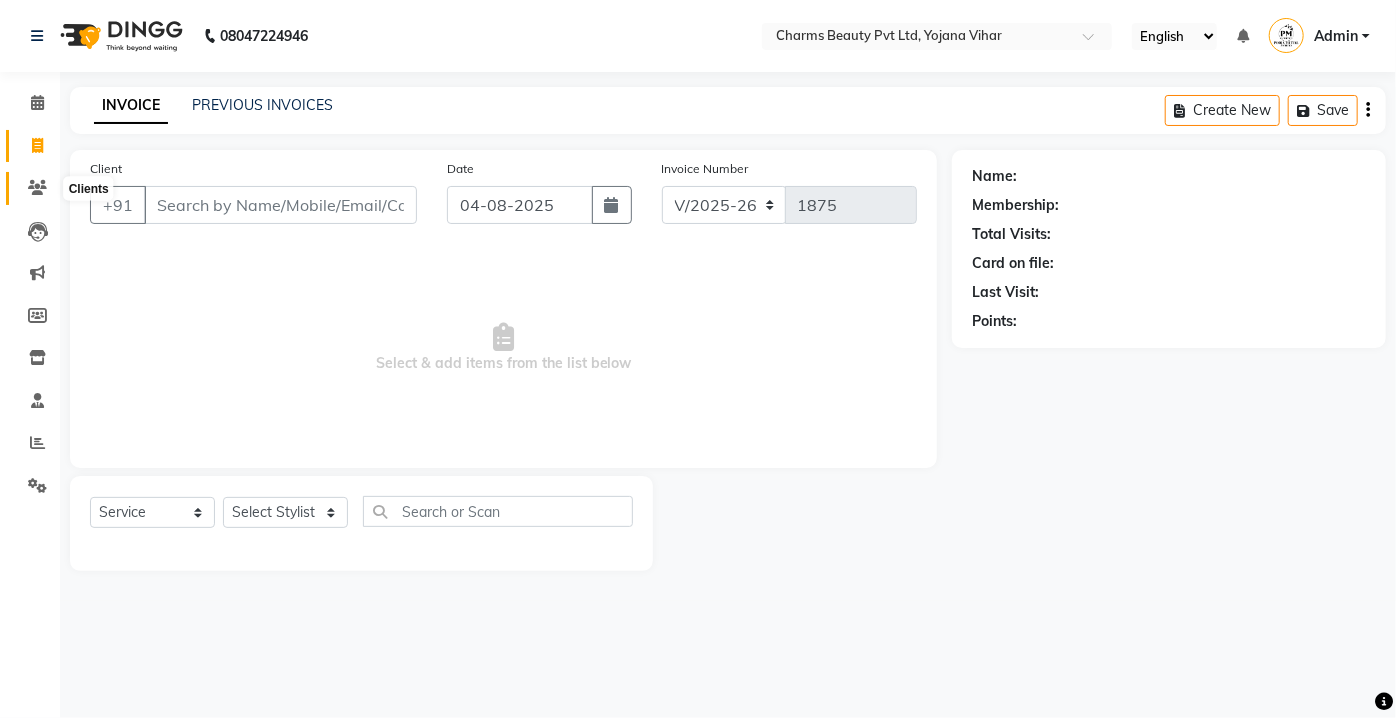 click 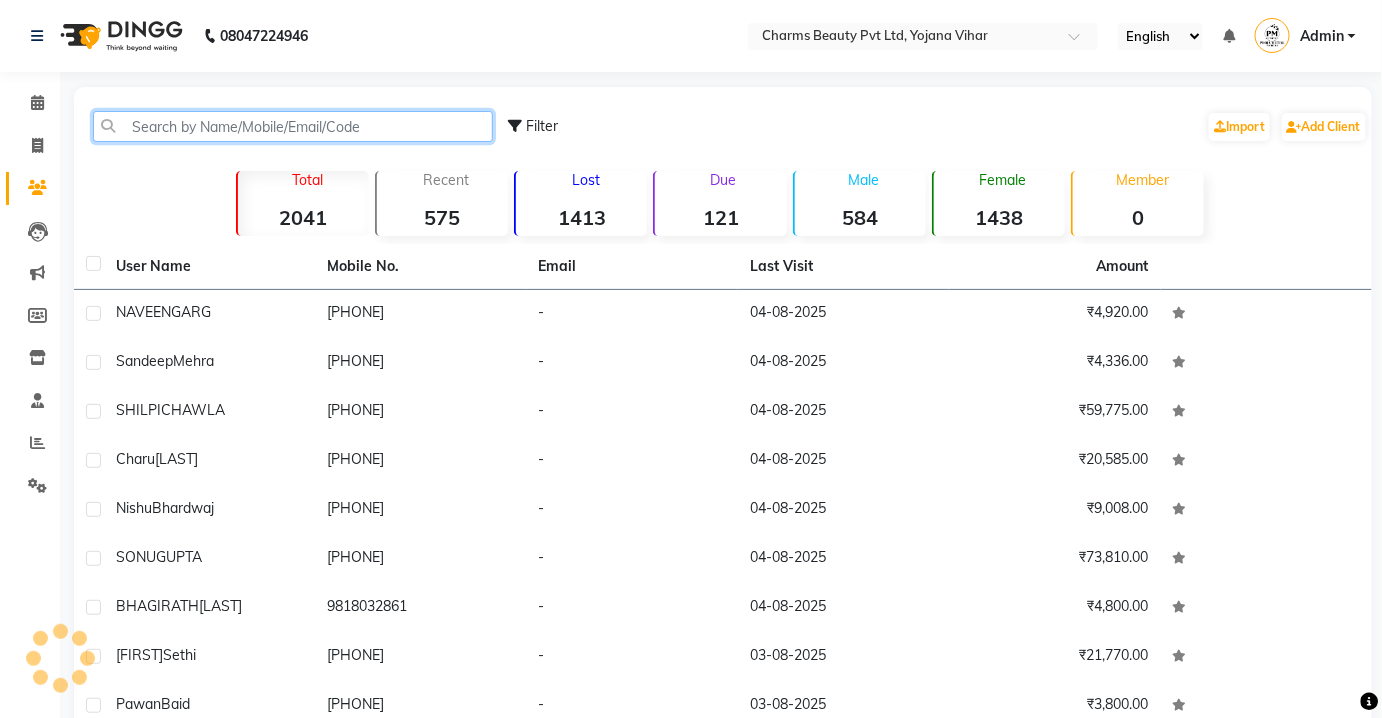 click 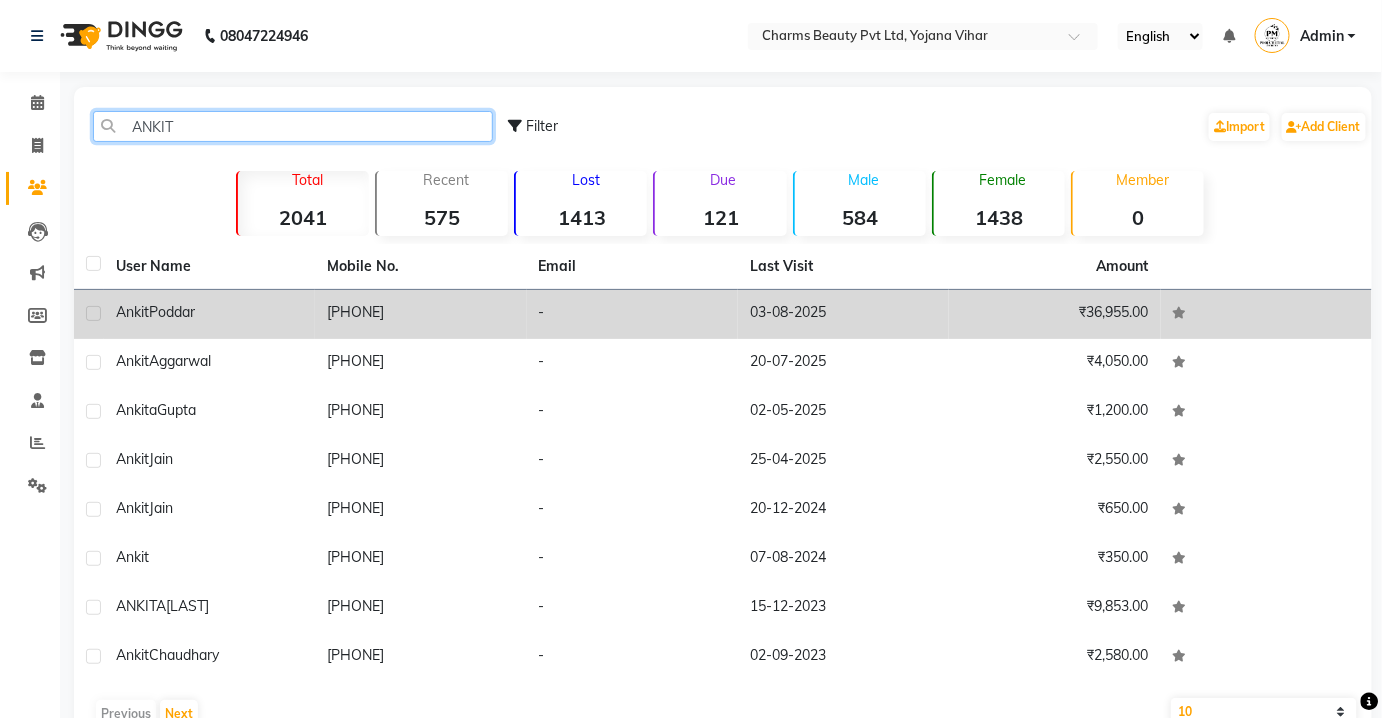 type on "ANKIT" 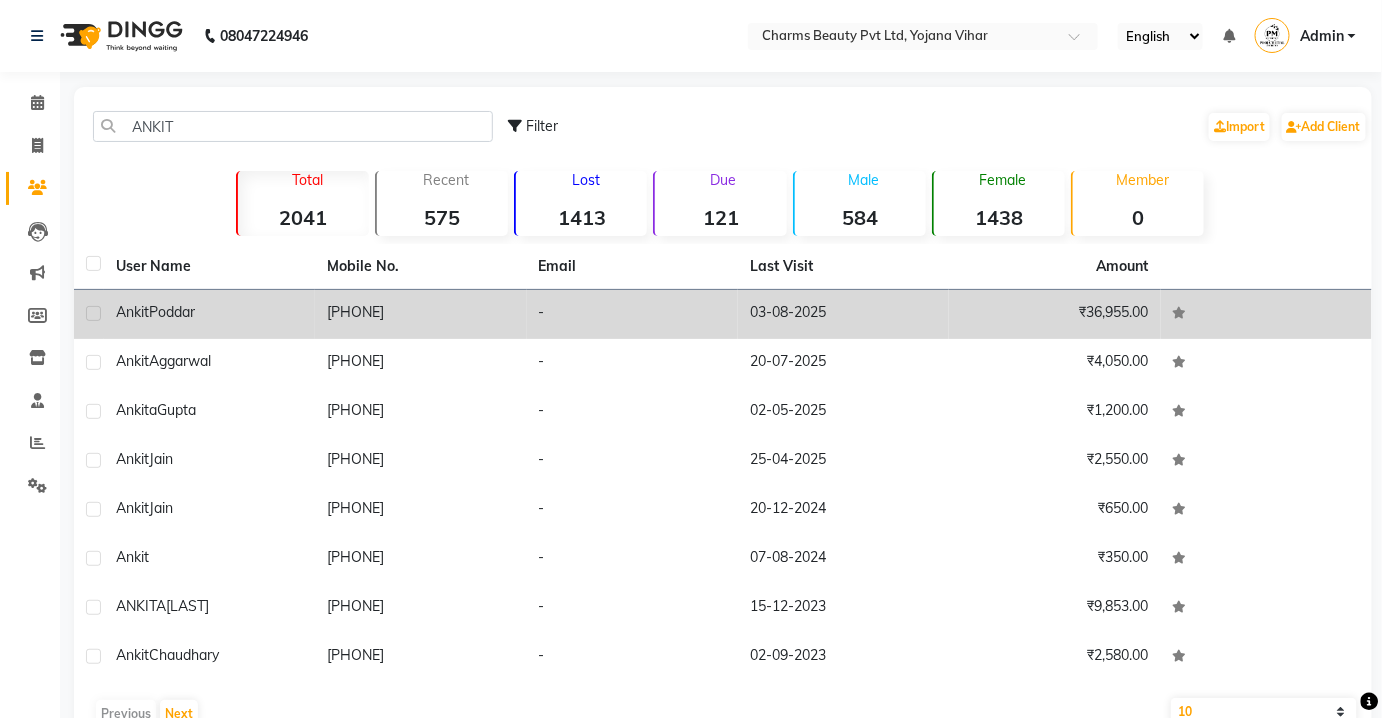 click on "Ankit  Poddar" 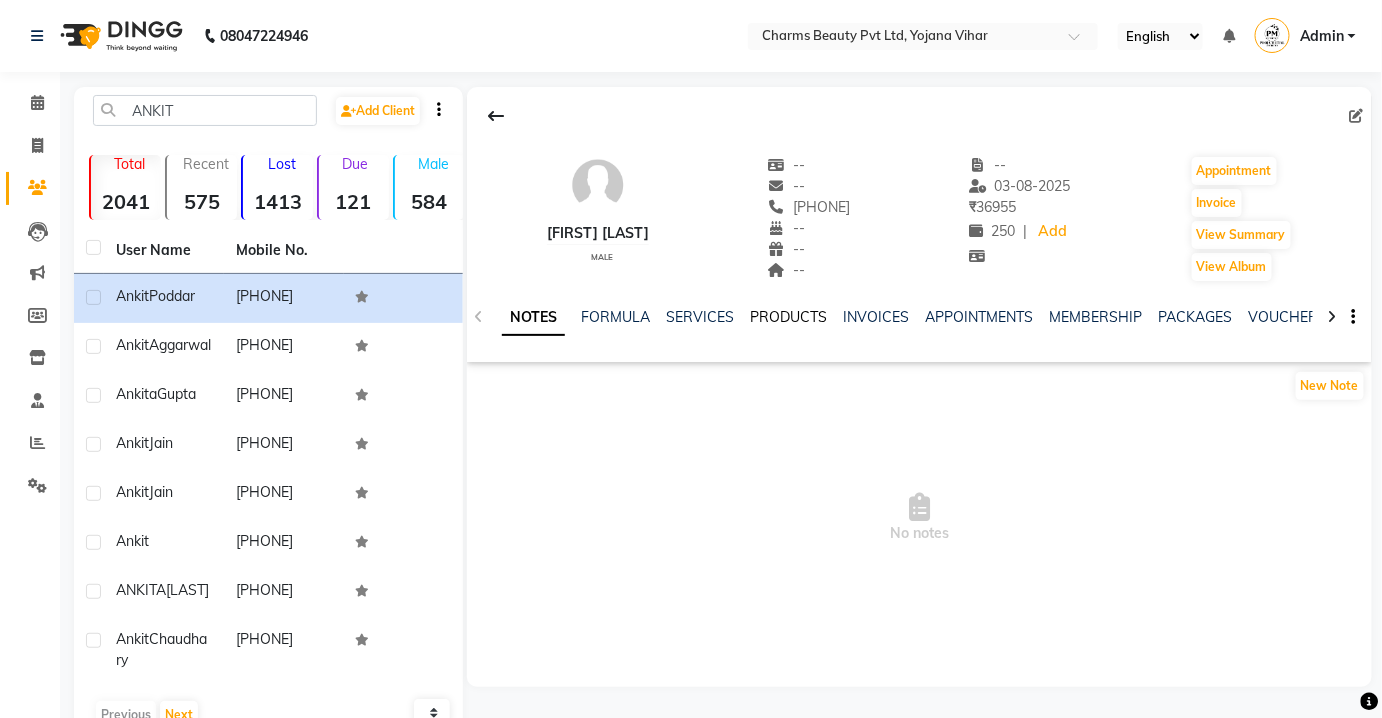 click on "PRODUCTS" 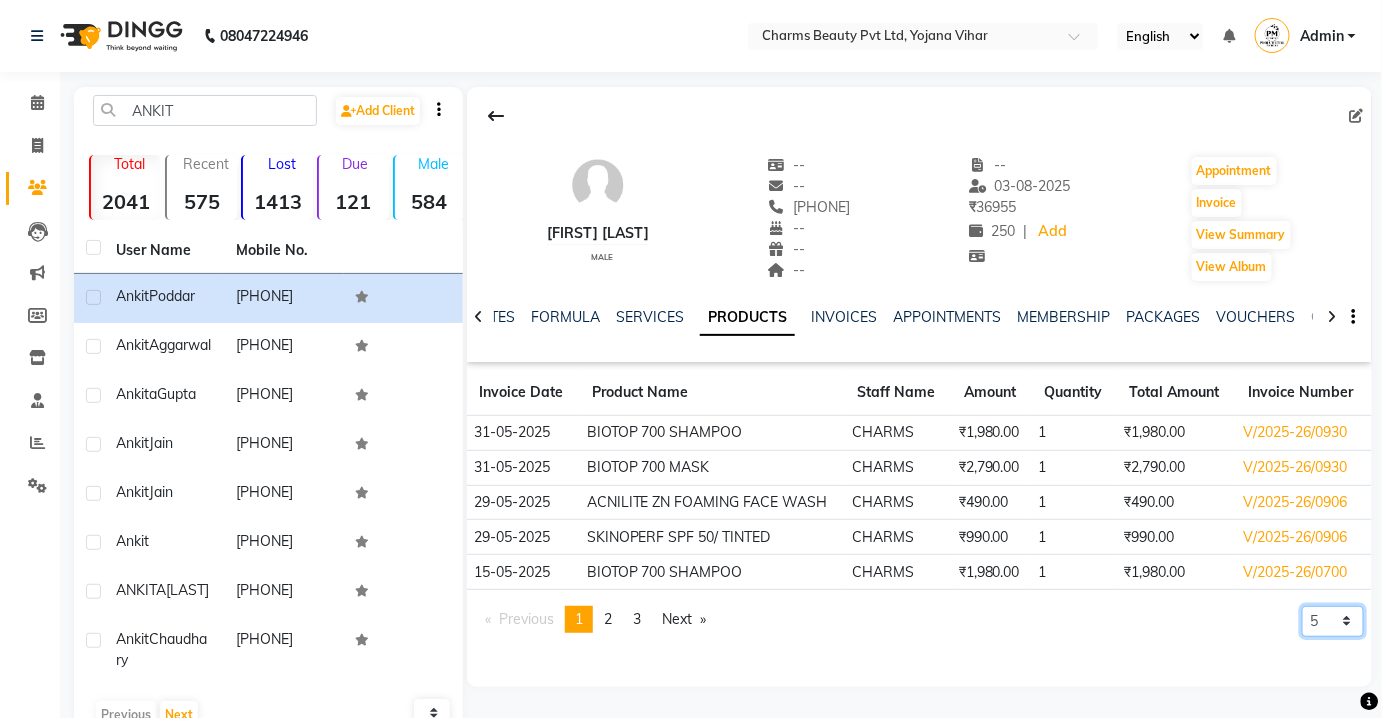 click on "5 10 50 100 500" 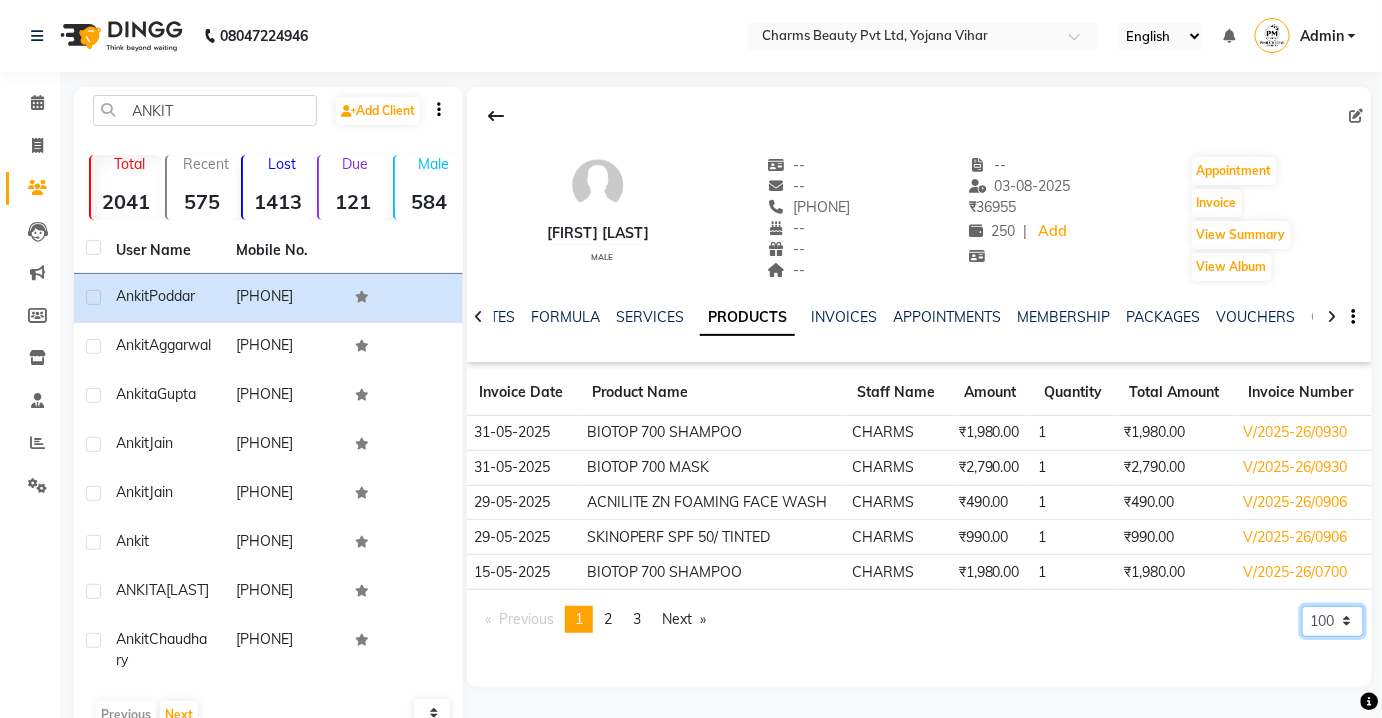 click on "5 10 50 100 500" 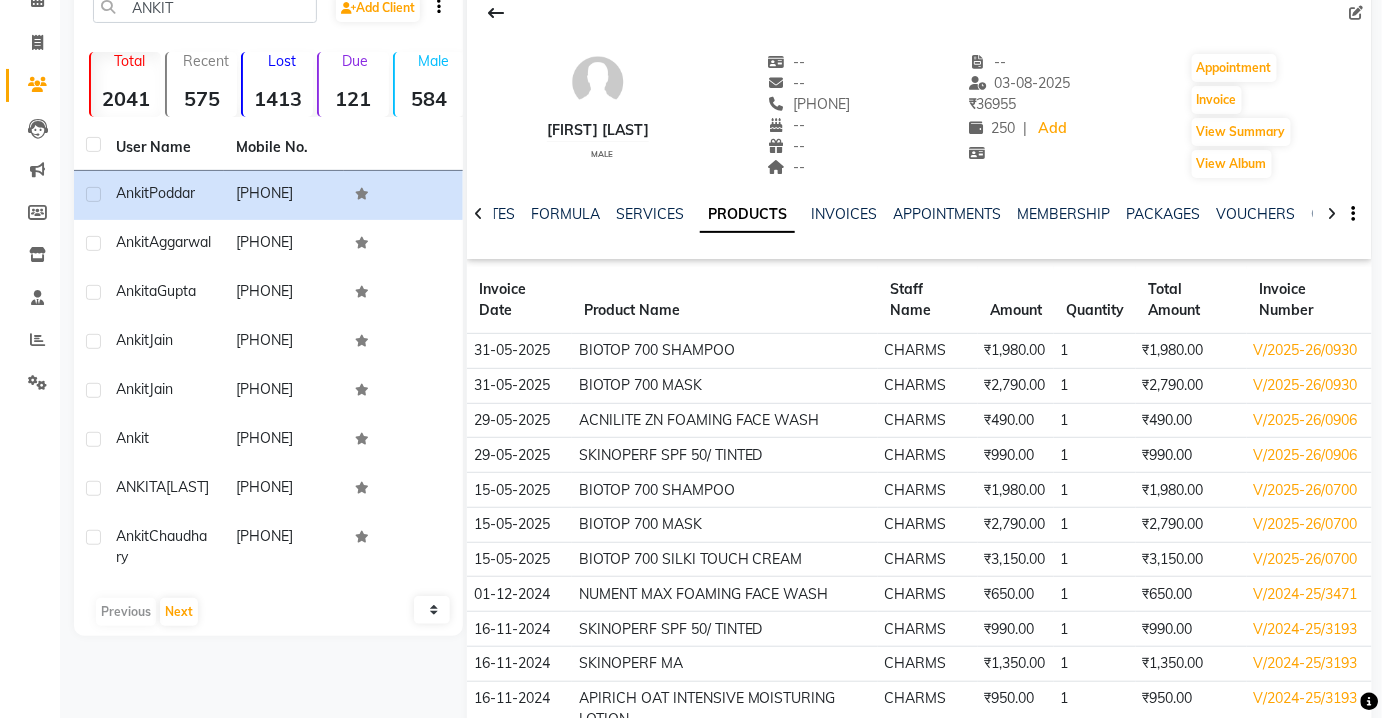 scroll, scrollTop: 0, scrollLeft: 0, axis: both 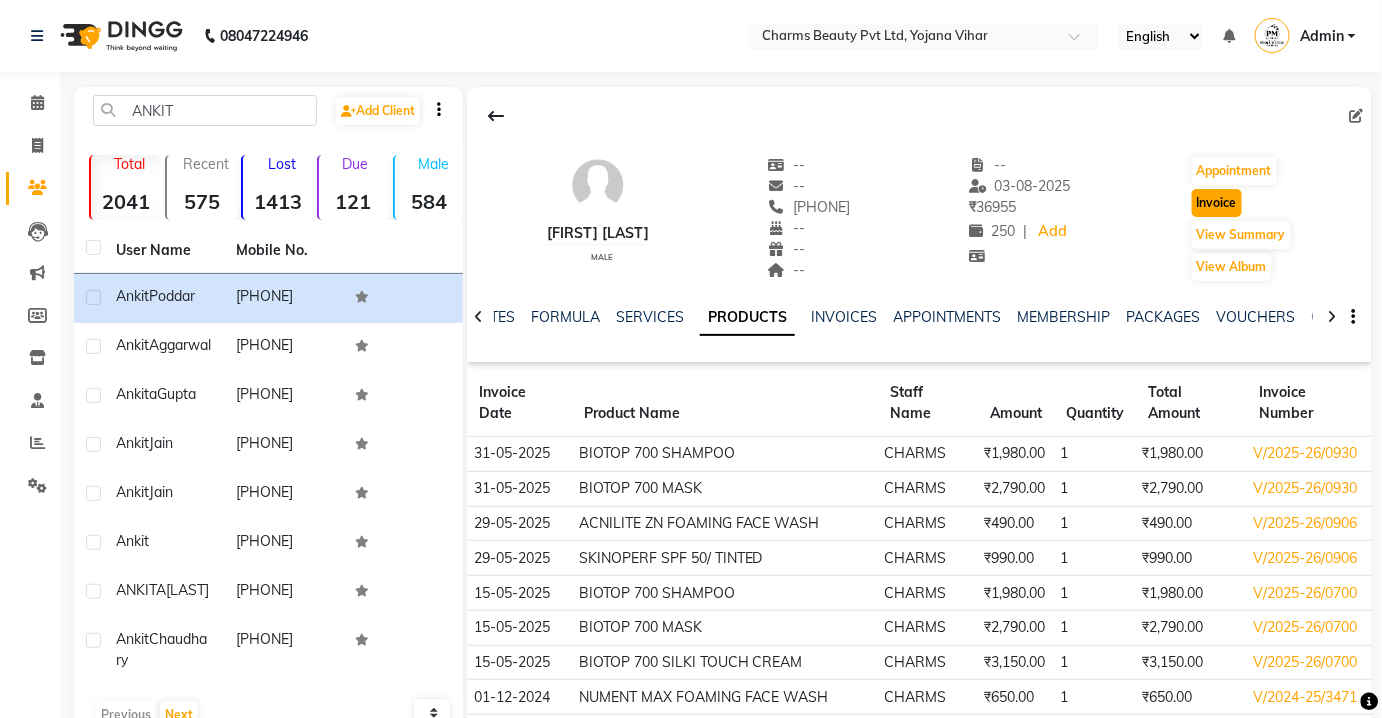 click on "Invoice" 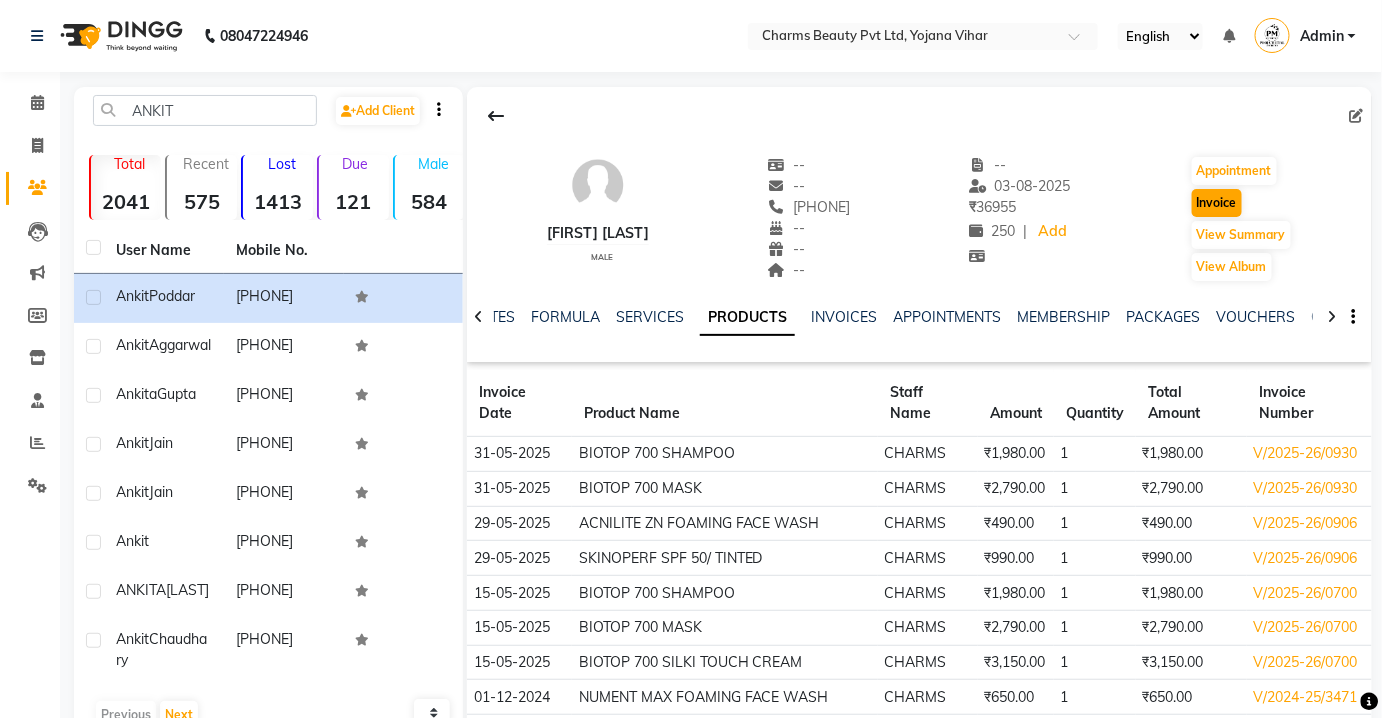 select on "service" 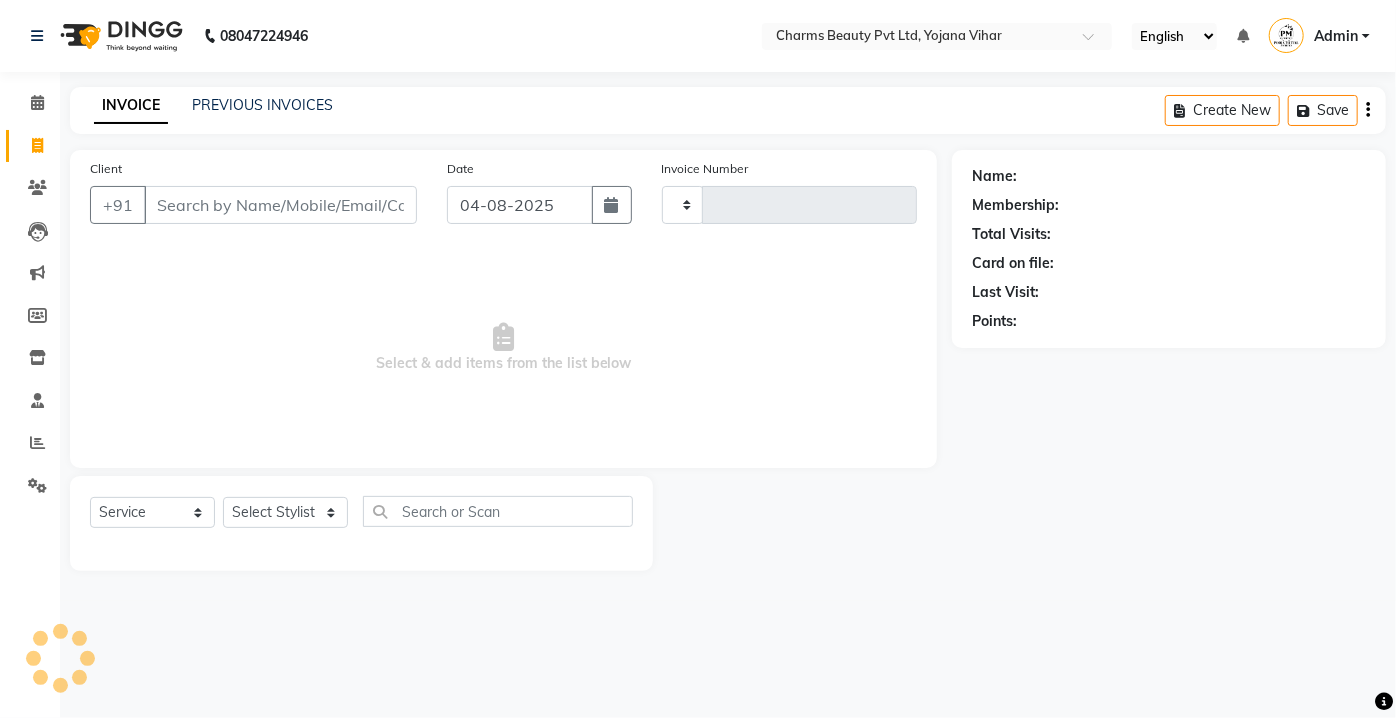 type on "1875" 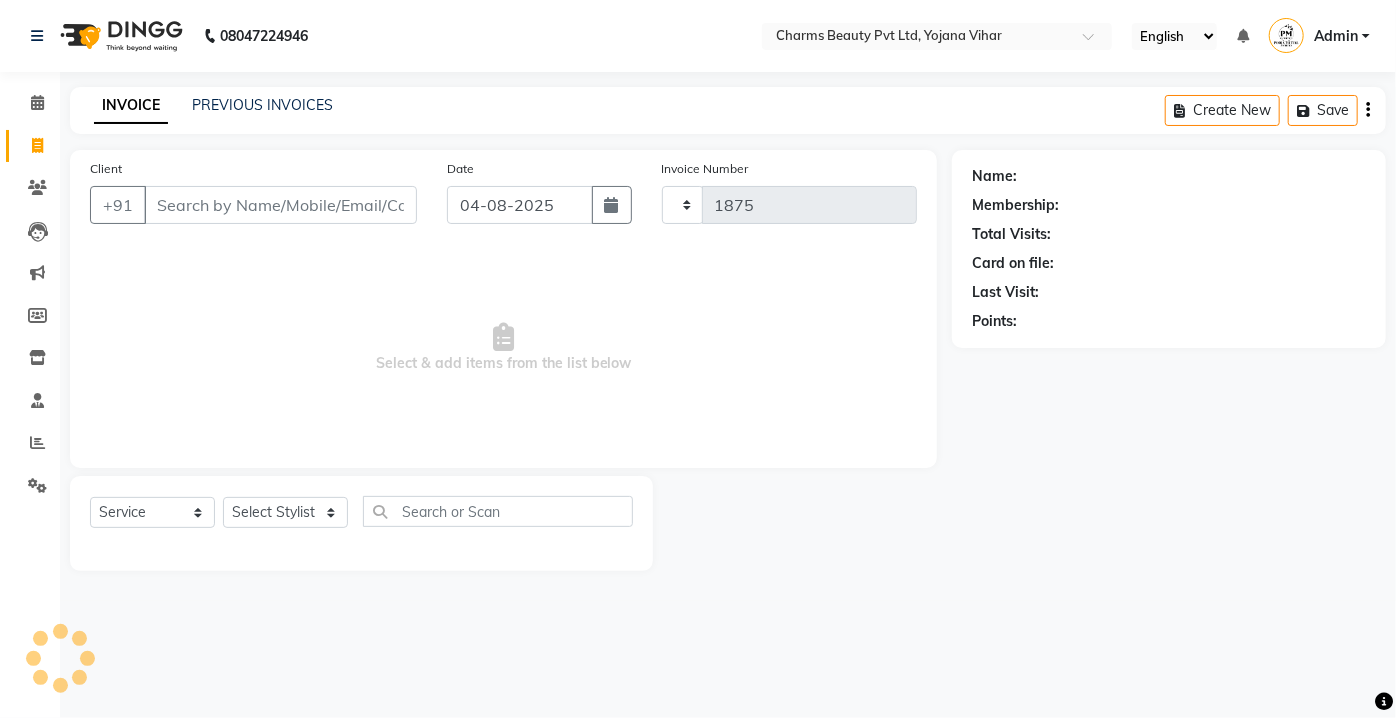 select on "3743" 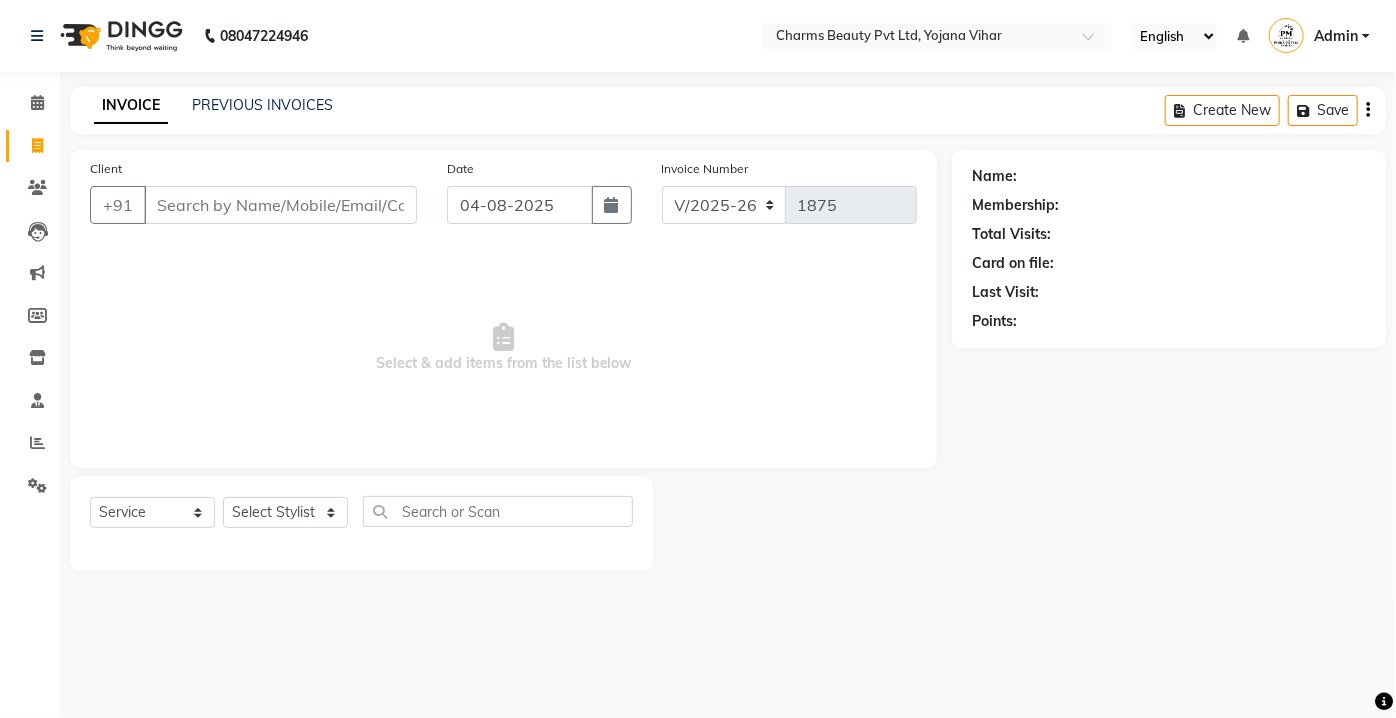 type on "9911176655" 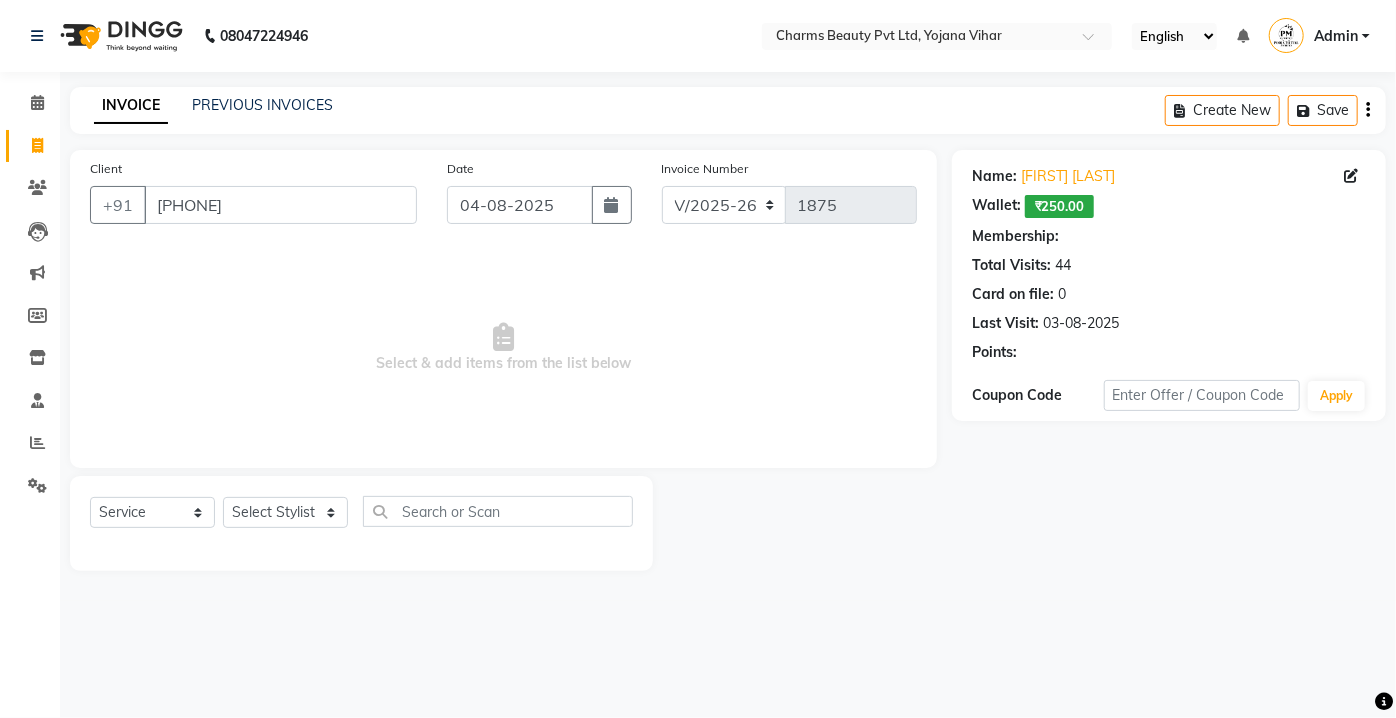 select on "1: Object" 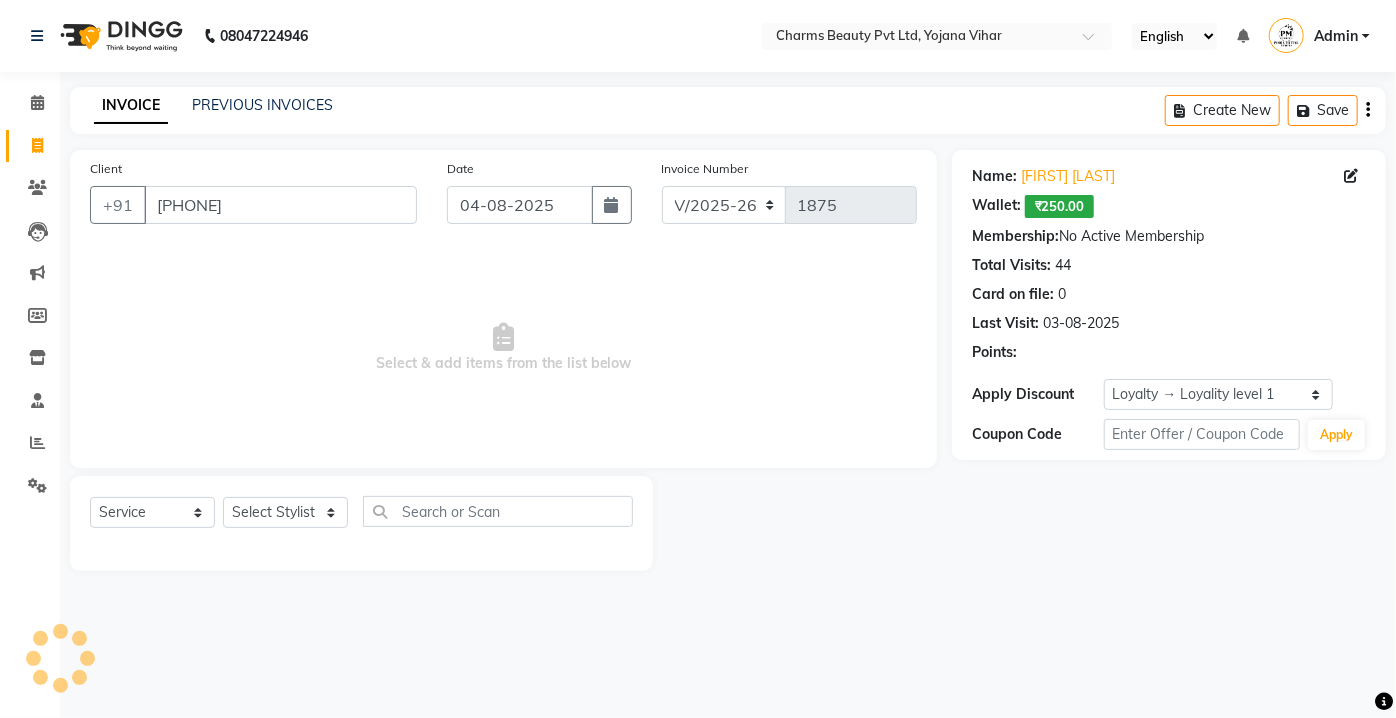 click on "Select  Service  Product  Membership  Package Voucher Prepaid Gift Card  Select Stylist Aarti Asif AZIZA BOBBY CHARMAYNE CHARMS DR. POOJA MITTAL HINA HUSSAN NOSHAD RANI RAVI SOOD  SAKSHI SANTOSH SAPNA TABBASUM" 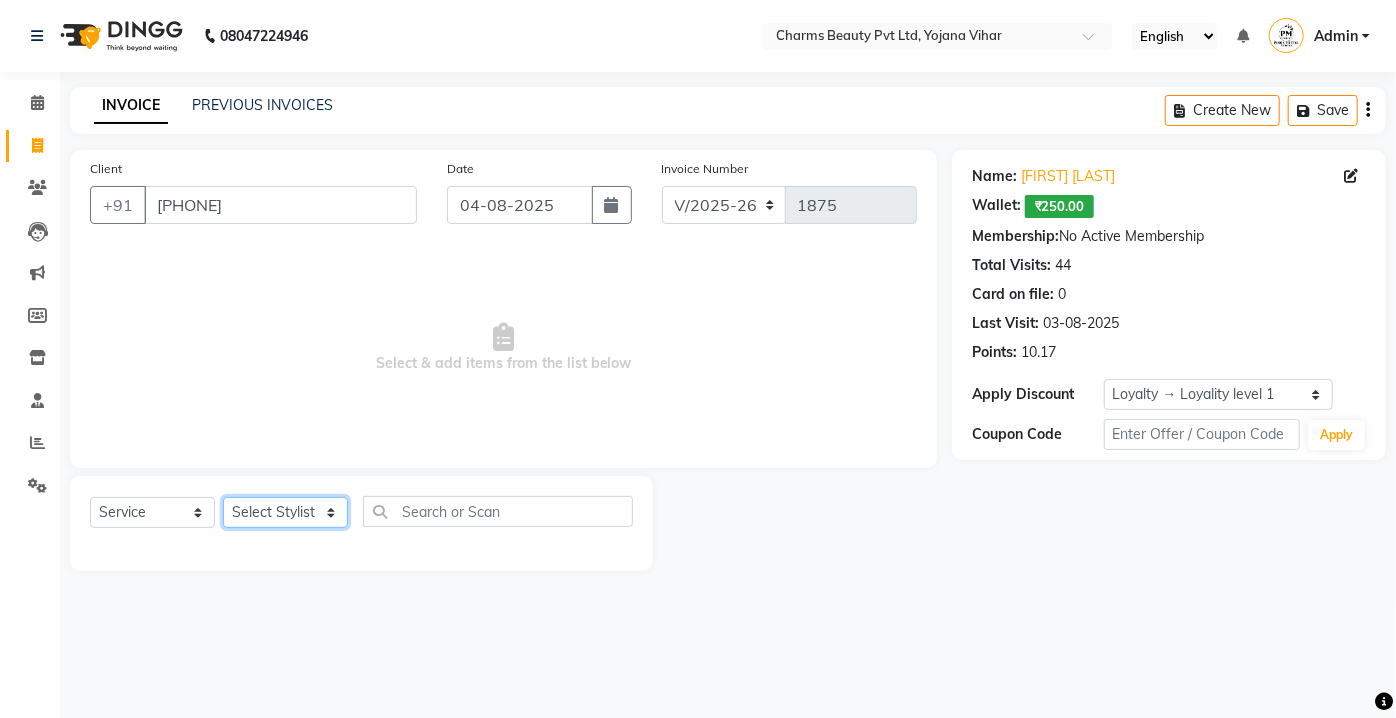 click on "Select Stylist Aarti Asif AZIZA BOBBY CHARMAYNE CHARMS DR. POOJA MITTAL HINA HUSSAN NOSHAD RANI RAVI SOOD  SAKSHI SANTOSH SAPNA TABBASUM" 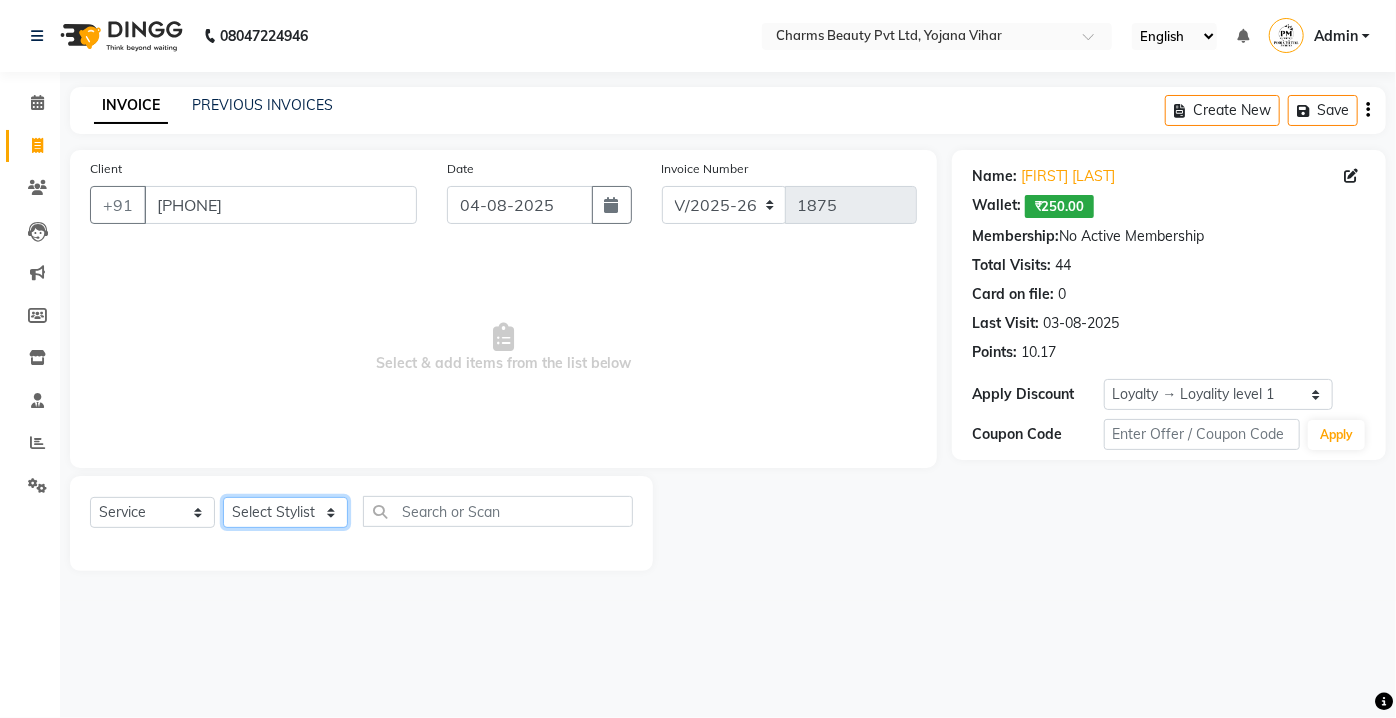 select on "43786" 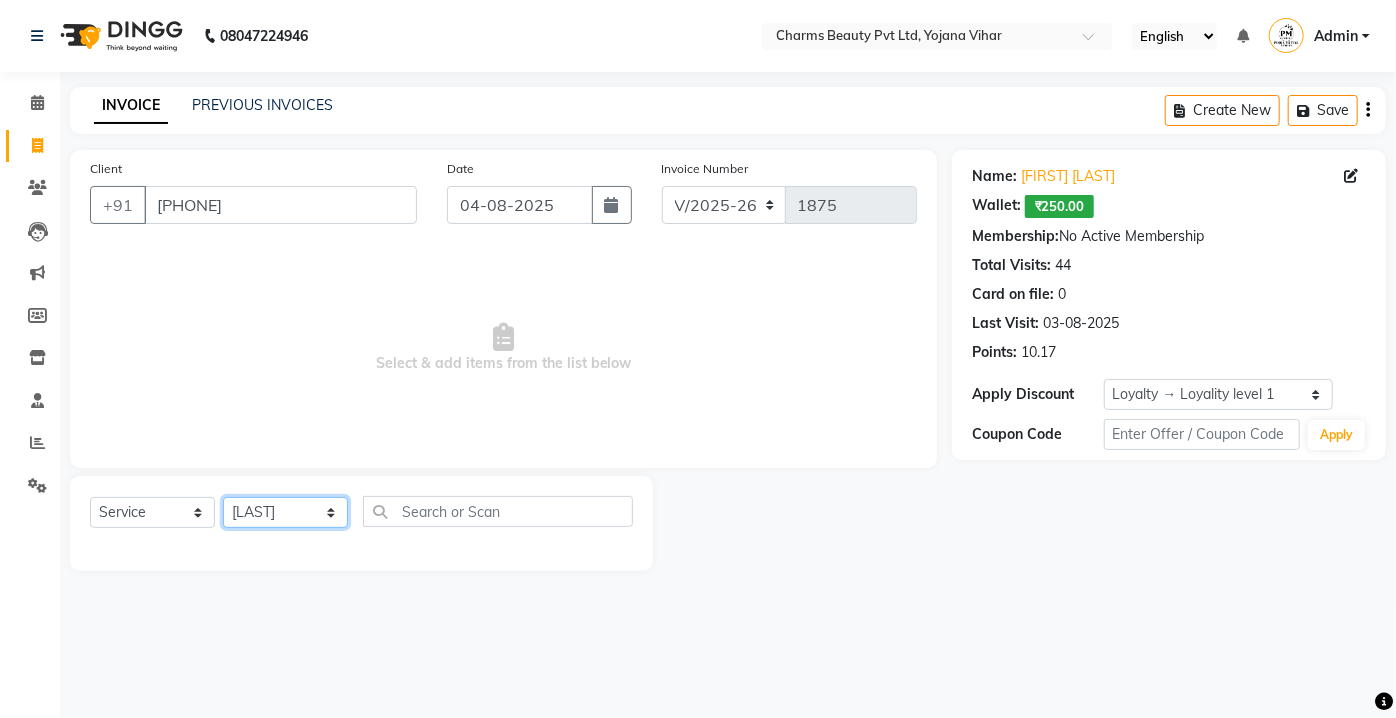 click on "Select Stylist Aarti Asif AZIZA BOBBY CHARMAYNE CHARMS DR. POOJA MITTAL HINA HUSSAN NOSHAD RANI RAVI SOOD  SAKSHI SANTOSH SAPNA TABBASUM" 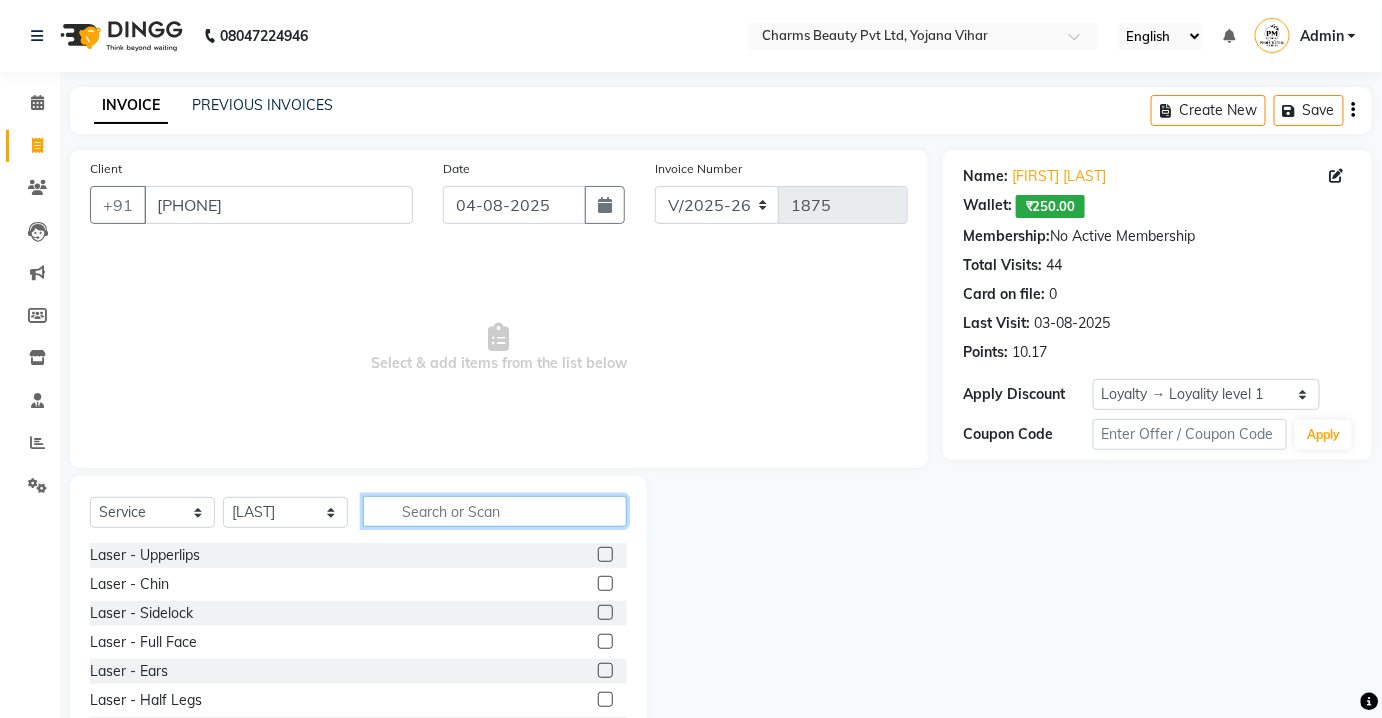 click 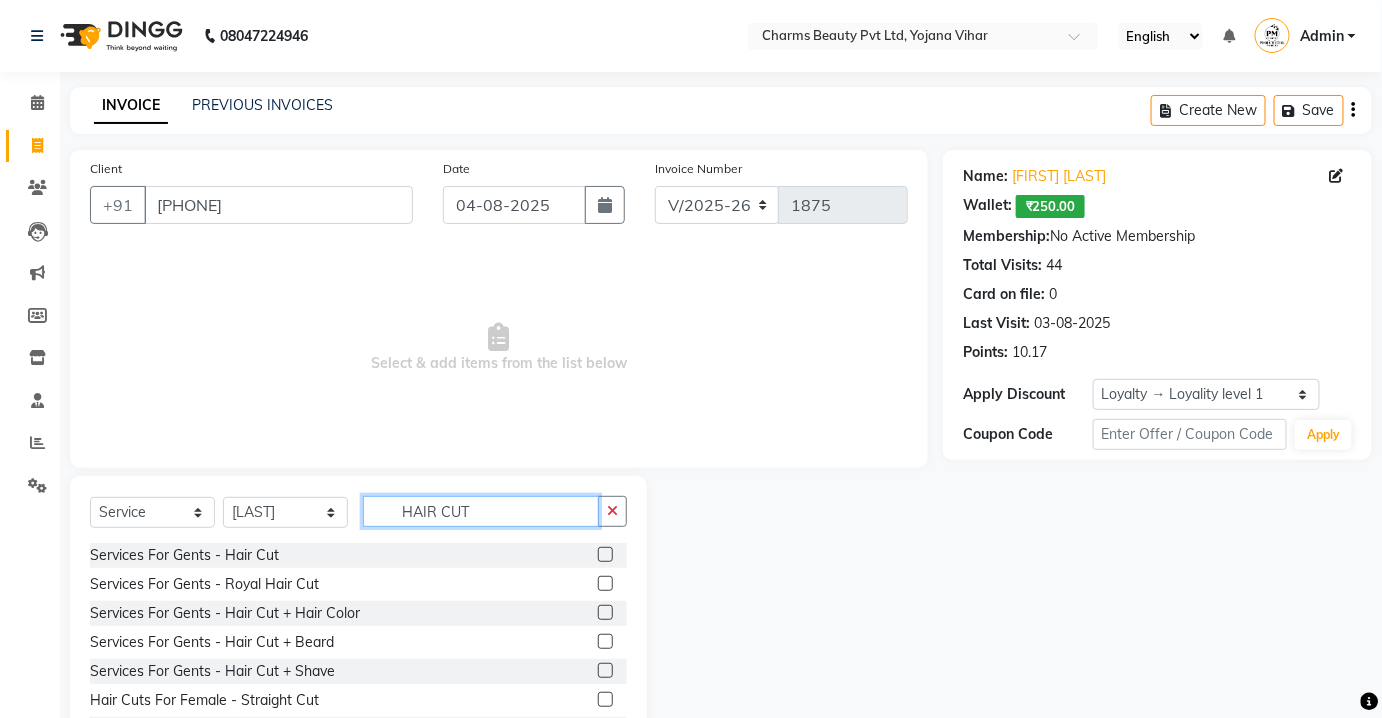 type on "HAIR CUT" 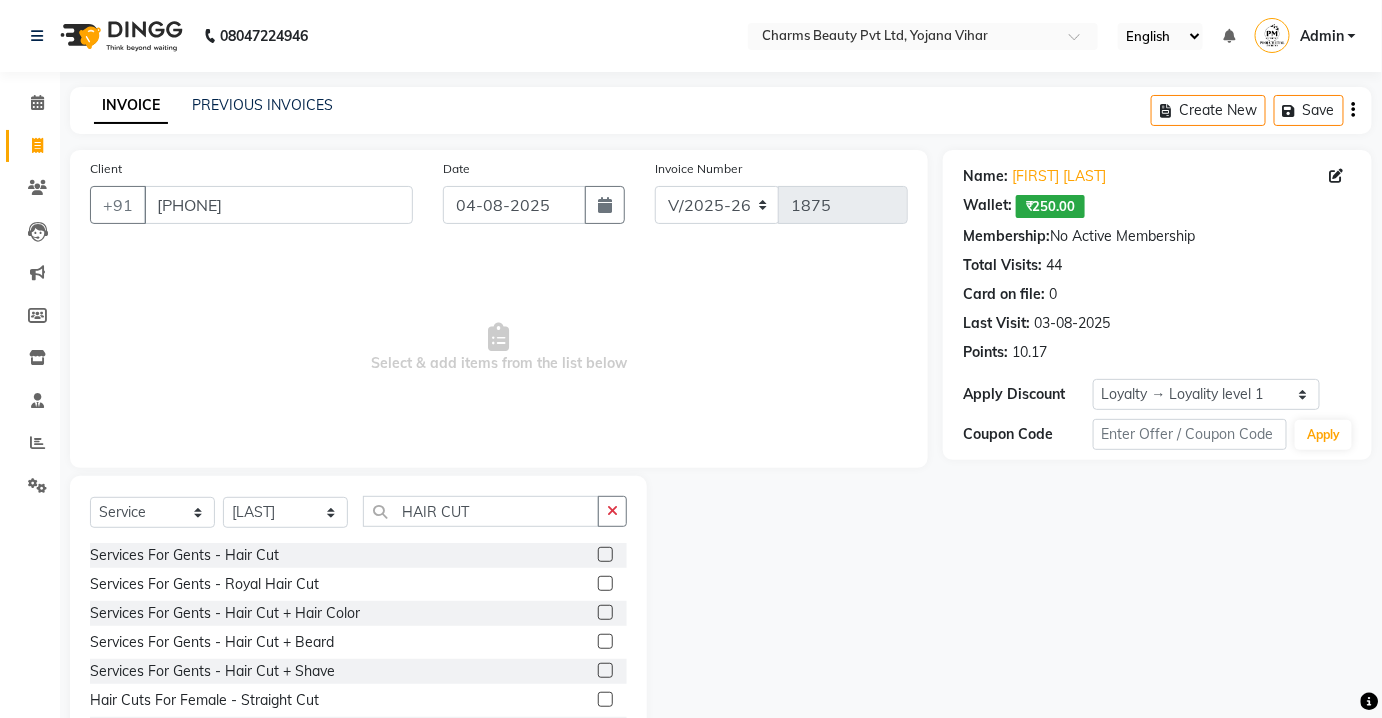 click 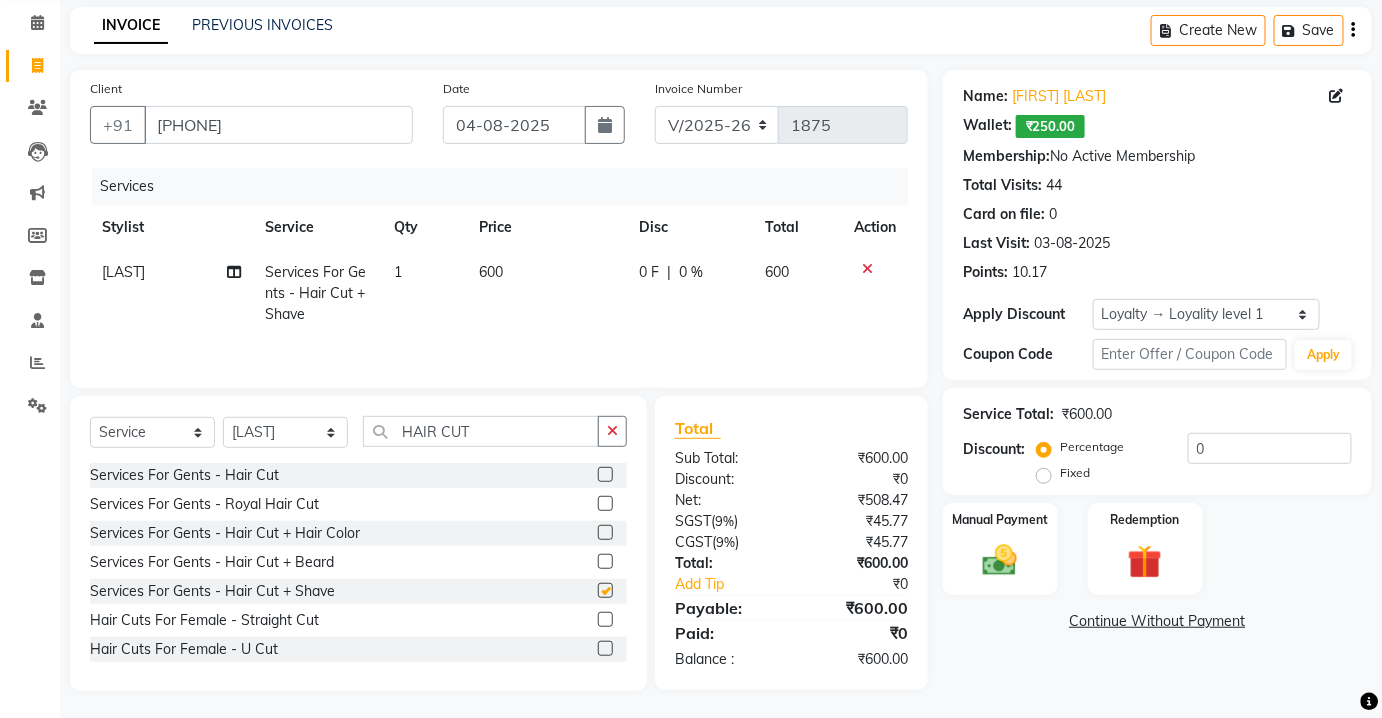 checkbox on "false" 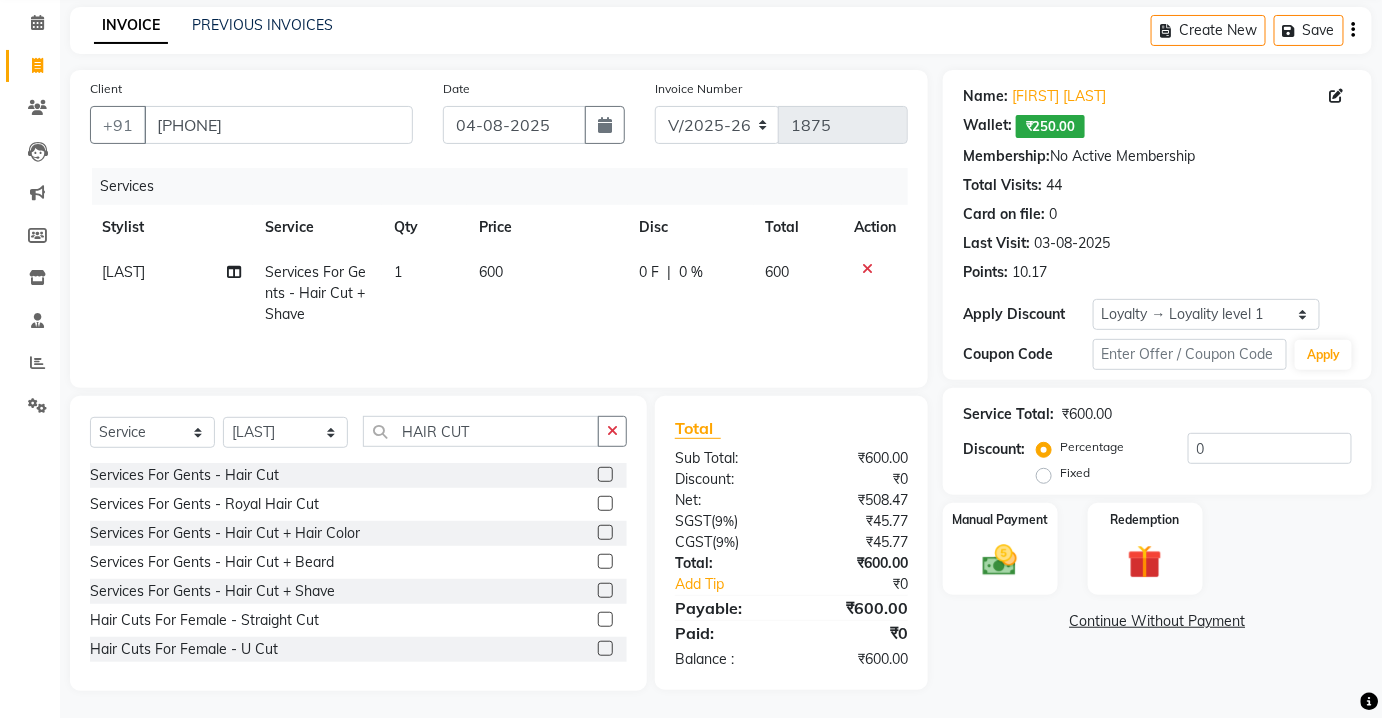 scroll, scrollTop: 82, scrollLeft: 0, axis: vertical 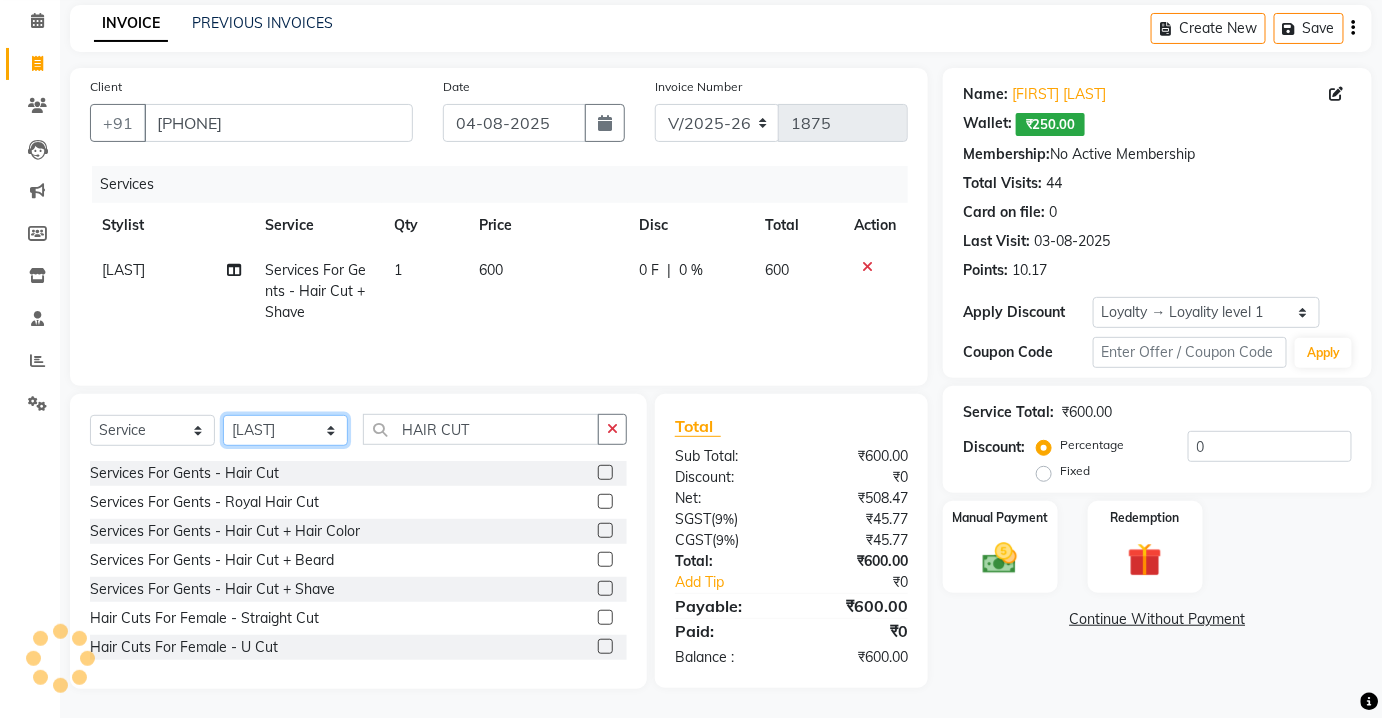 click on "Select Stylist Aarti Asif AZIZA BOBBY CHARMAYNE CHARMS DR. POOJA MITTAL HINA HUSSAN NOSHAD RANI RAVI SOOD  SAKSHI SANTOSH SAPNA TABBASUM" 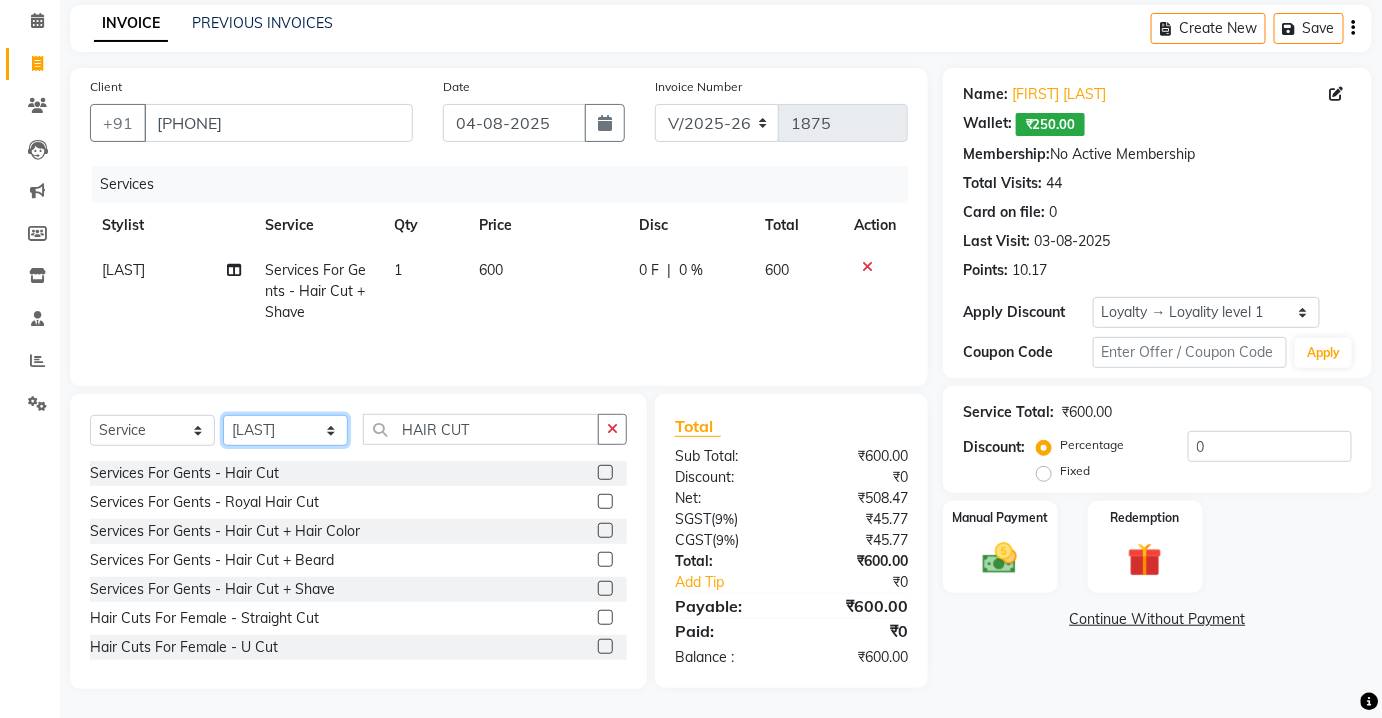 select on "22839" 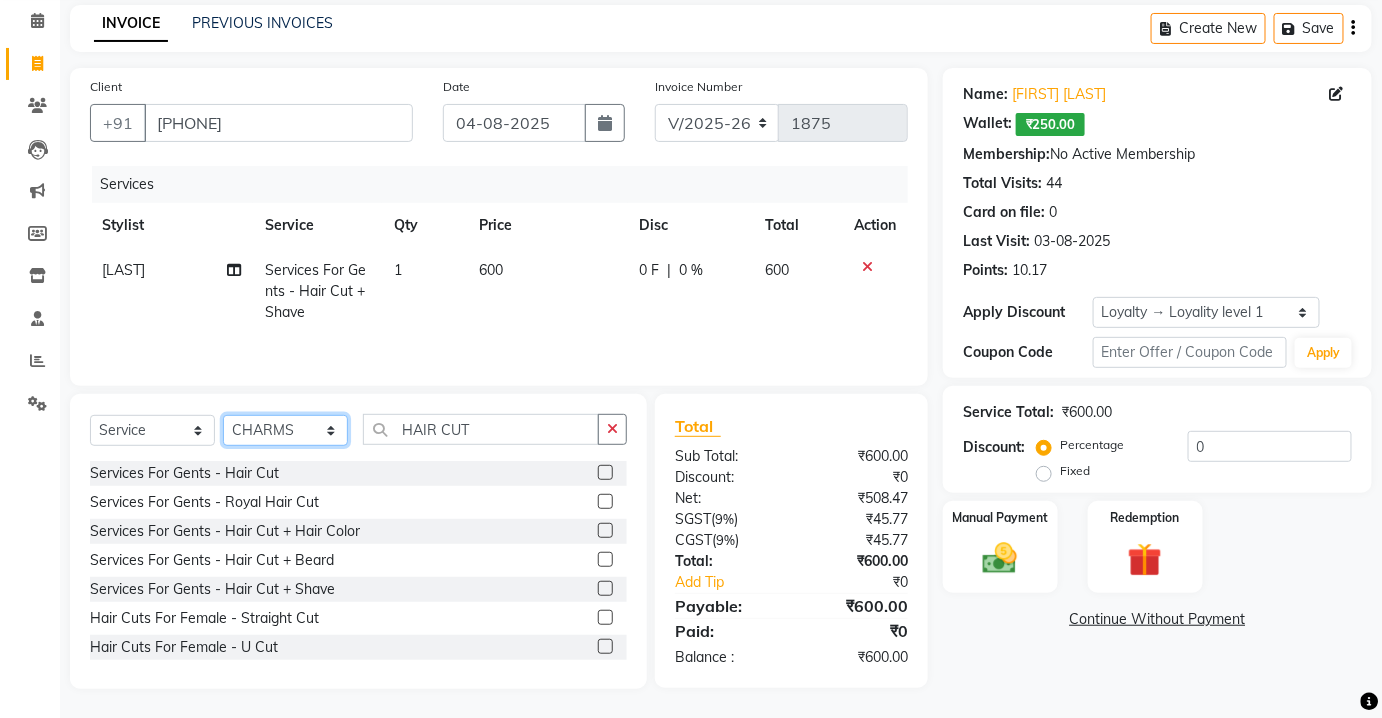 click on "Select Stylist Aarti Asif AZIZA BOBBY CHARMAYNE CHARMS DR. POOJA MITTAL HINA HUSSAN NOSHAD RANI RAVI SOOD  SAKSHI SANTOSH SAPNA TABBASUM" 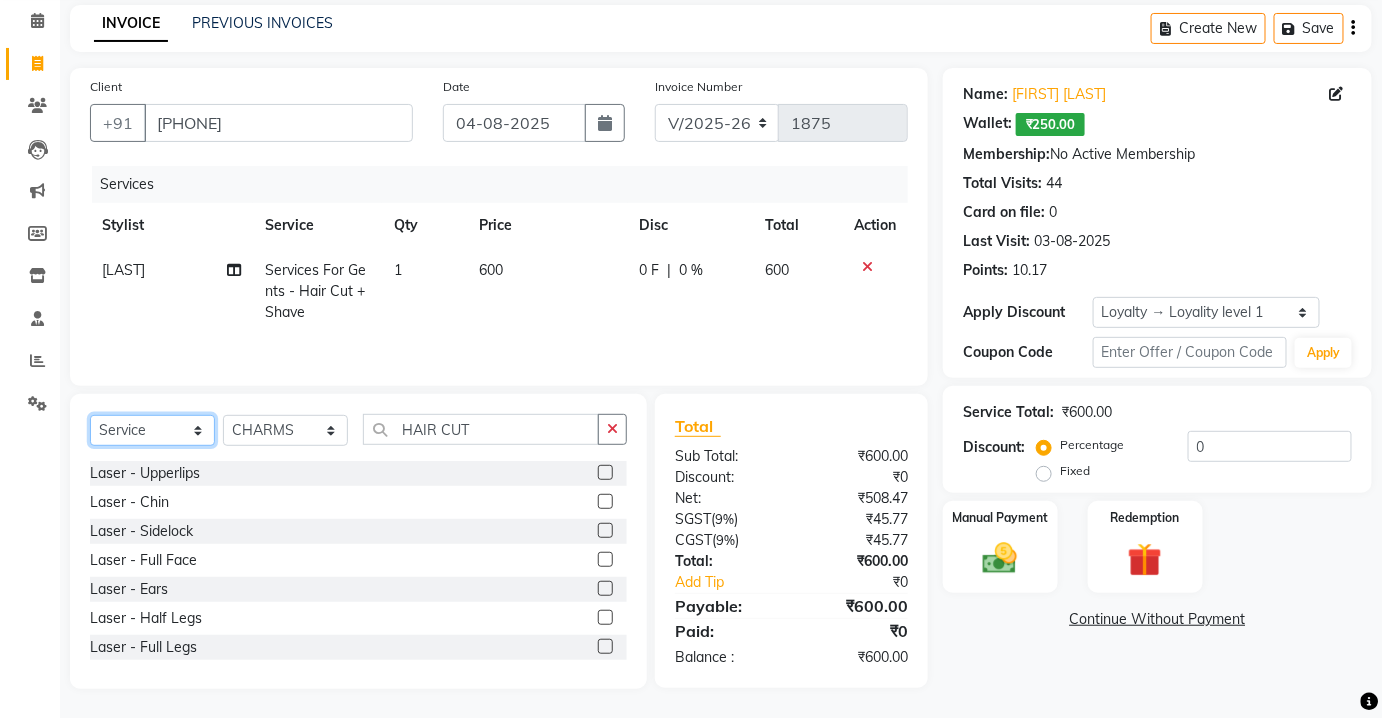 click on "Select  Service  Product  Membership  Package Voucher Prepaid Gift Card" 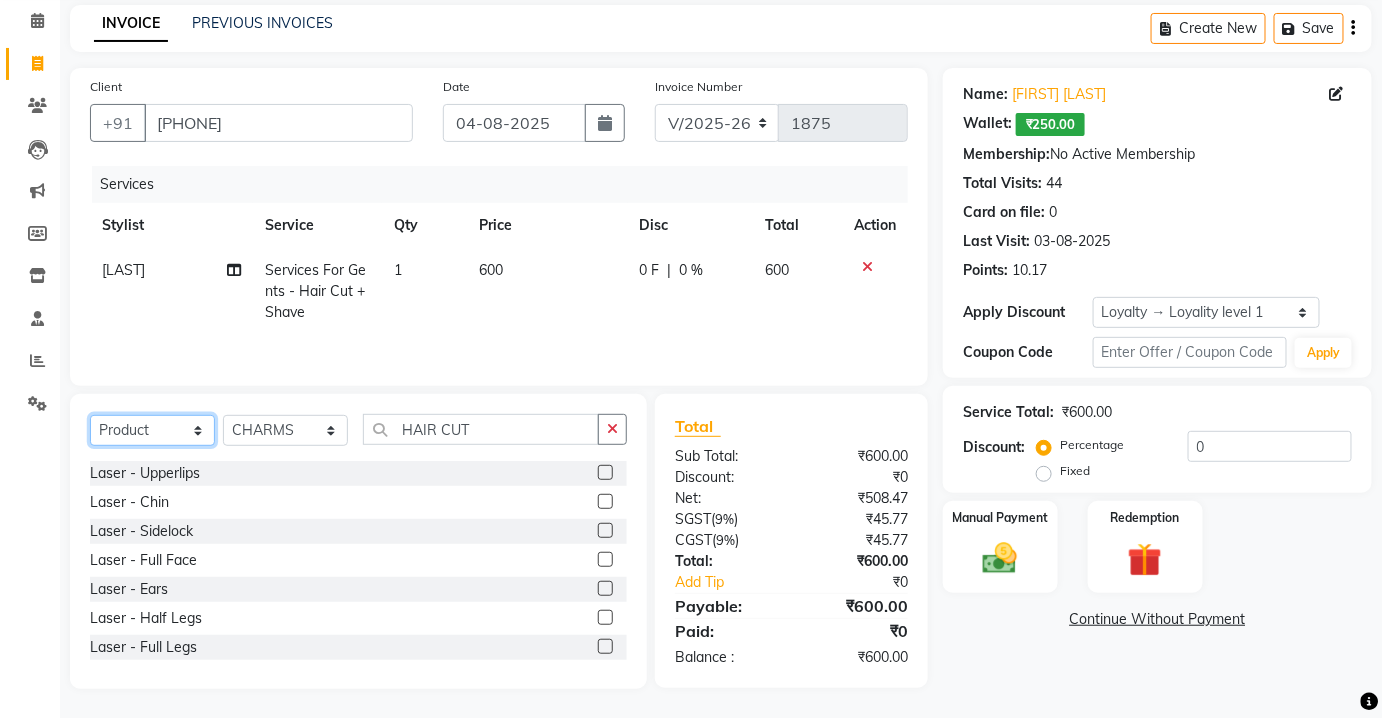 click on "Select  Service  Product  Membership  Package Voucher Prepaid Gift Card" 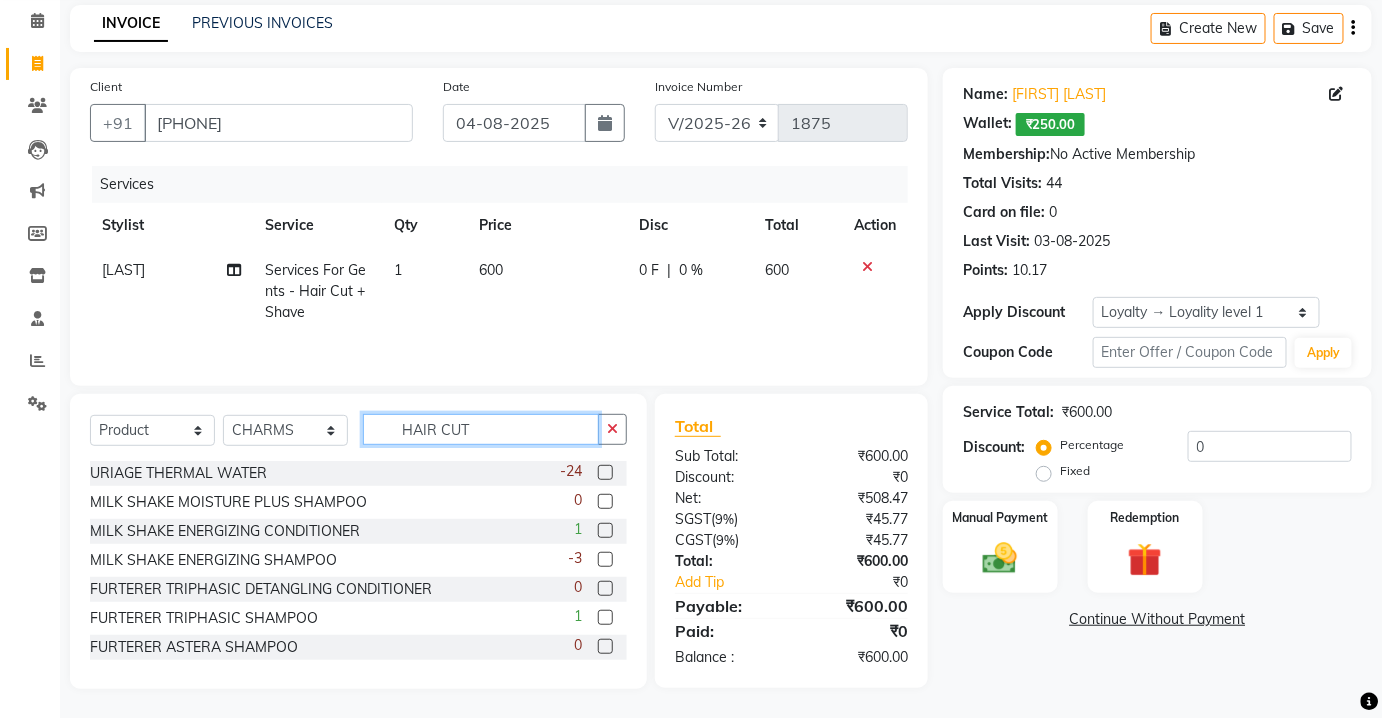 click on "HAIR CUT" 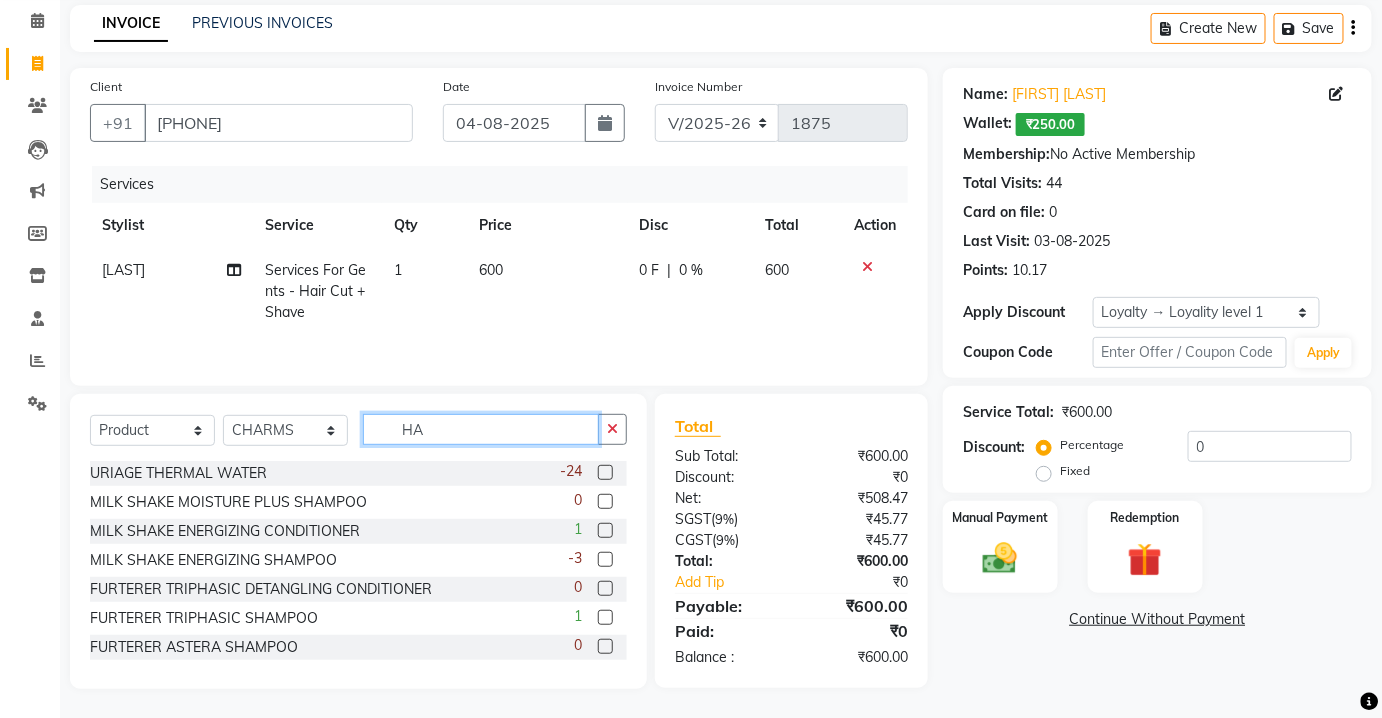 type on "H" 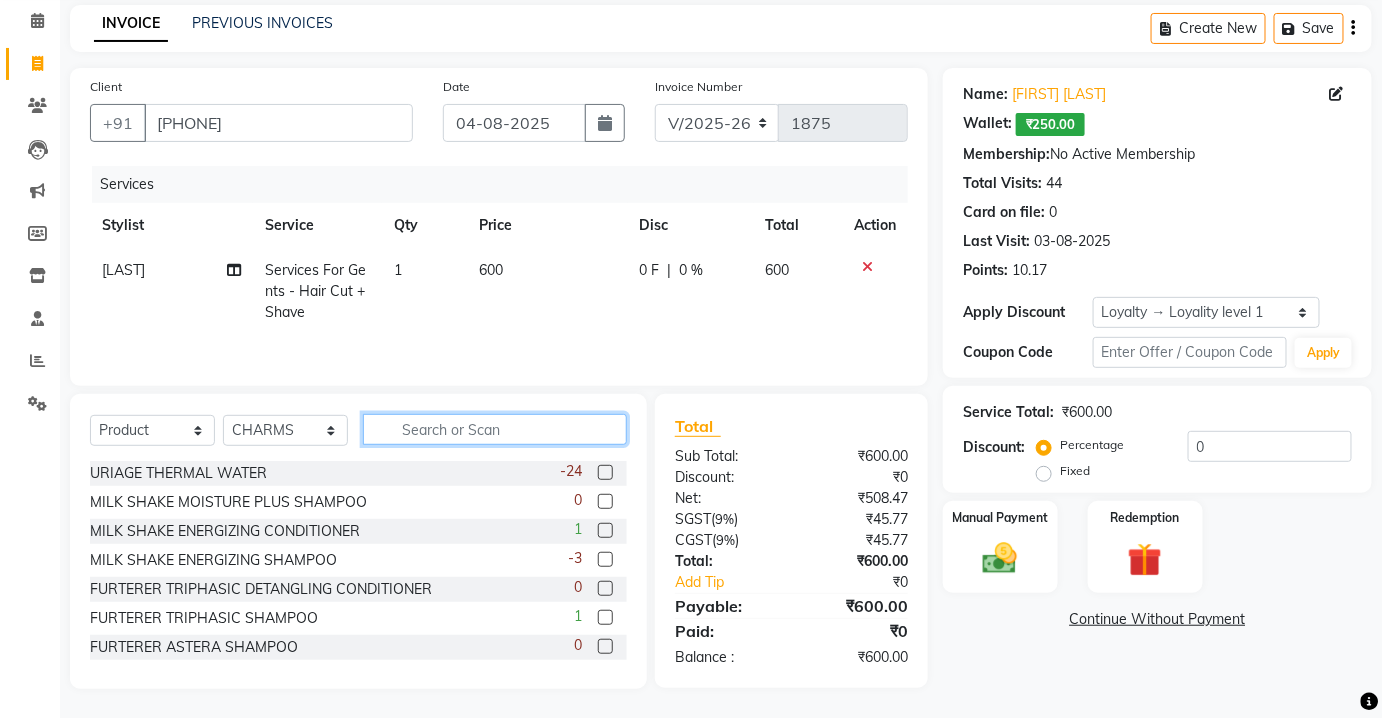 type on "N" 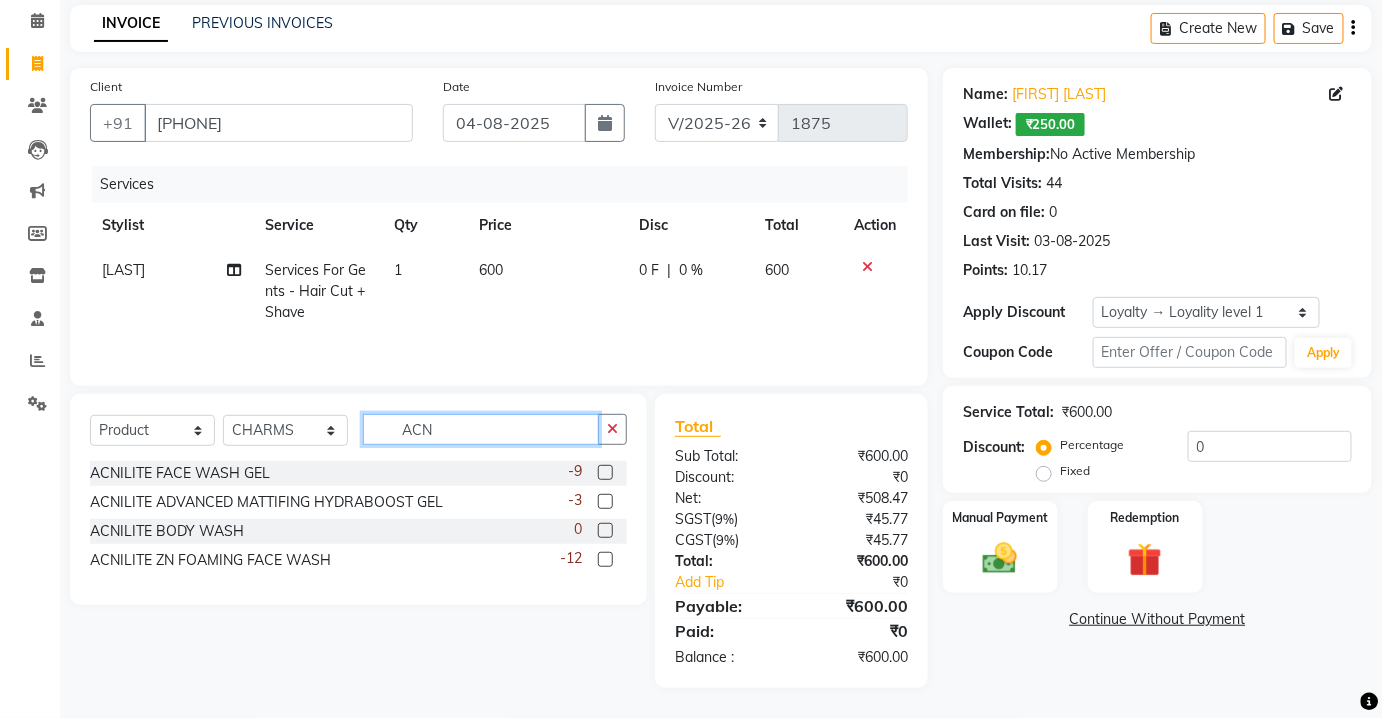 scroll, scrollTop: 80, scrollLeft: 0, axis: vertical 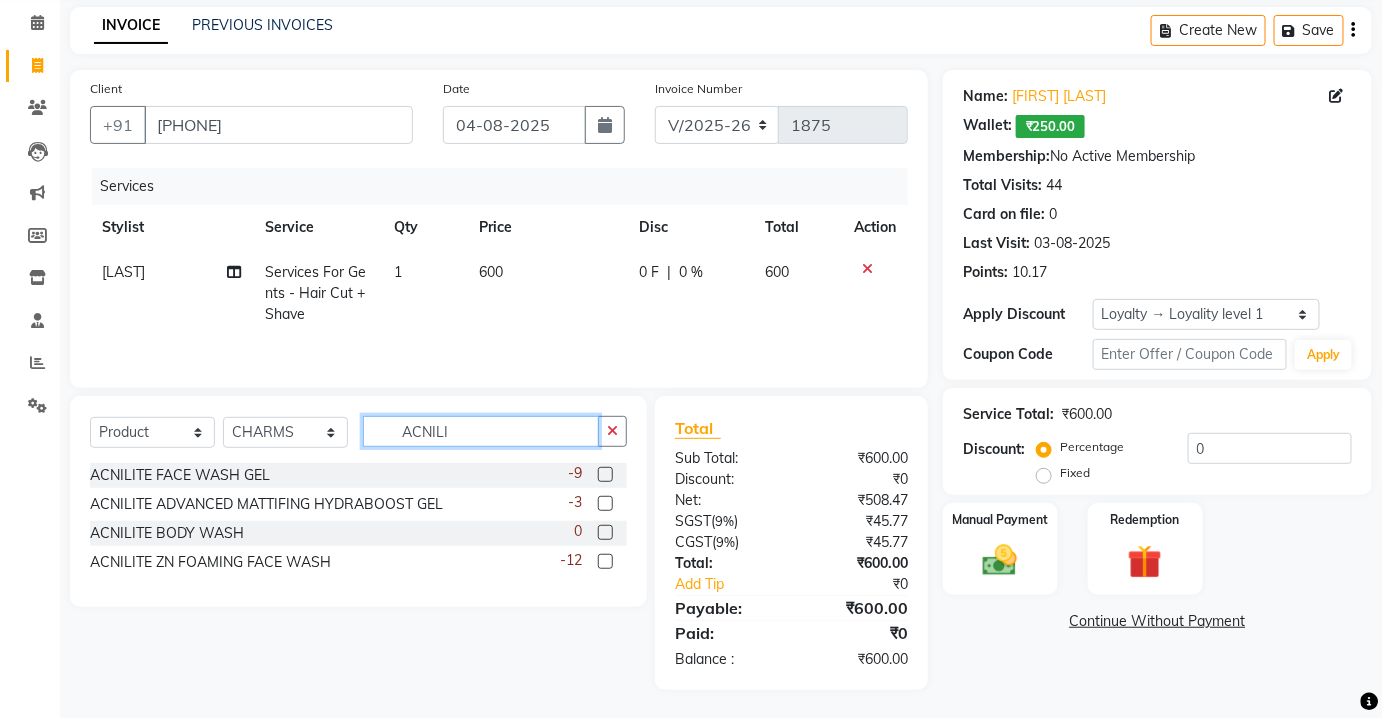 type on "ACNILI" 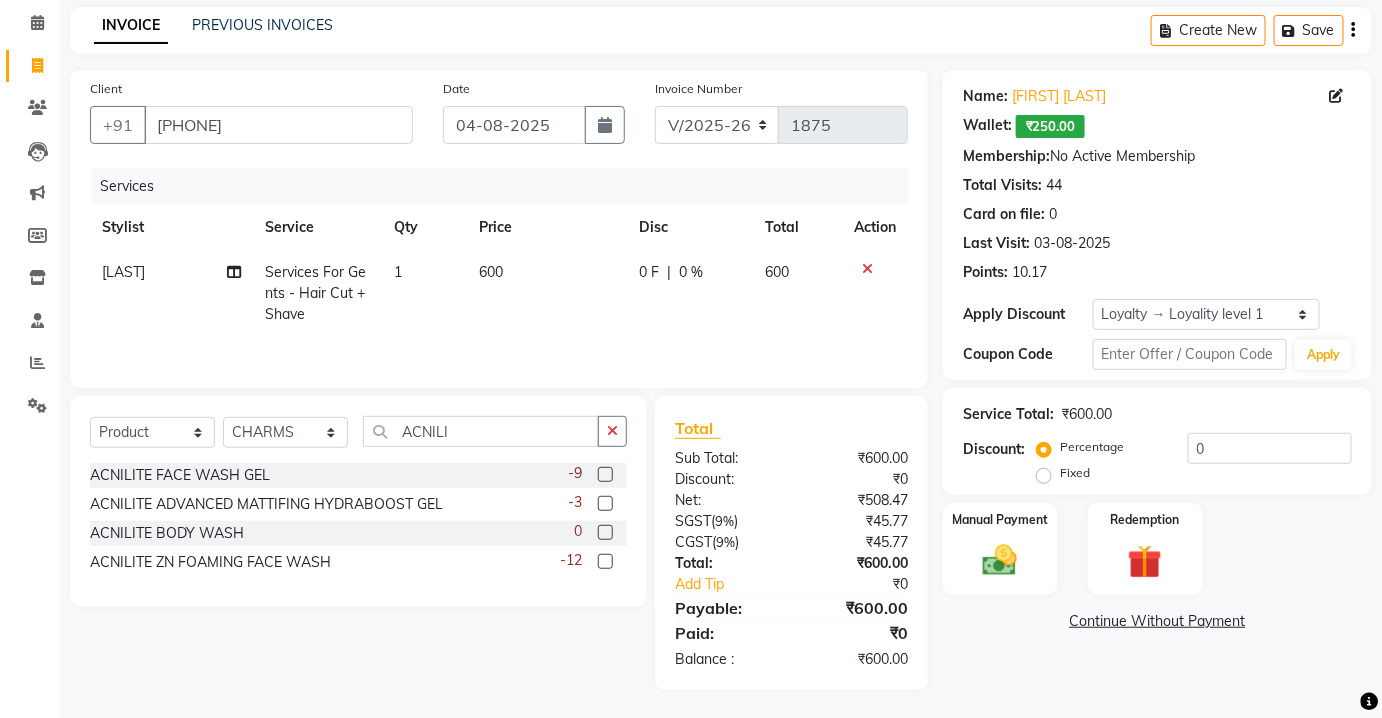 click on "-12" 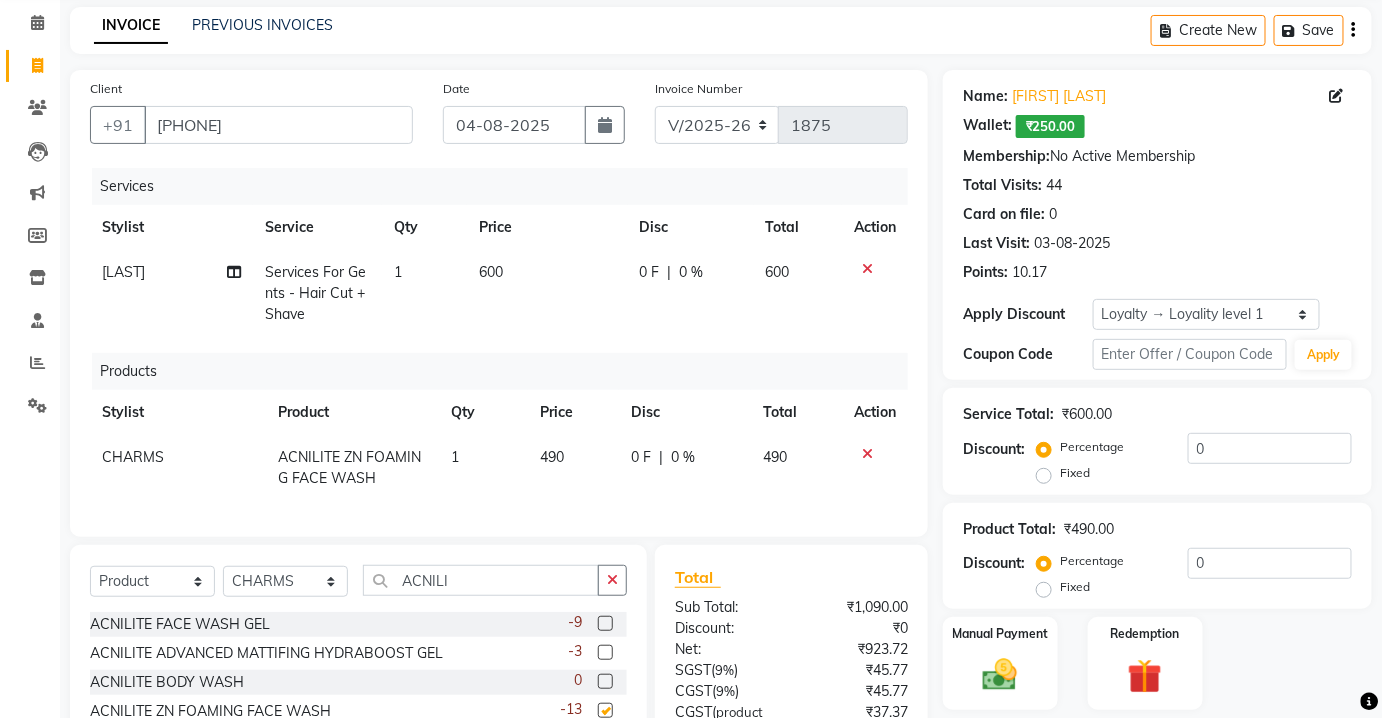 checkbox on "false" 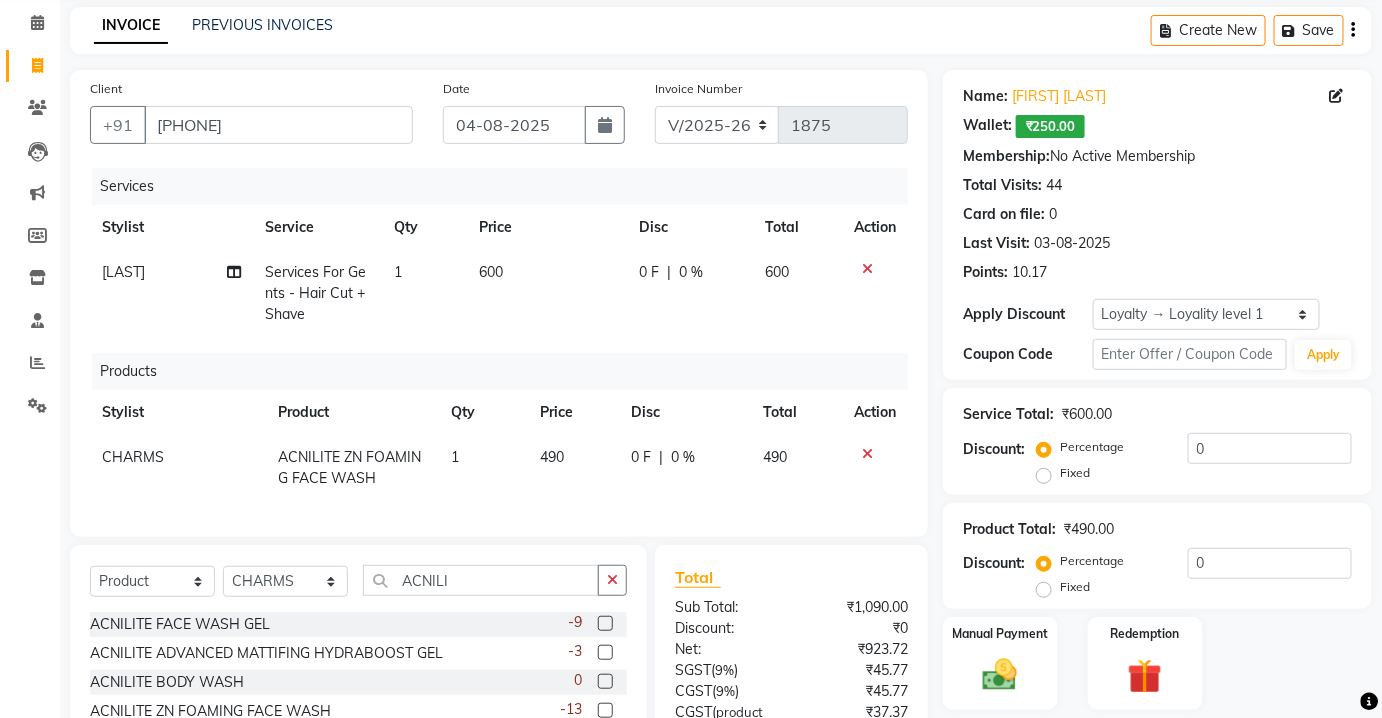 scroll, scrollTop: 327, scrollLeft: 0, axis: vertical 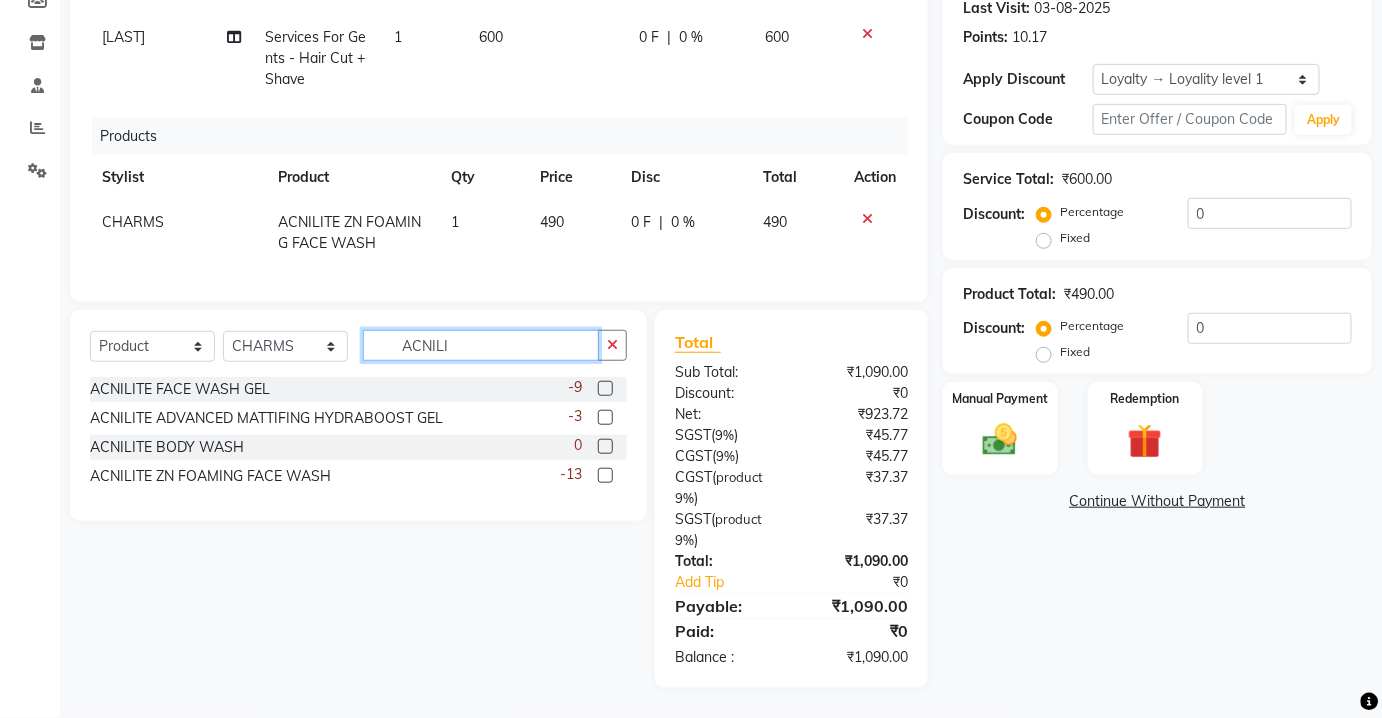 click on "ACNILI" 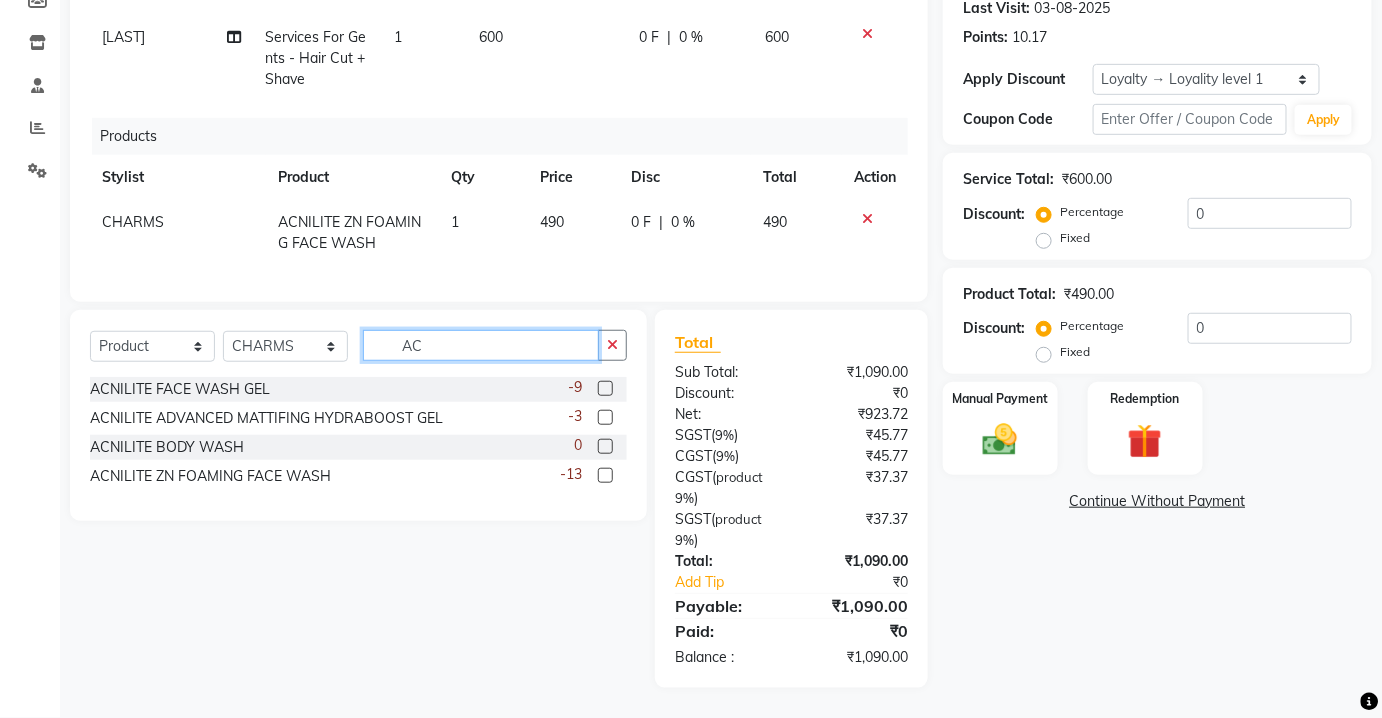 type on "A" 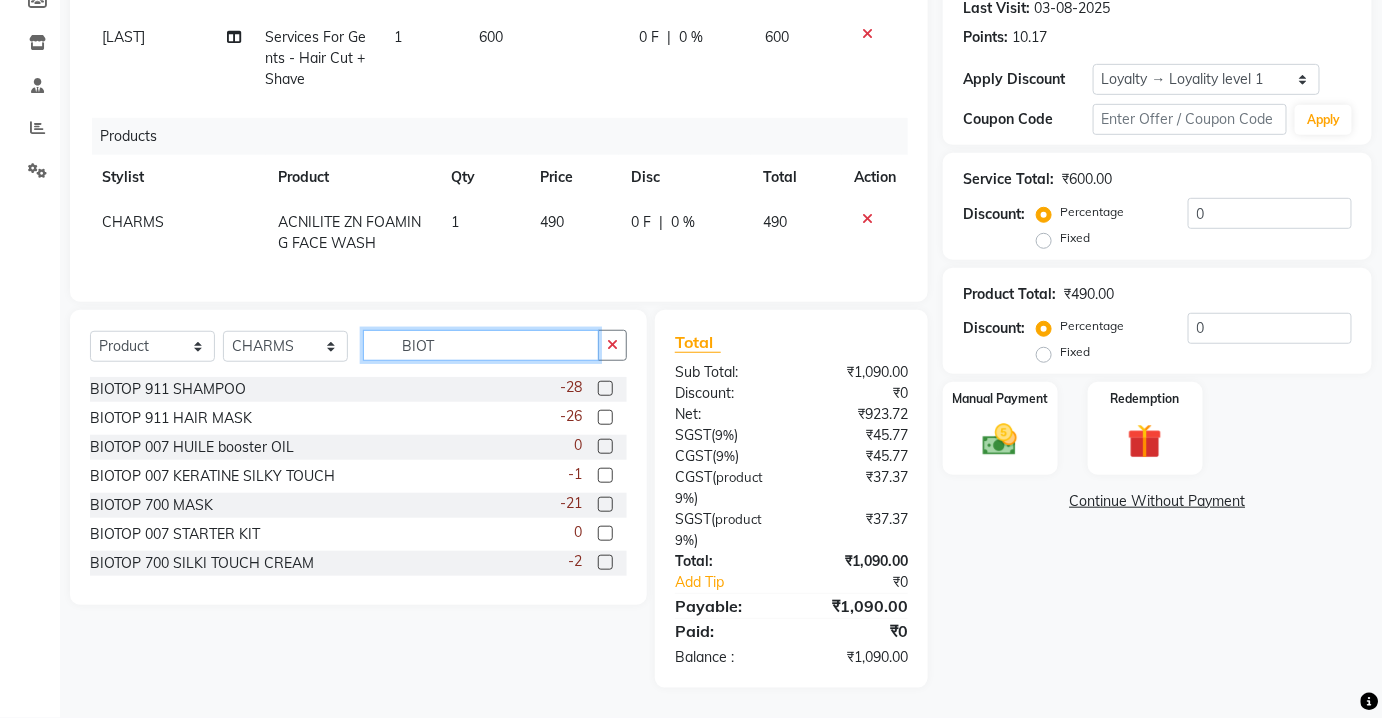 type on "BIOT" 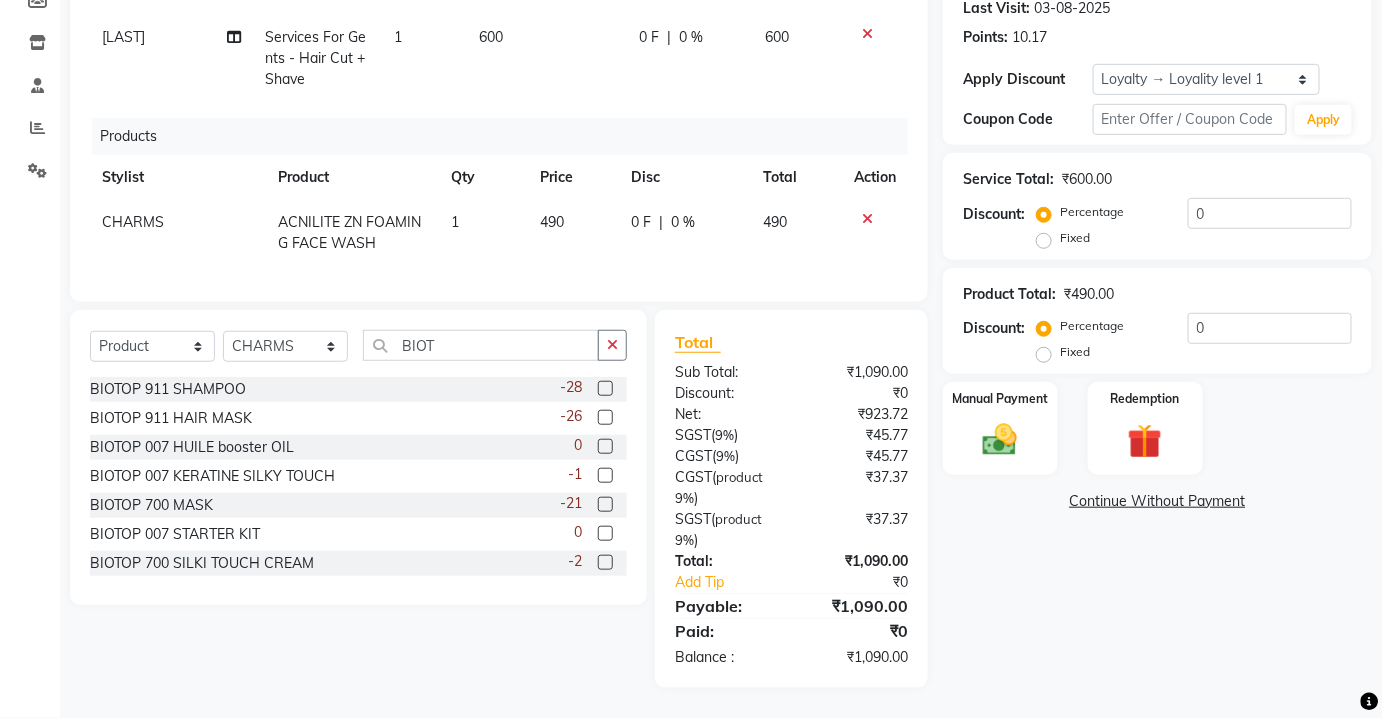 click 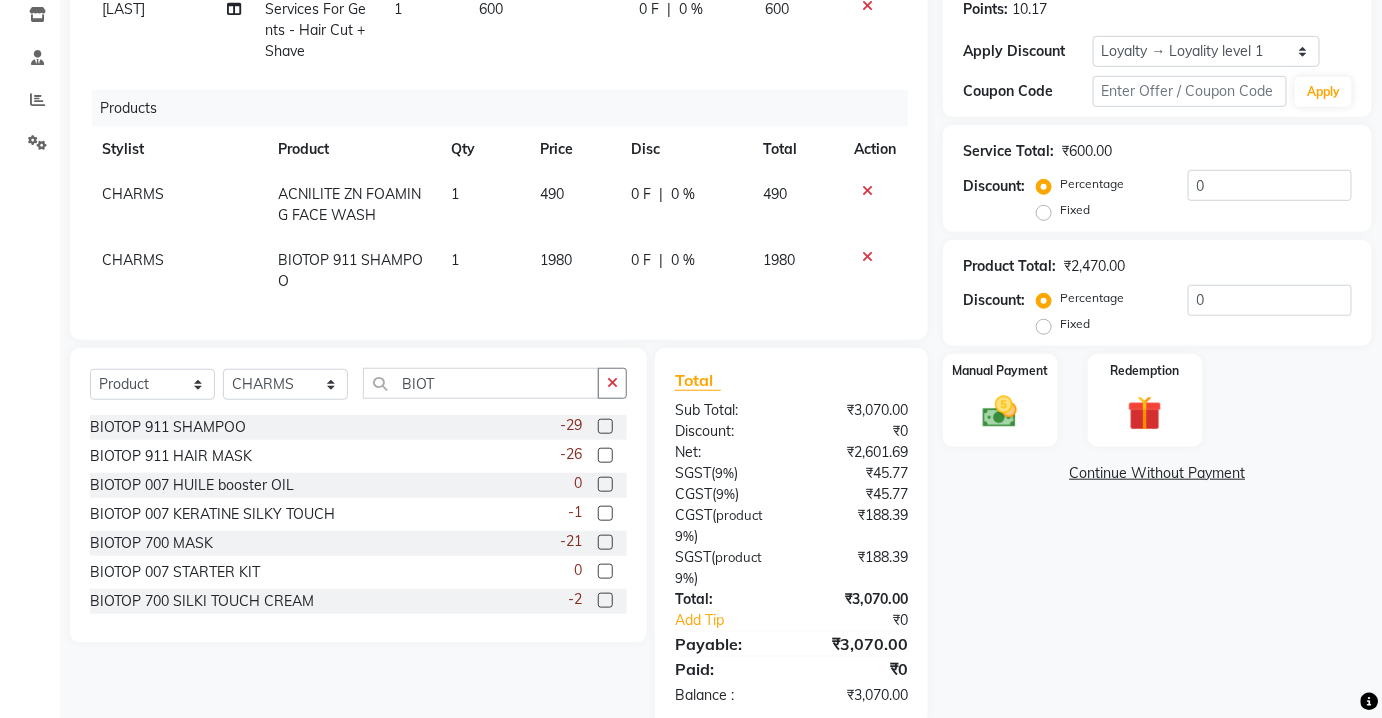 scroll, scrollTop: 393, scrollLeft: 0, axis: vertical 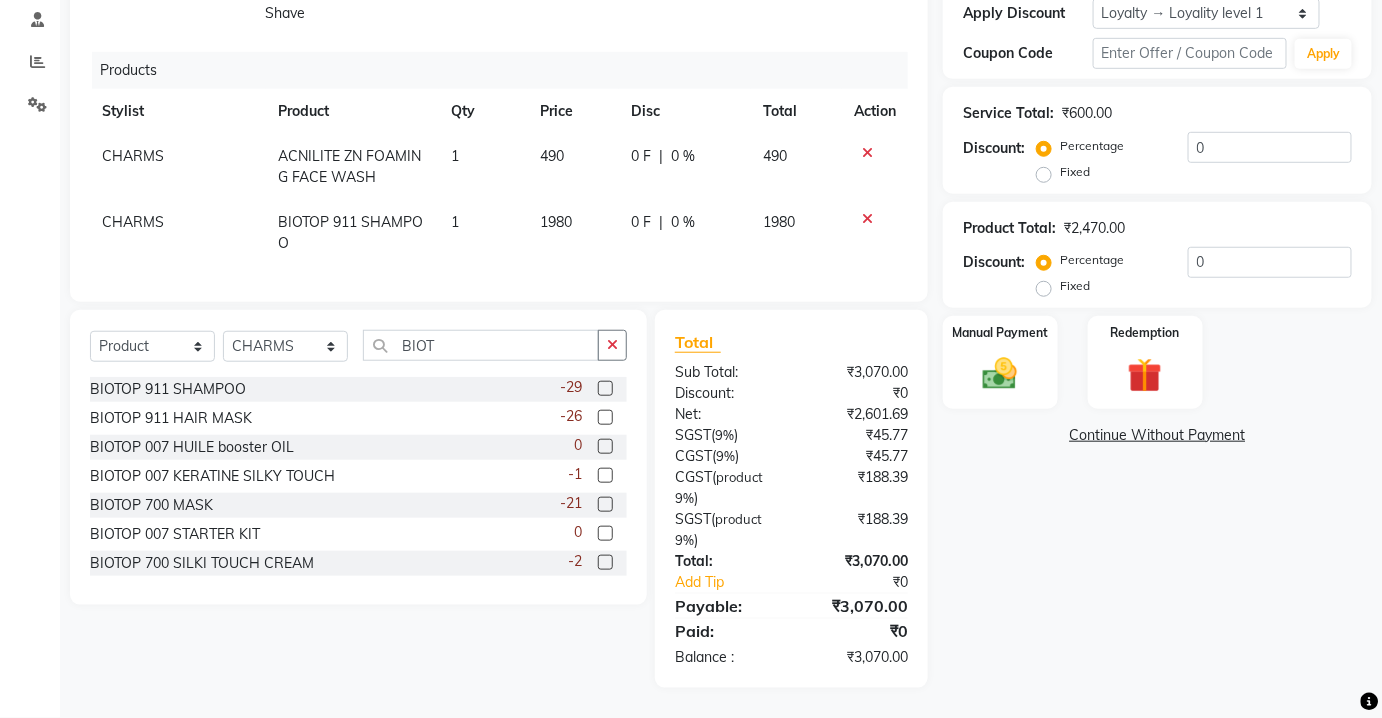 click 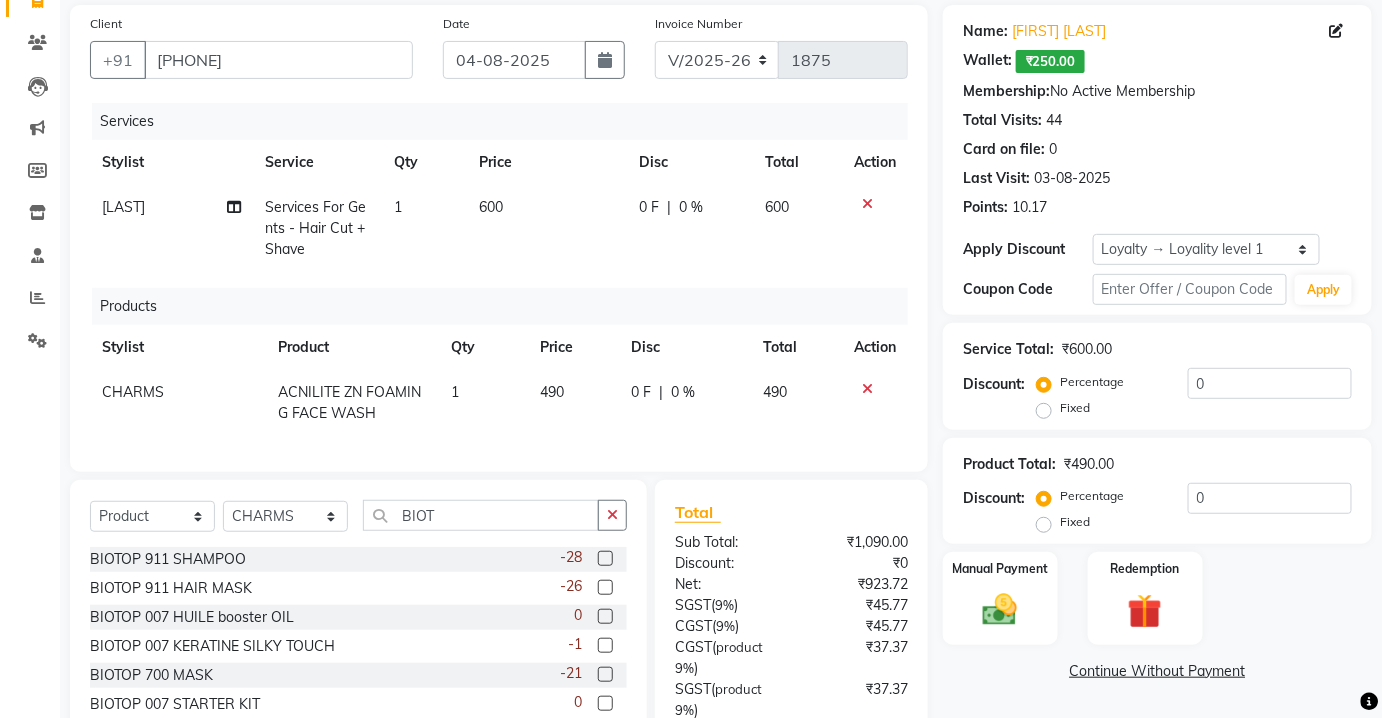 scroll, scrollTop: 327, scrollLeft: 0, axis: vertical 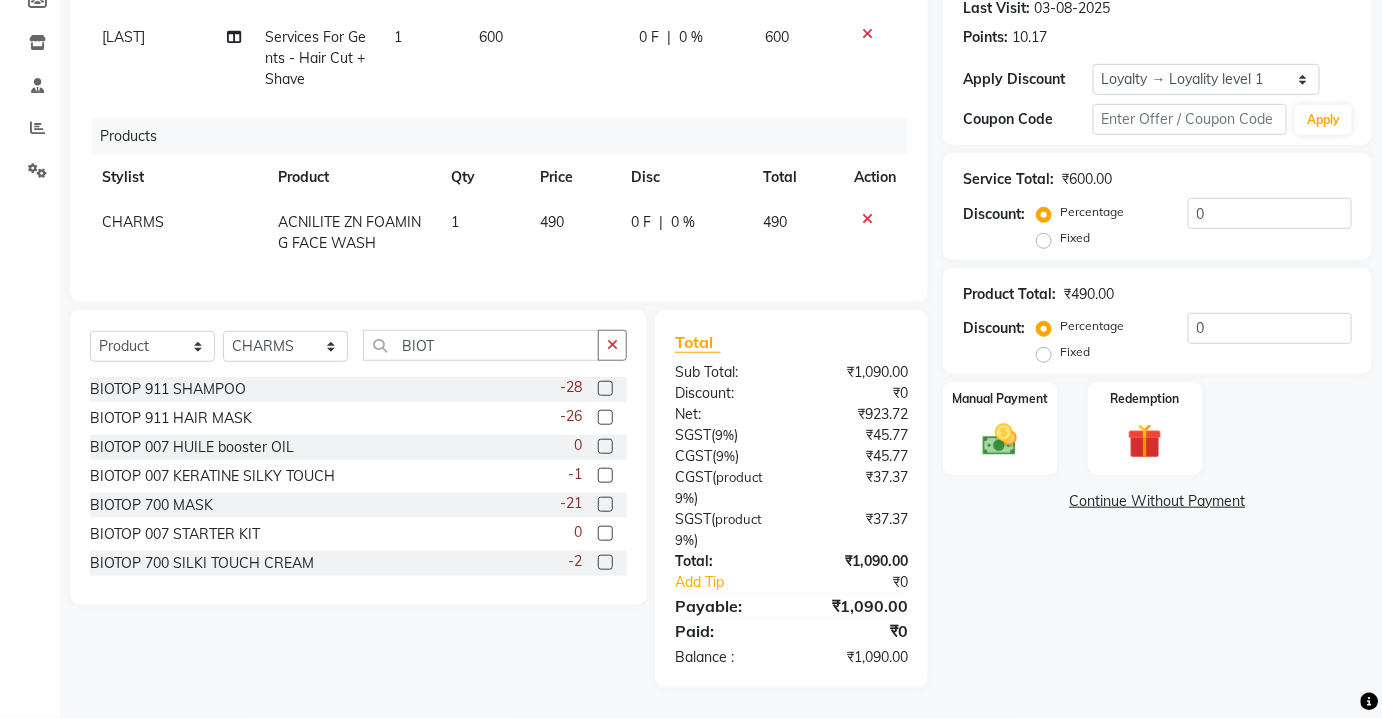 click 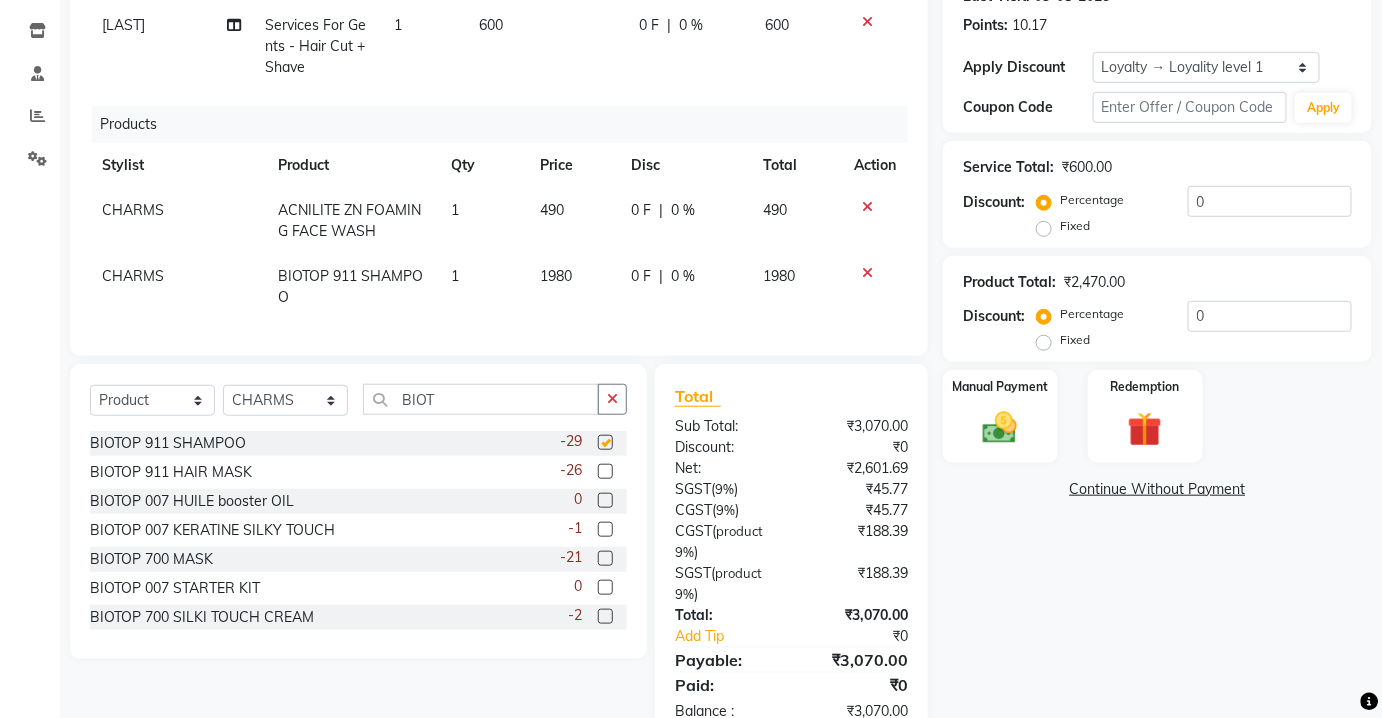checkbox on "false" 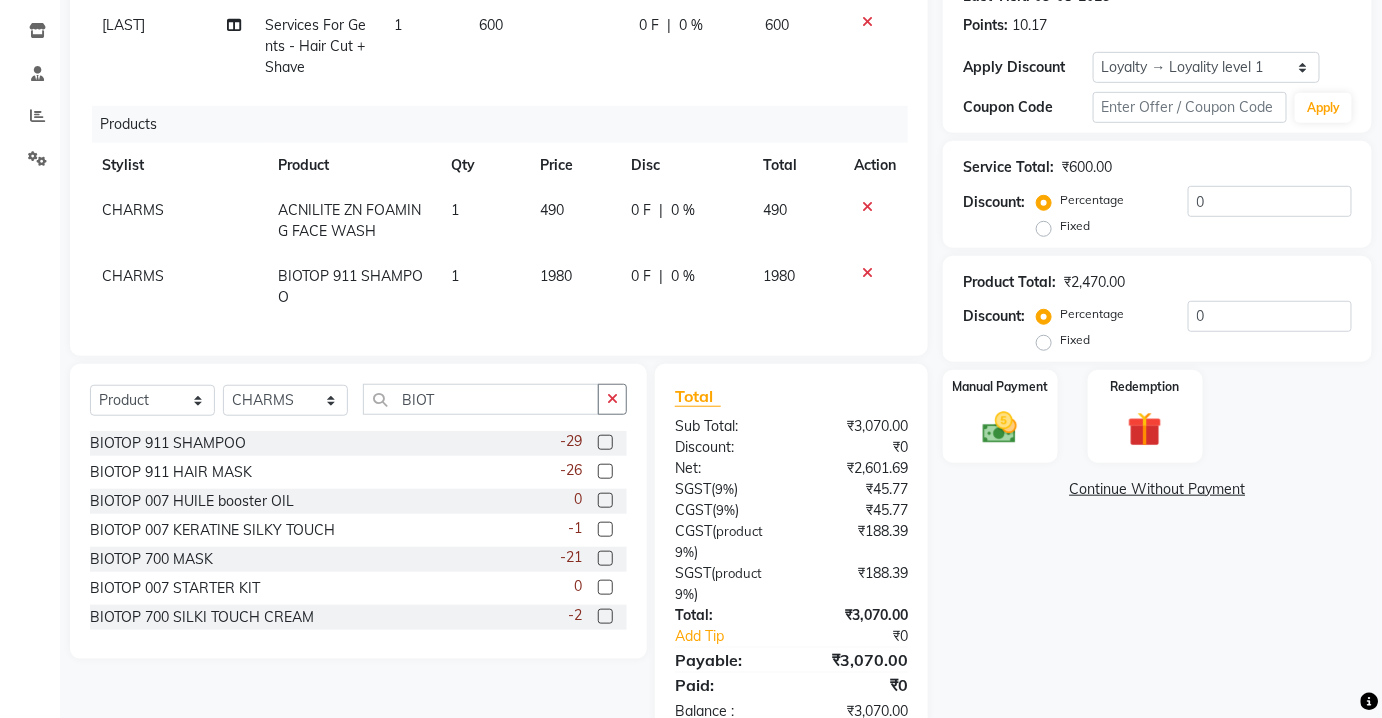 scroll, scrollTop: 393, scrollLeft: 0, axis: vertical 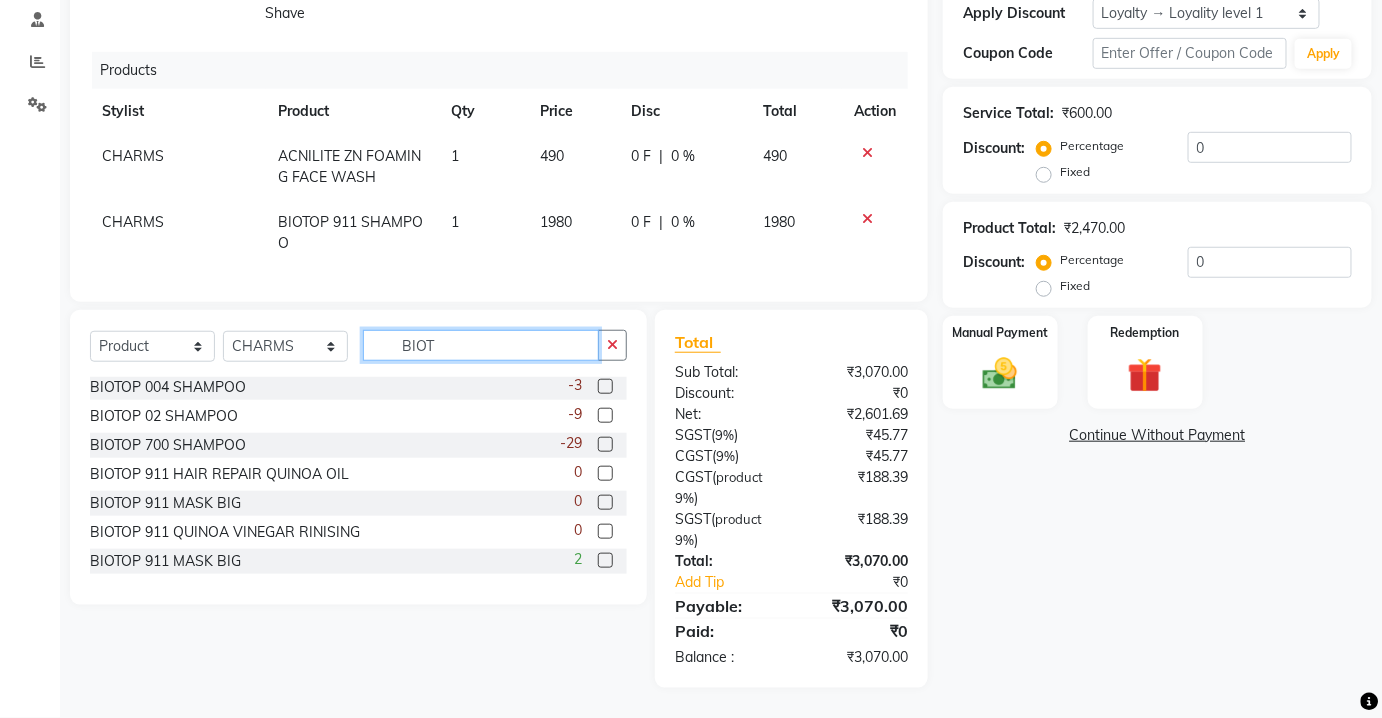 click on "BIOT" 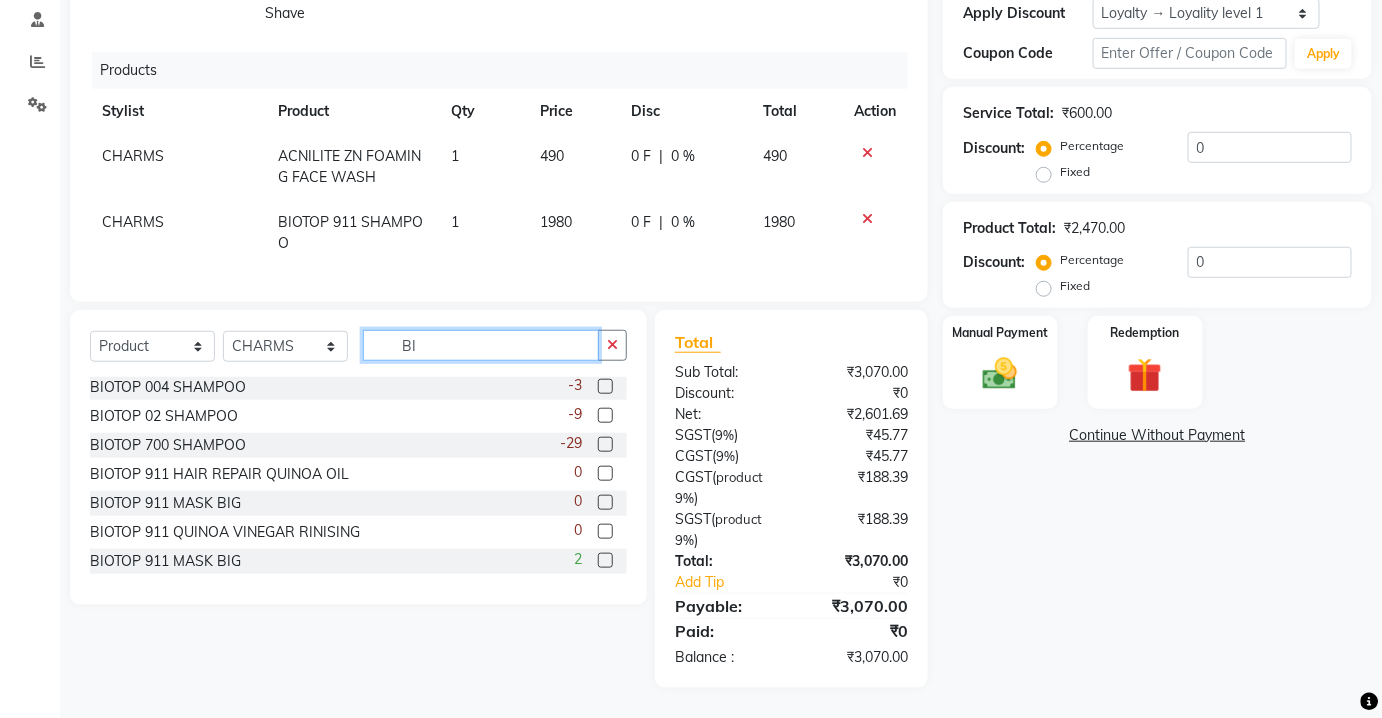 type on "B" 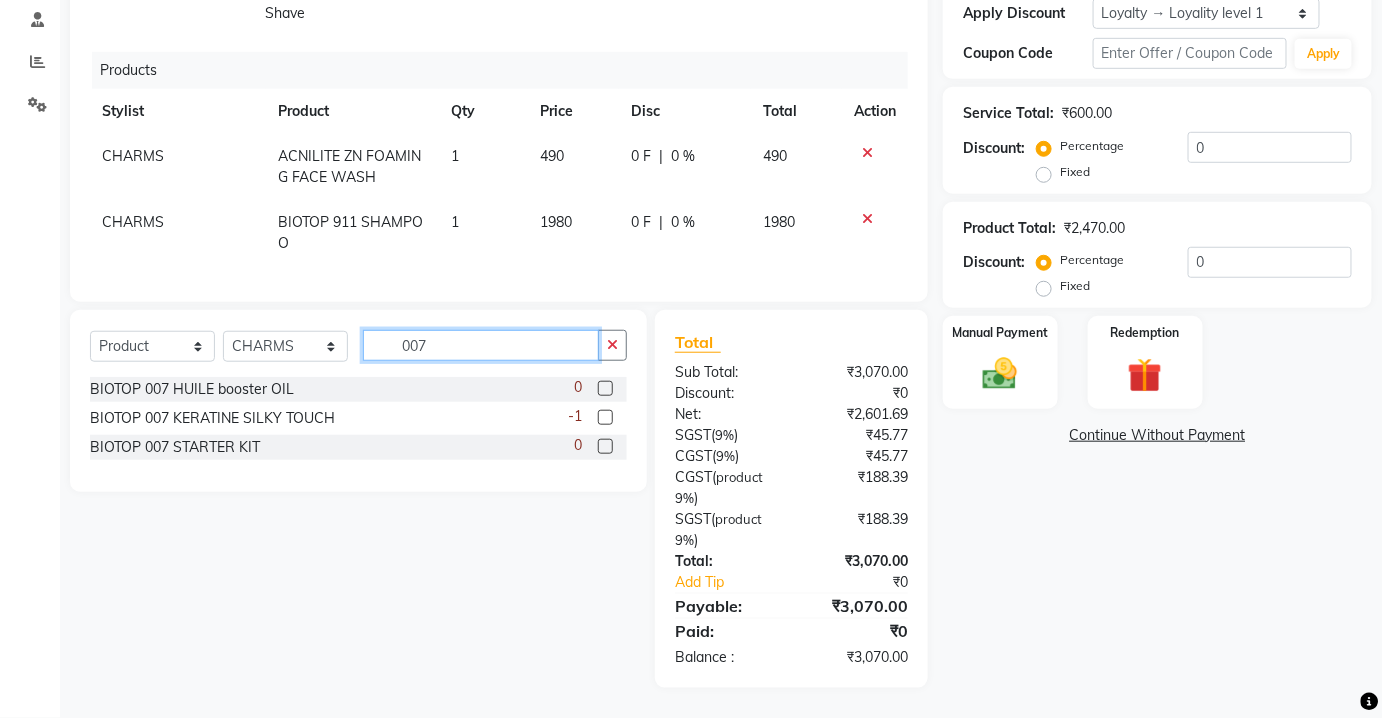 scroll, scrollTop: 0, scrollLeft: 0, axis: both 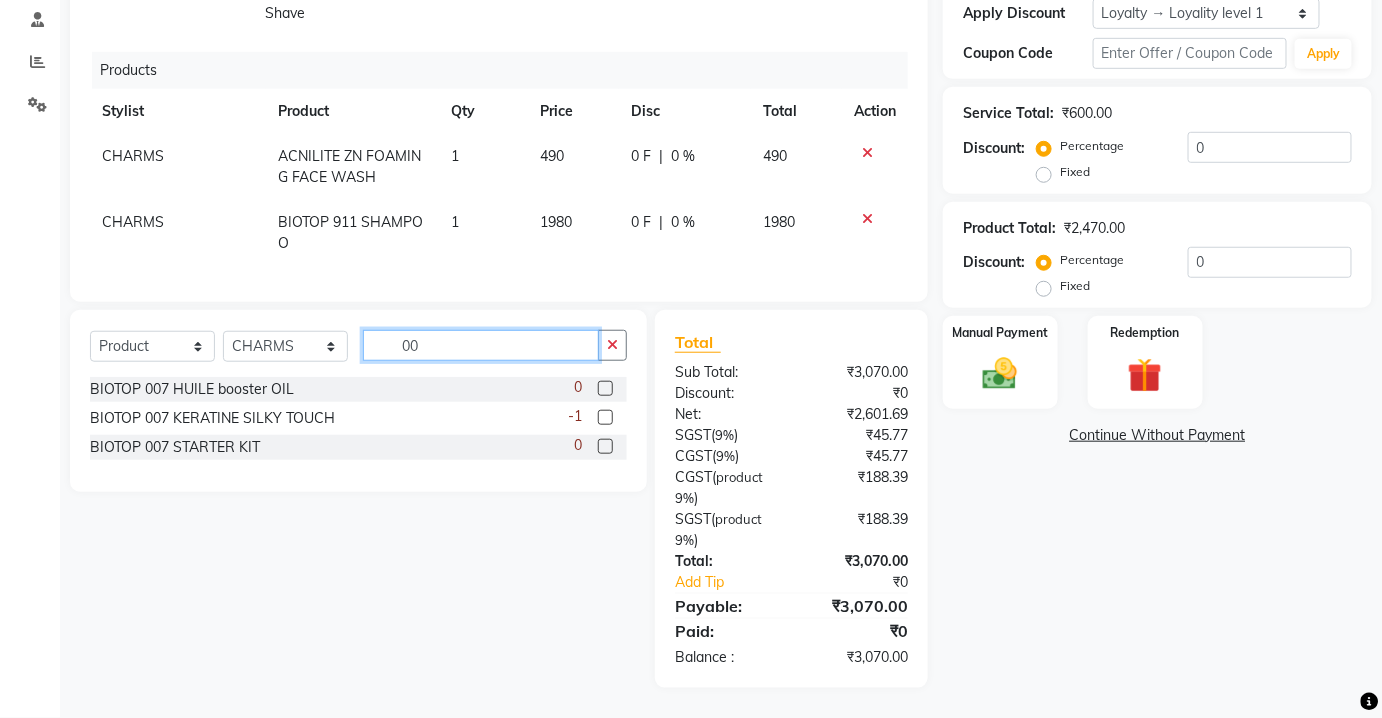 type on "0" 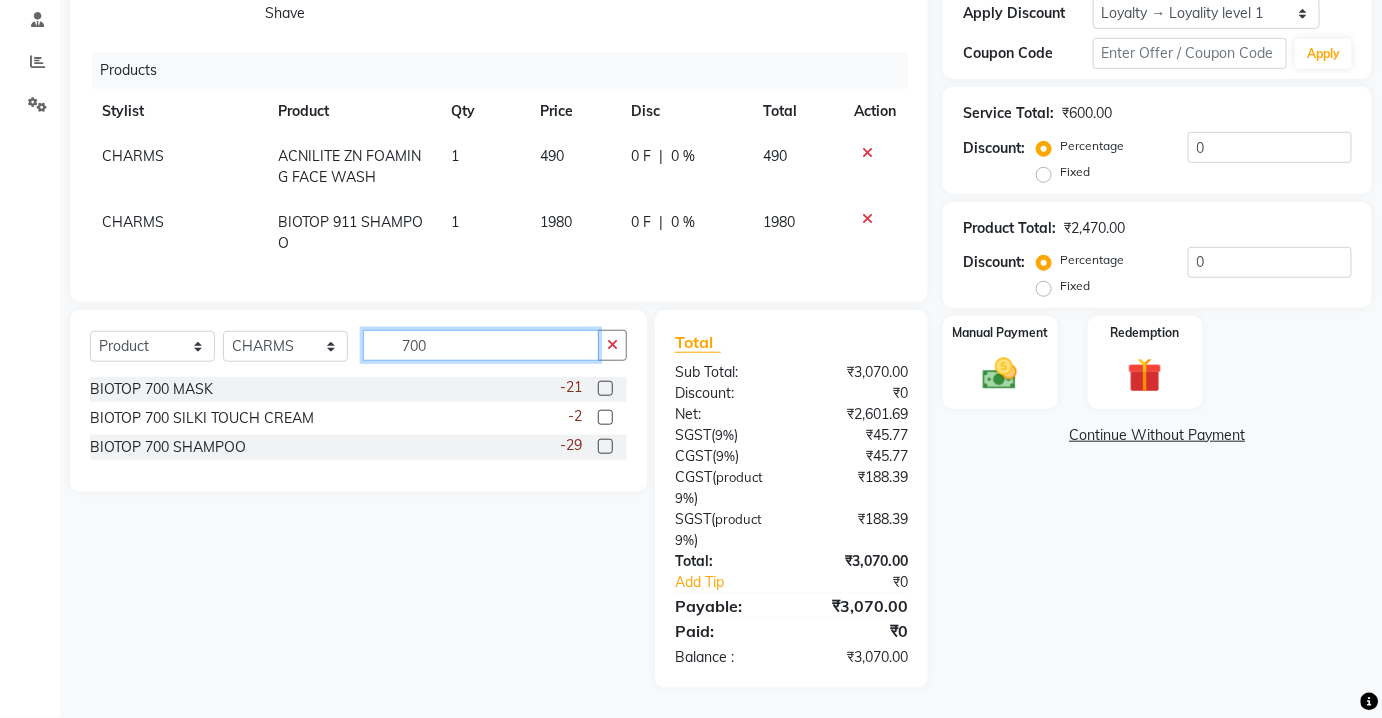 type on "700" 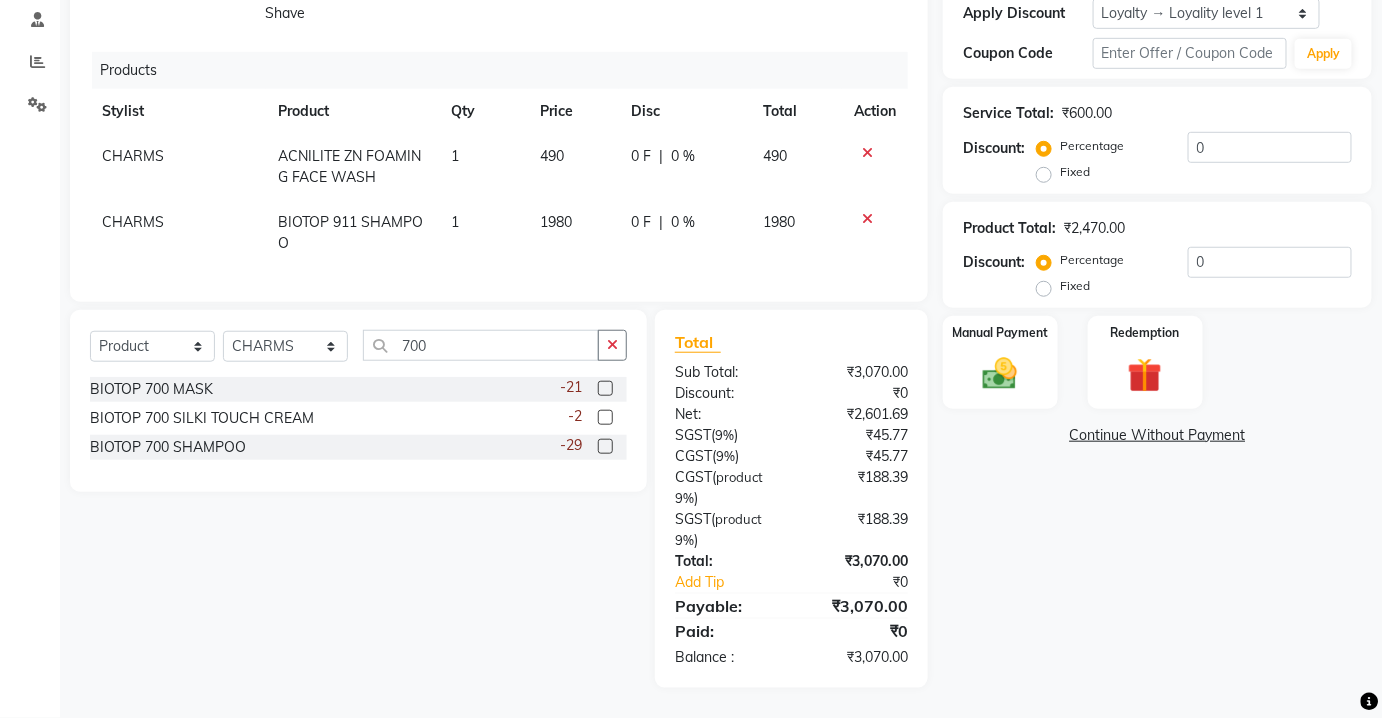 click on "-29" 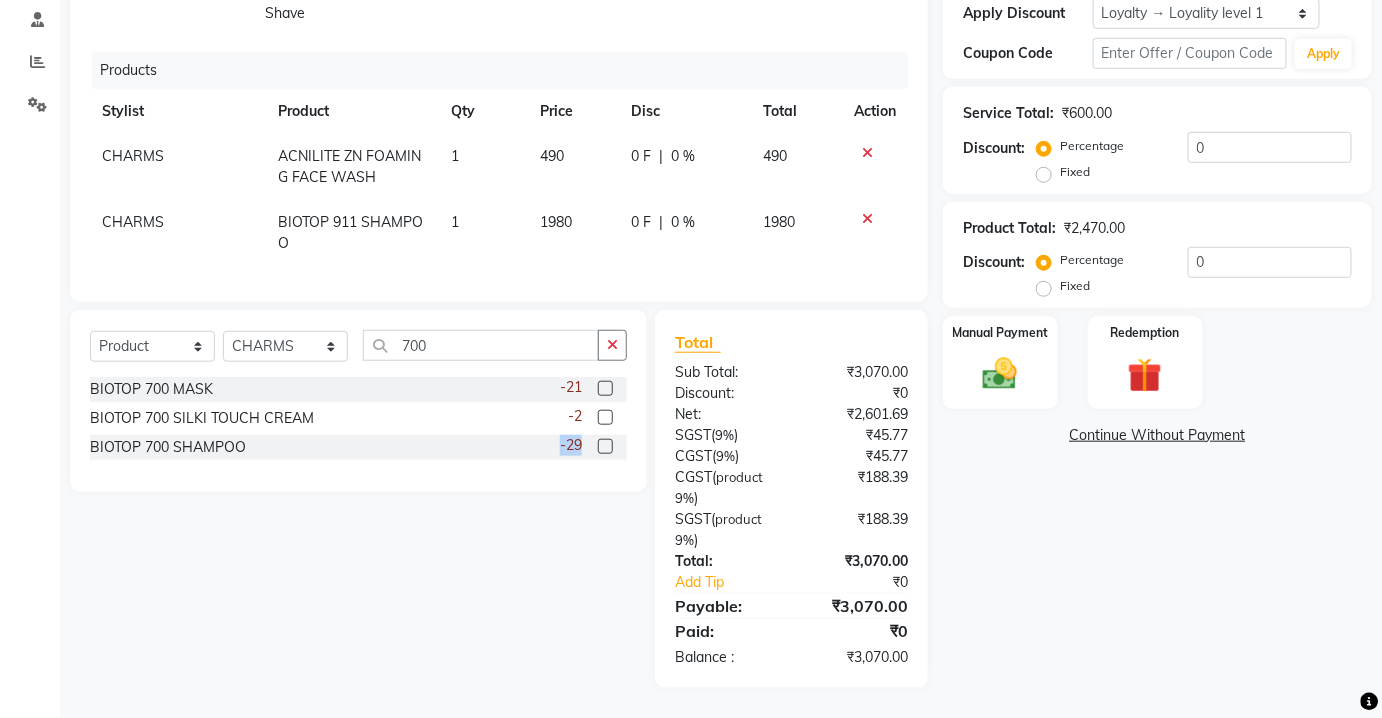 click 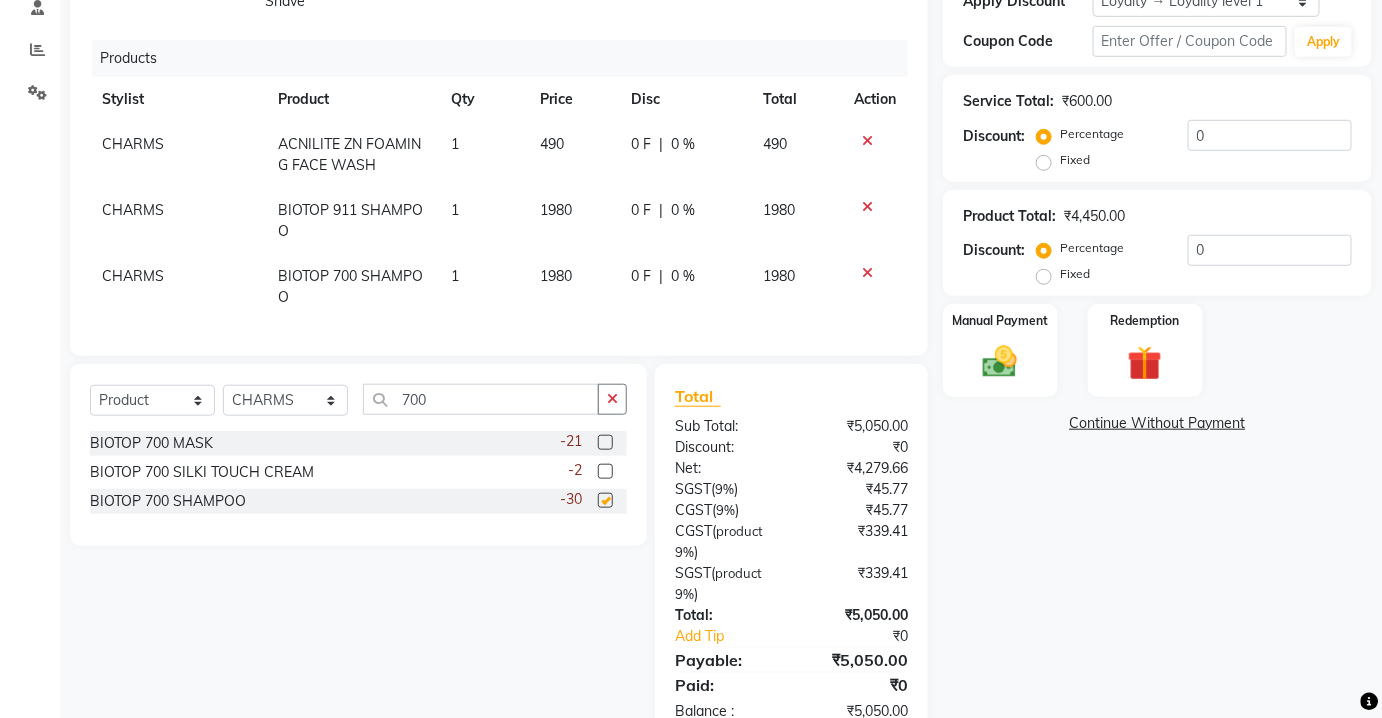 checkbox on "false" 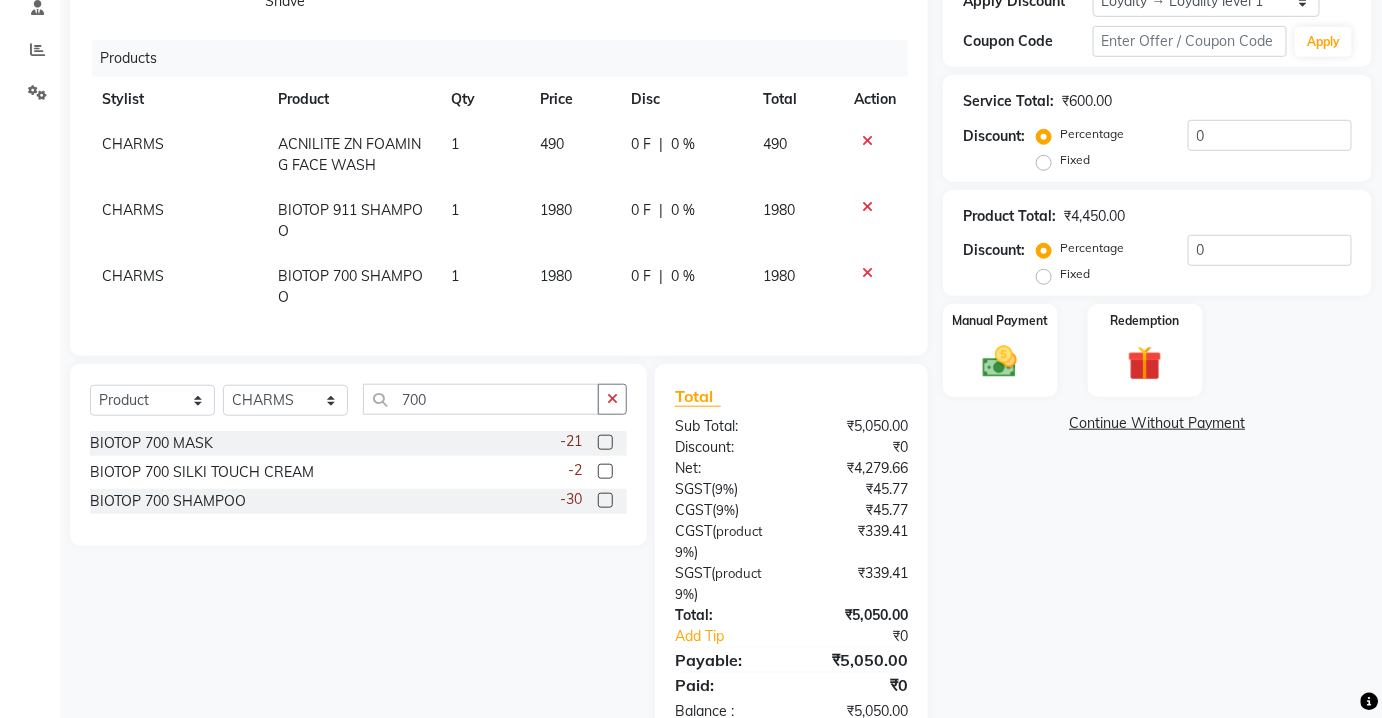 drag, startPoint x: 605, startPoint y: 457, endPoint x: 623, endPoint y: 417, distance: 43.863426 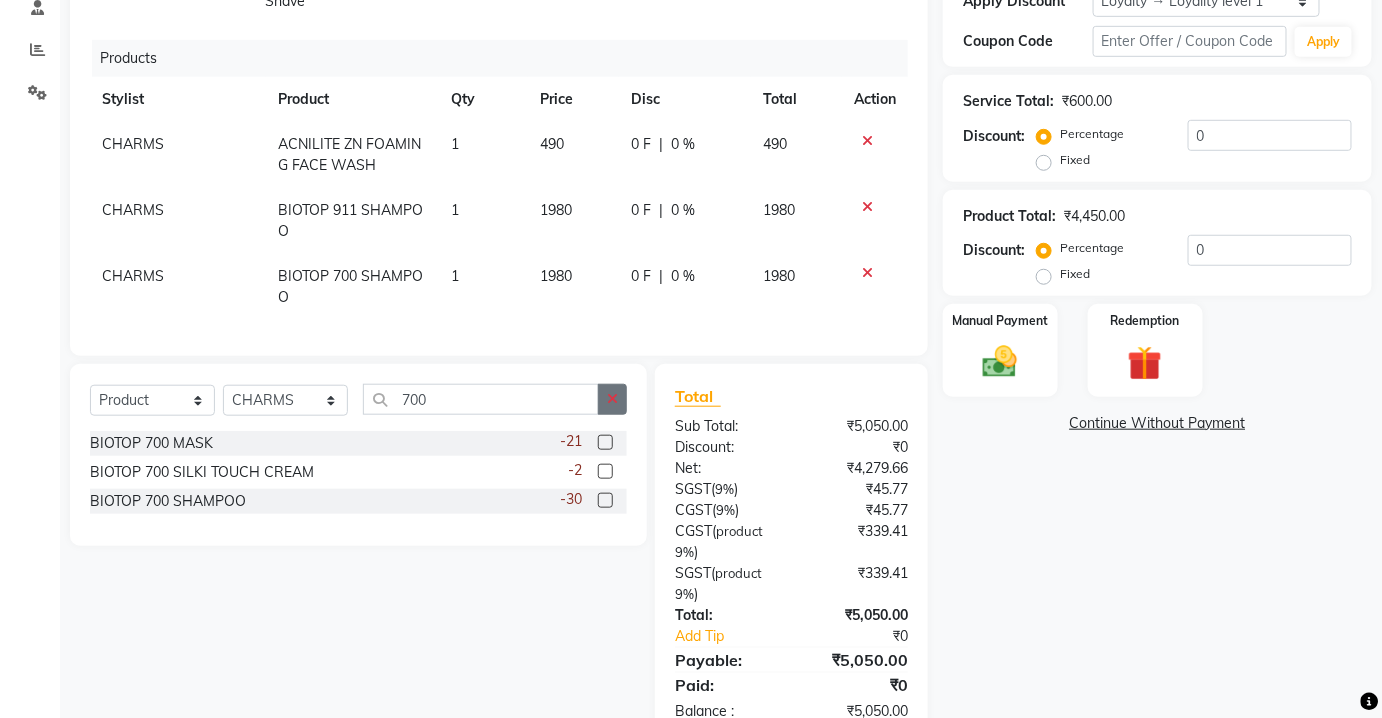 click 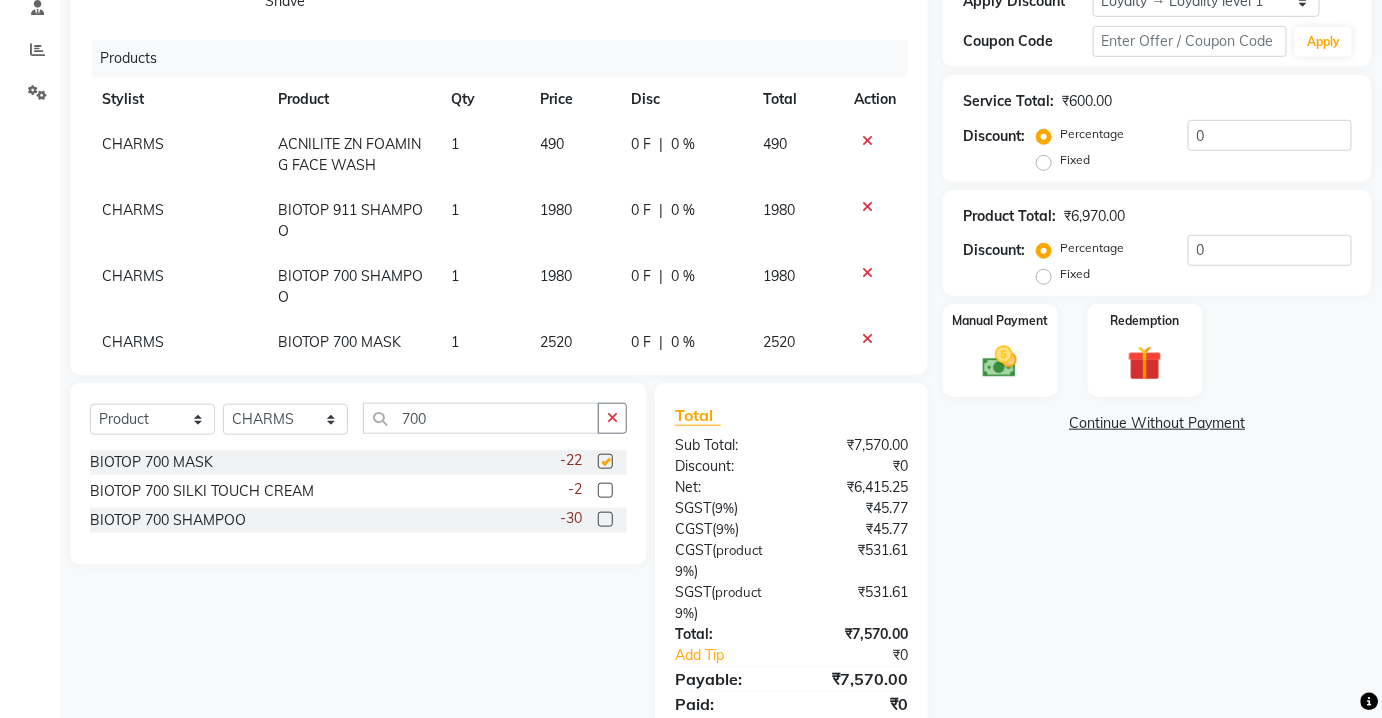 checkbox on "false" 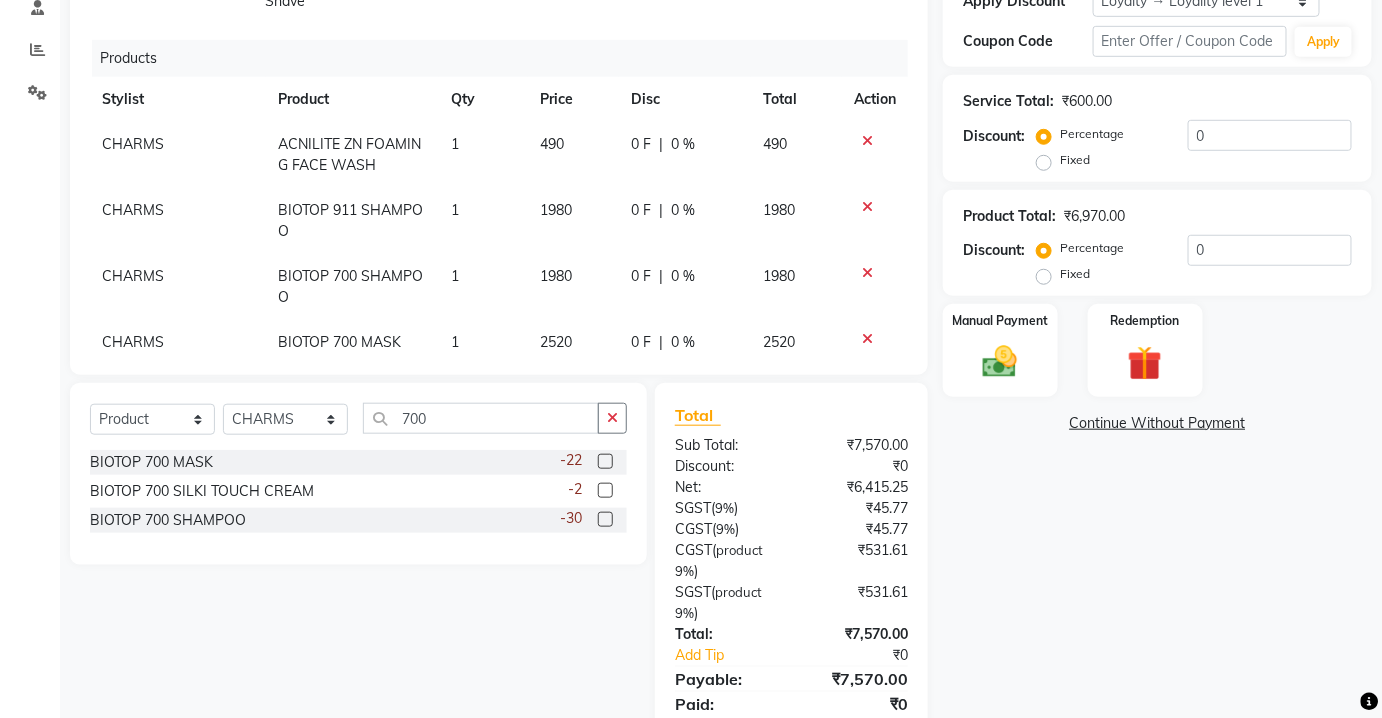 click 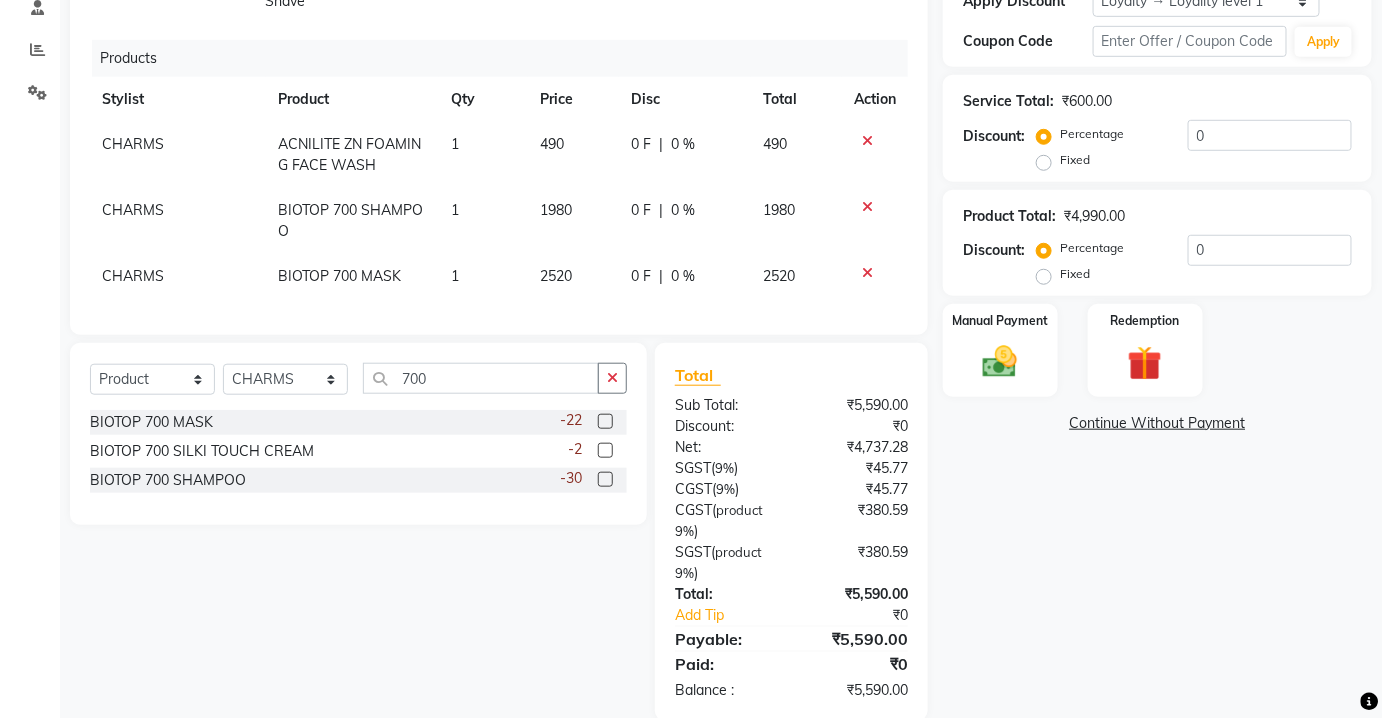 scroll, scrollTop: 438, scrollLeft: 0, axis: vertical 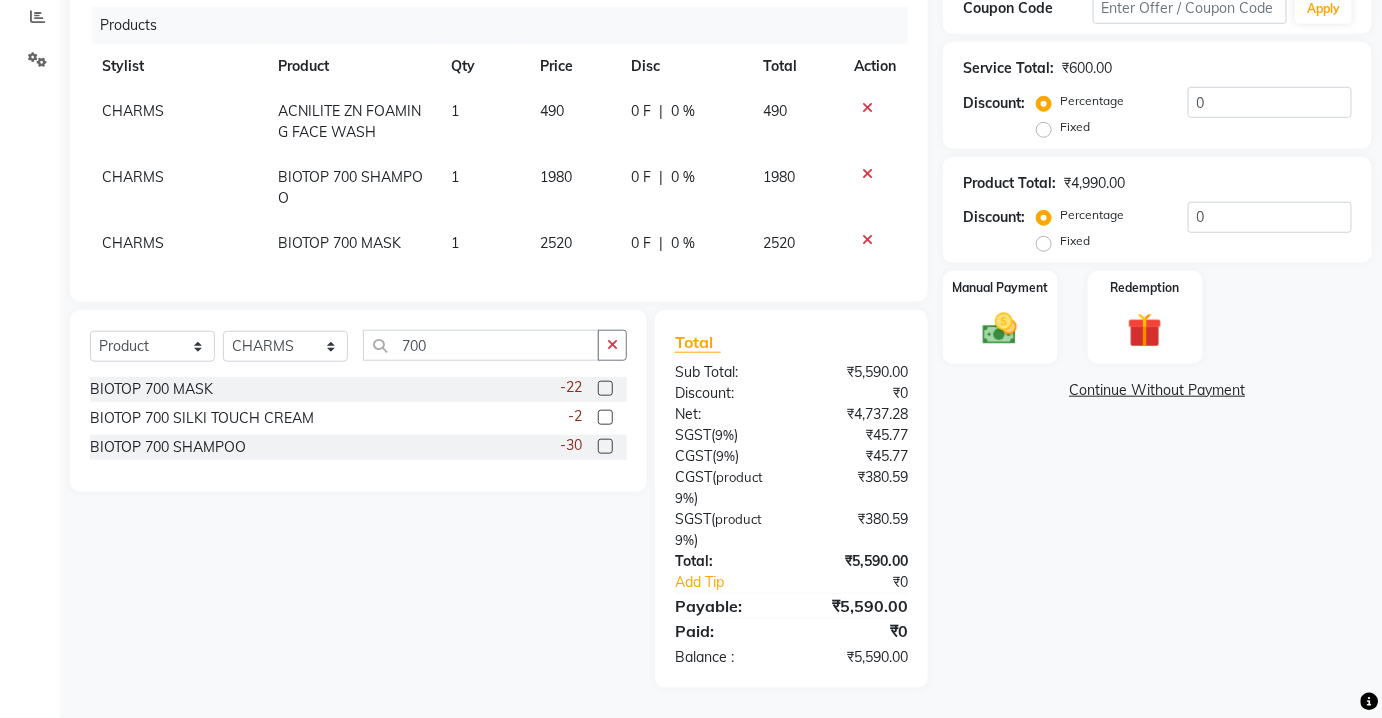 drag, startPoint x: 533, startPoint y: 218, endPoint x: 566, endPoint y: 222, distance: 33.24154 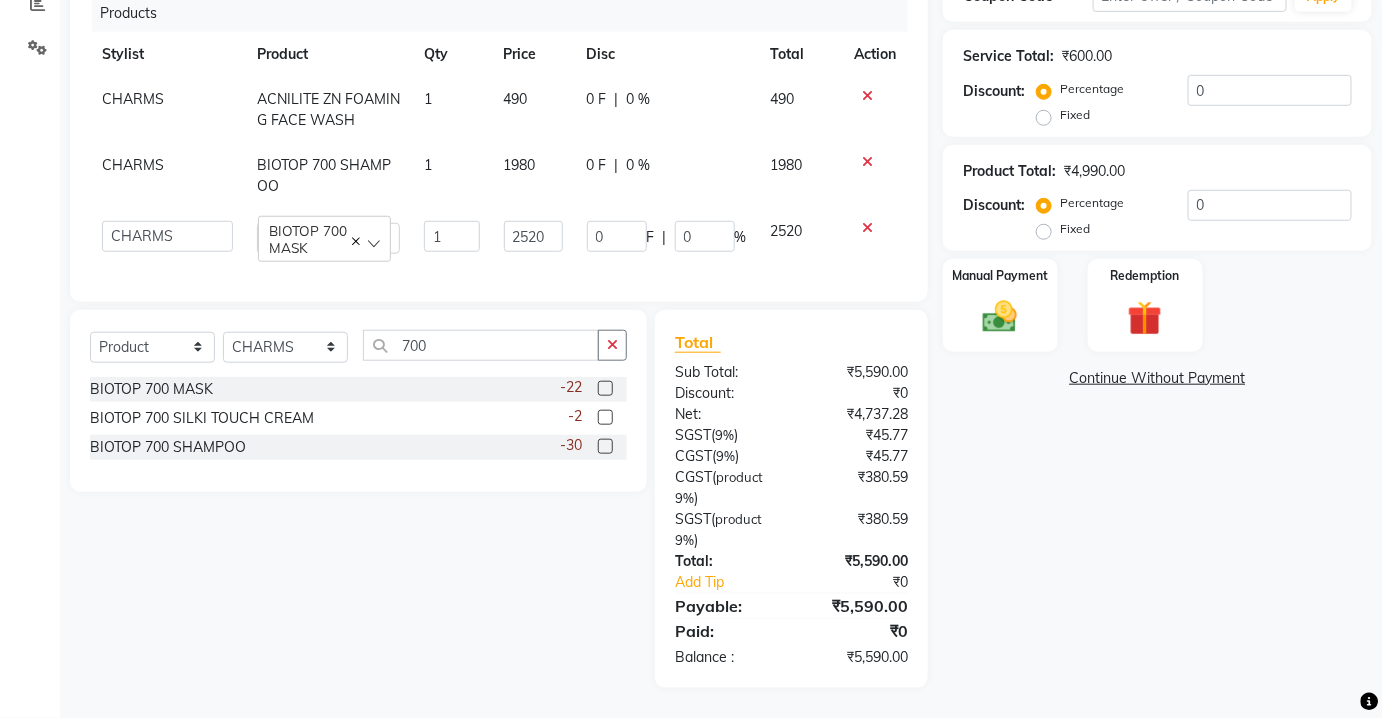 click on "2520" 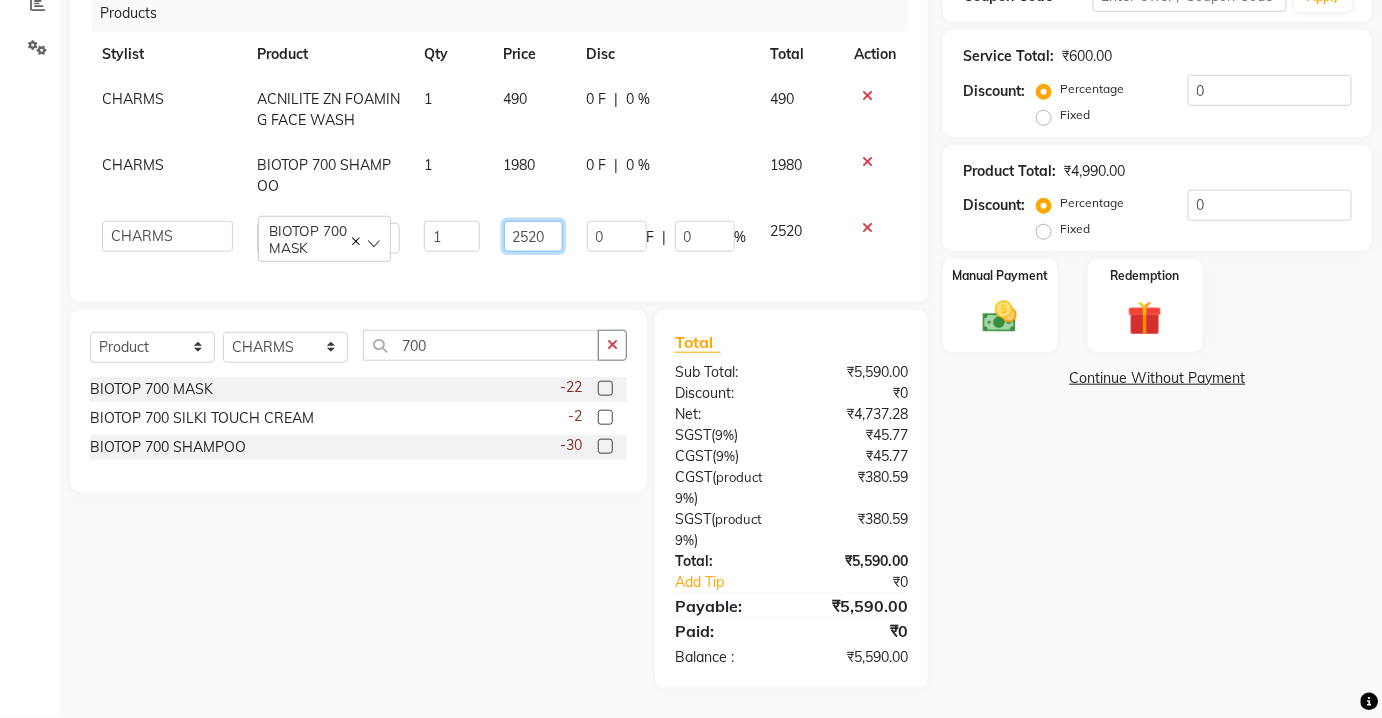 click on "2520" 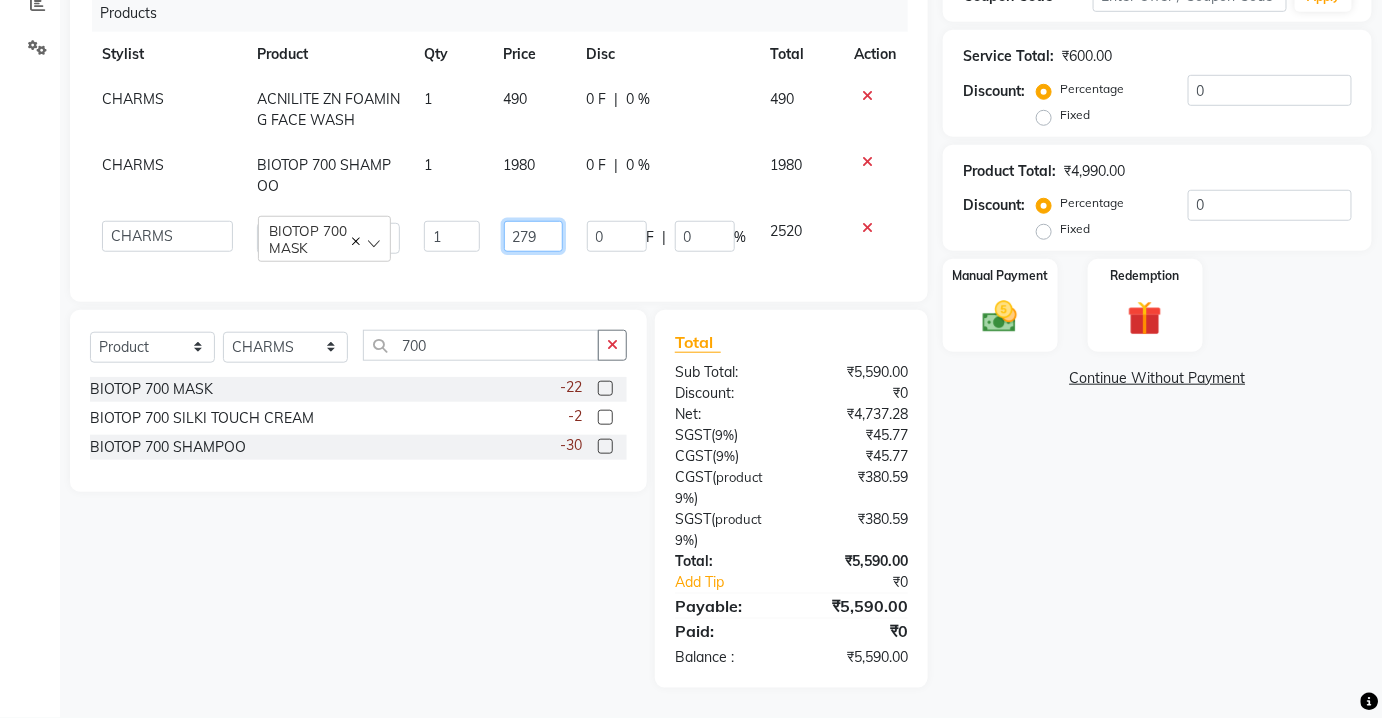 type on "2790" 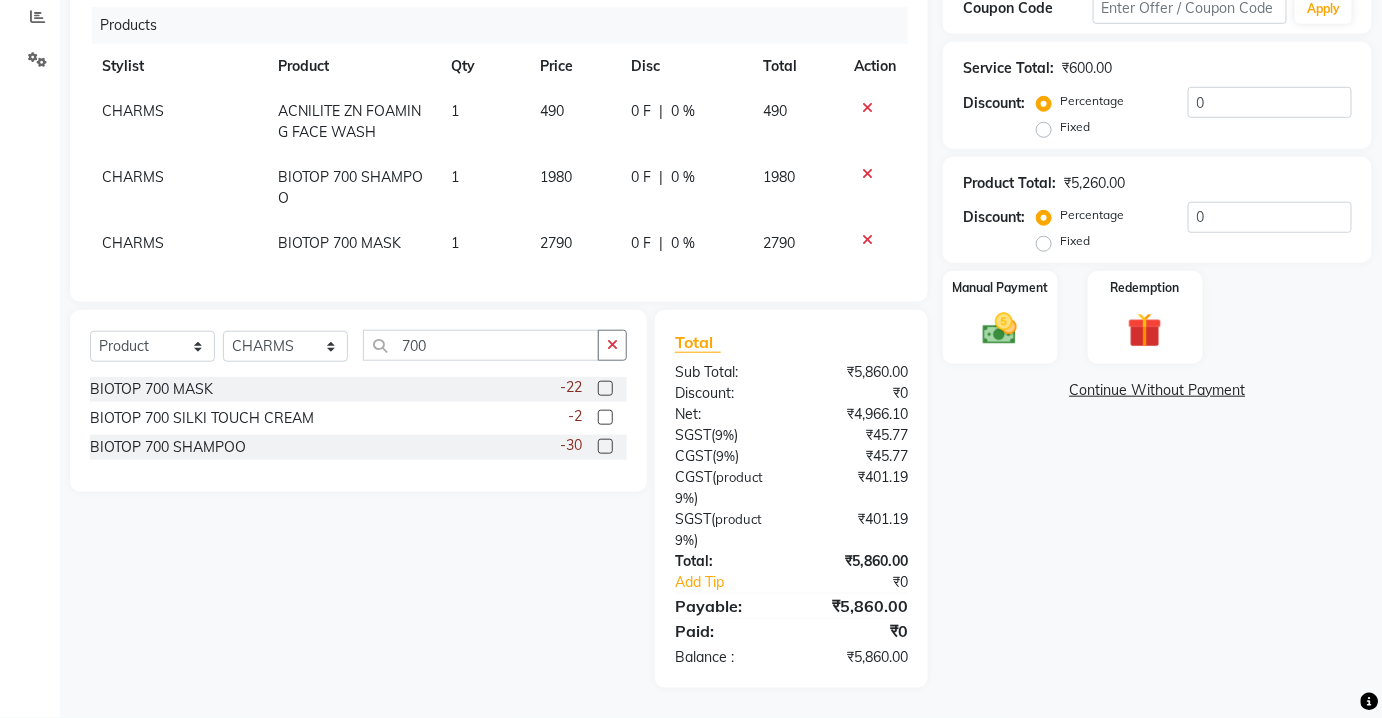 click on "Services Stylist Service Qty Price Disc Total Action HUSSAN Services For Gents  -  Hair Cut + Shave 1 600 0 F | 0 % 600 Products Stylist Product Qty Price Disc Total Action CHARMS ACNILITE ZN FOAMING FACE WASH 1 490 0 F | 0 % 490 CHARMS BIOTOP  700 SHAMPOO 1 1980 0 F | 0 % 1980 CHARMS BIOTOP 700 MASK 1 2790 0 F | 0 % 2790" 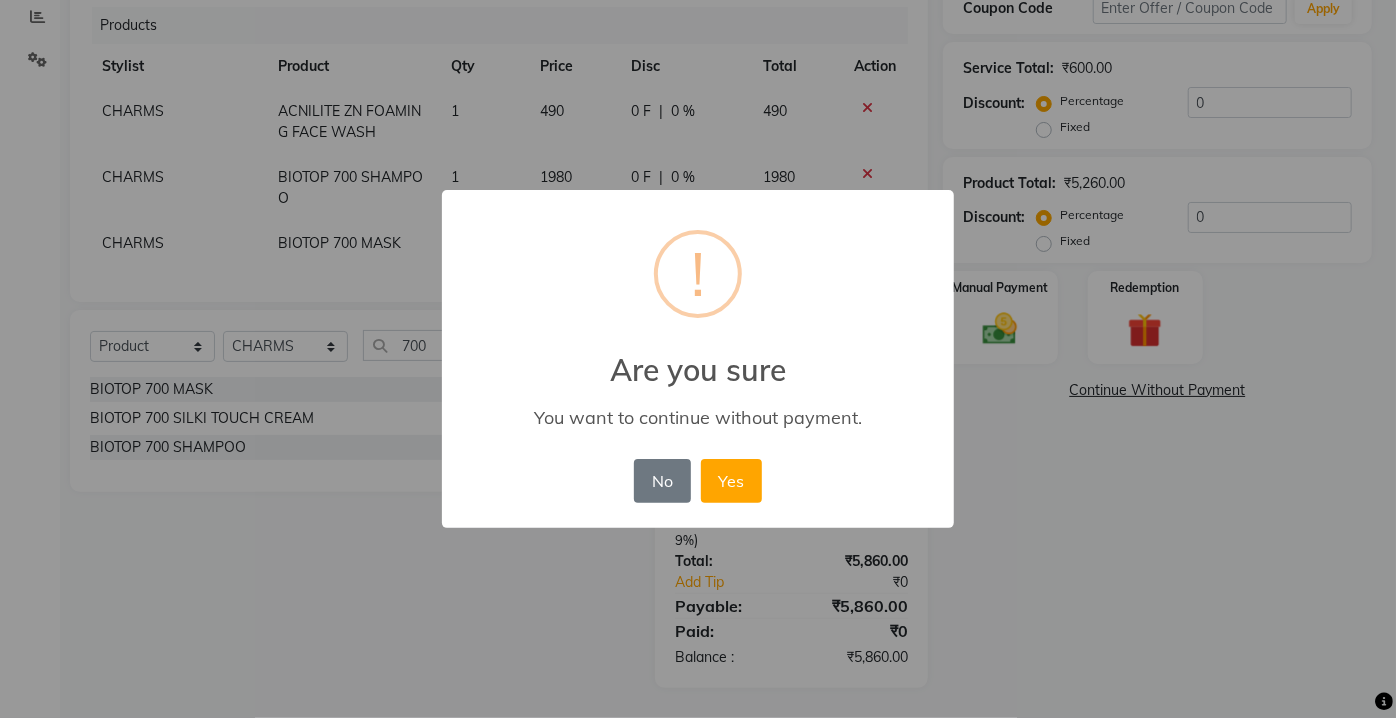 click on "× ! Are you sure You want to continue without payment. No No Yes" at bounding box center [698, 359] 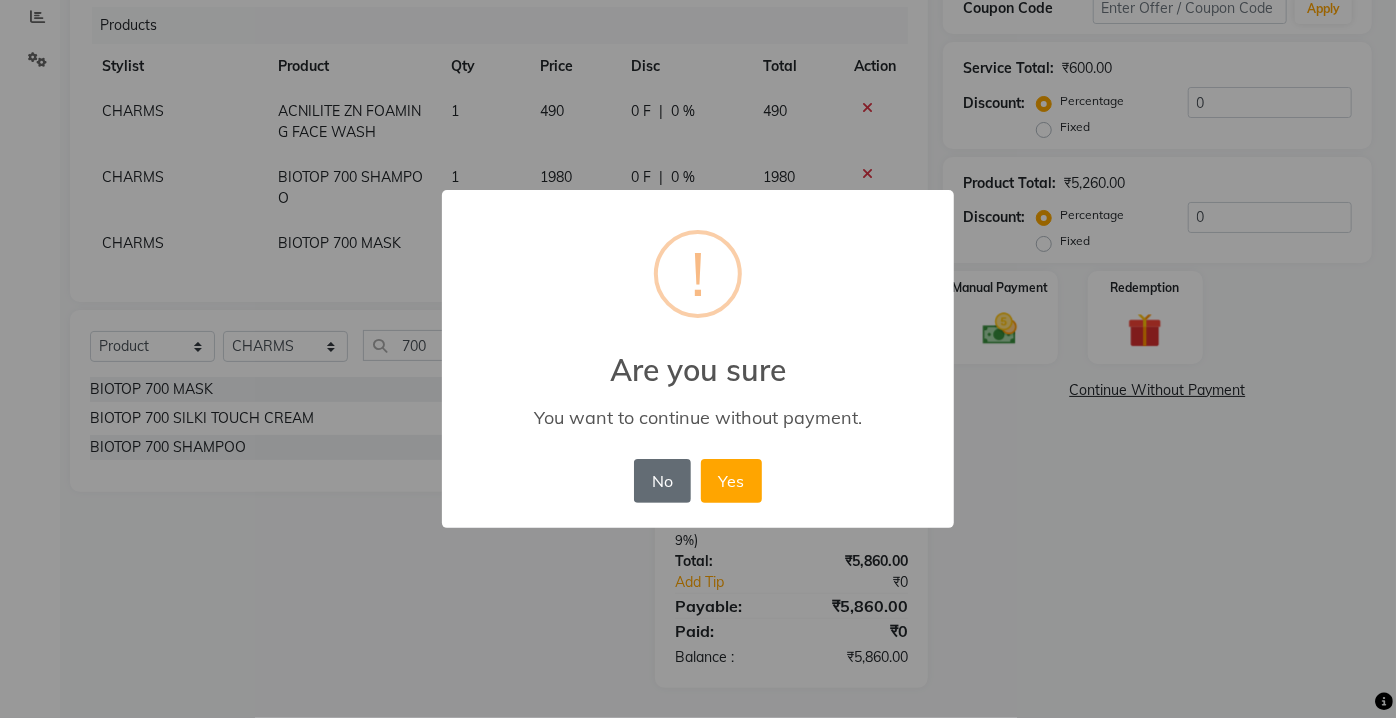 click on "No" at bounding box center [662, 481] 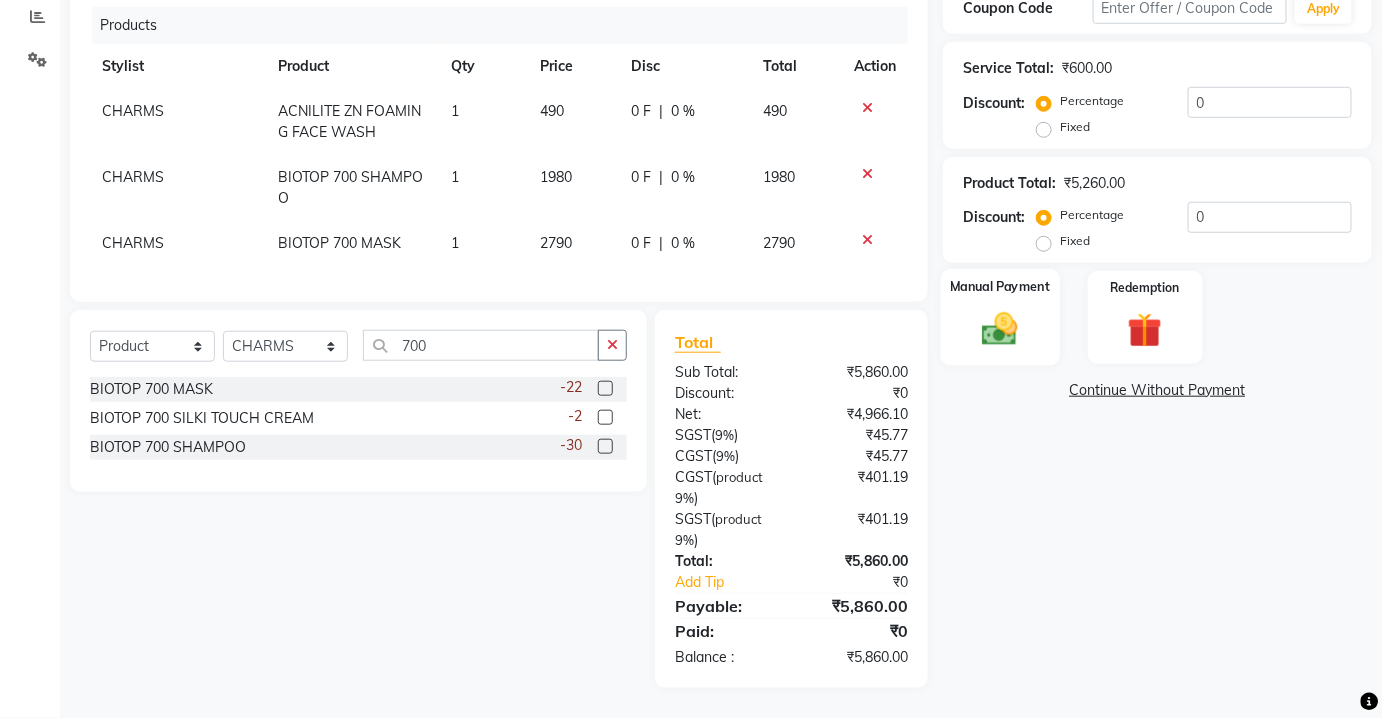 click on "Manual Payment" 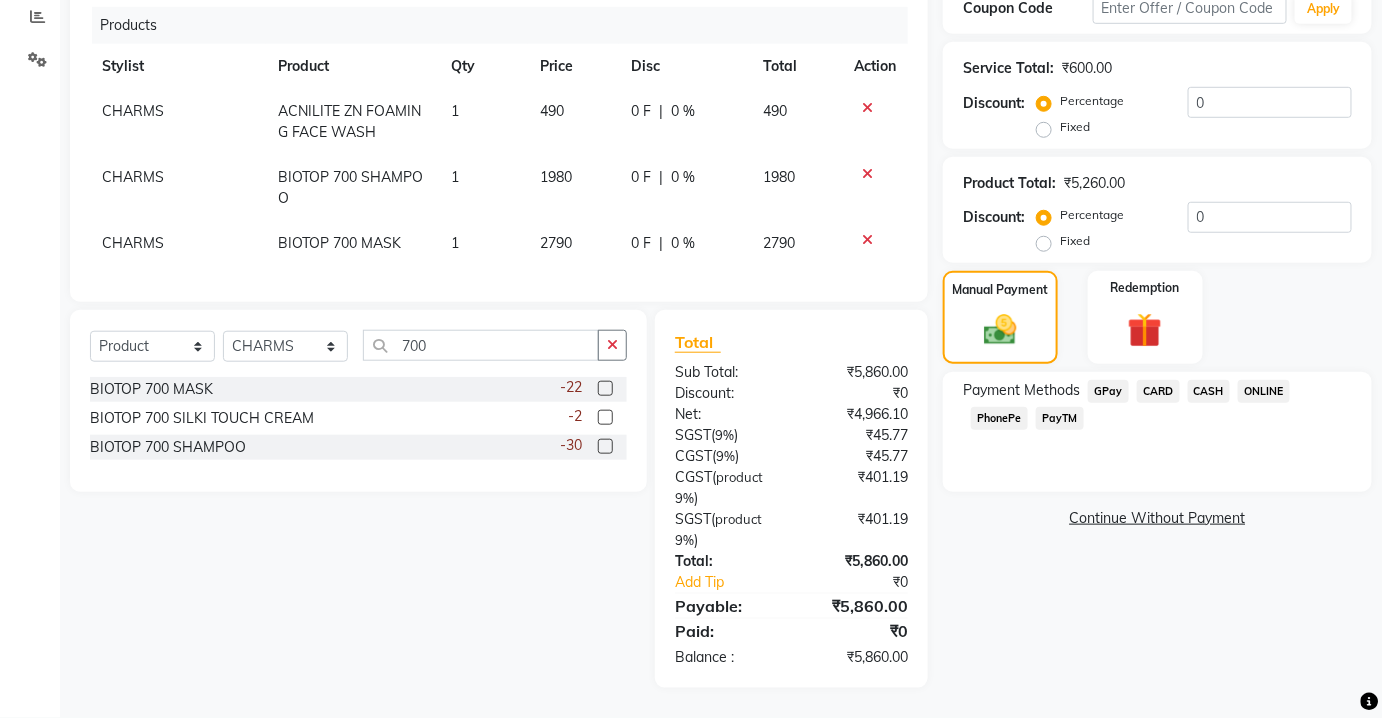 click on "CASH" 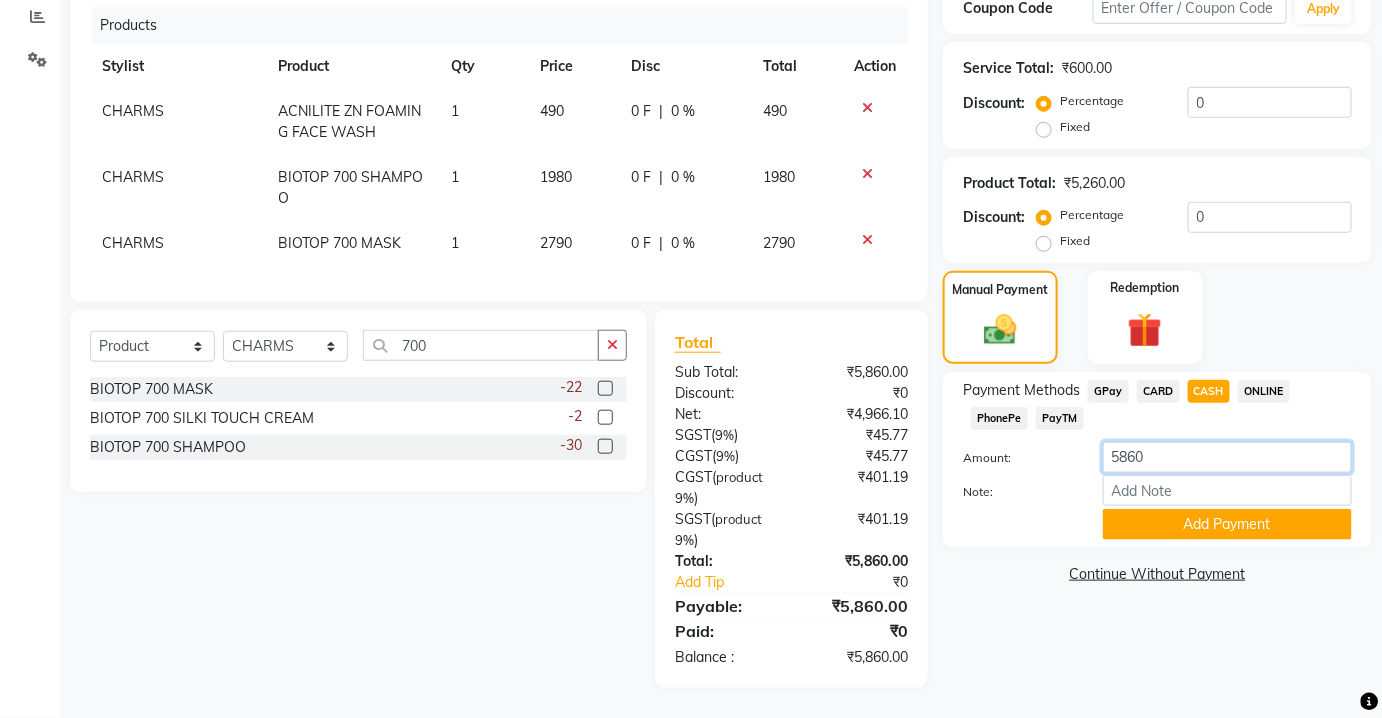 click on "5860" 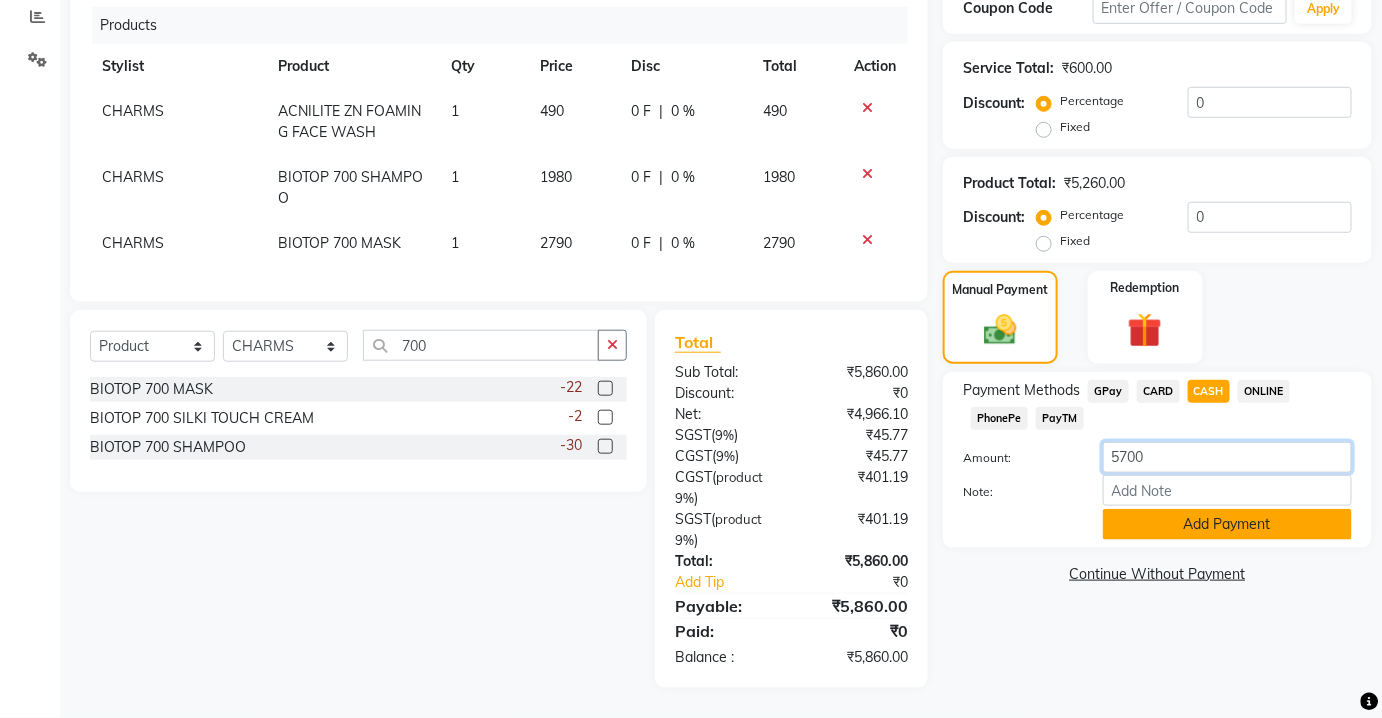 type on "5700" 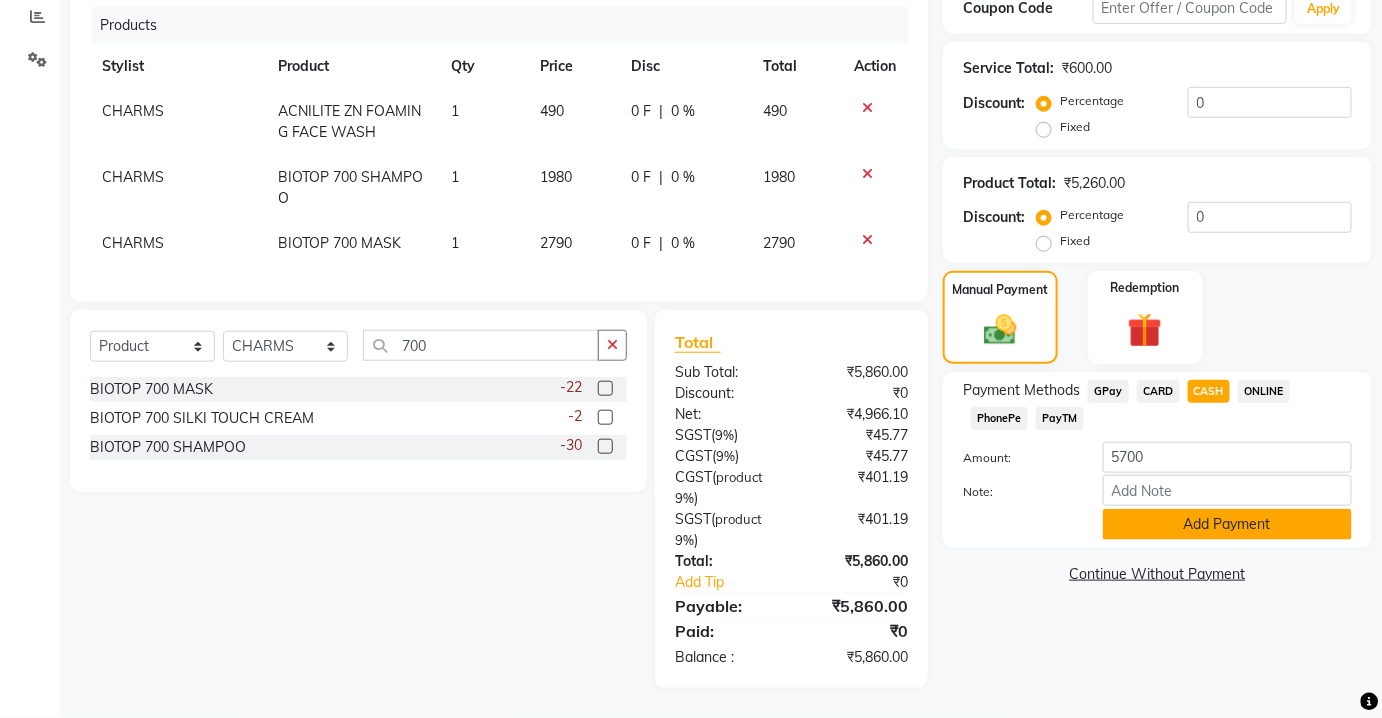 click on "Add Payment" 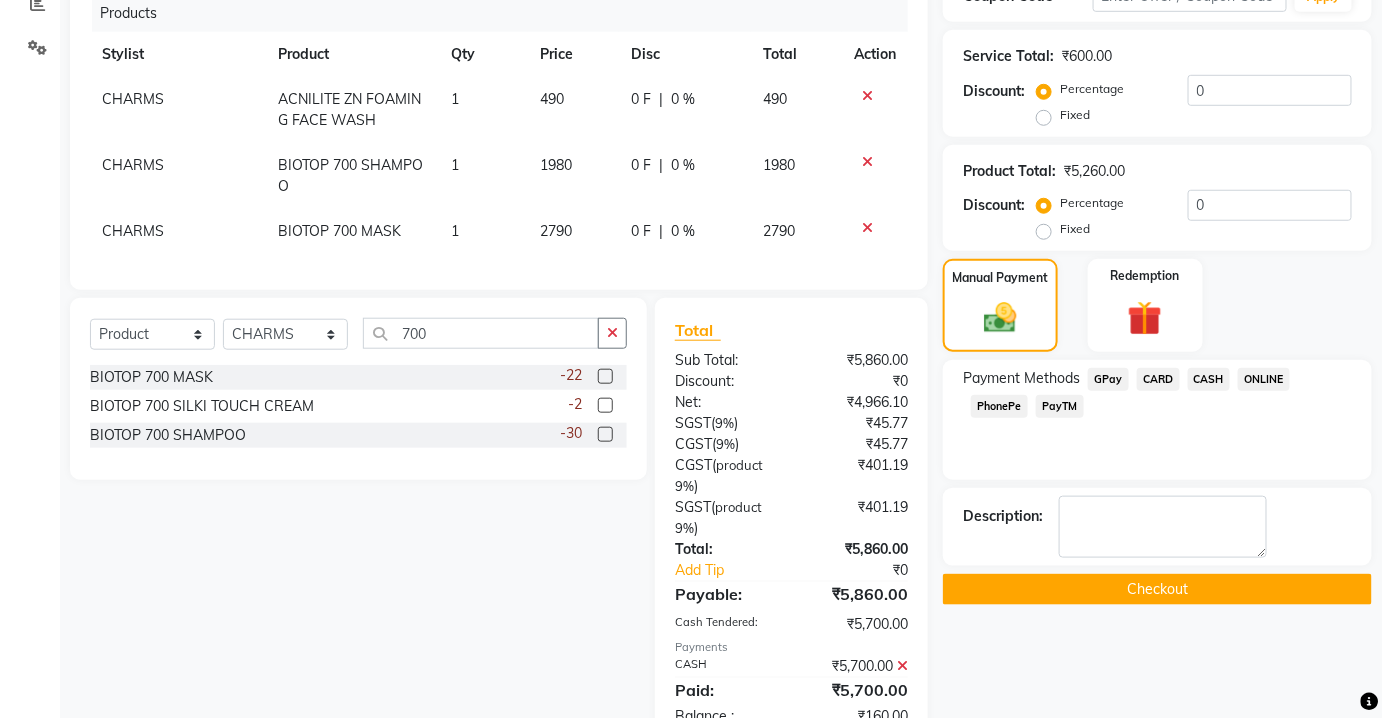 scroll, scrollTop: 608, scrollLeft: 0, axis: vertical 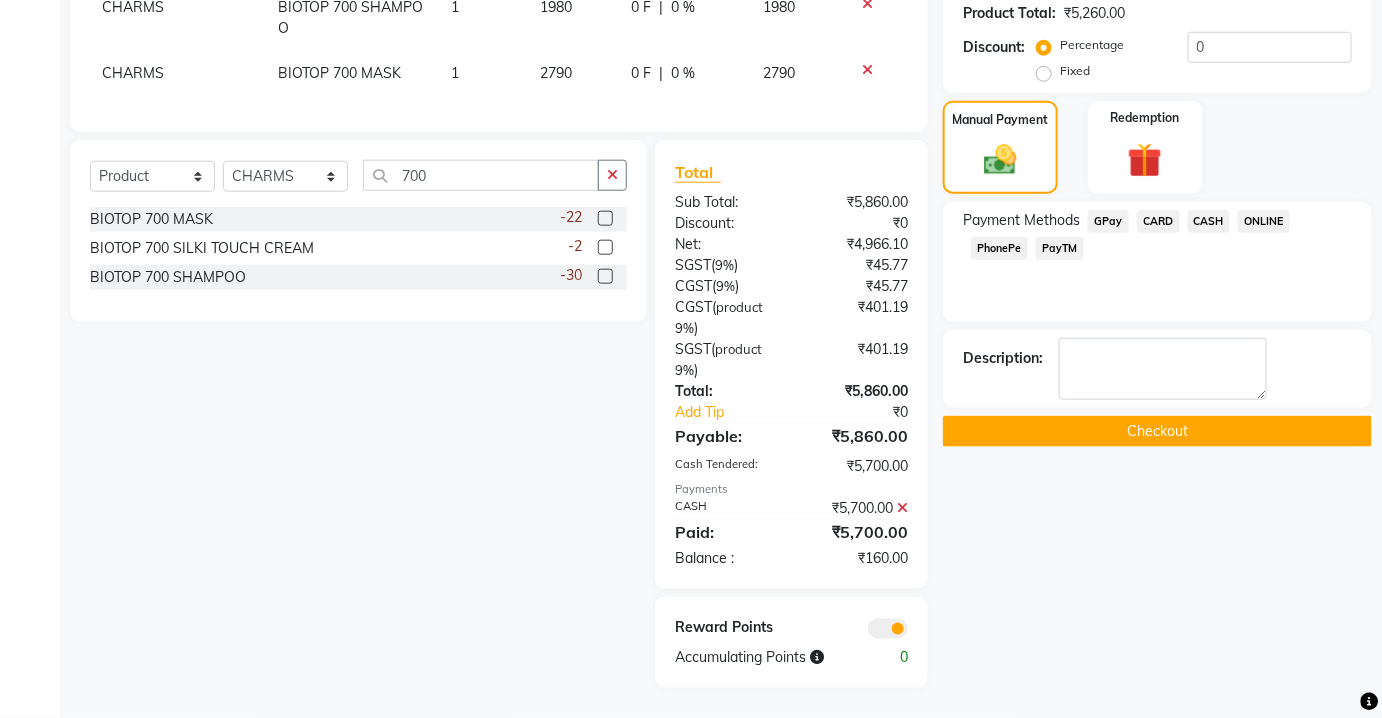 click 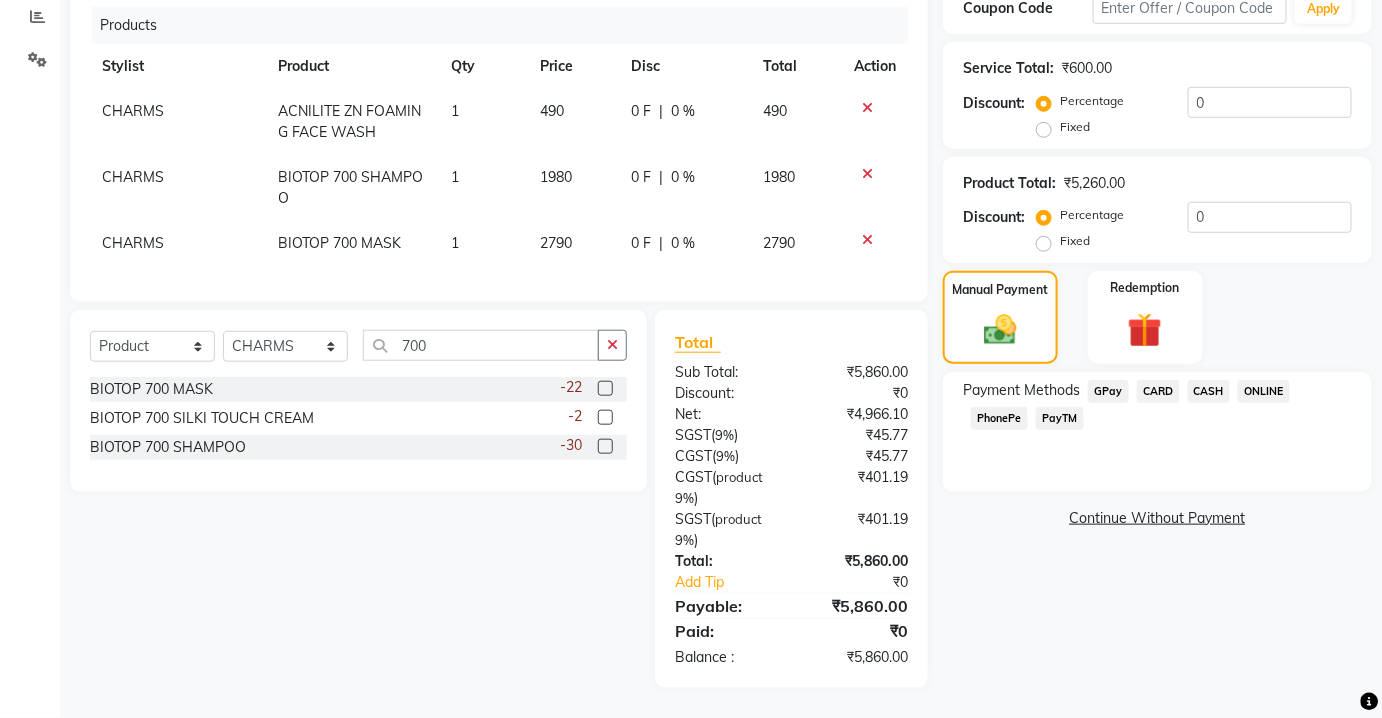 scroll, scrollTop: 165, scrollLeft: 0, axis: vertical 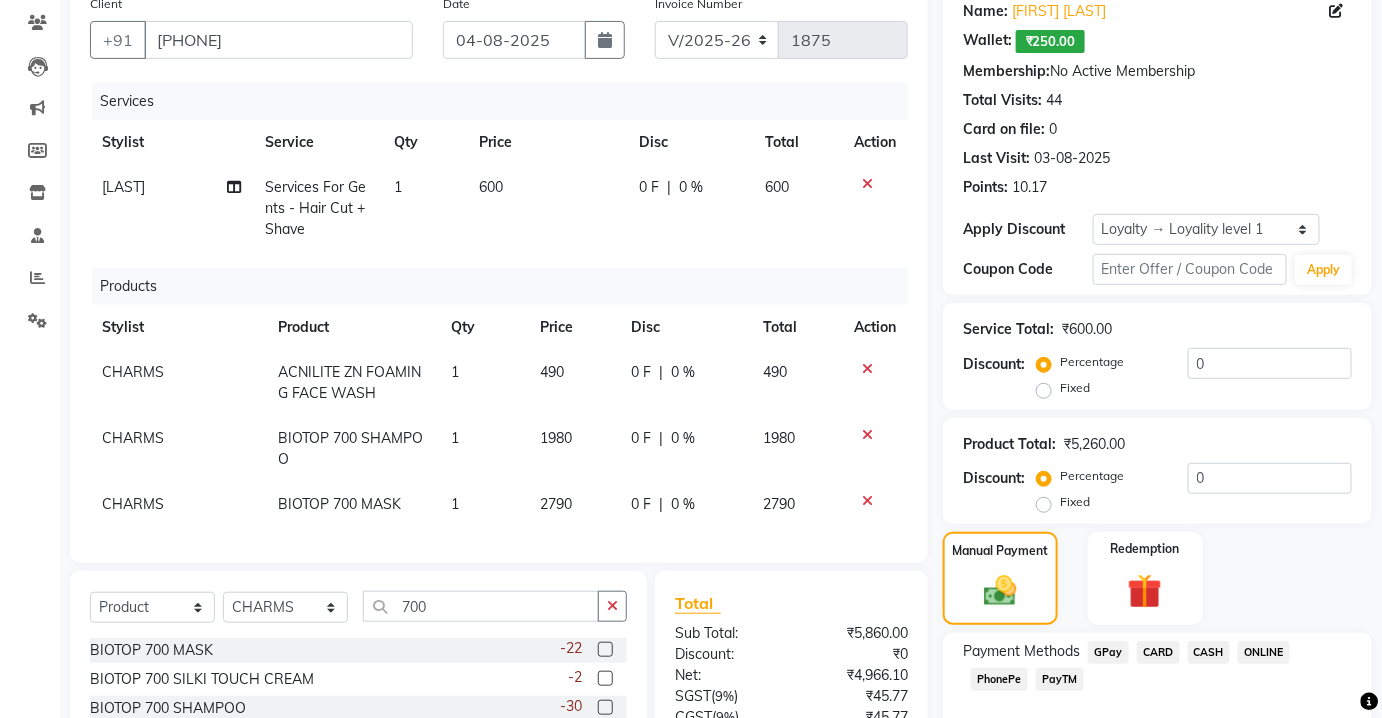 click on "490" 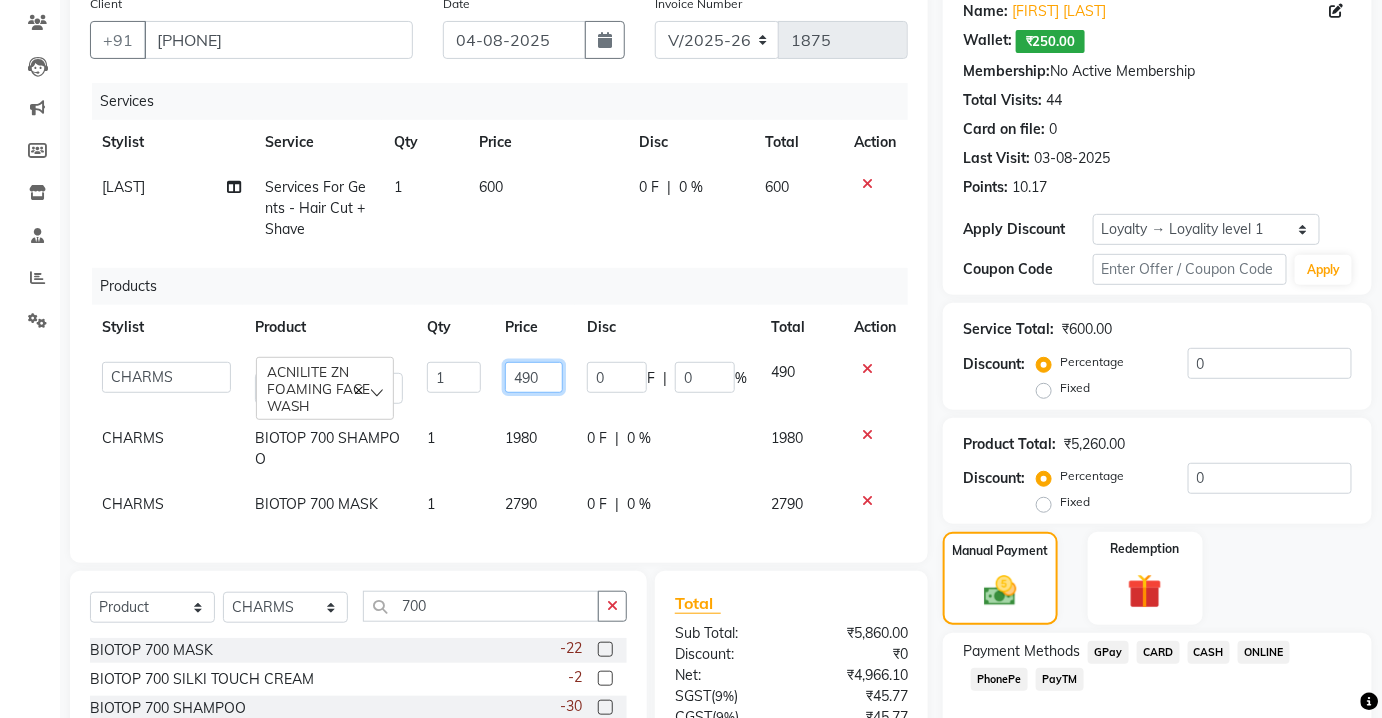 click on "490" 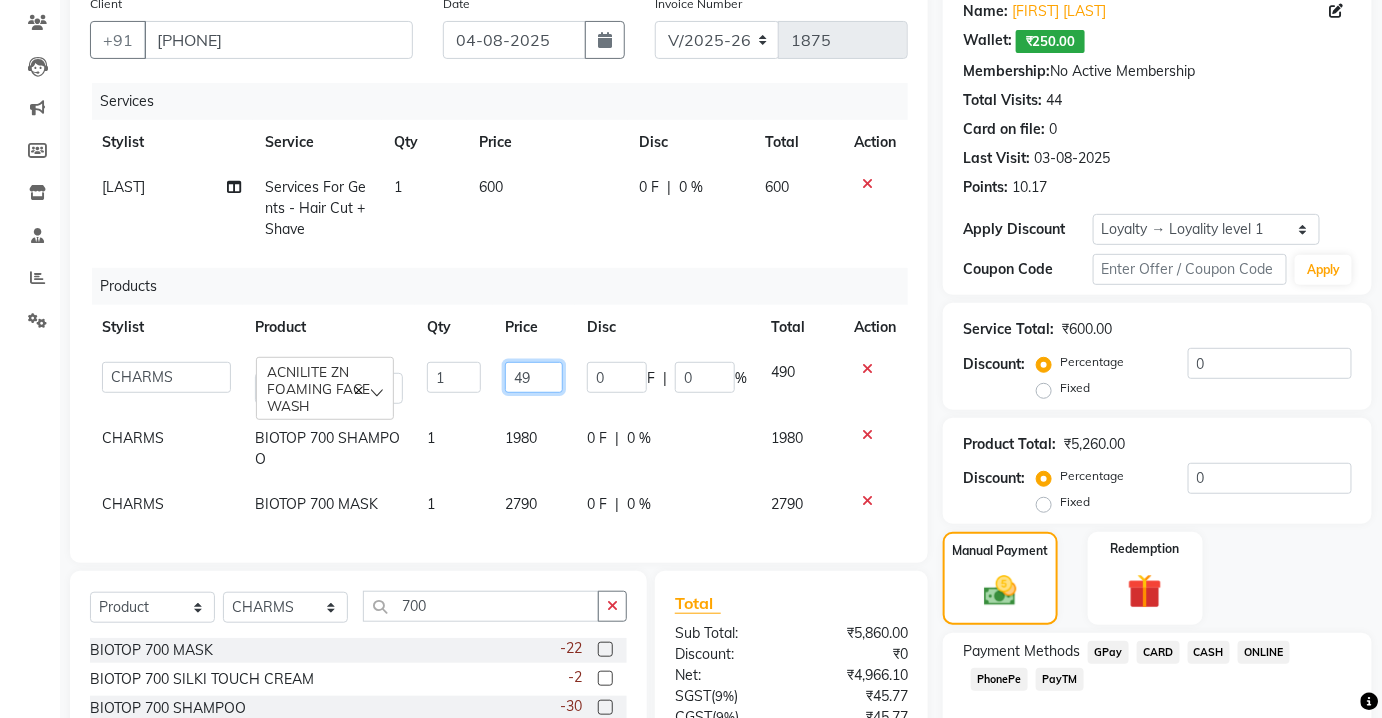 type on "4" 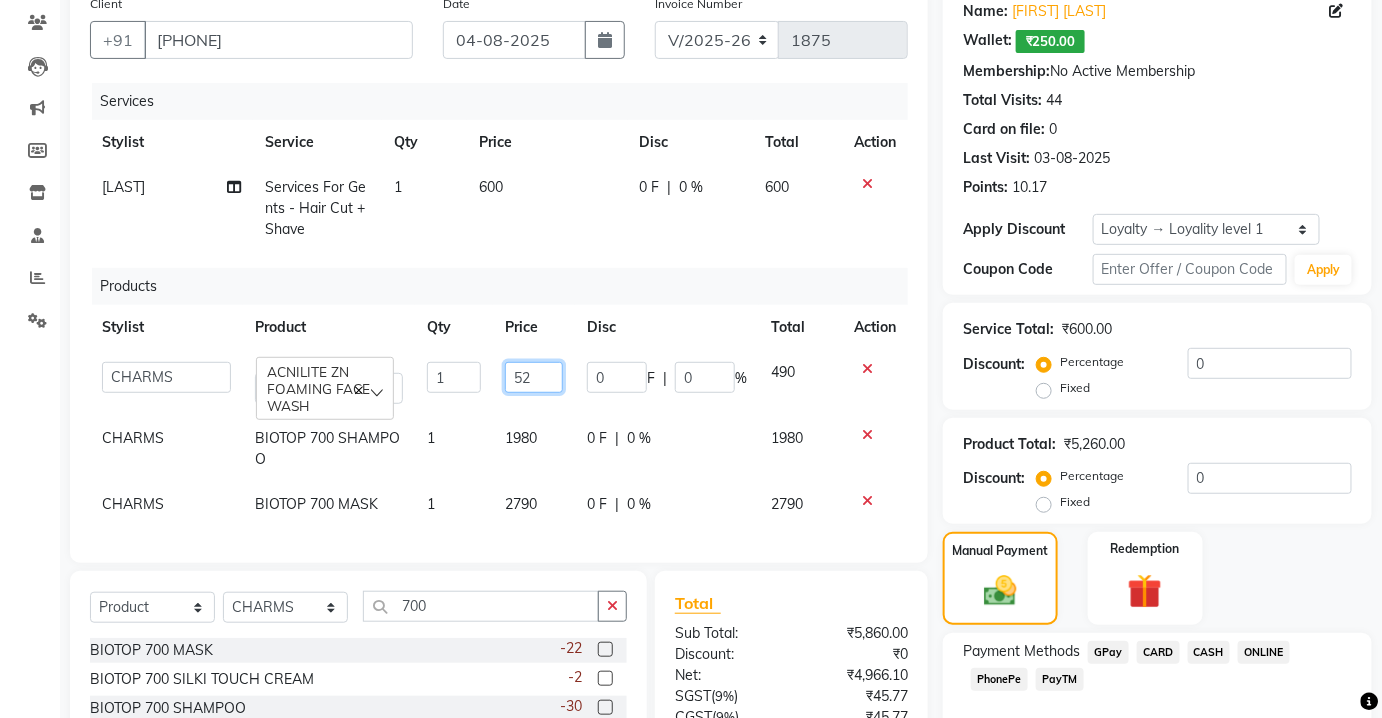 type on "520" 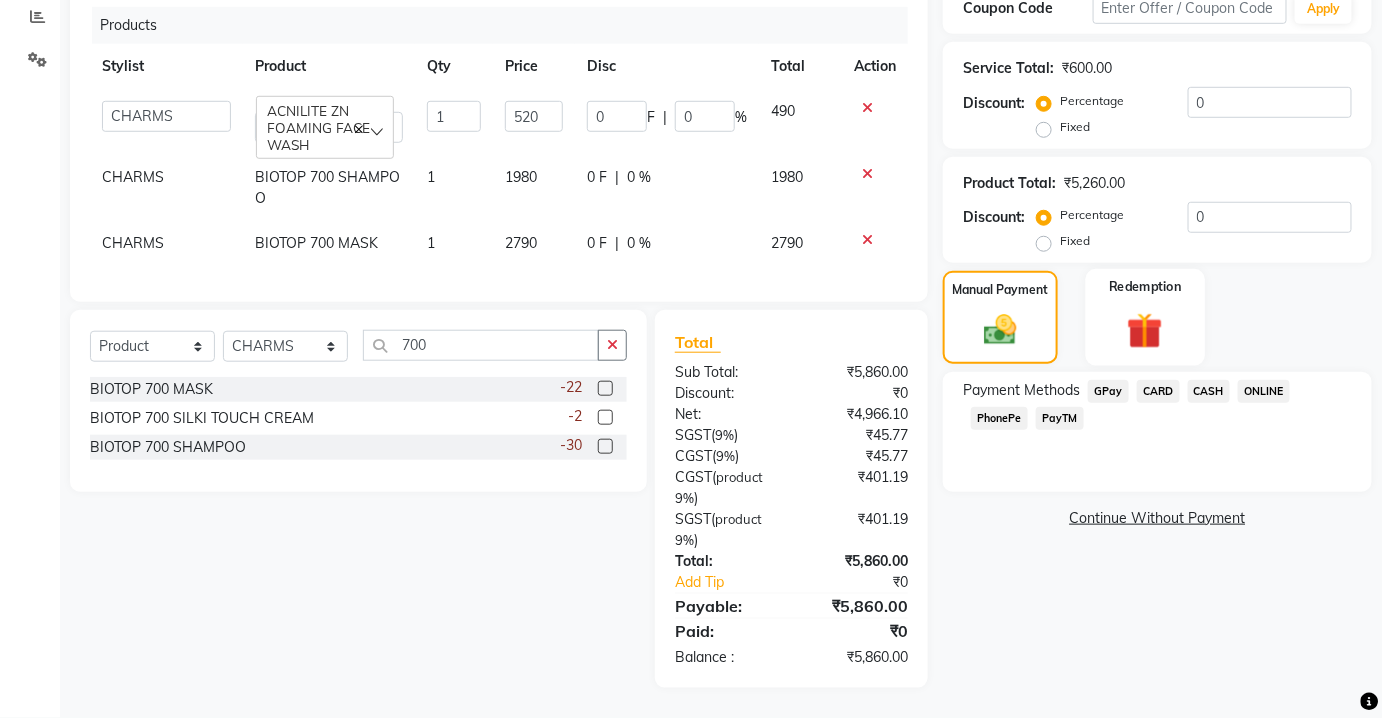 scroll, scrollTop: 438, scrollLeft: 0, axis: vertical 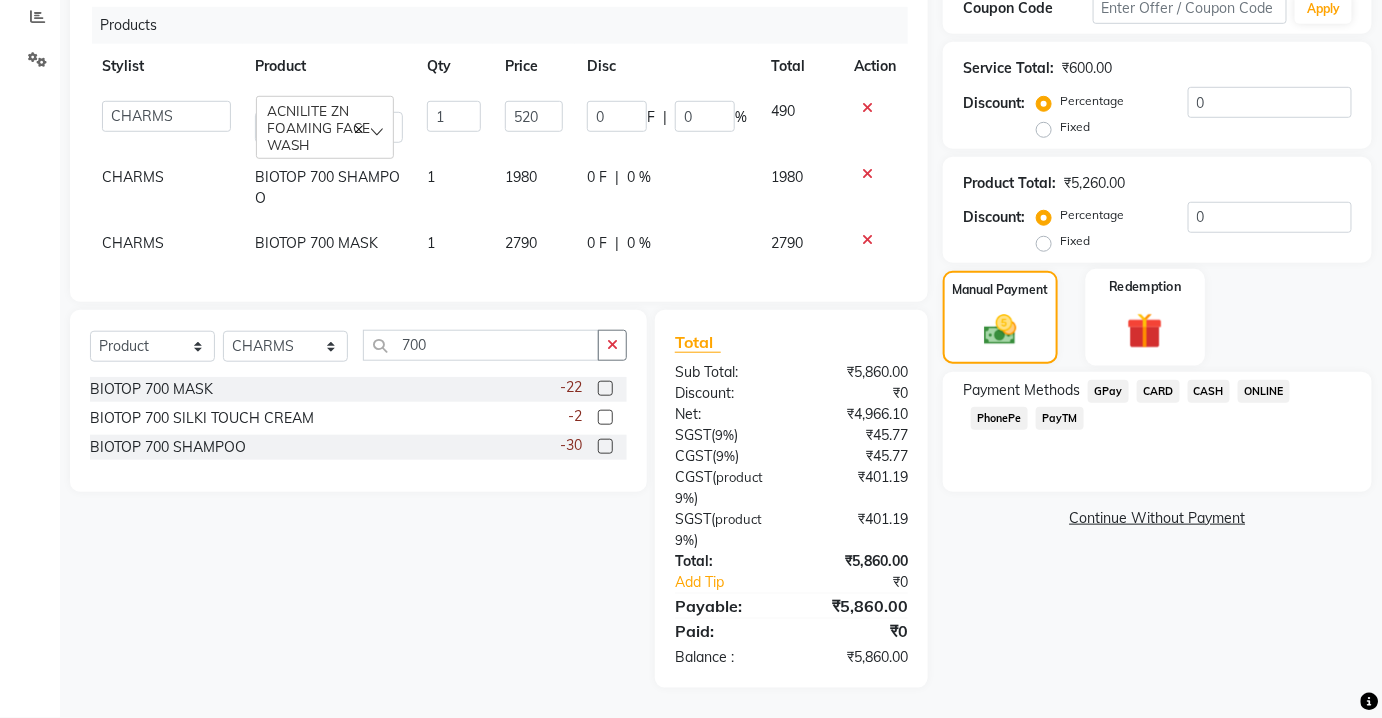 click 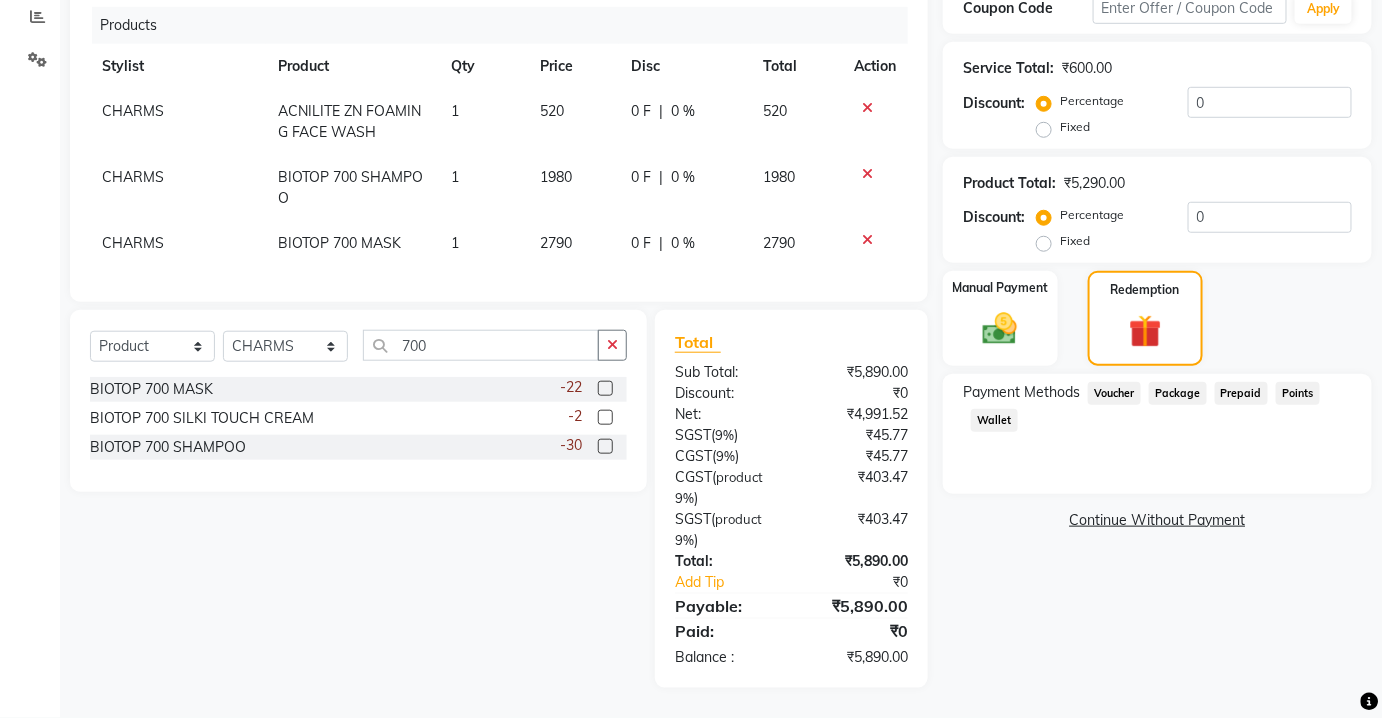 click on "Wallet" 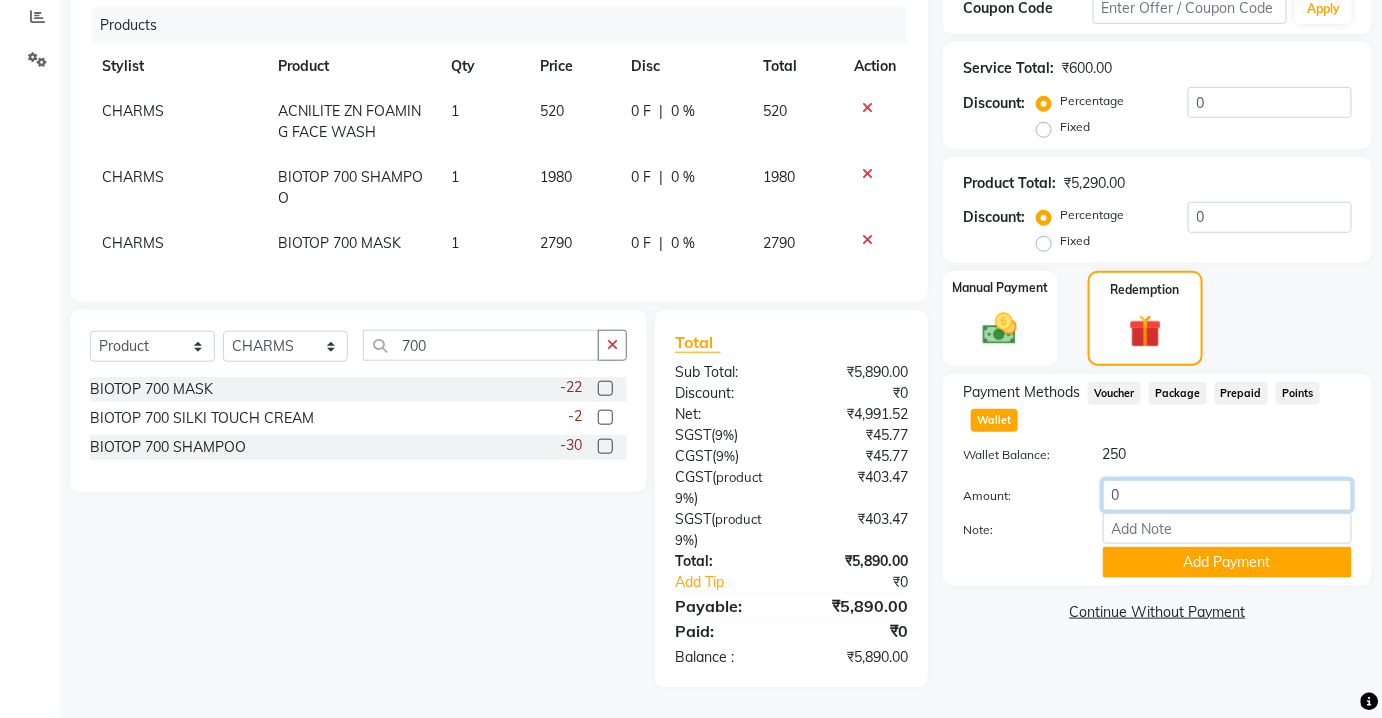 click on "0" 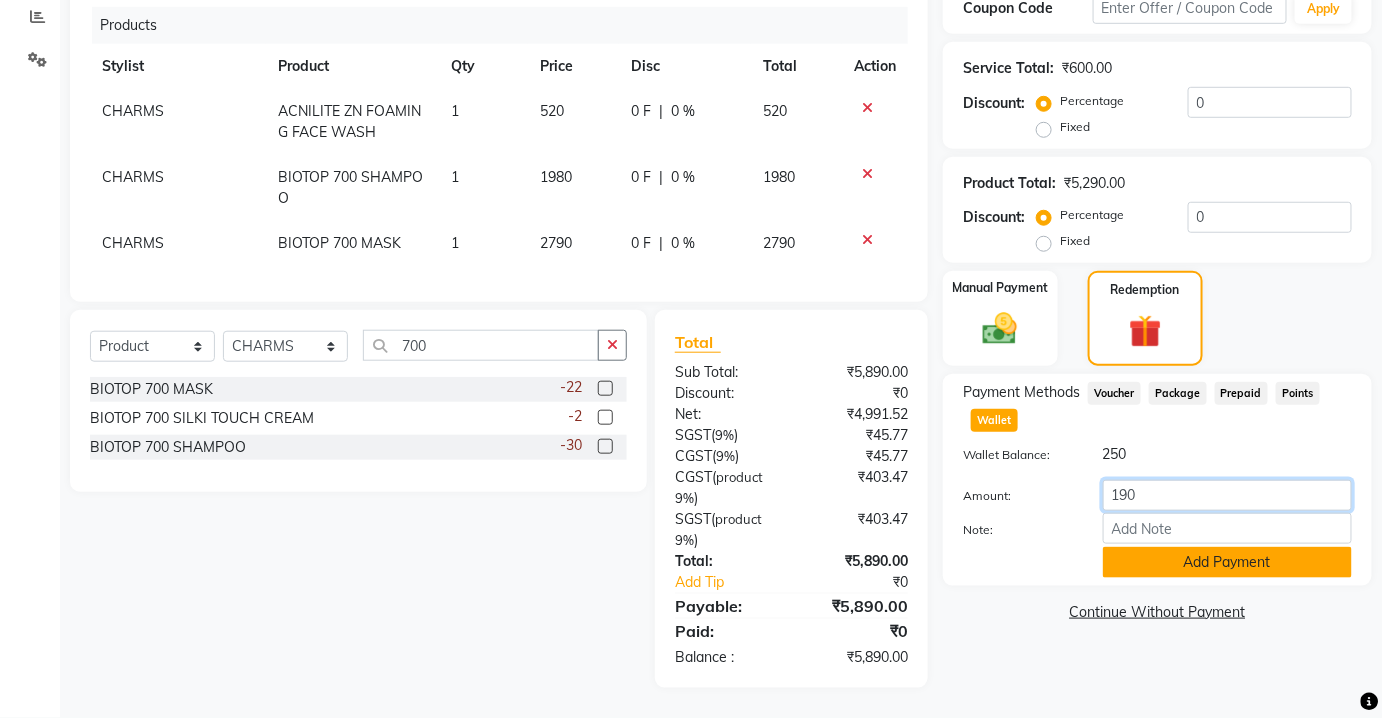 type on "190" 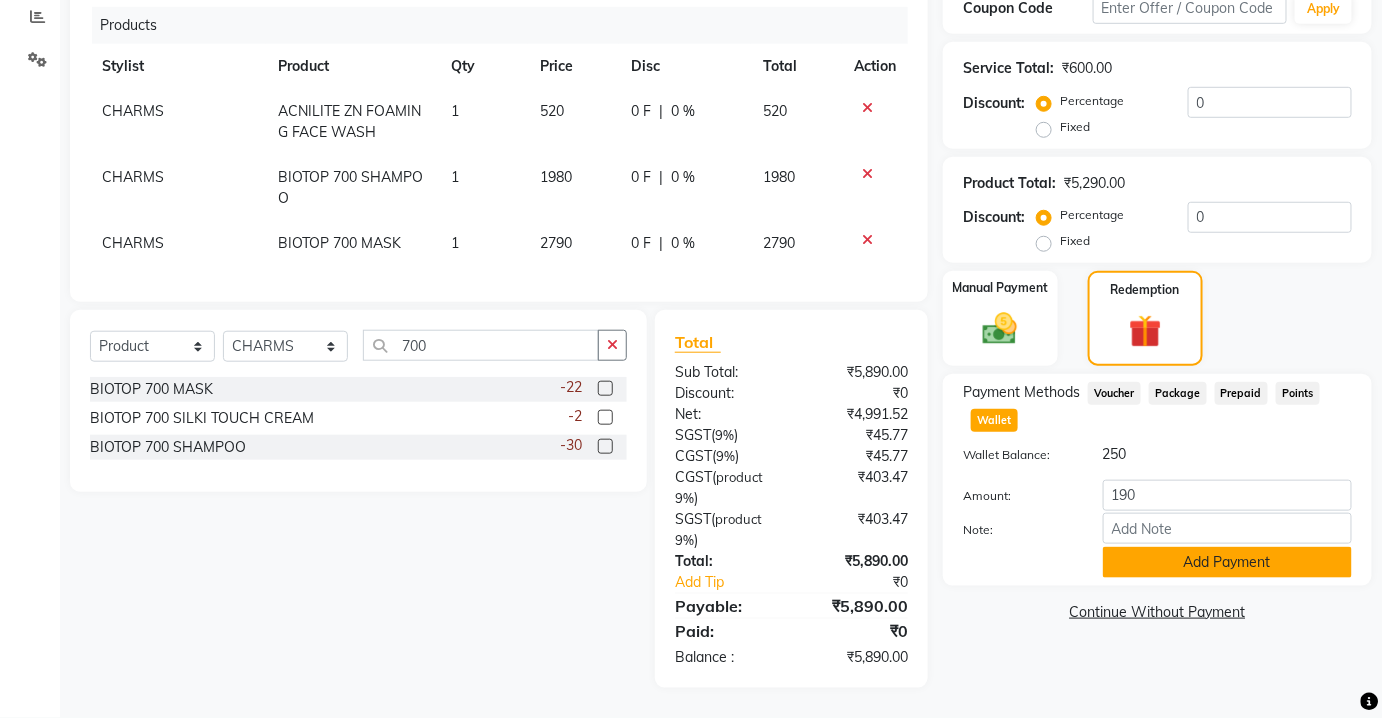 click on "Add Payment" 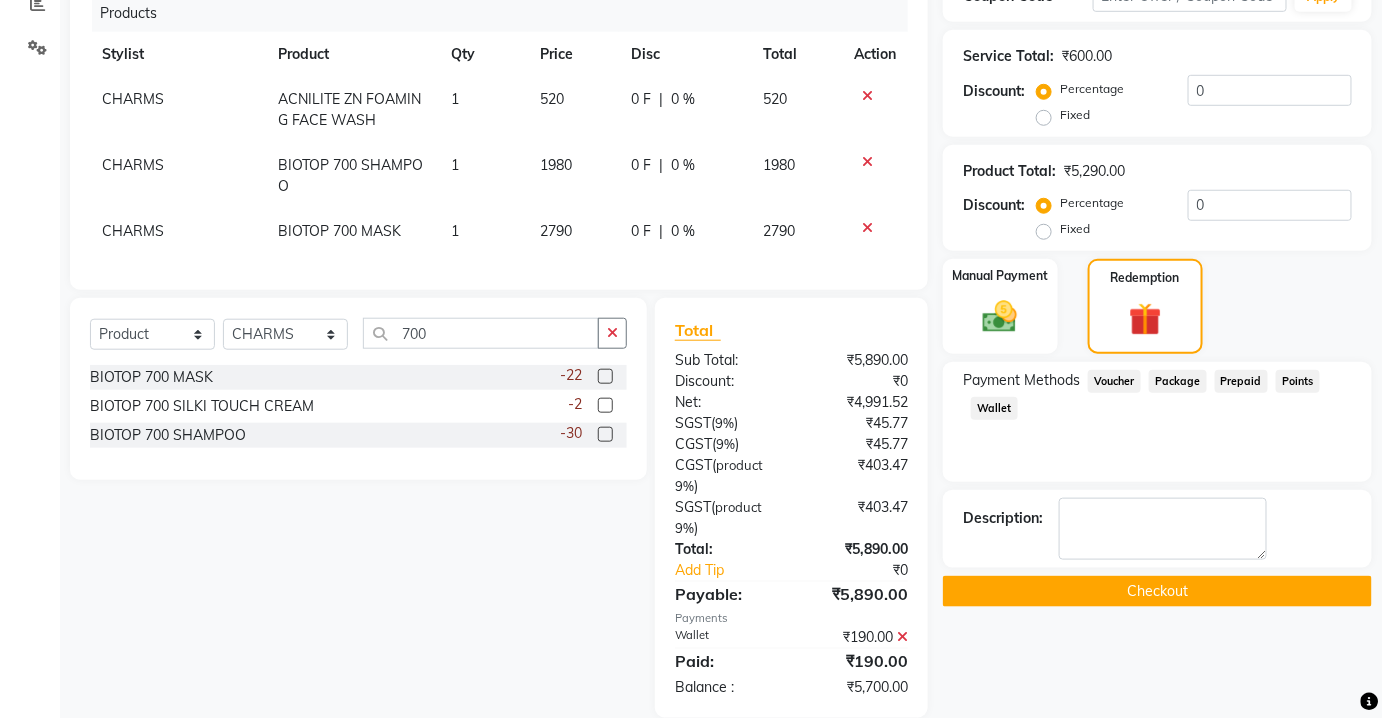 drag, startPoint x: 920, startPoint y: 321, endPoint x: 931, endPoint y: 316, distance: 12.083046 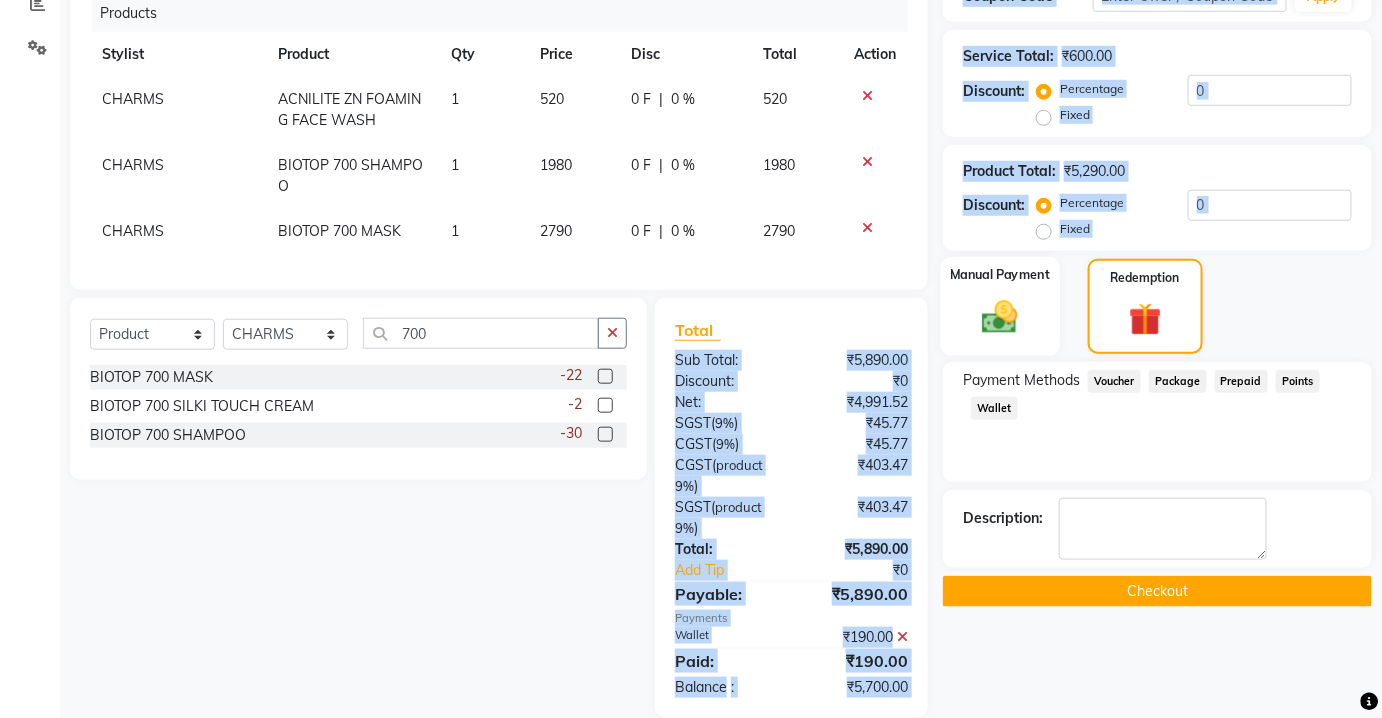 click 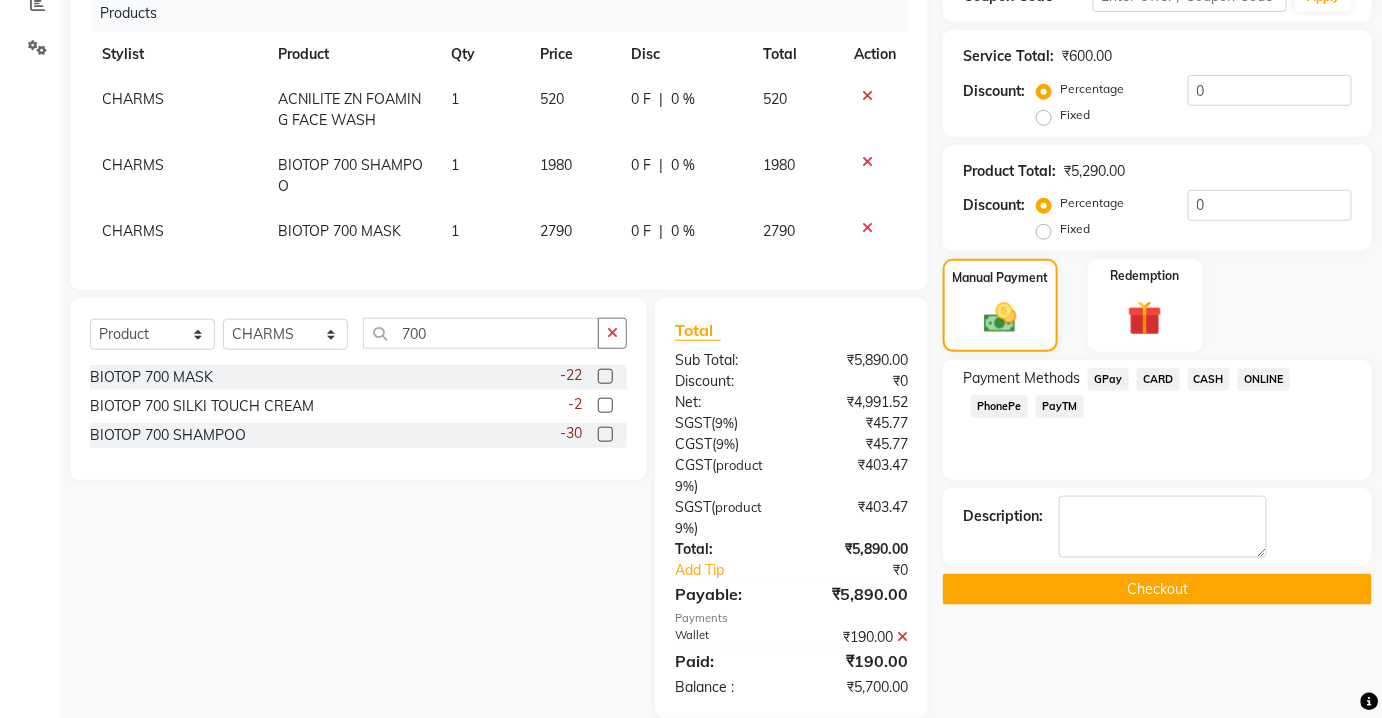 click on "CASH" 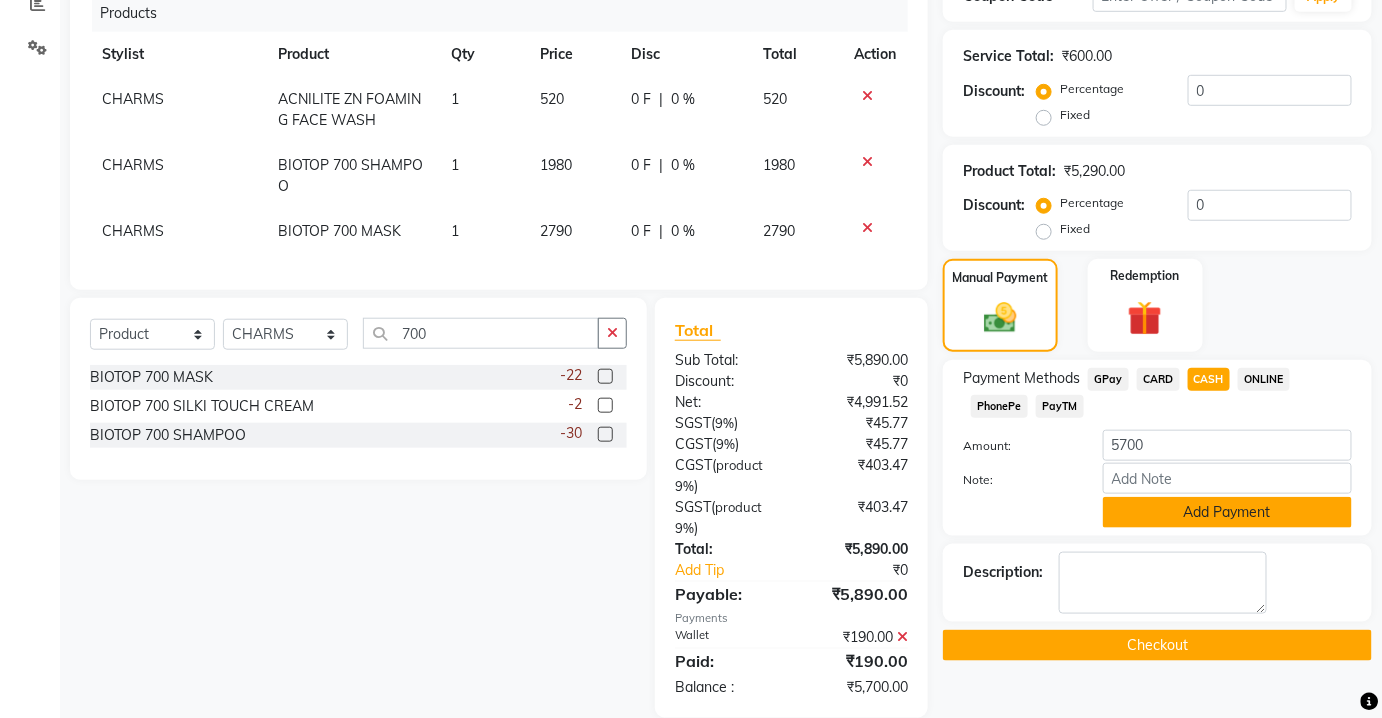click on "Add Payment" 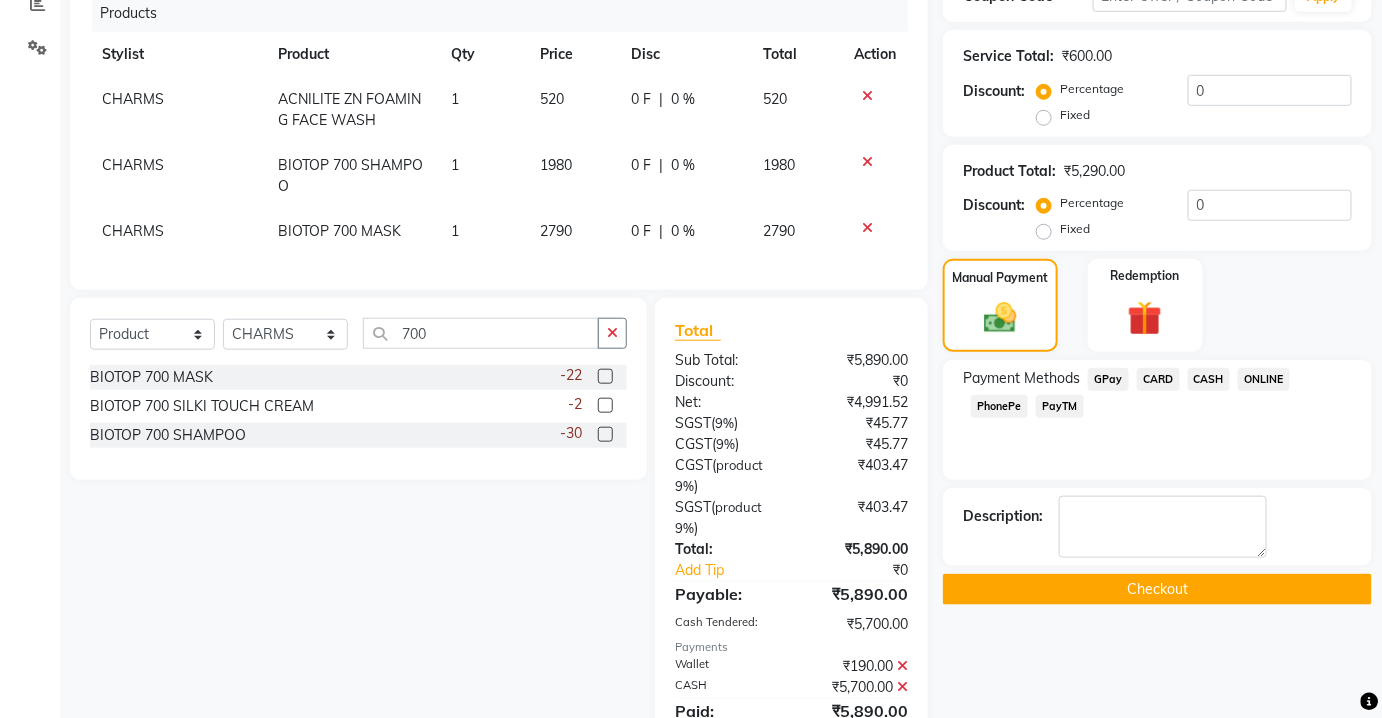 scroll, scrollTop: 629, scrollLeft: 0, axis: vertical 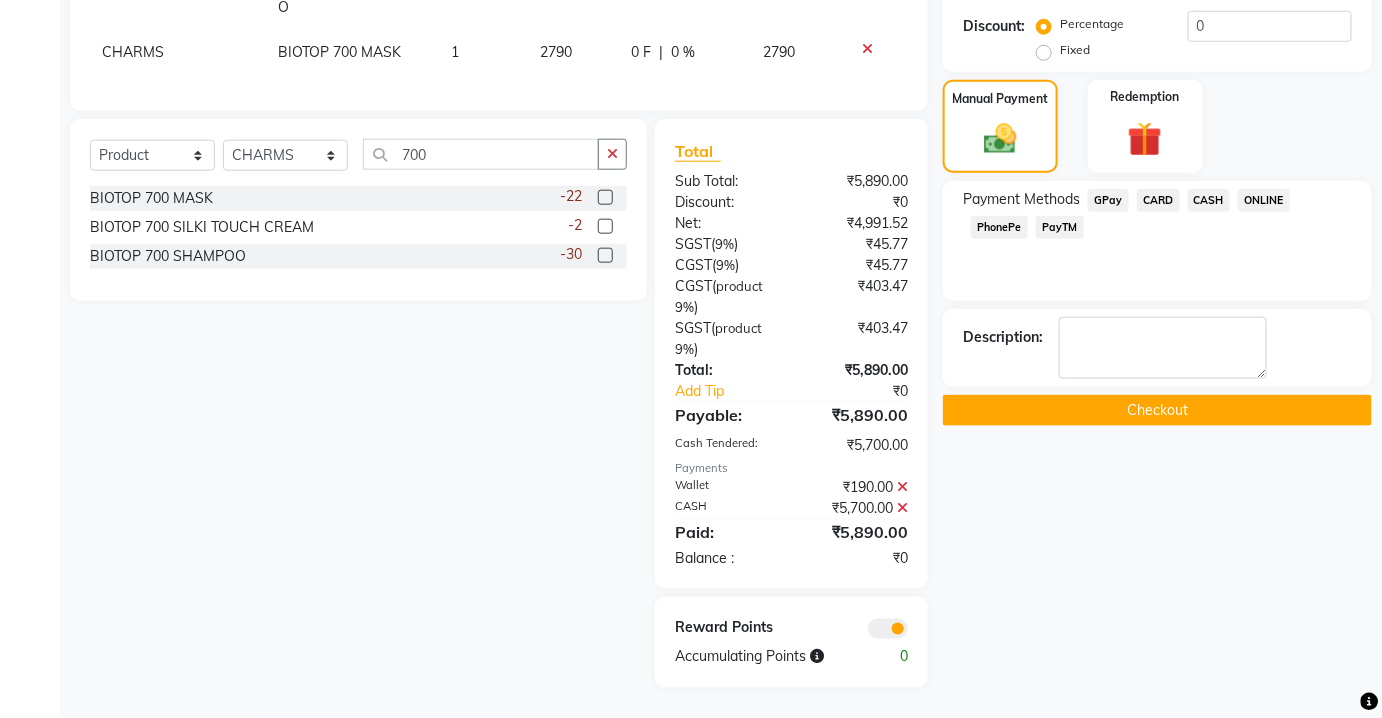 click on "Name: Ankit Poddar  Wallet:   ₹250.00  Membership:  No Active Membership  Total Visits:  44 Card on file:  0 Last Visit:   03-08-2025 Points:   10.17  Apply Discount Select  Loyalty → Loyality level 1  Coupon Code Apply Service Total:  ₹600.00  Discount:  Percentage   Fixed  0 Product Total:  ₹5,290.00  Discount:  Percentage   Fixed  0 Manual Payment Redemption Payment Methods  GPay   CARD   CASH   ONLINE   PhonePe   PayTM  Description:                   Checkout" 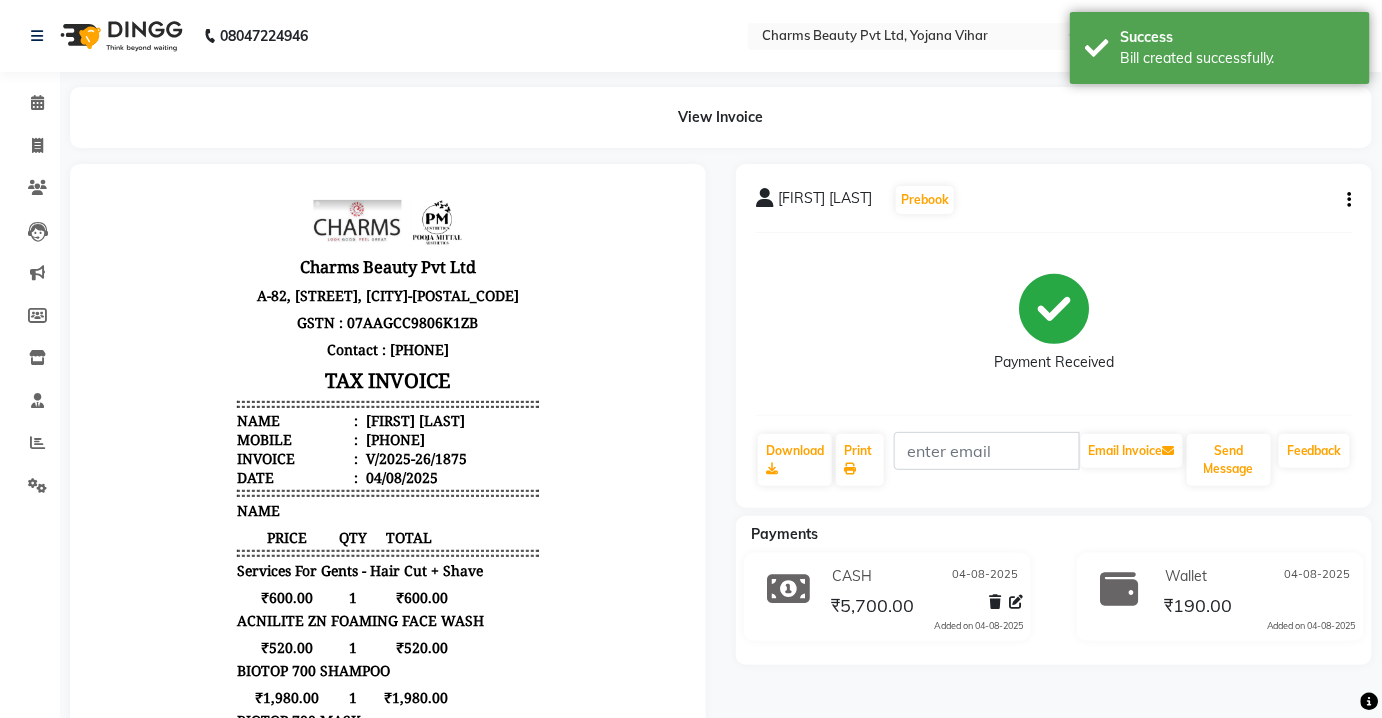 scroll, scrollTop: 0, scrollLeft: 0, axis: both 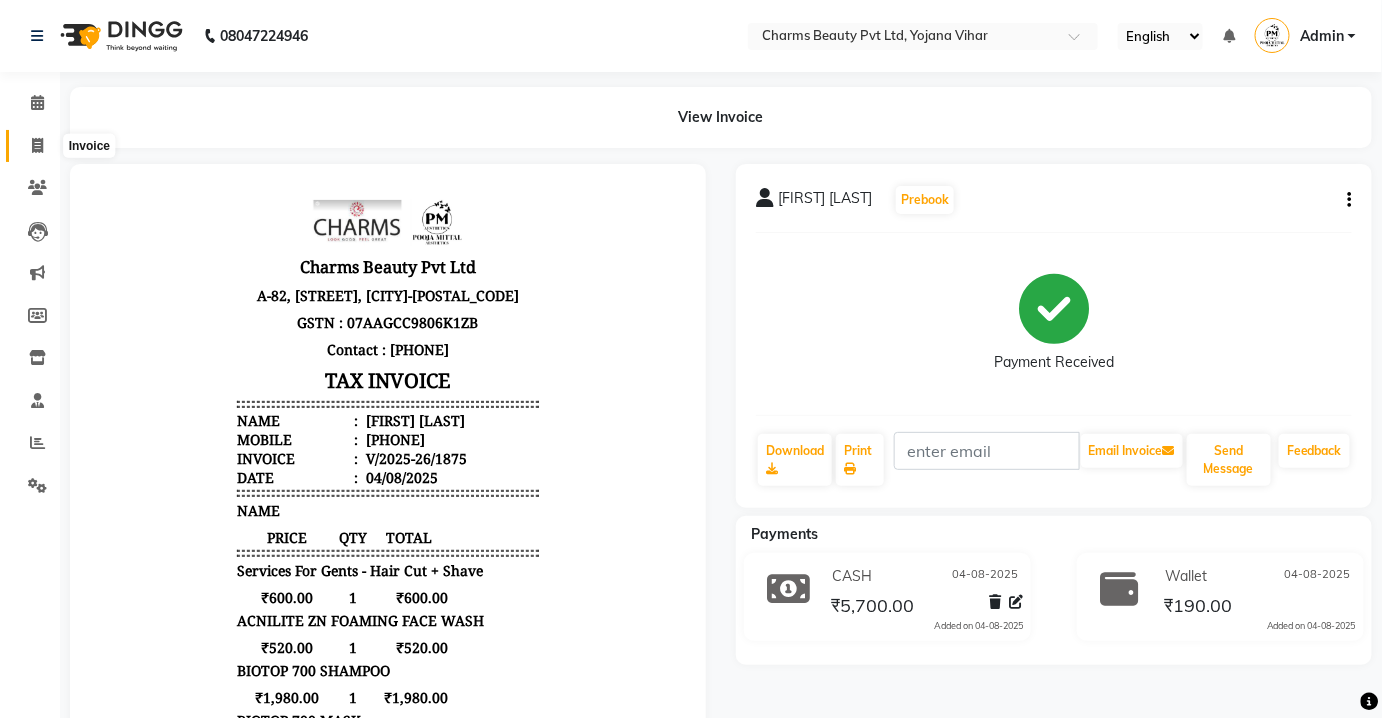 click 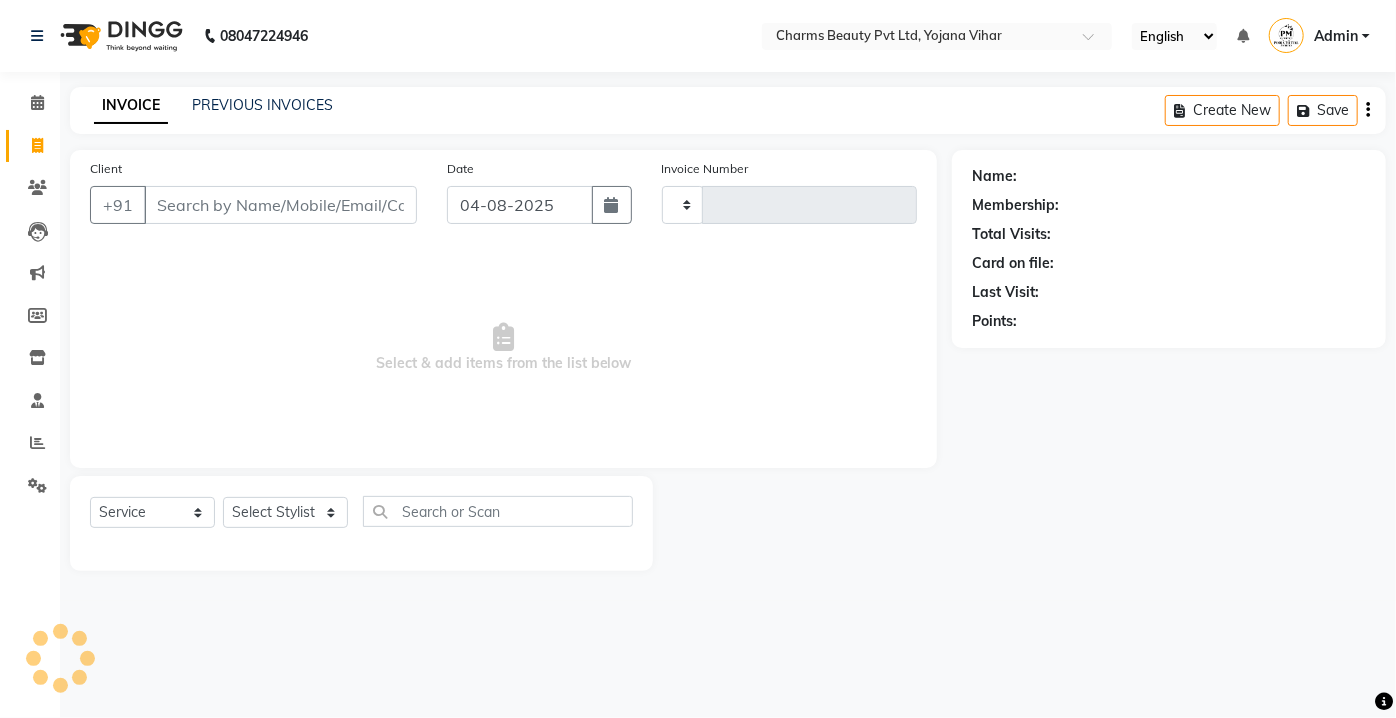 type on "1876" 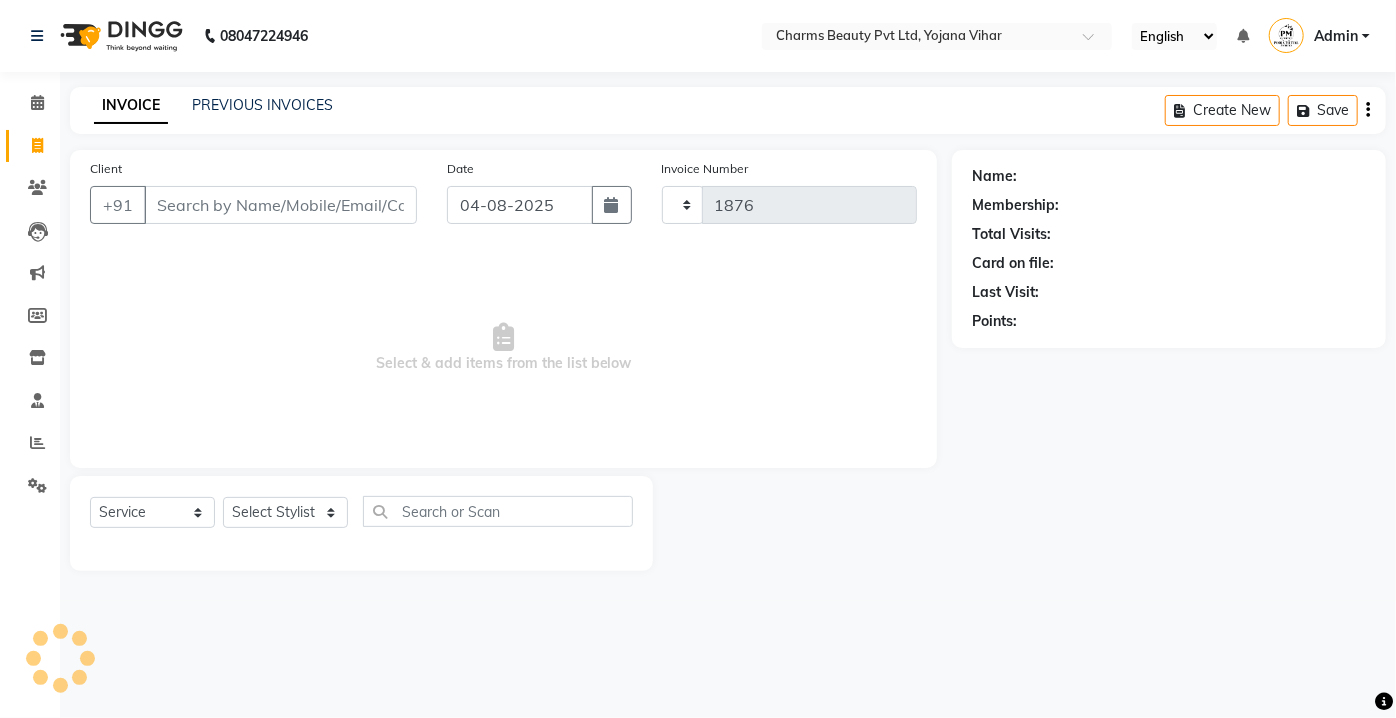 select on "3743" 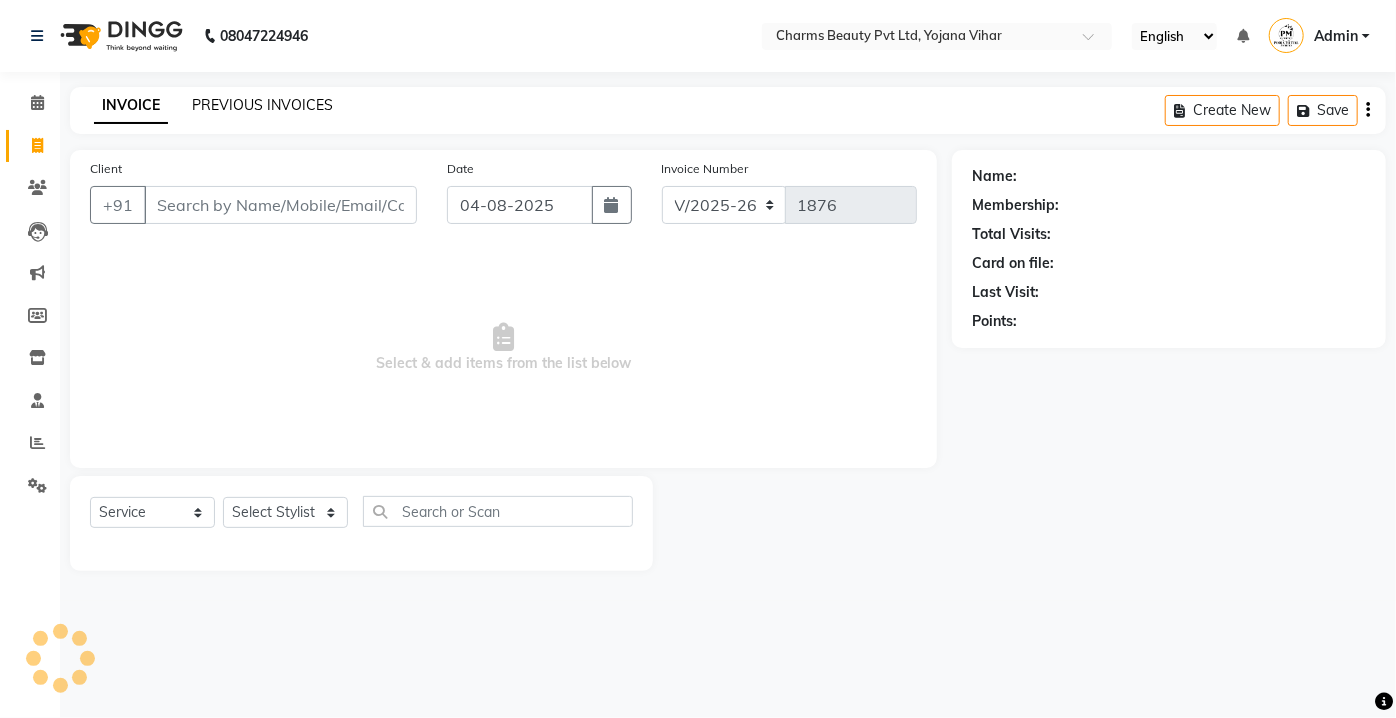 click on "PREVIOUS INVOICES" 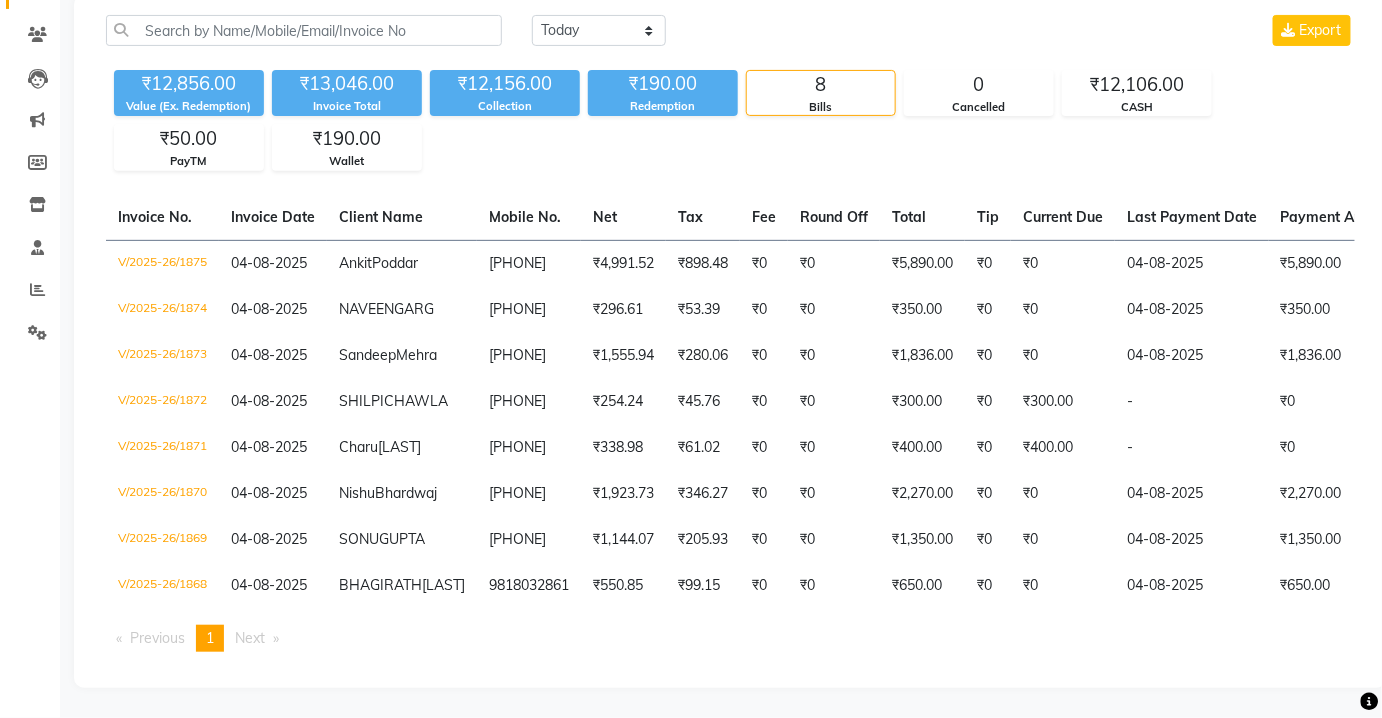 scroll, scrollTop: 181, scrollLeft: 0, axis: vertical 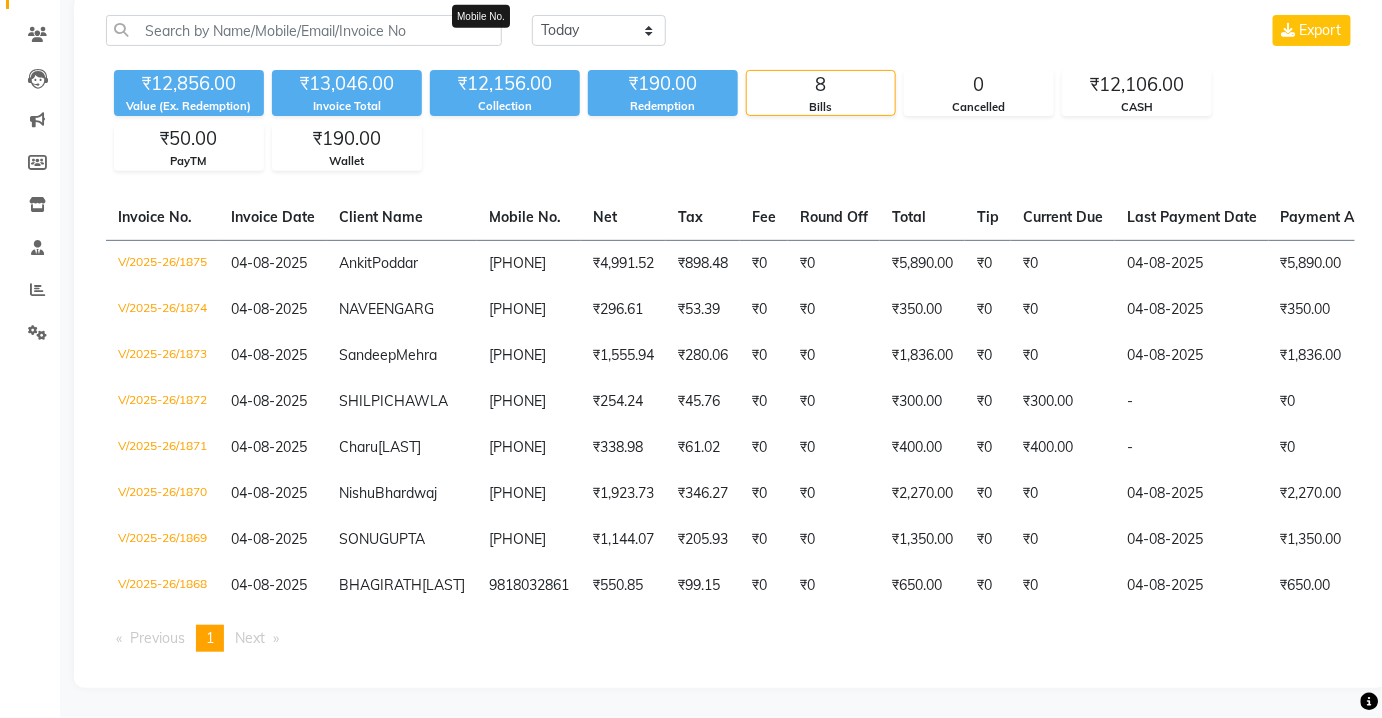 click on "Mobile No." 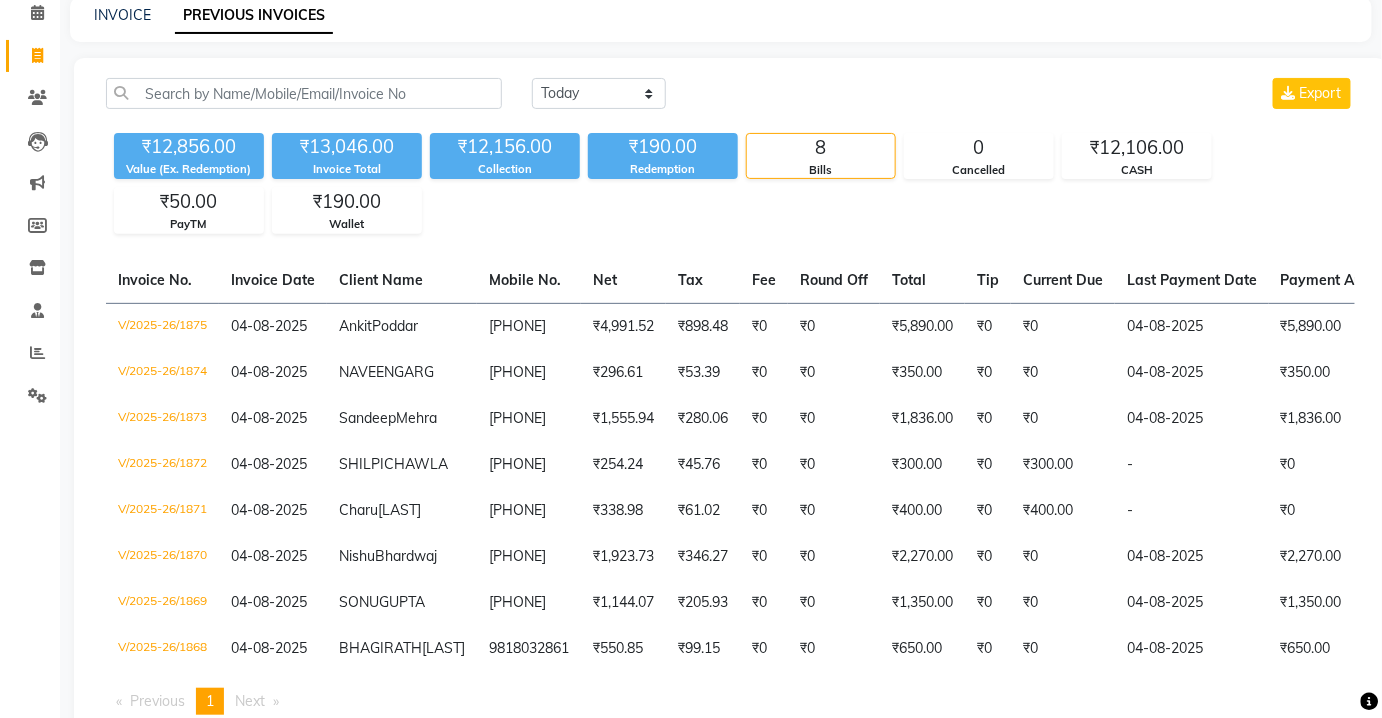 scroll, scrollTop: 0, scrollLeft: 0, axis: both 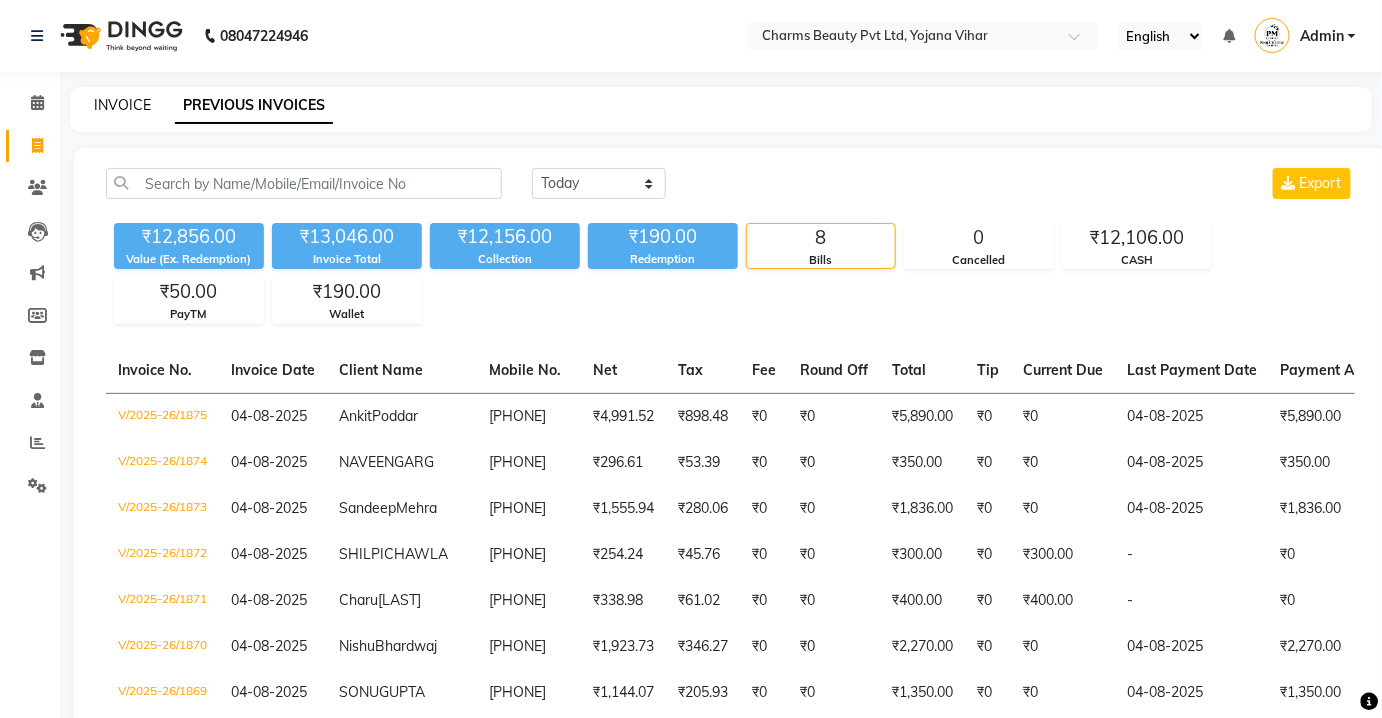 click on "INVOICE" 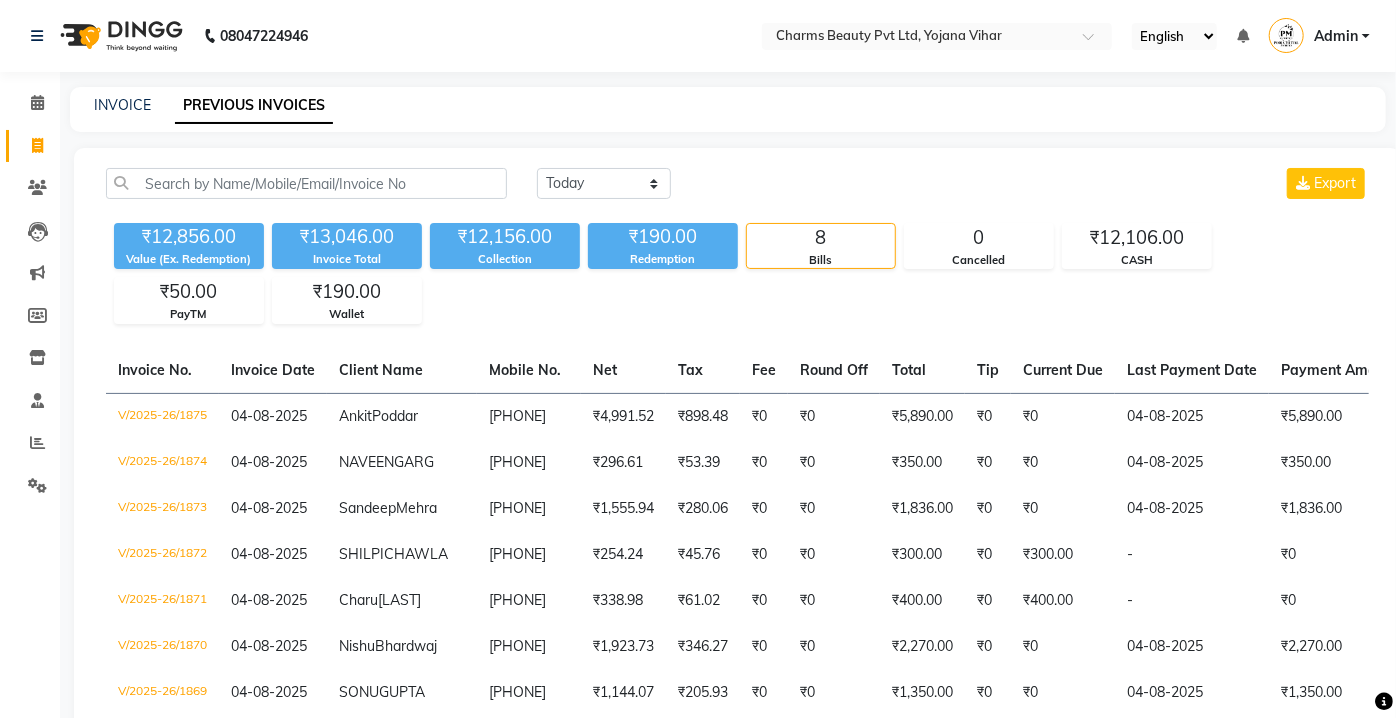 select on "3743" 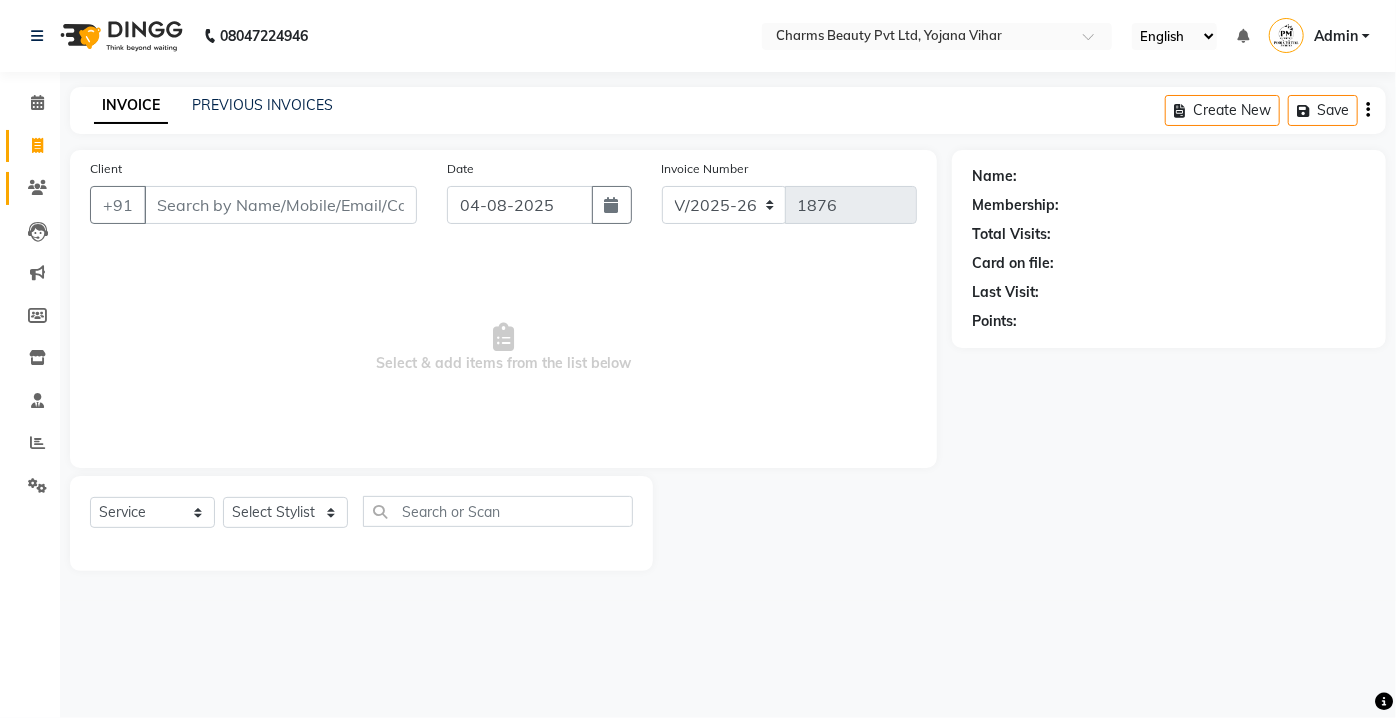 click on "Clients" 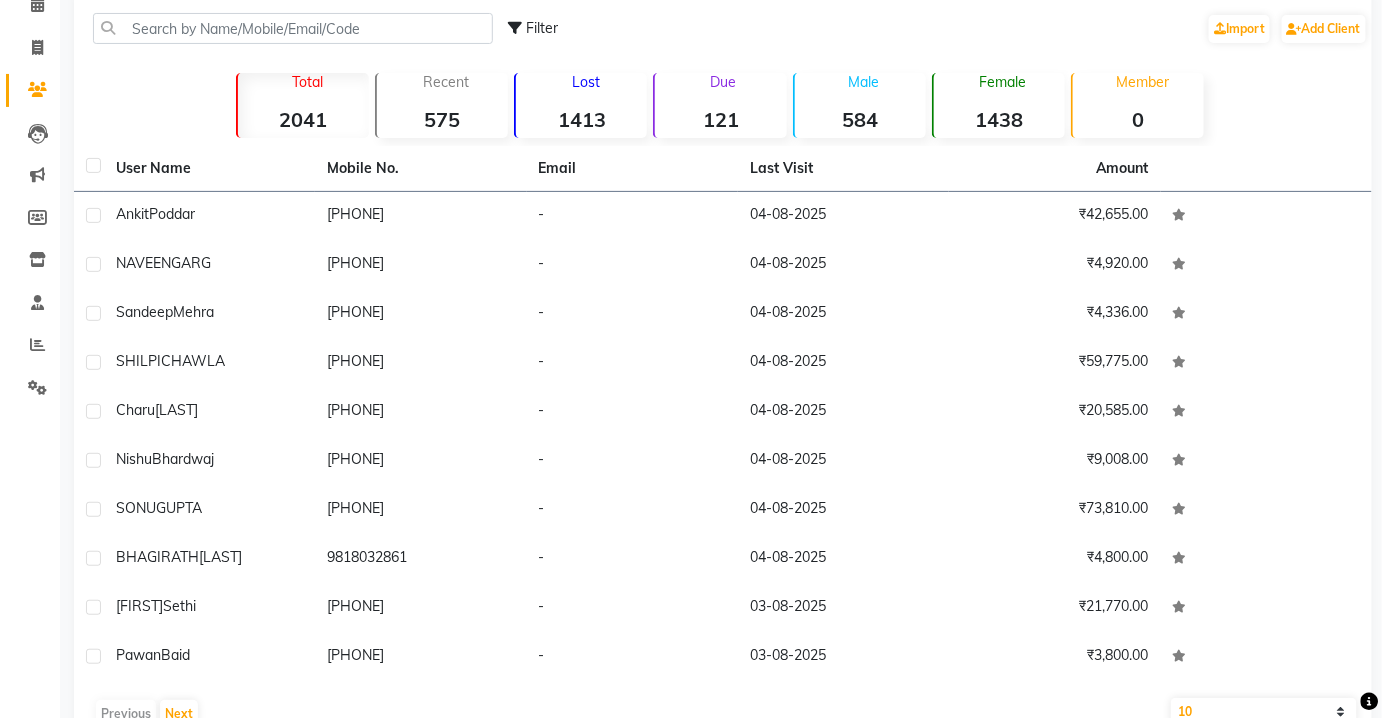 scroll, scrollTop: 146, scrollLeft: 0, axis: vertical 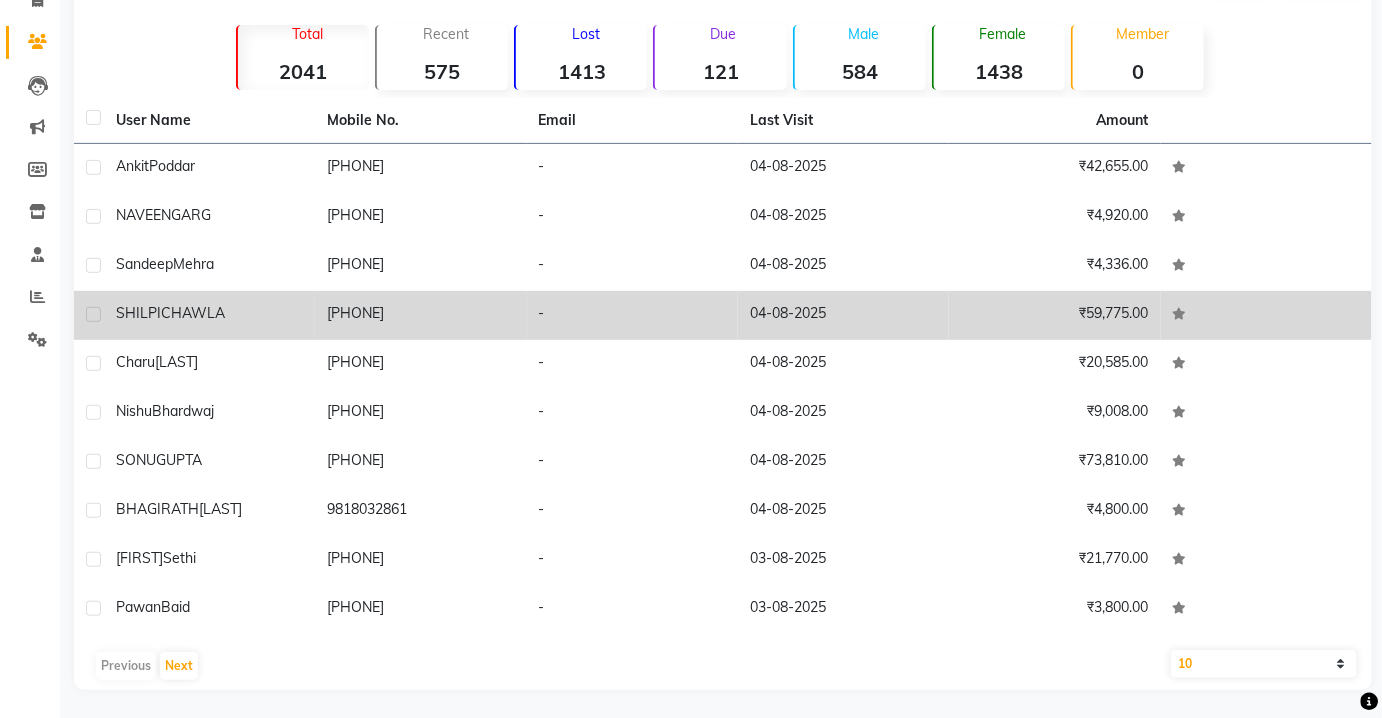 click on "-" 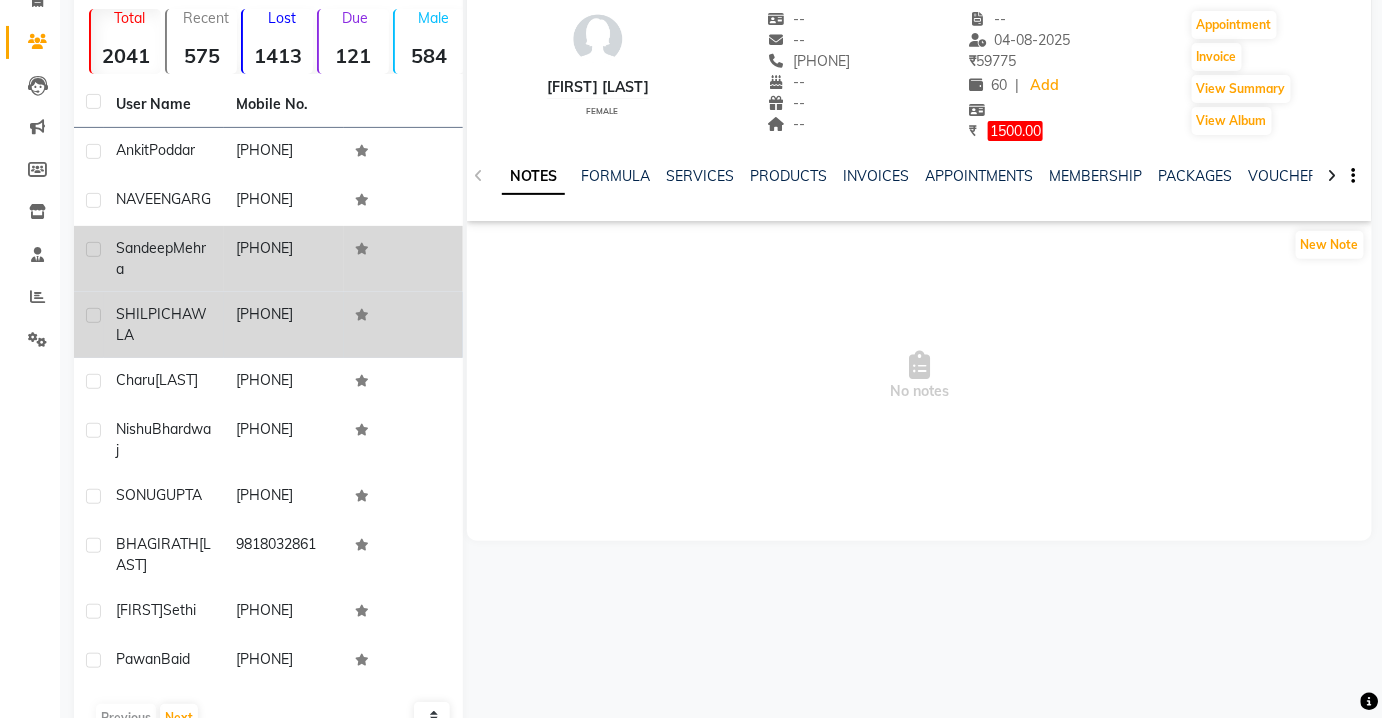 click 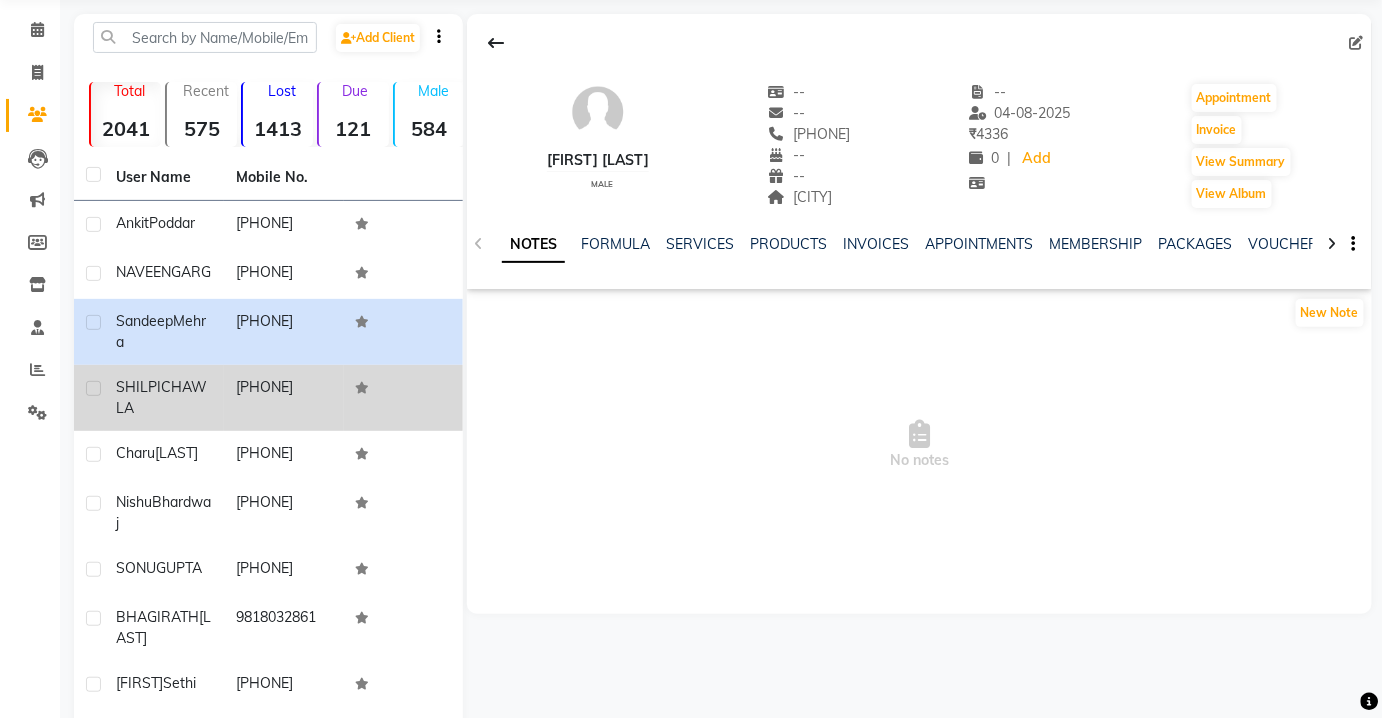 scroll, scrollTop: 0, scrollLeft: 0, axis: both 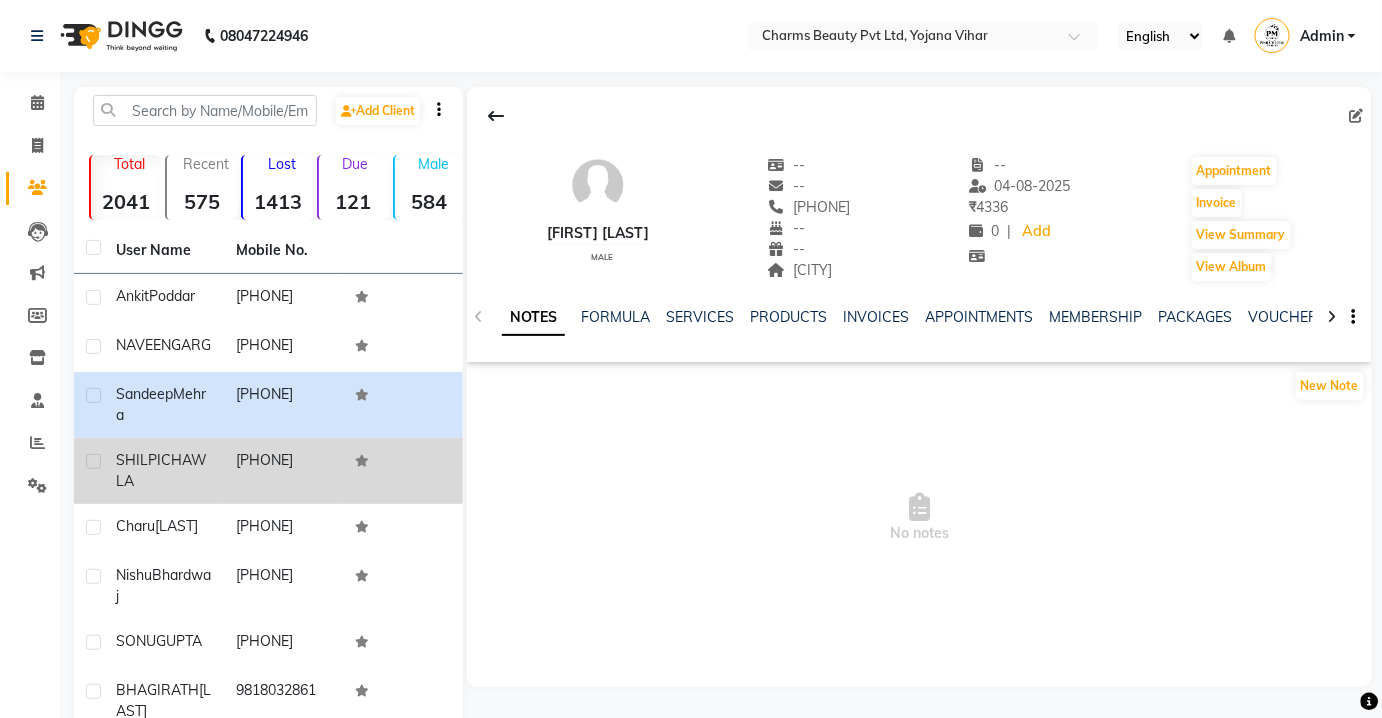 click on "Calendar  Invoice  Clients  Leads   Marketing  Members  Inventory  Staff  Reports  Settings Completed InProgress Upcoming Dropped Tentative Check-In Confirm Bookings Generate Report Segments Page Builder" 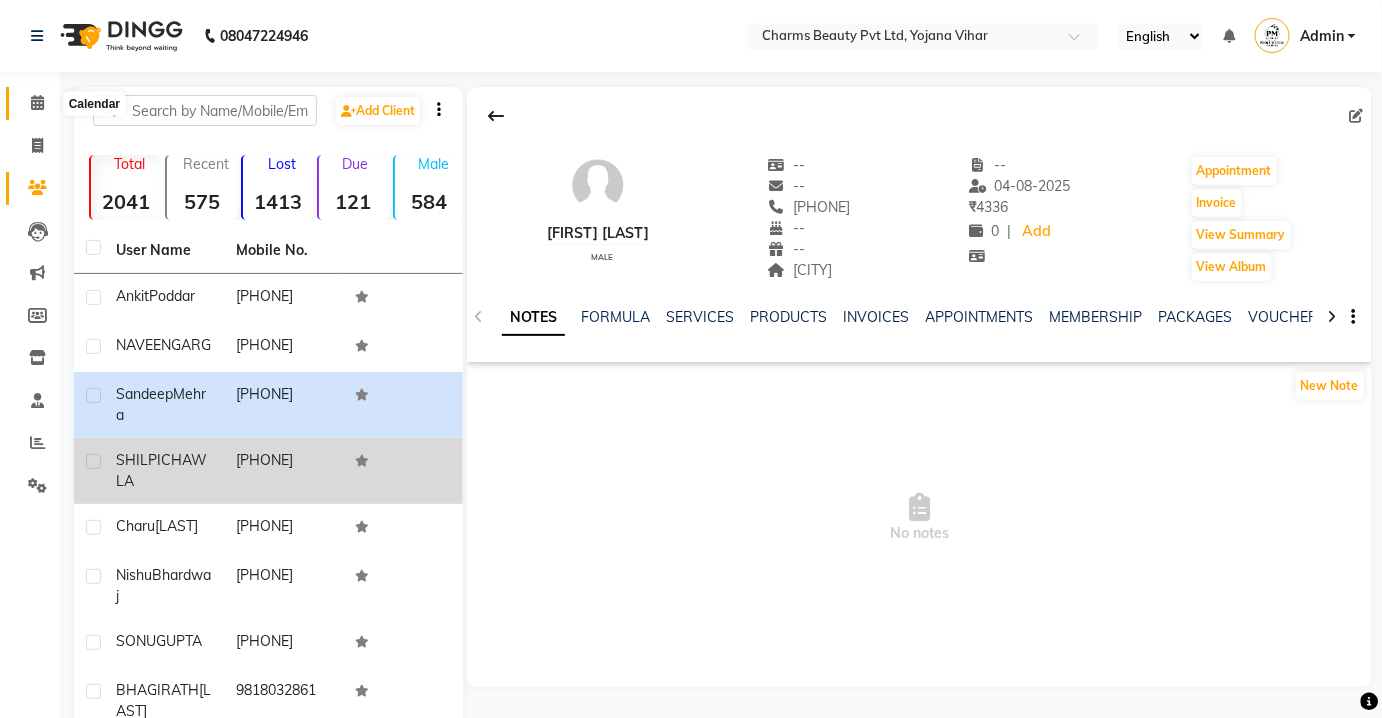 click 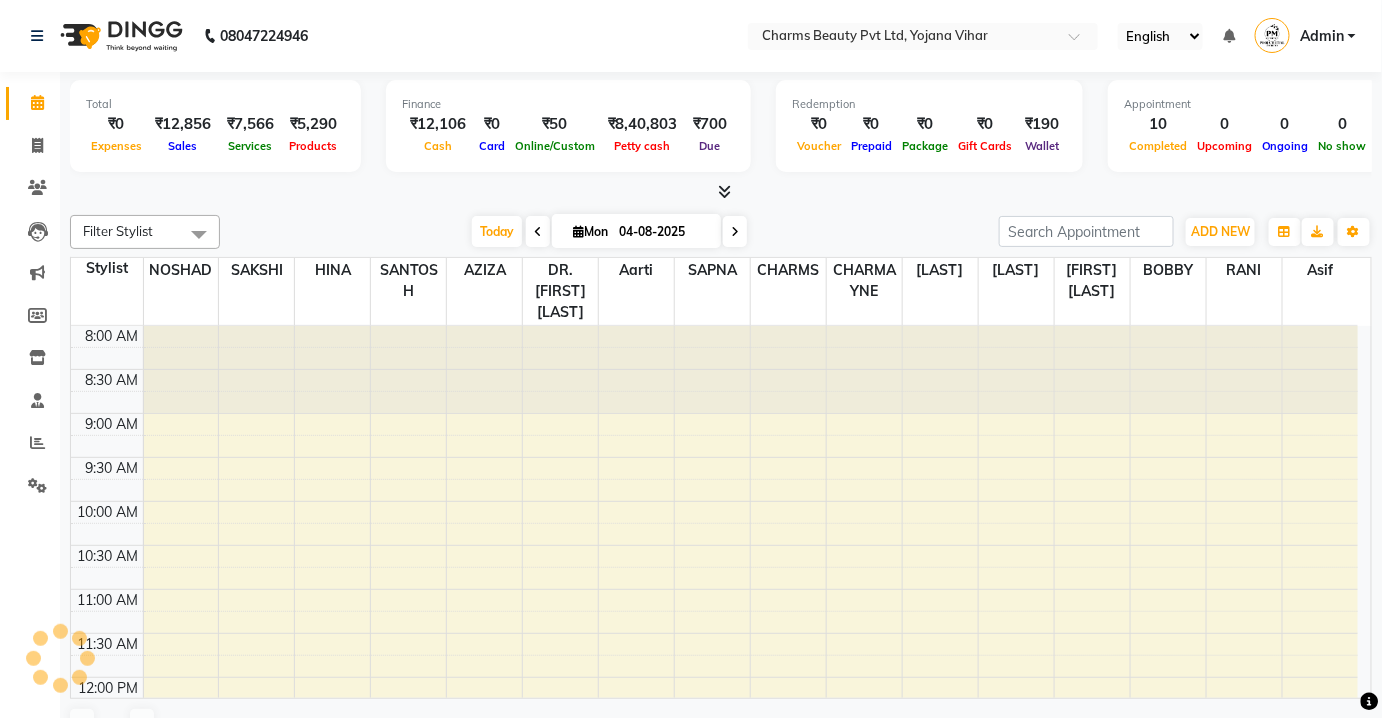 scroll, scrollTop: 0, scrollLeft: 0, axis: both 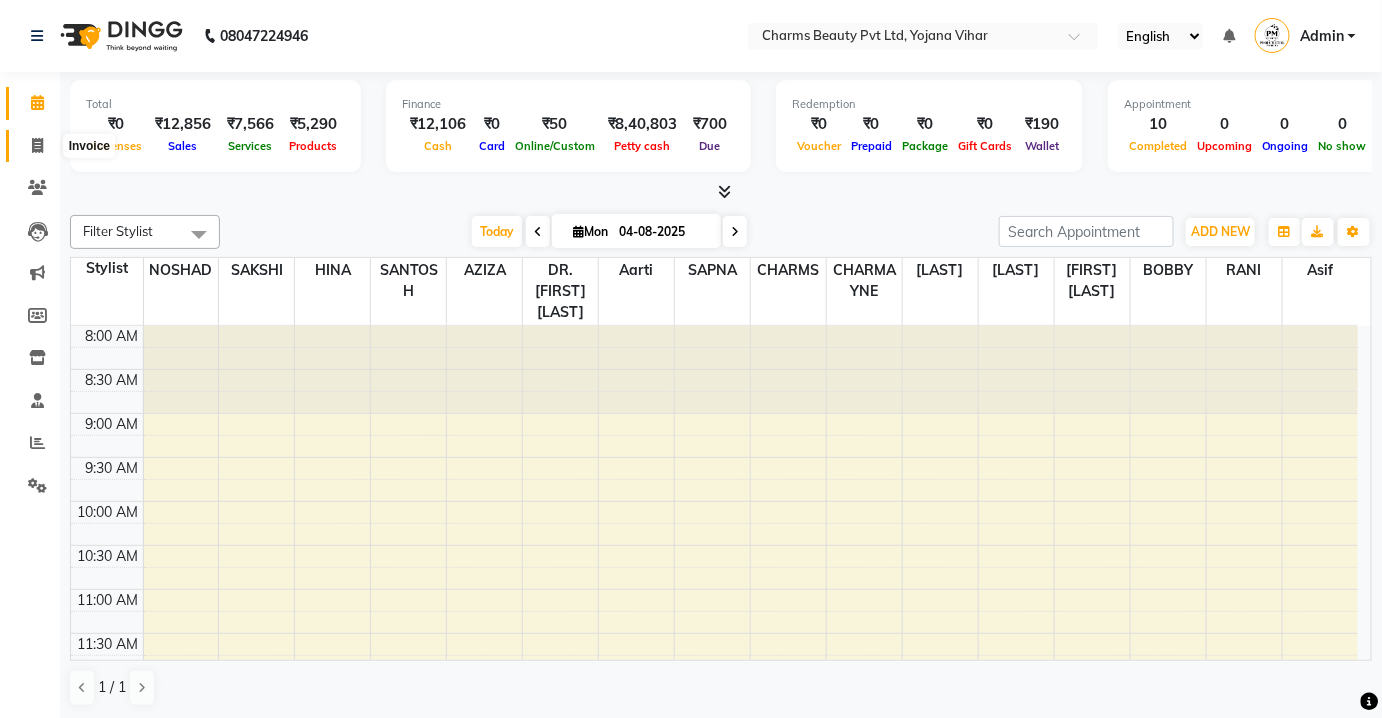 click 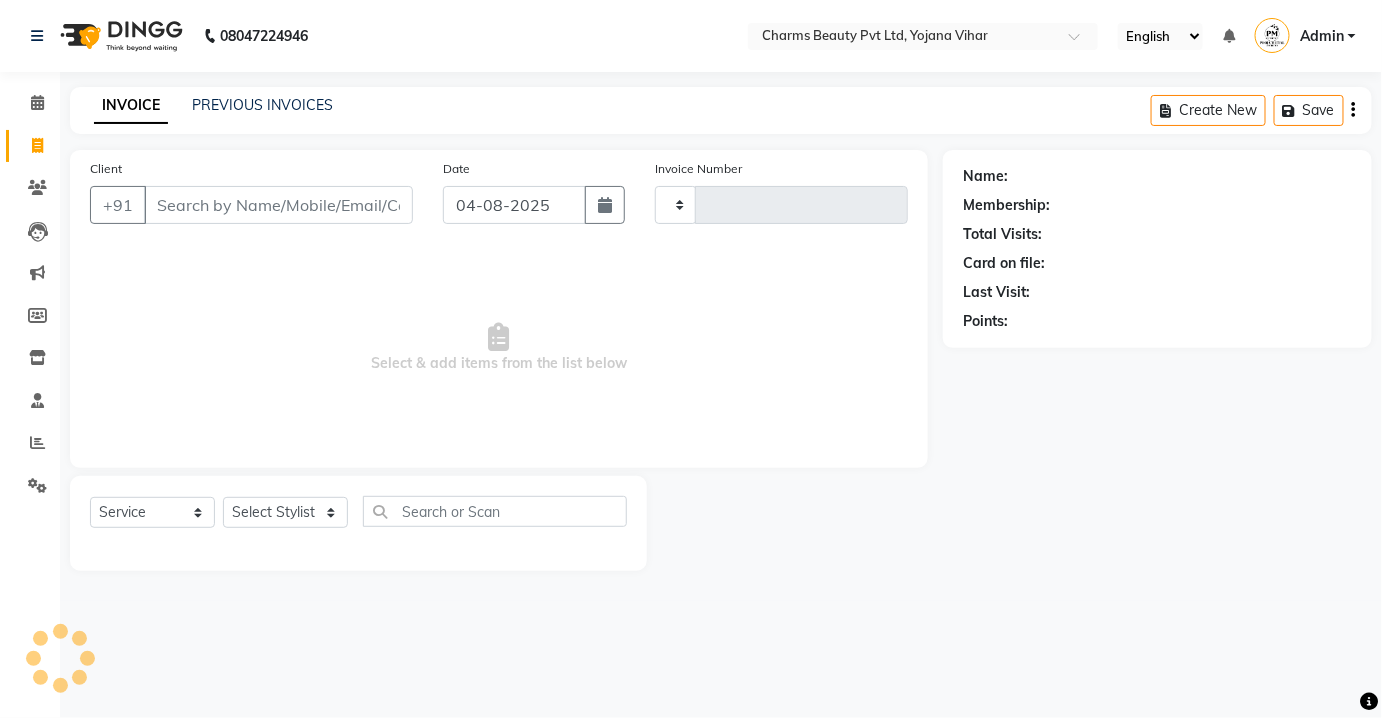 scroll, scrollTop: 0, scrollLeft: 0, axis: both 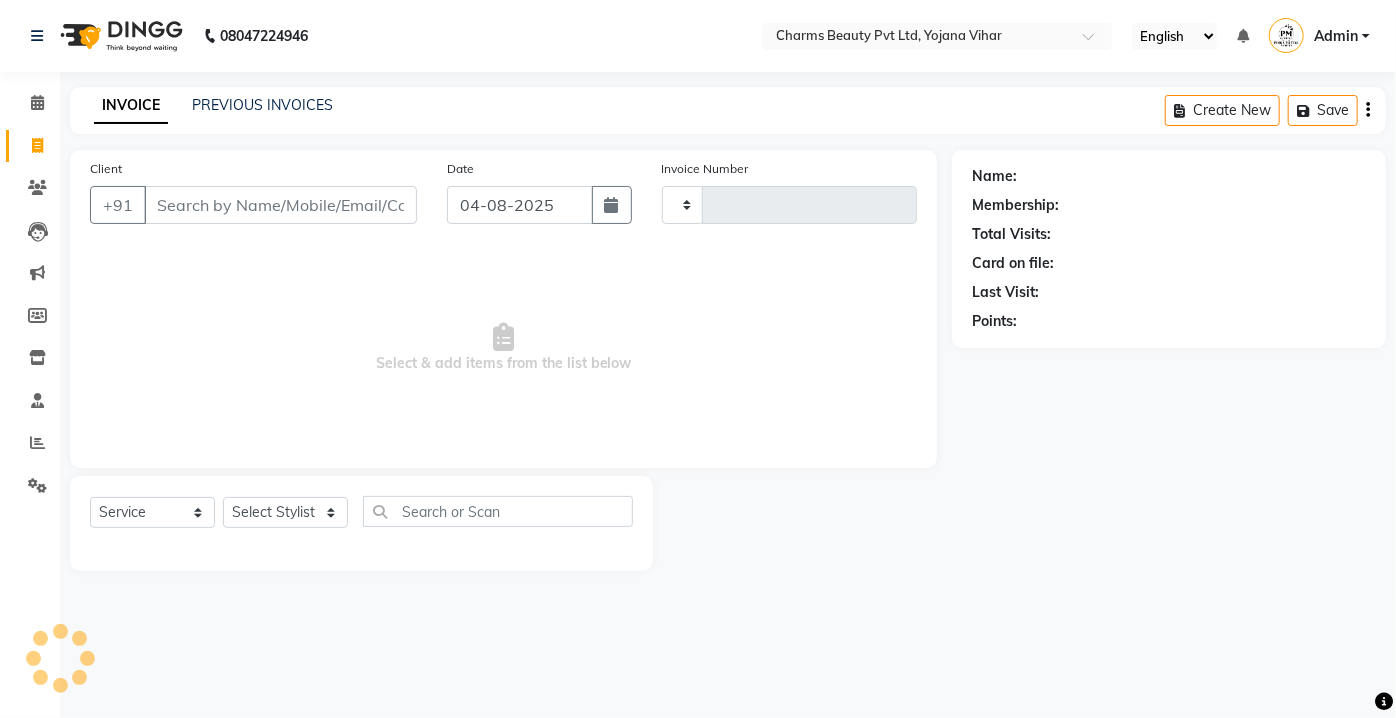 type on "1876" 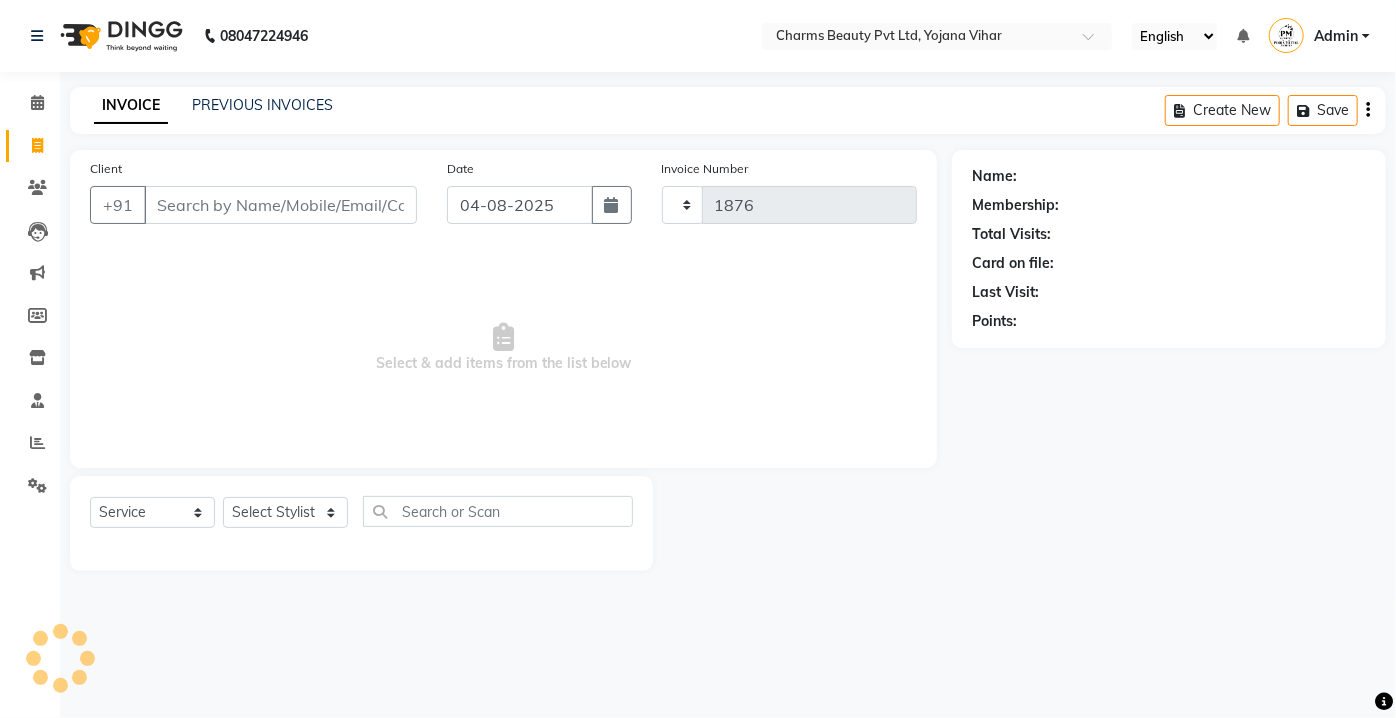select on "3743" 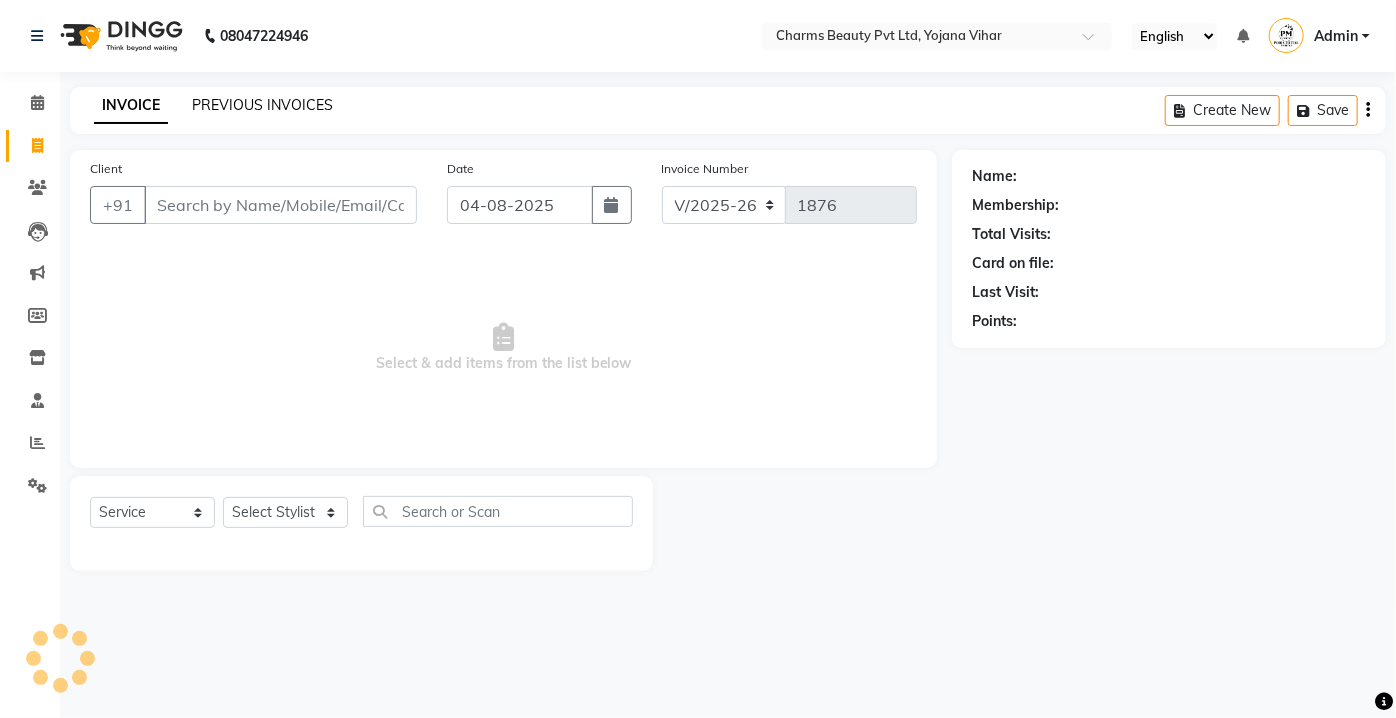 click on "PREVIOUS INVOICES" 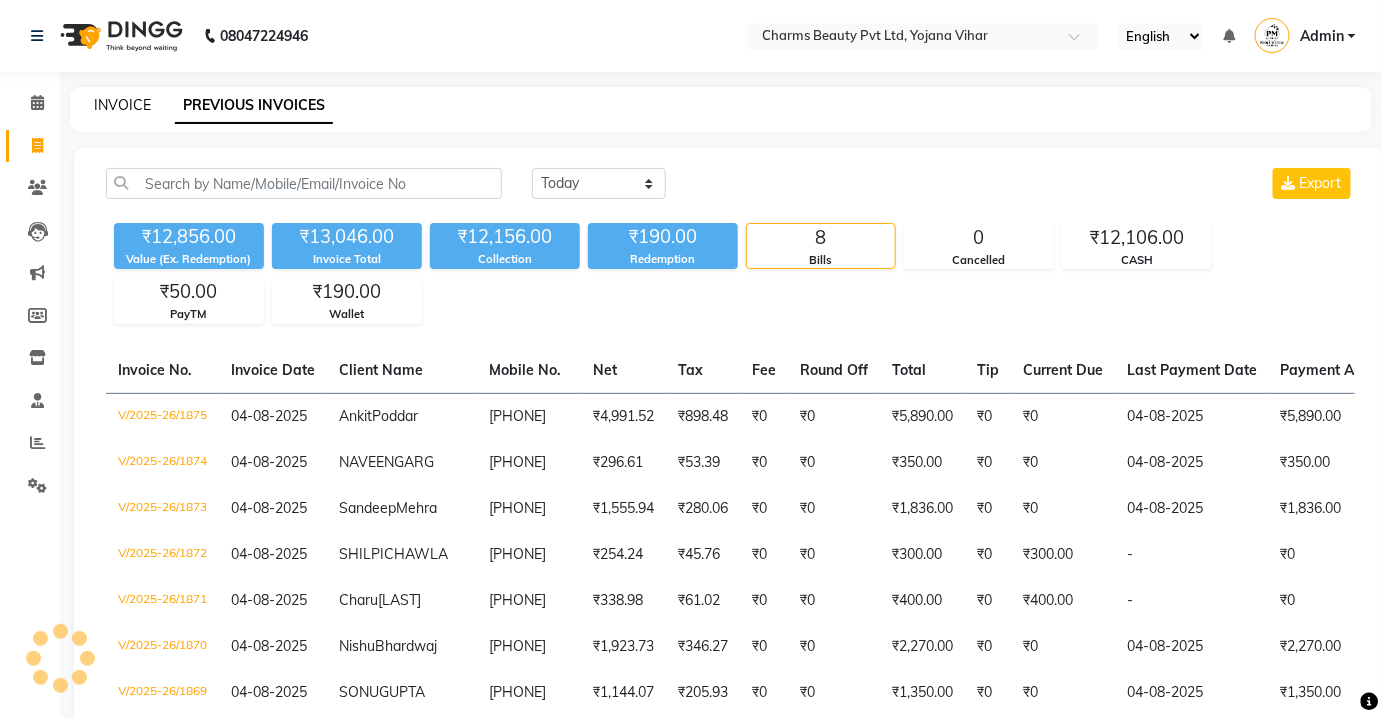click on "INVOICE" 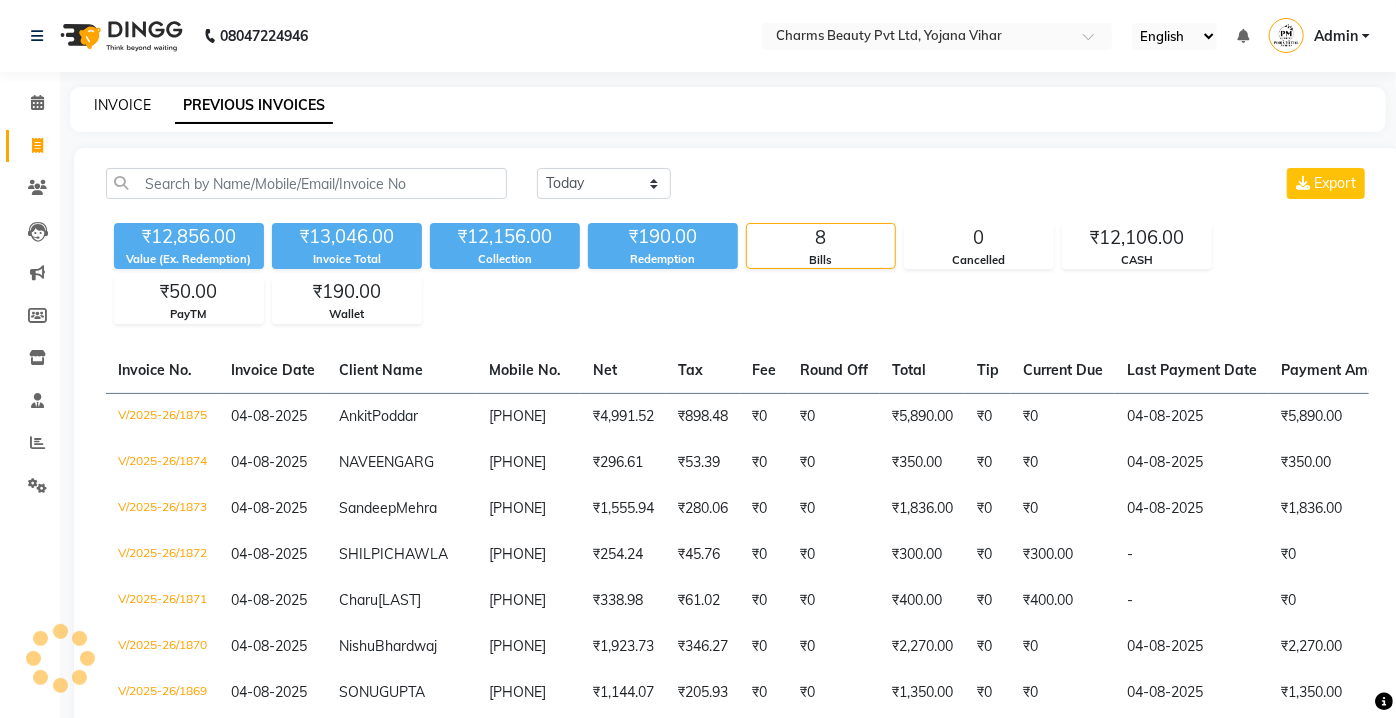 select on "3743" 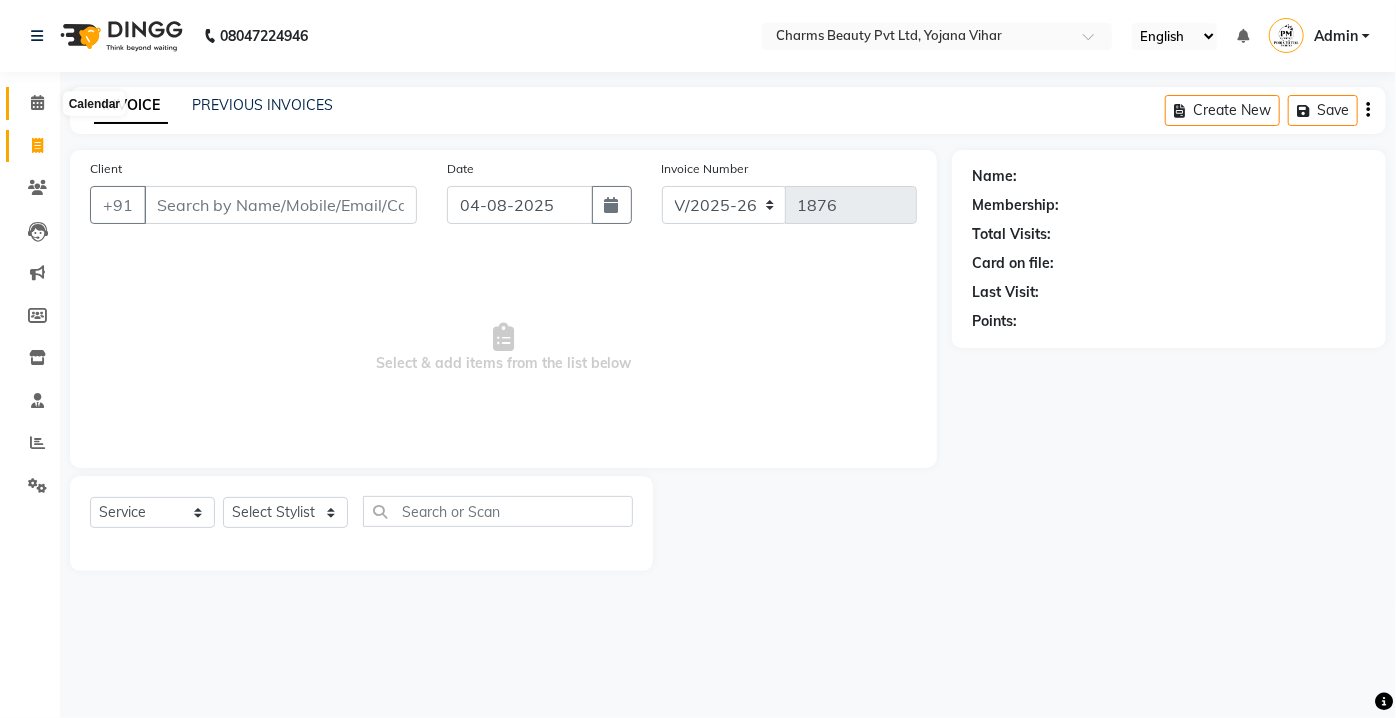 click 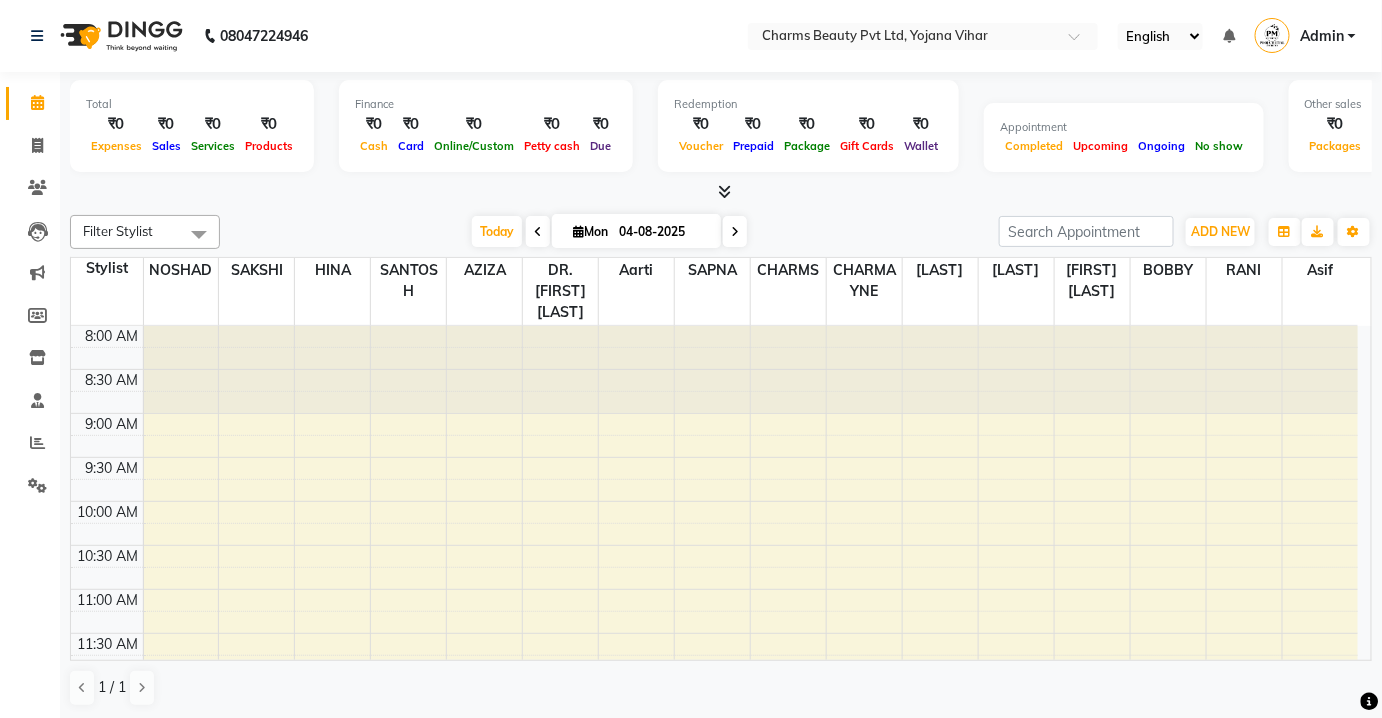 scroll, scrollTop: 0, scrollLeft: 0, axis: both 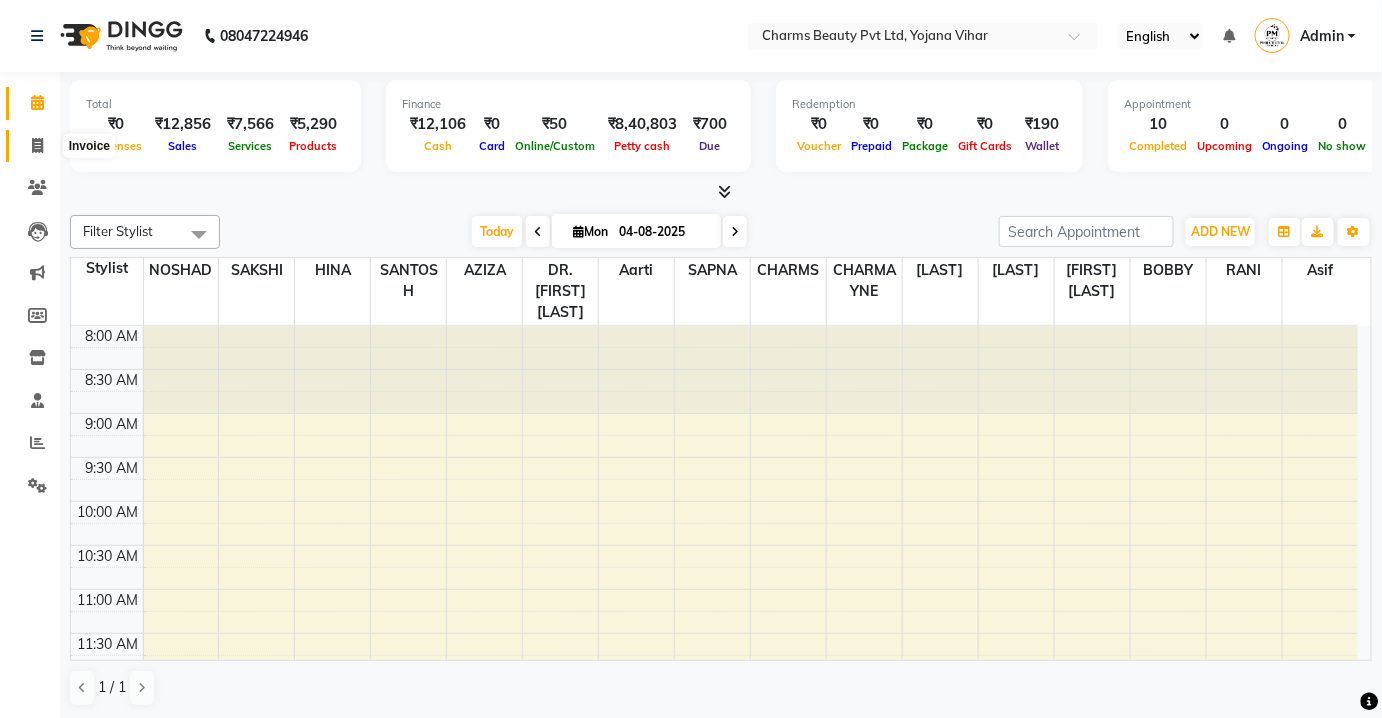 drag, startPoint x: 41, startPoint y: 150, endPoint x: 63, endPoint y: 134, distance: 27.202942 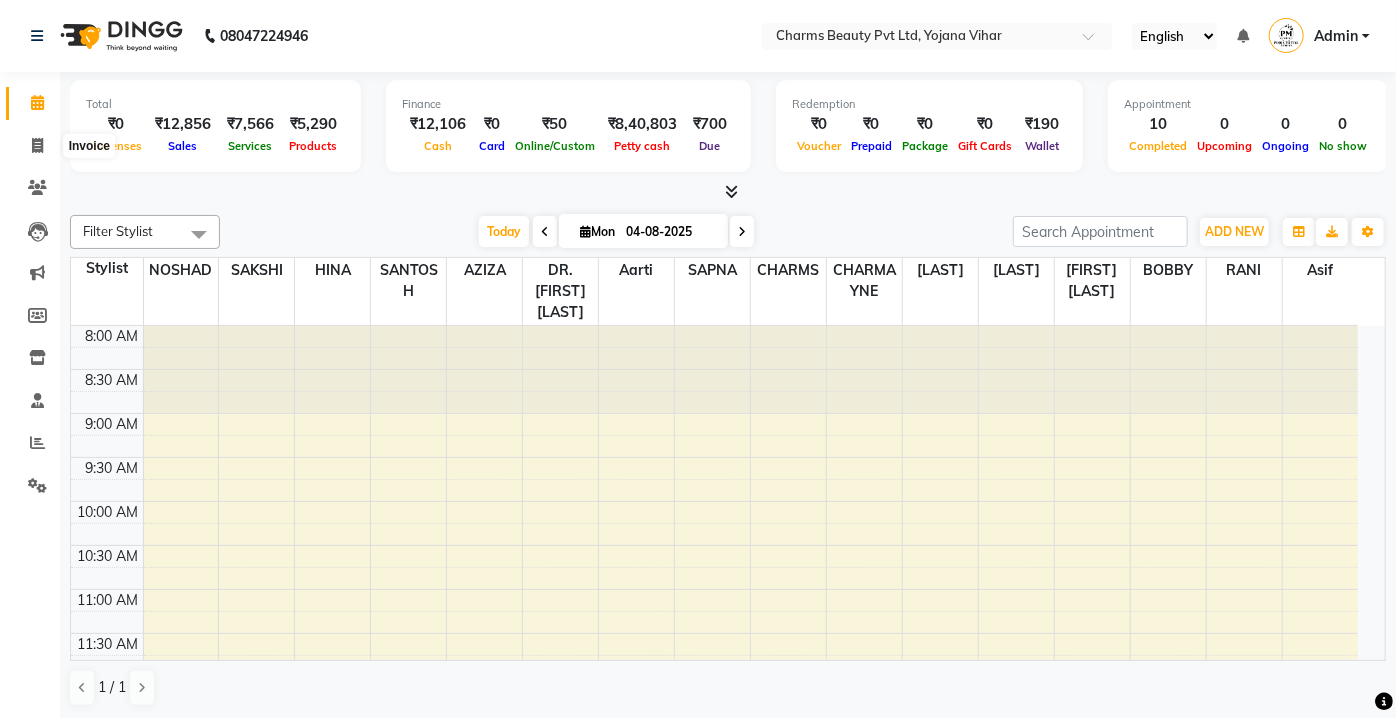select on "service" 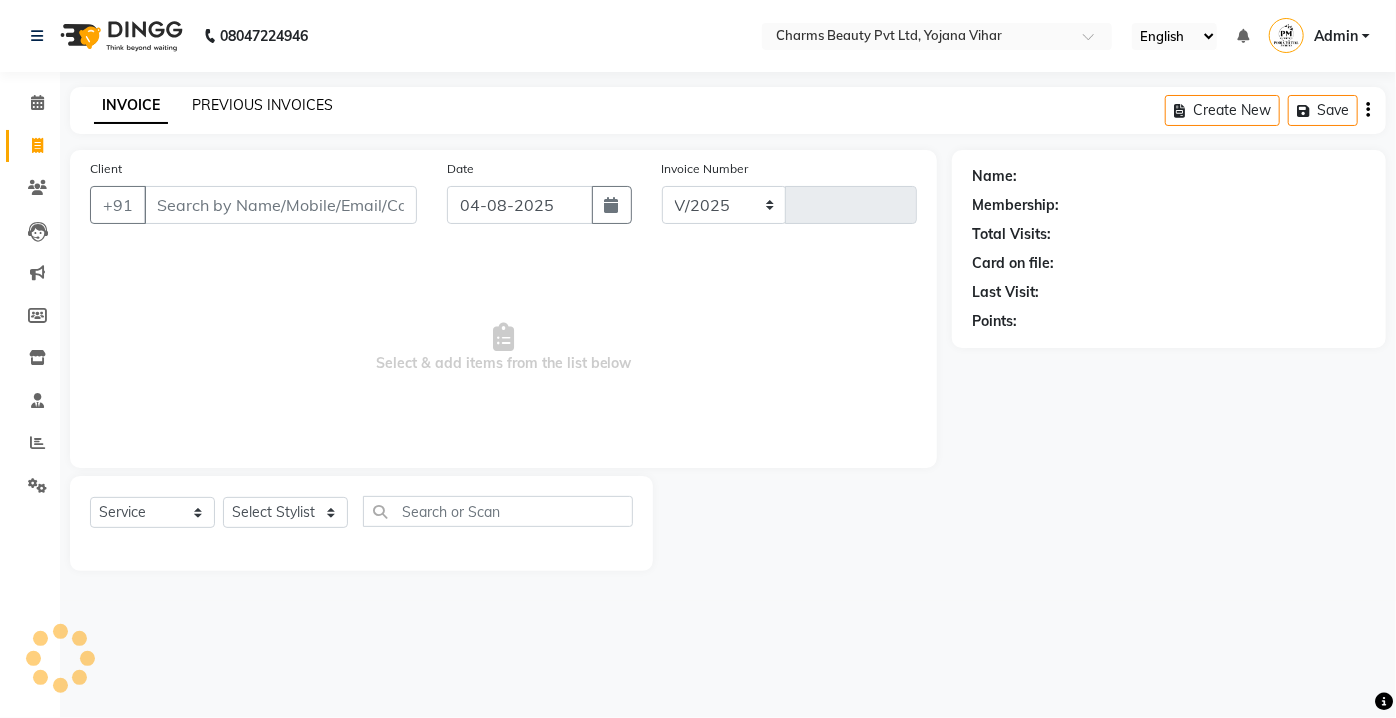 select on "3743" 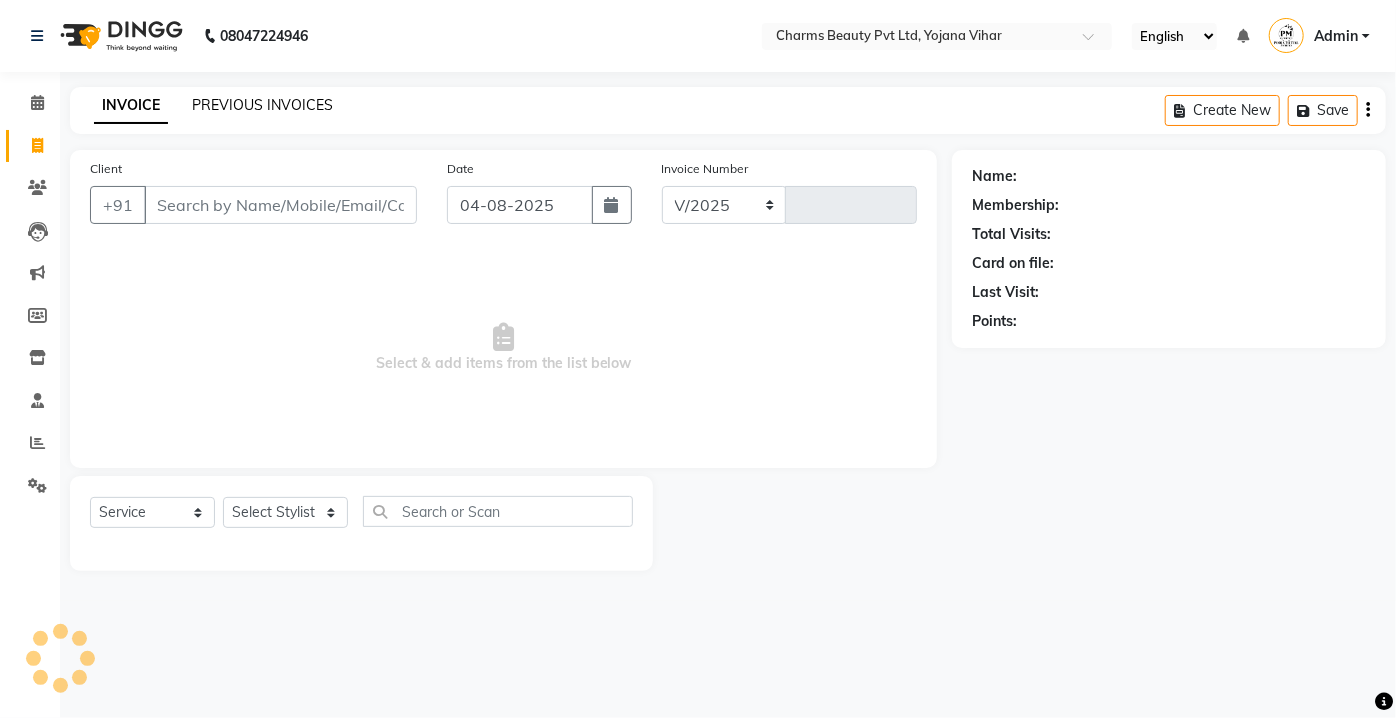 type on "1876" 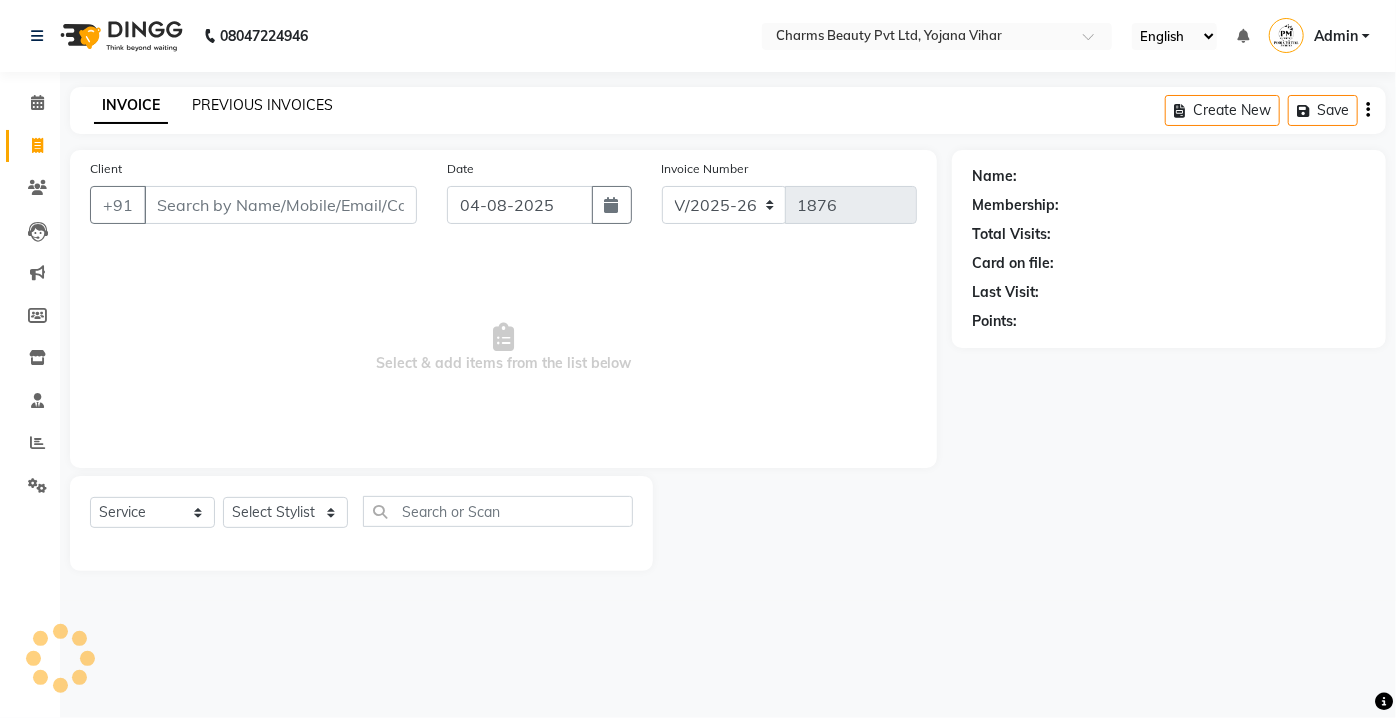 click on "PREVIOUS INVOICES" 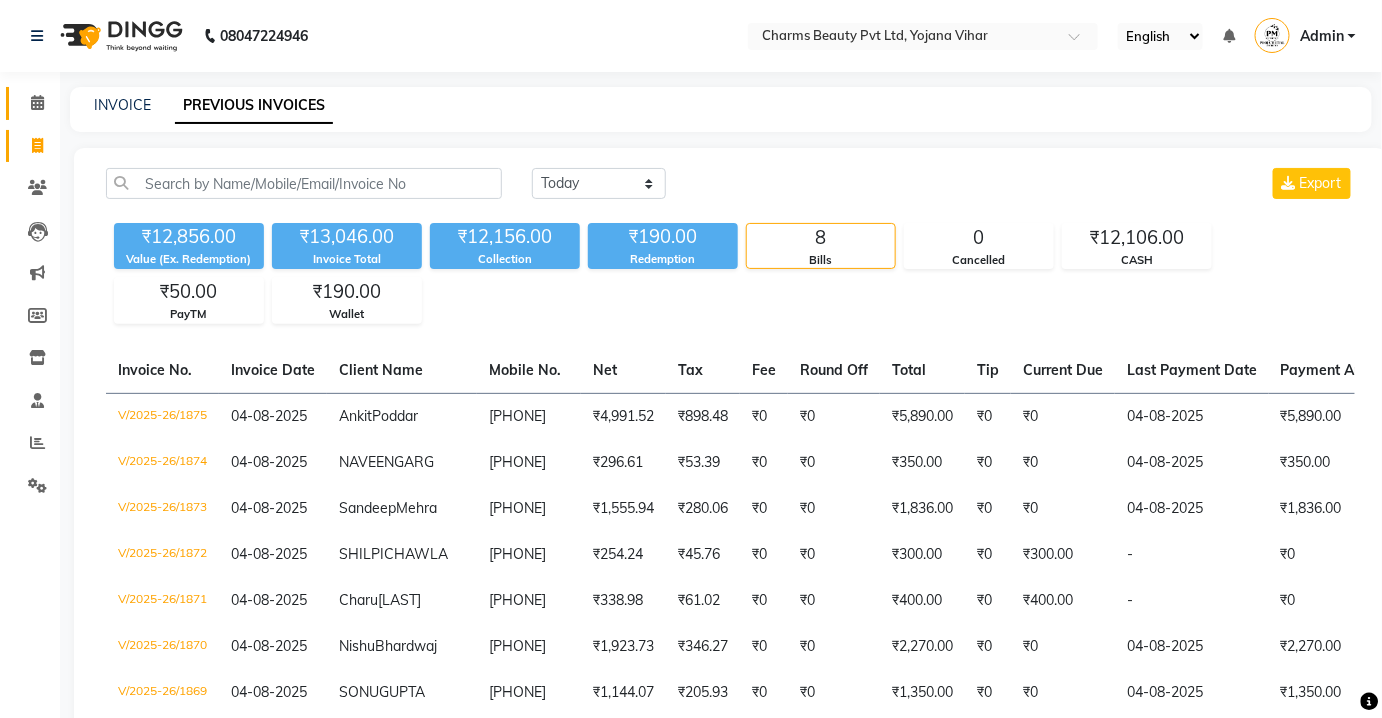 click on "Calendar" 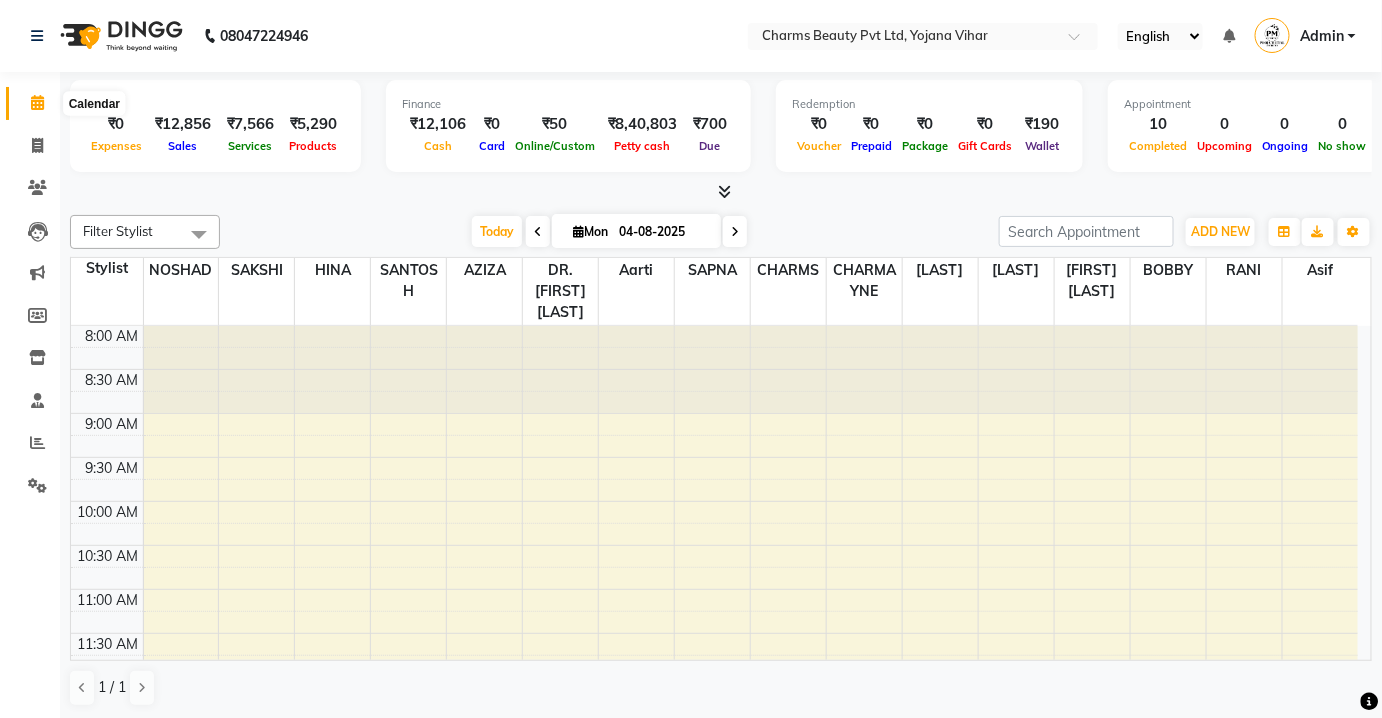 scroll, scrollTop: 0, scrollLeft: 0, axis: both 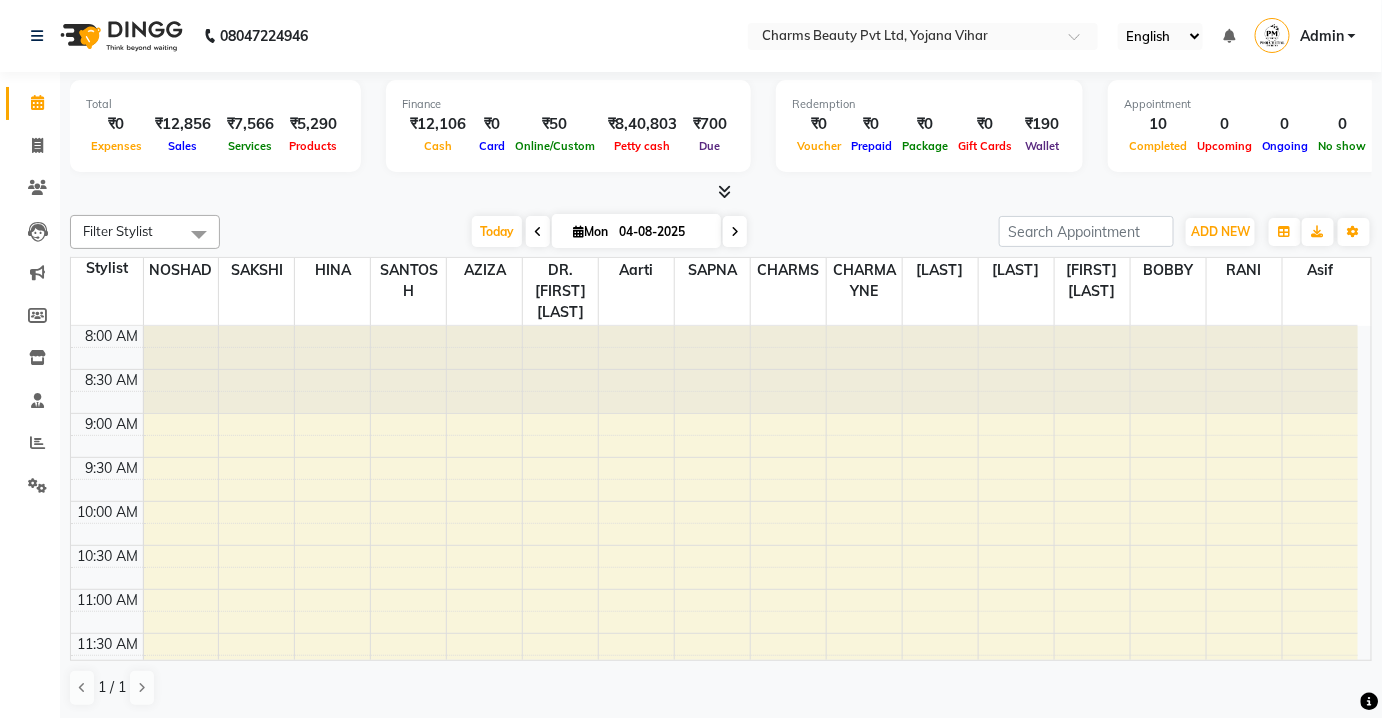 click on "08047224946 Select Location × Charms Beauty Pvt Ltd, Yojana Vihar English ENGLISH Español العربية मराठी हिंदी ગુજરાતી தமிழ் 中文 Notifications nothing to show Admin Manage Profile Change Password Sign out  Version:3.16.0" 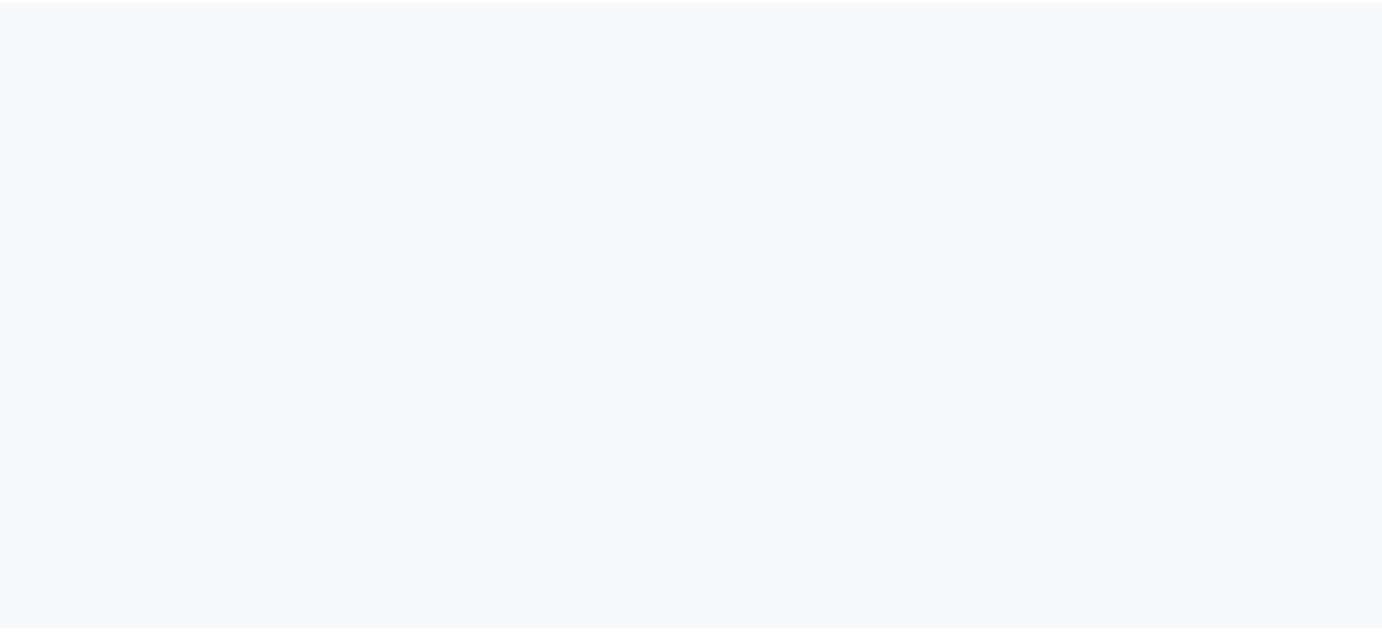 scroll, scrollTop: 0, scrollLeft: 0, axis: both 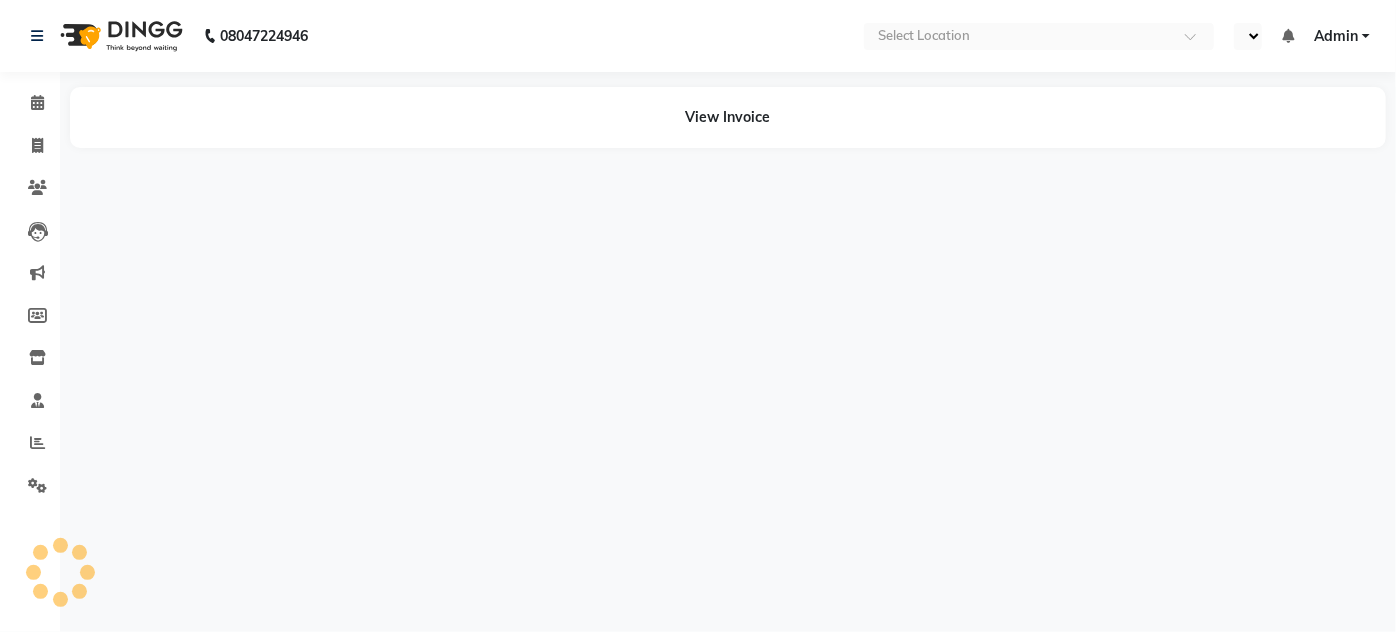 select on "en" 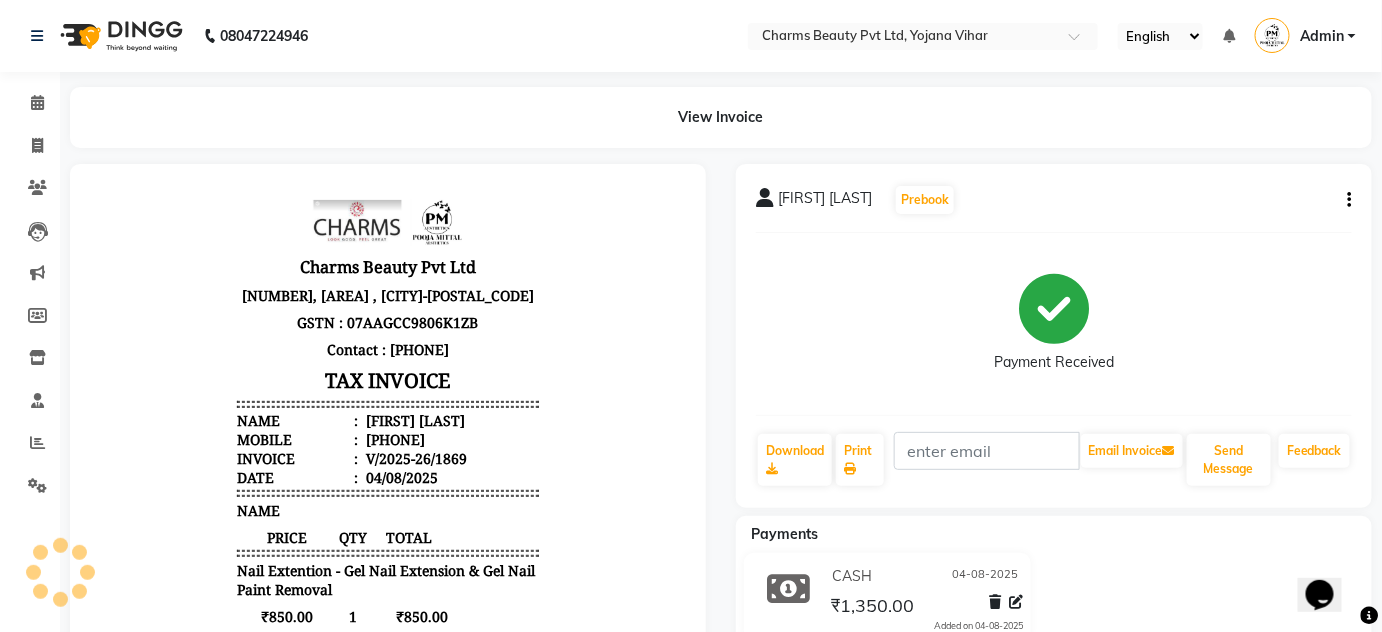 scroll, scrollTop: 0, scrollLeft: 0, axis: both 